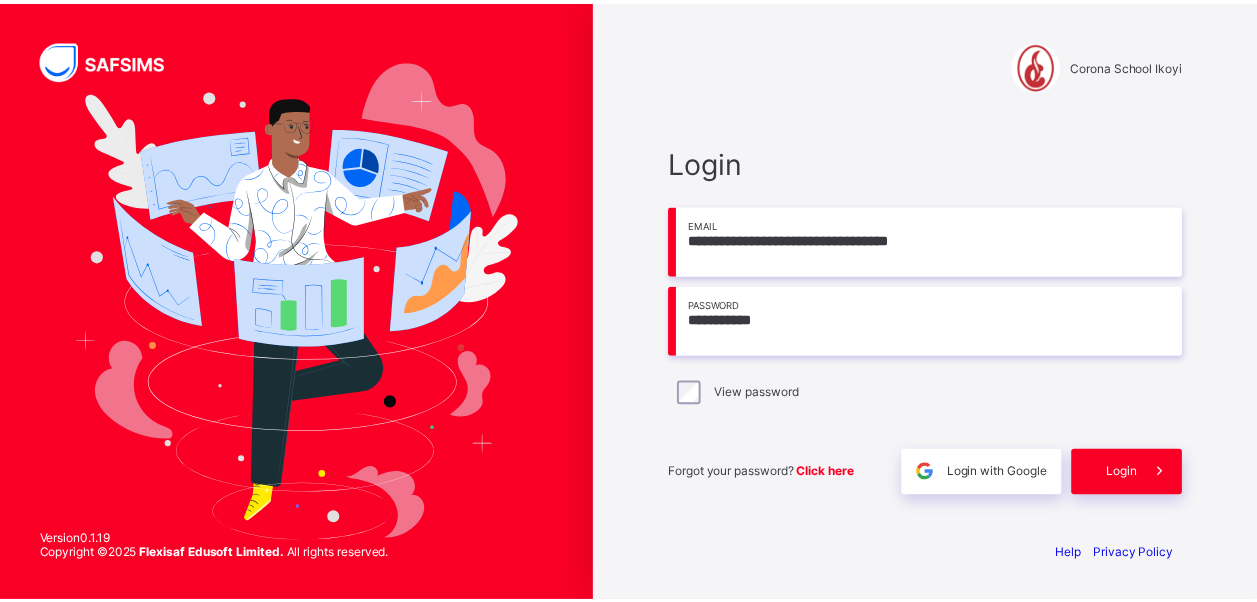 scroll, scrollTop: 0, scrollLeft: 0, axis: both 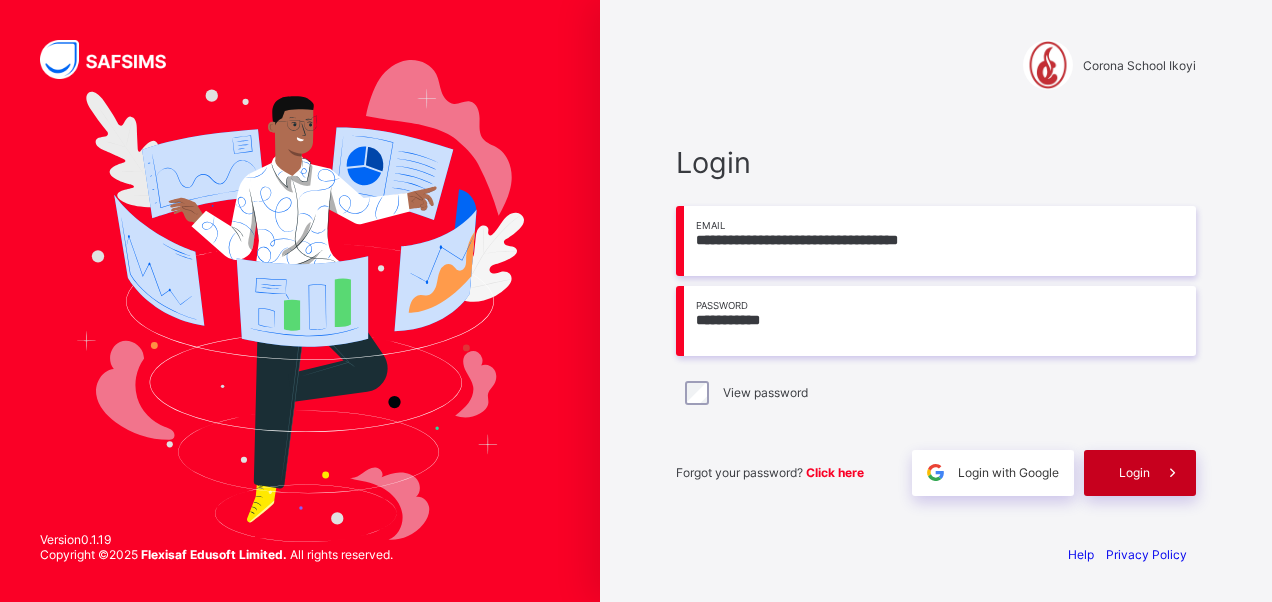 click at bounding box center [1173, 473] 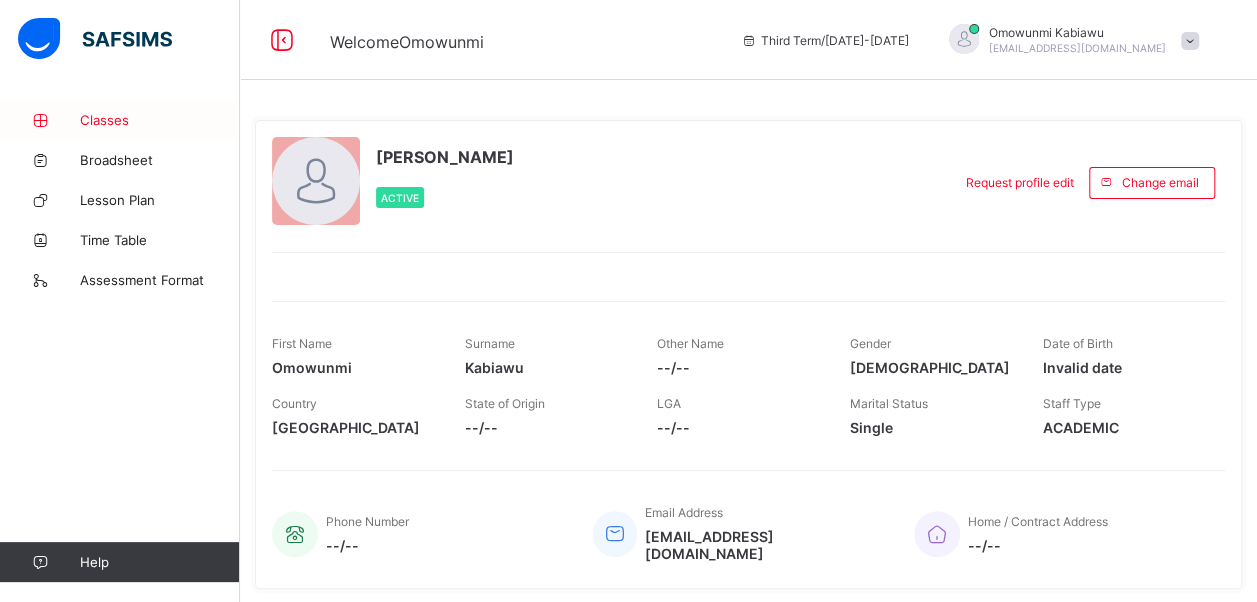 click on "Classes" at bounding box center (160, 120) 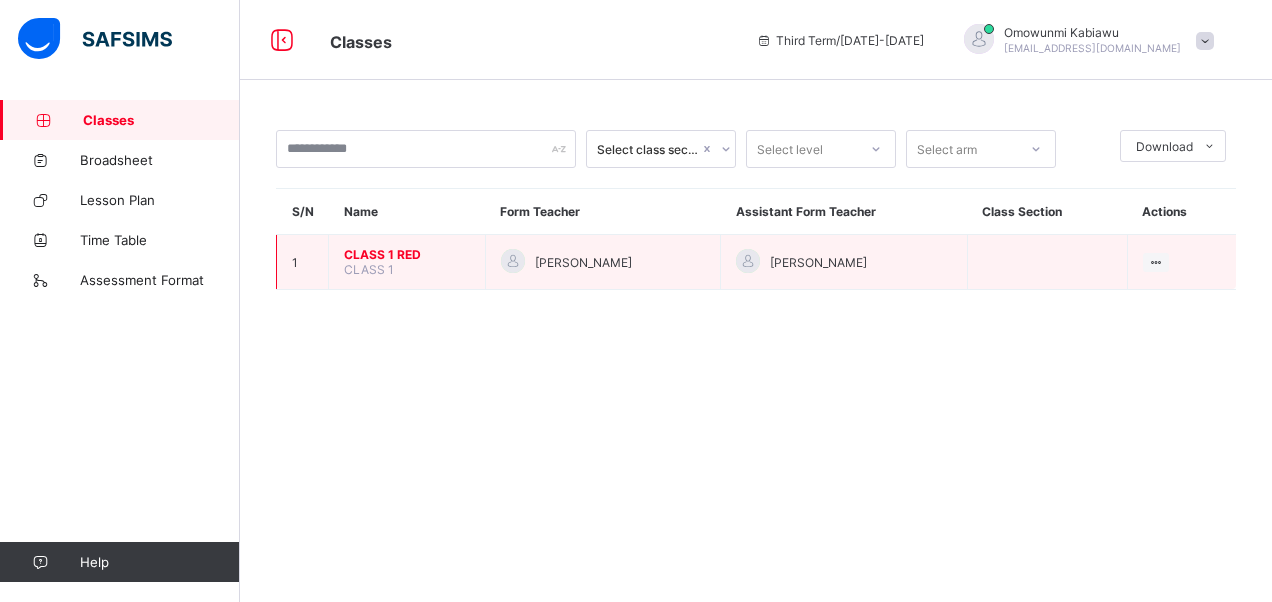 click on "CLASS 1   RED" at bounding box center [407, 254] 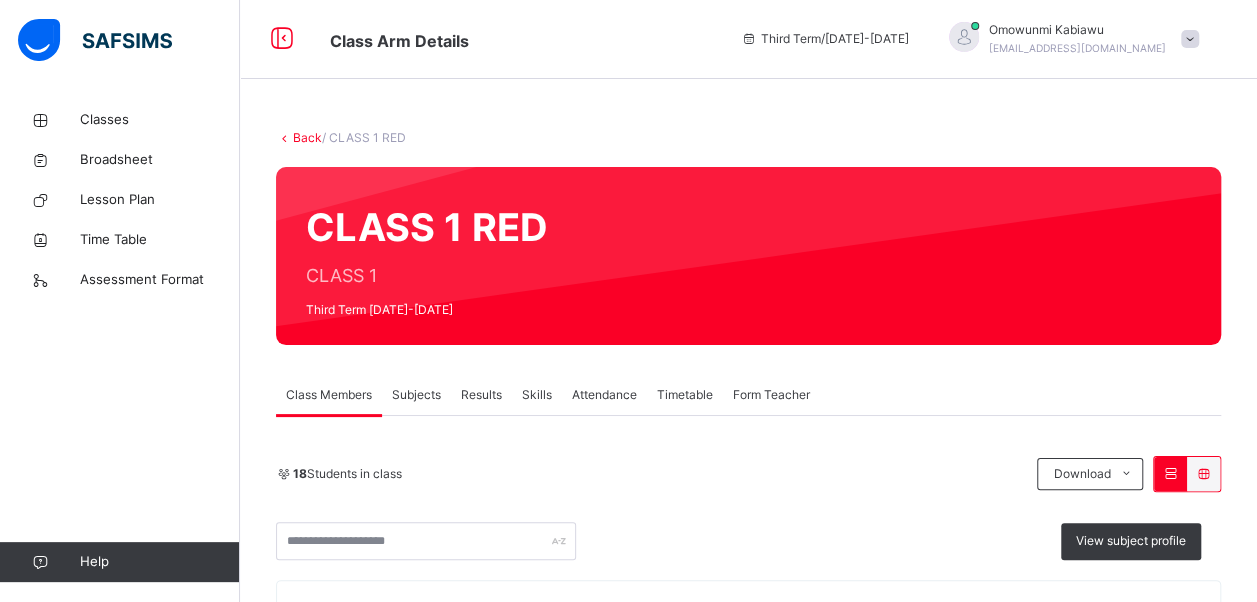 scroll, scrollTop: 0, scrollLeft: 0, axis: both 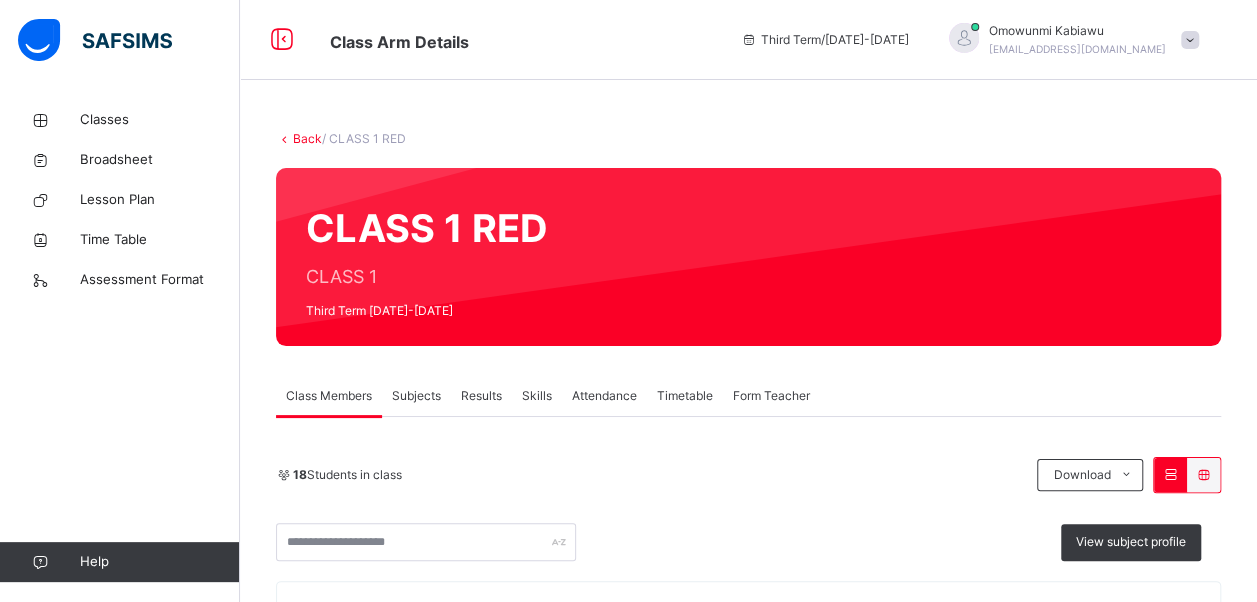click on "Subjects" at bounding box center (416, 396) 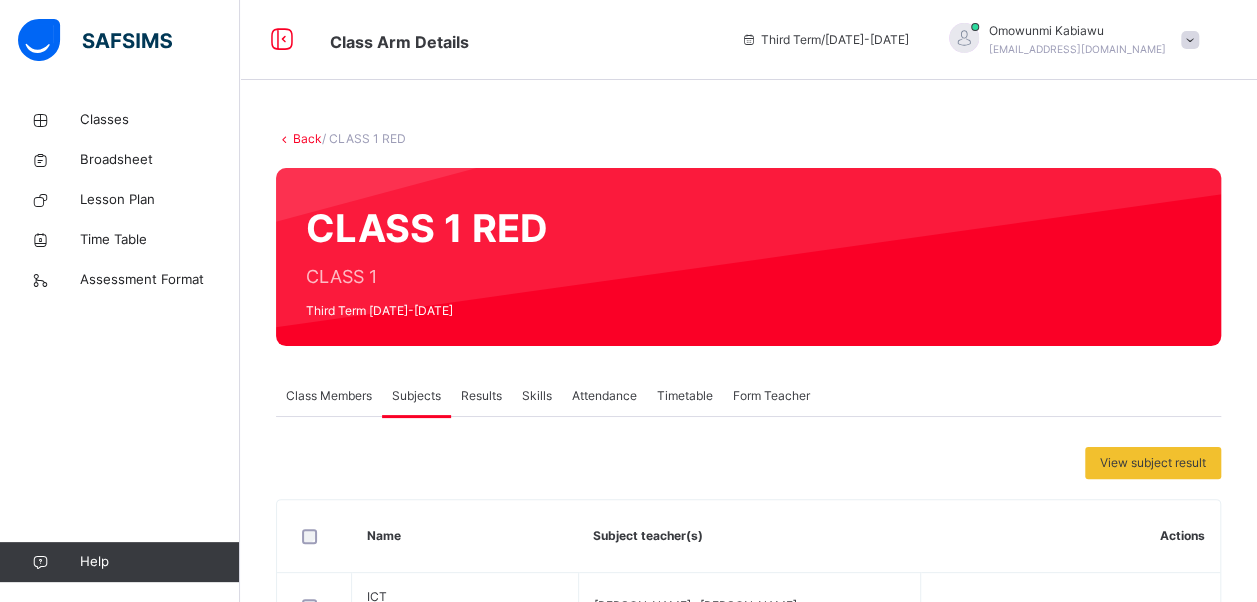 click on "CLASS 1 RED CLASS 1 Third Term [DATE]-[DATE]" at bounding box center [748, 257] 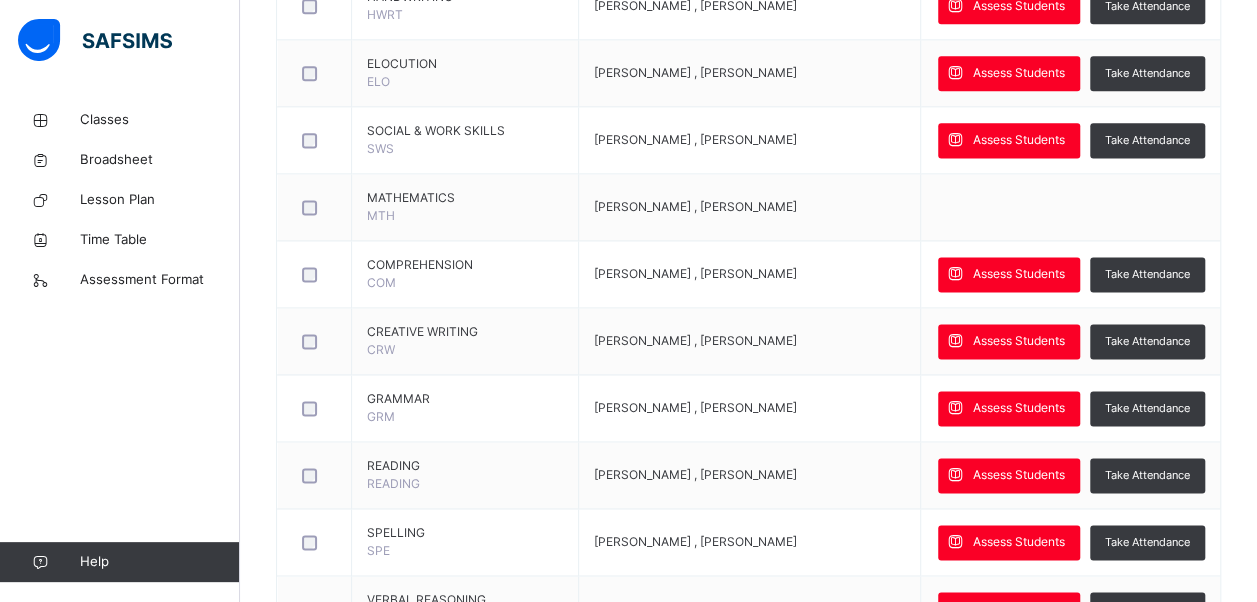 scroll, scrollTop: 1280, scrollLeft: 0, axis: vertical 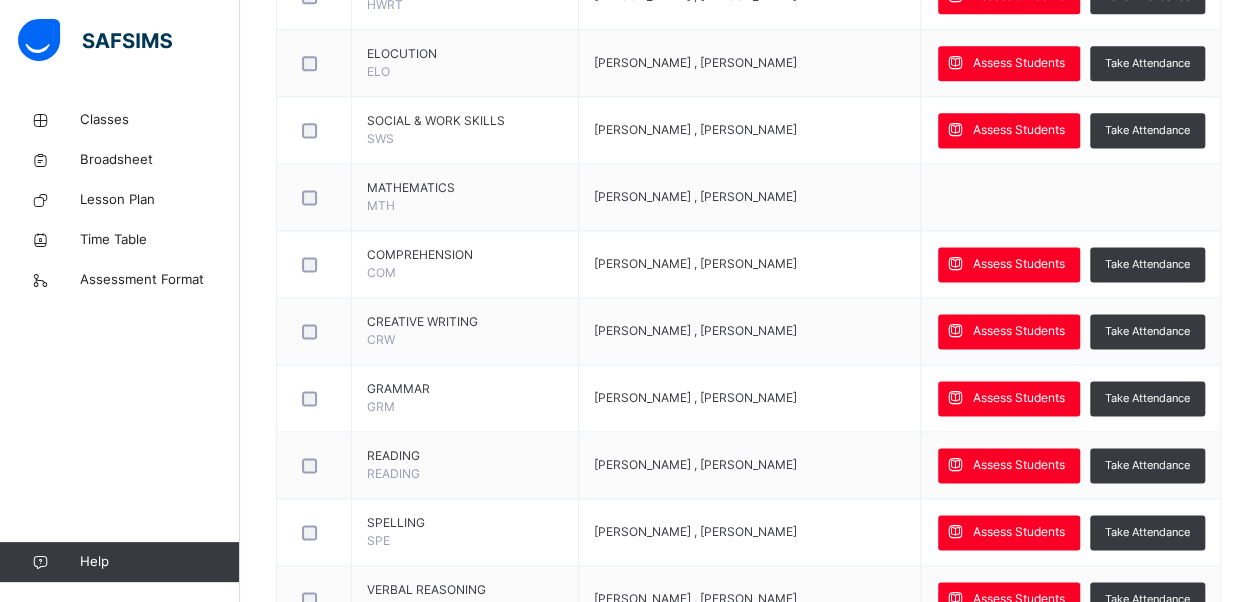 click on "[PERSON_NAME] , [PERSON_NAME]" at bounding box center [749, 331] 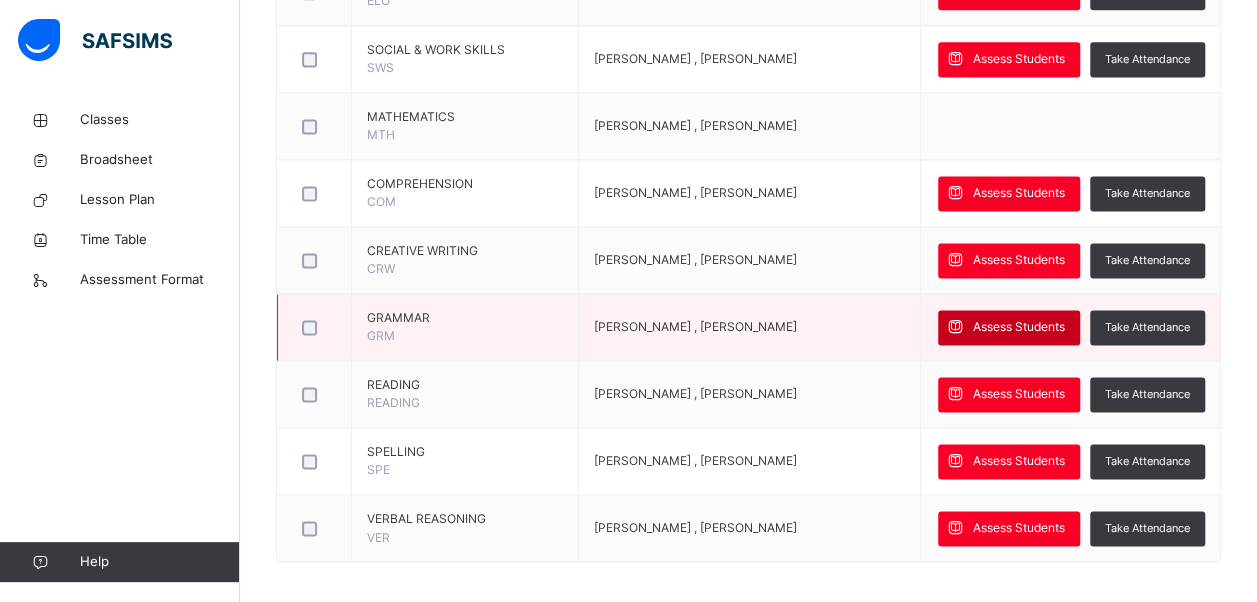 scroll, scrollTop: 1353, scrollLeft: 0, axis: vertical 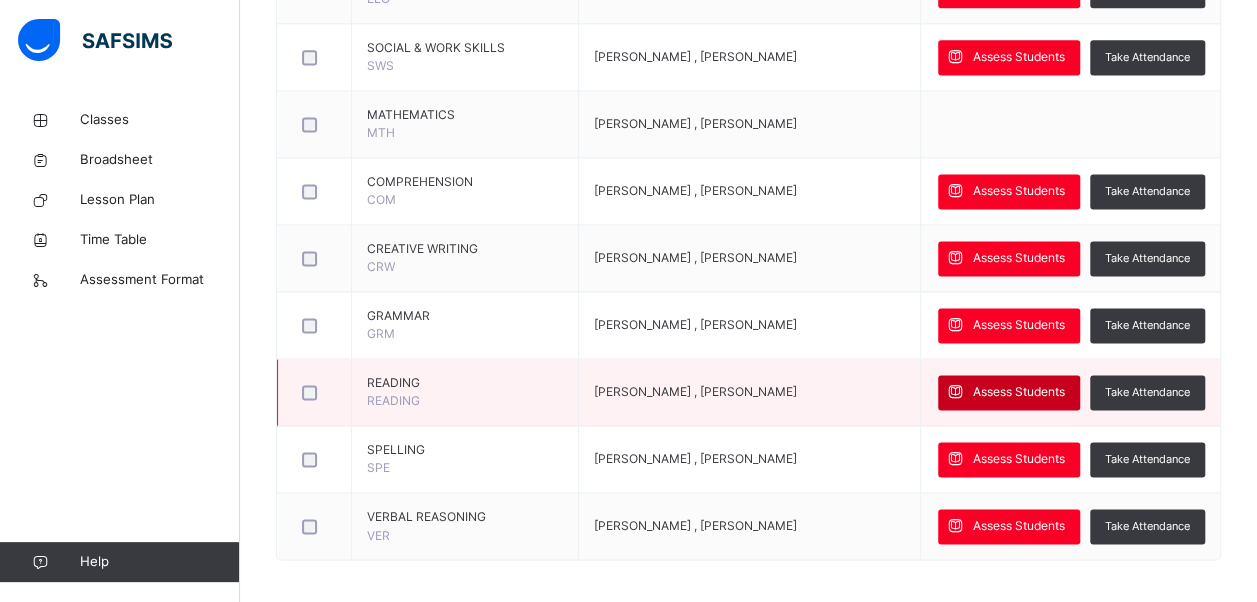 click on "Assess Students" at bounding box center [1019, 392] 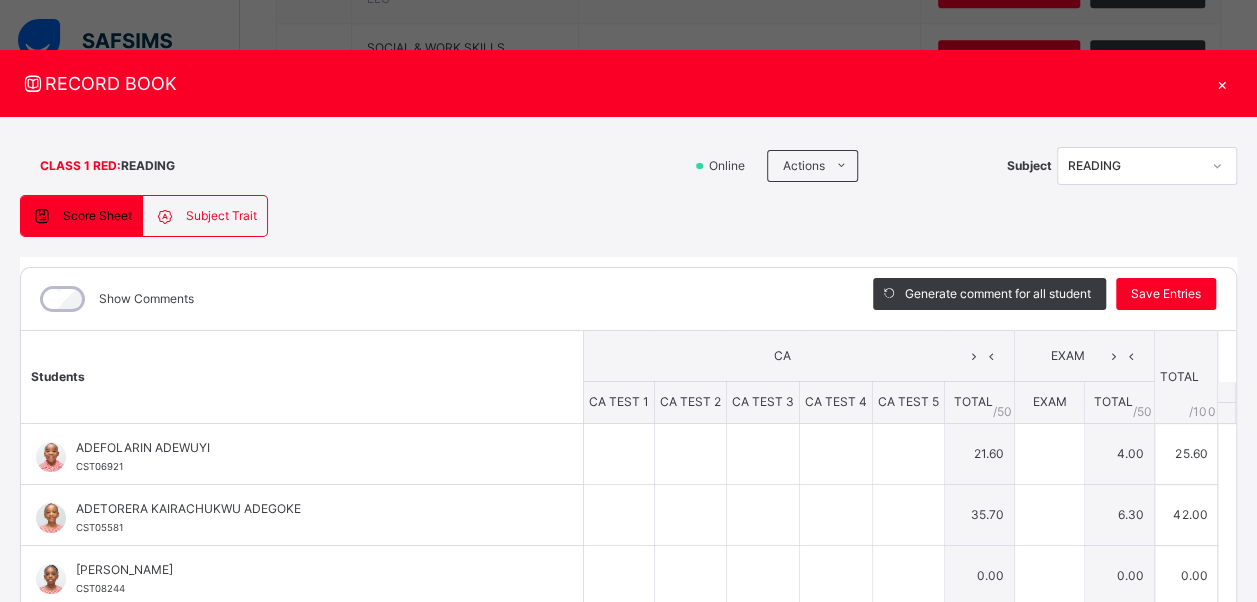 type on "***" 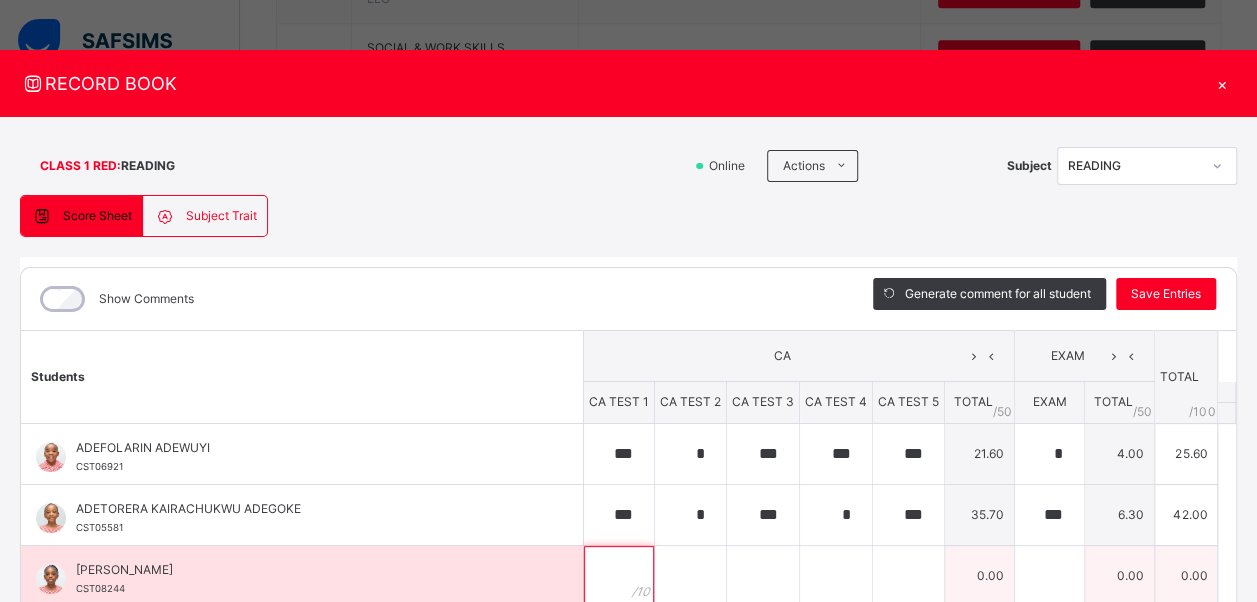click at bounding box center [619, 576] 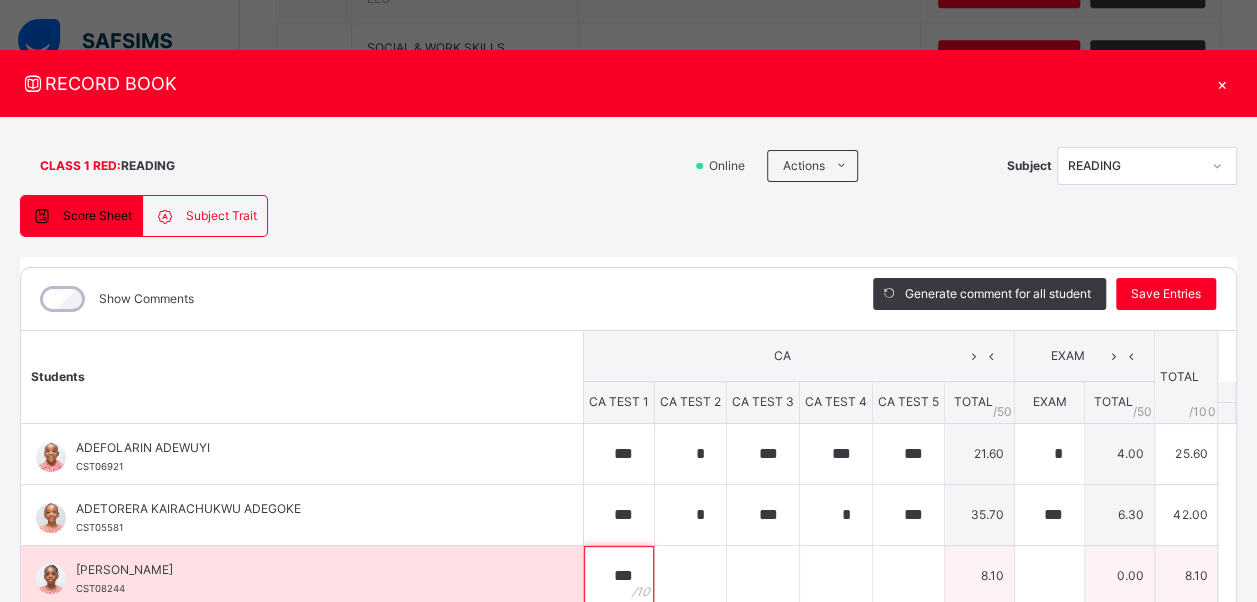 type on "***" 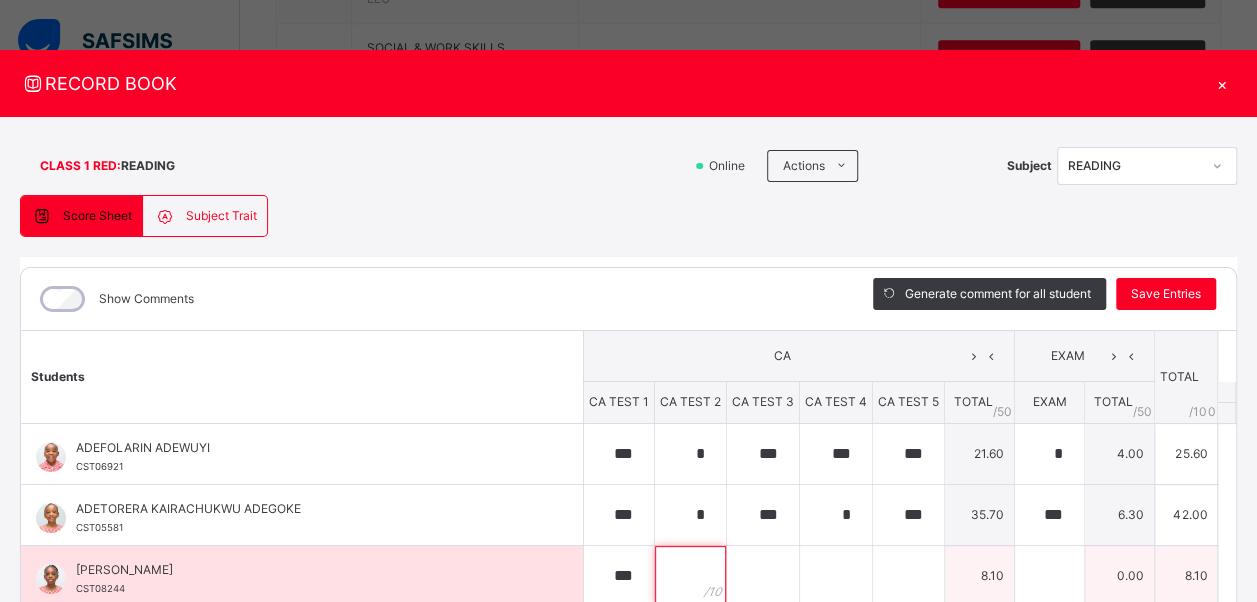 click at bounding box center (690, 576) 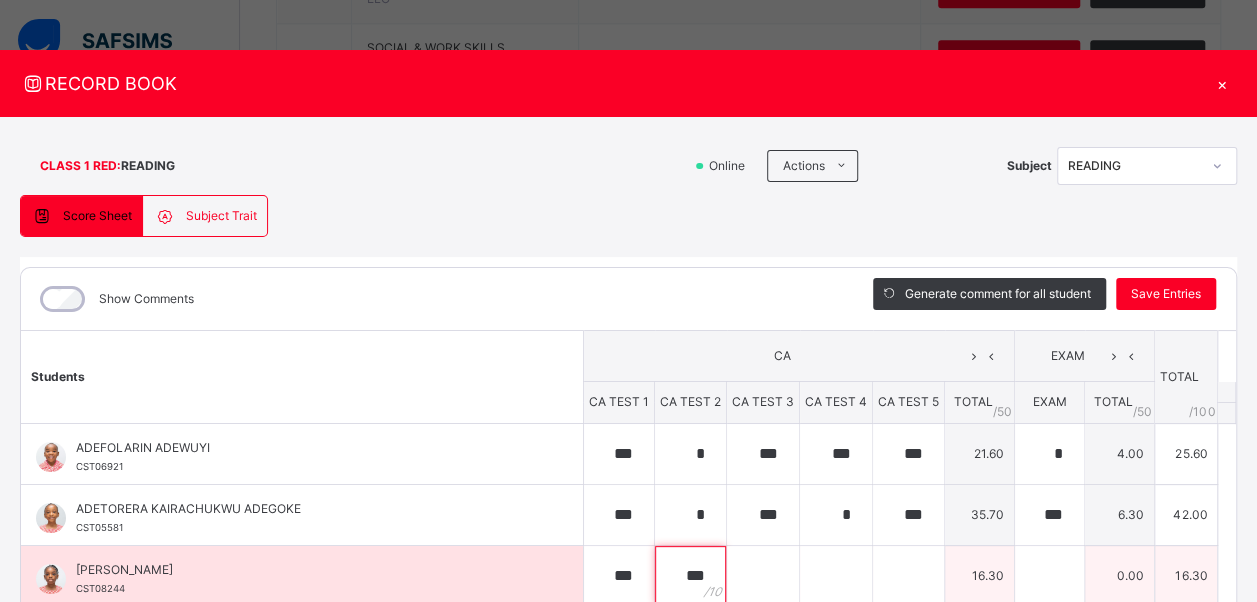type on "***" 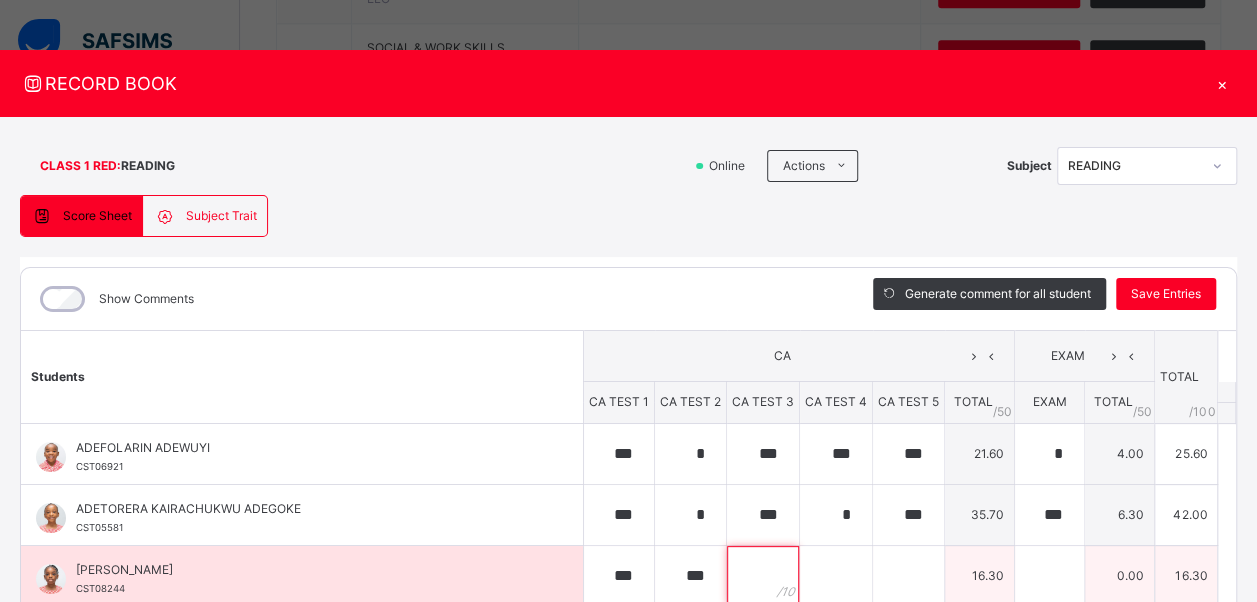 click at bounding box center (763, 576) 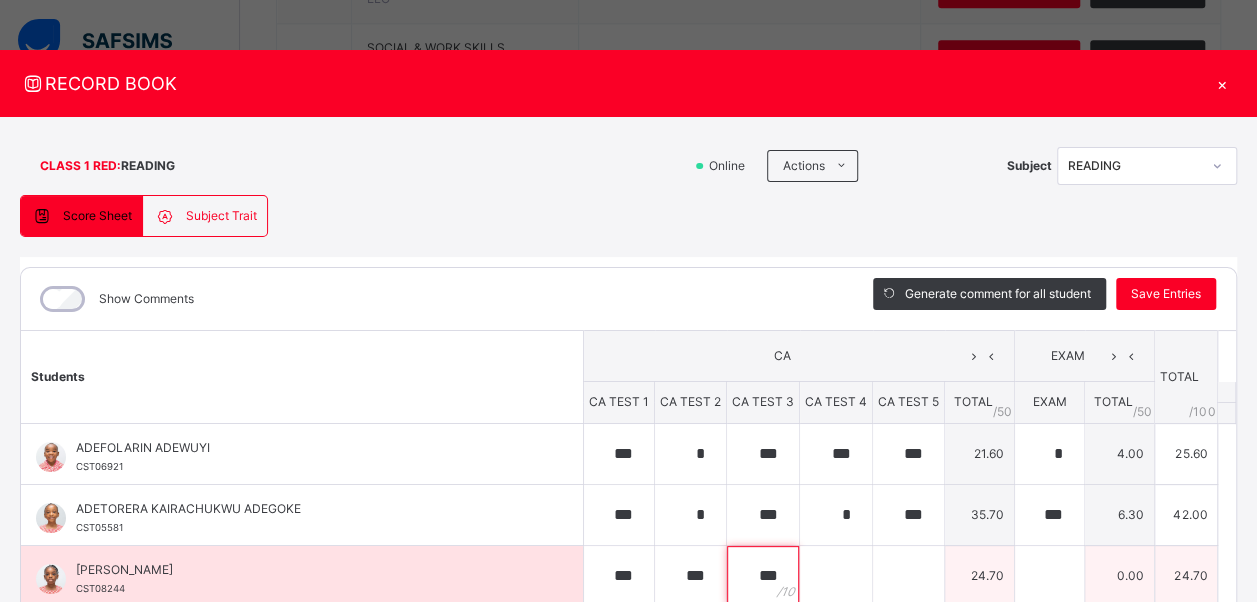 type on "***" 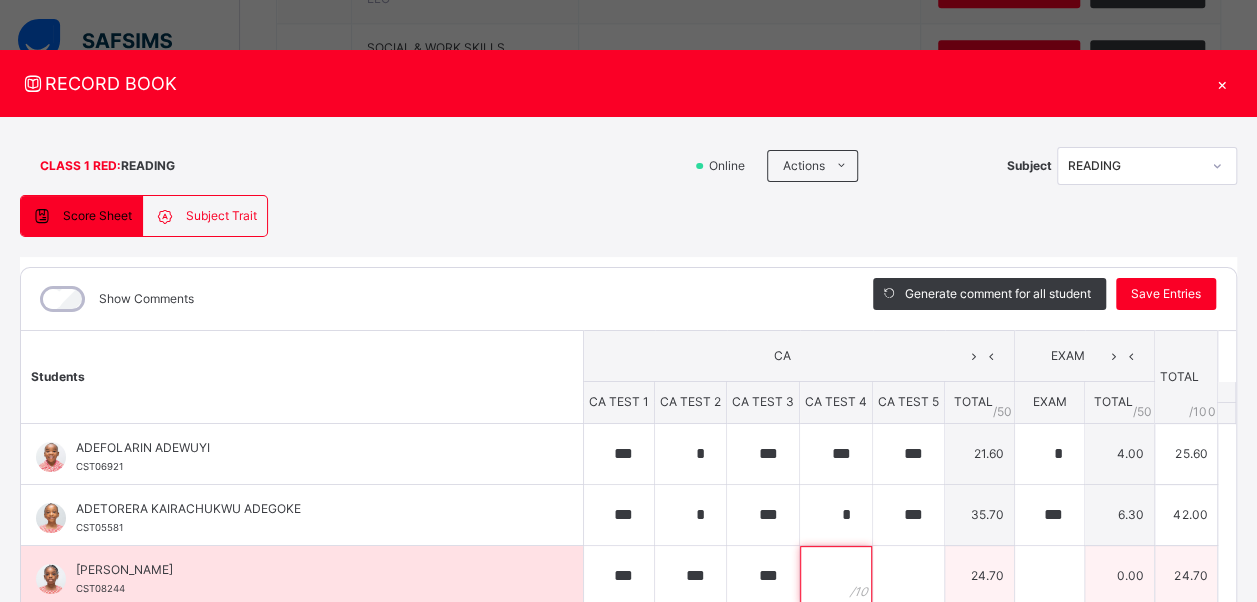 click at bounding box center [836, 576] 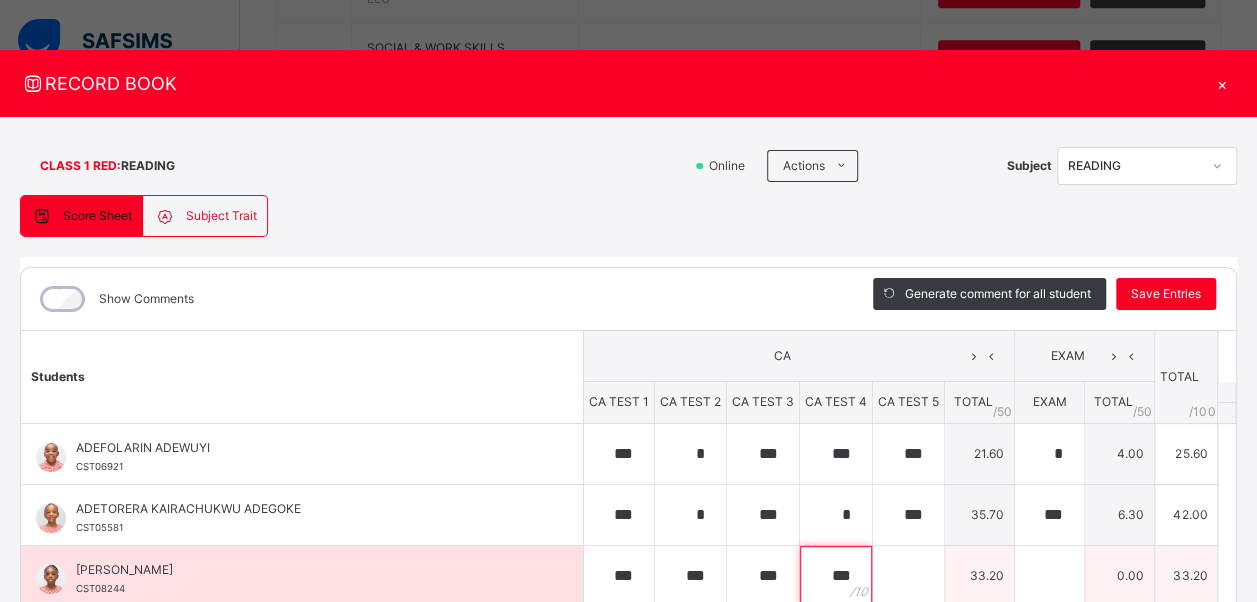 type on "***" 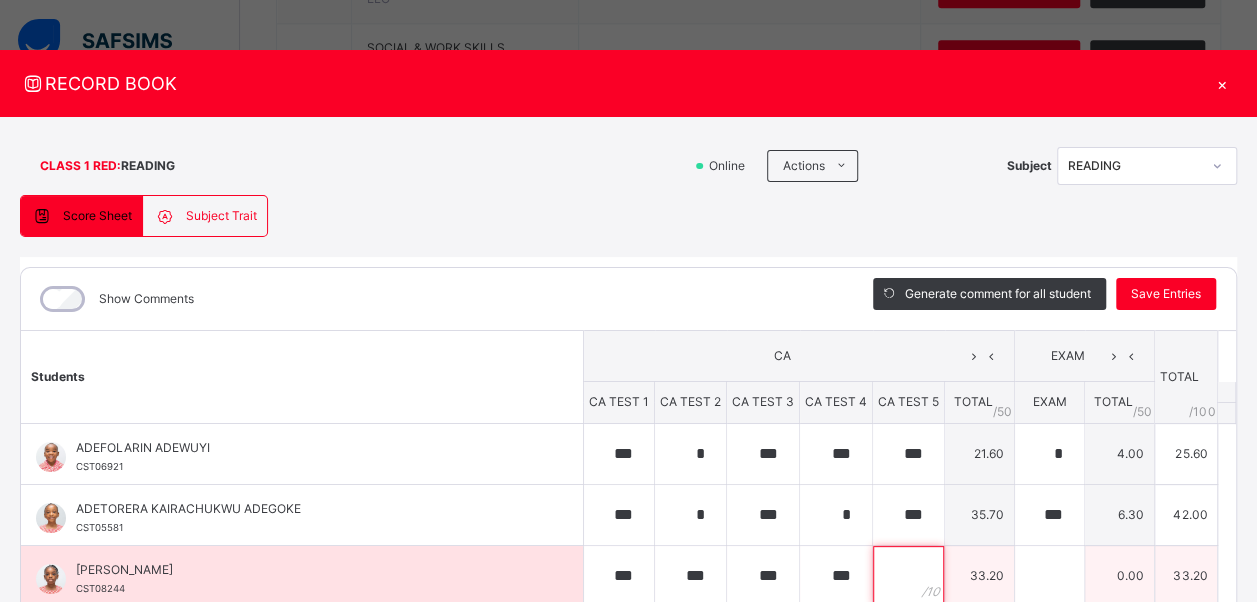 click at bounding box center (908, 576) 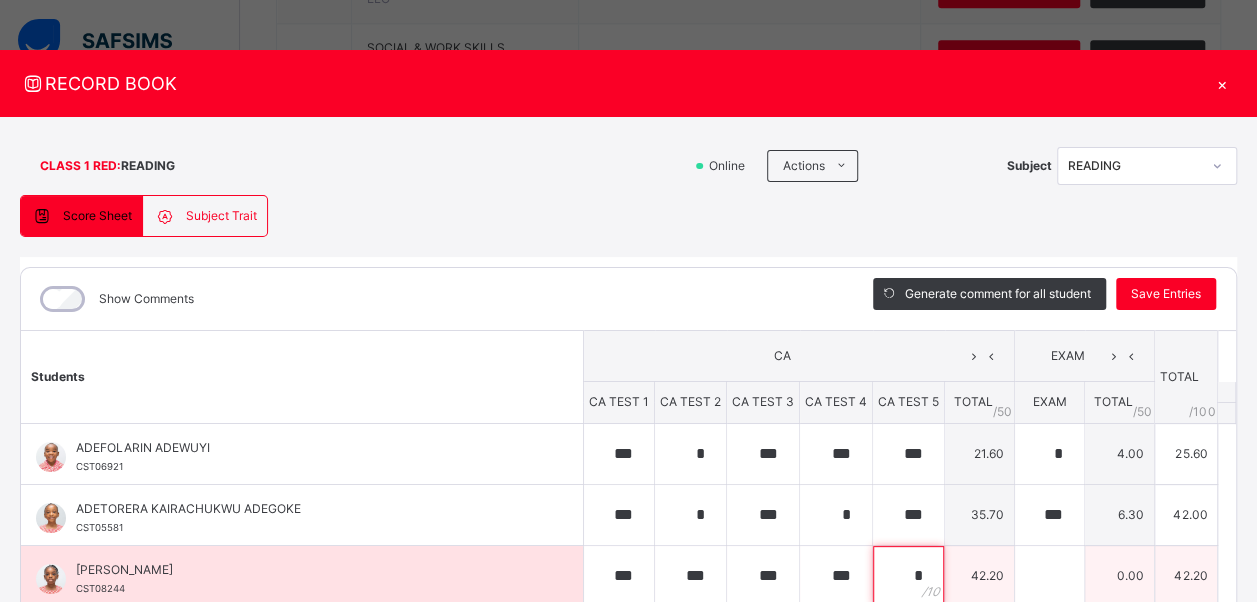 type on "*" 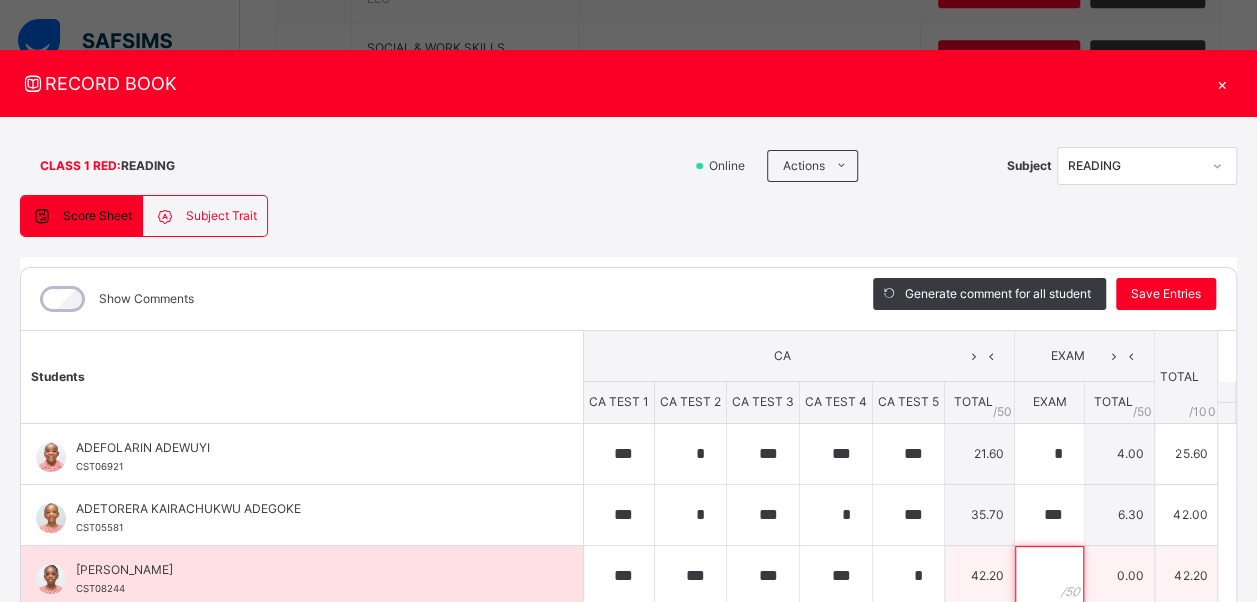 click at bounding box center [1049, 576] 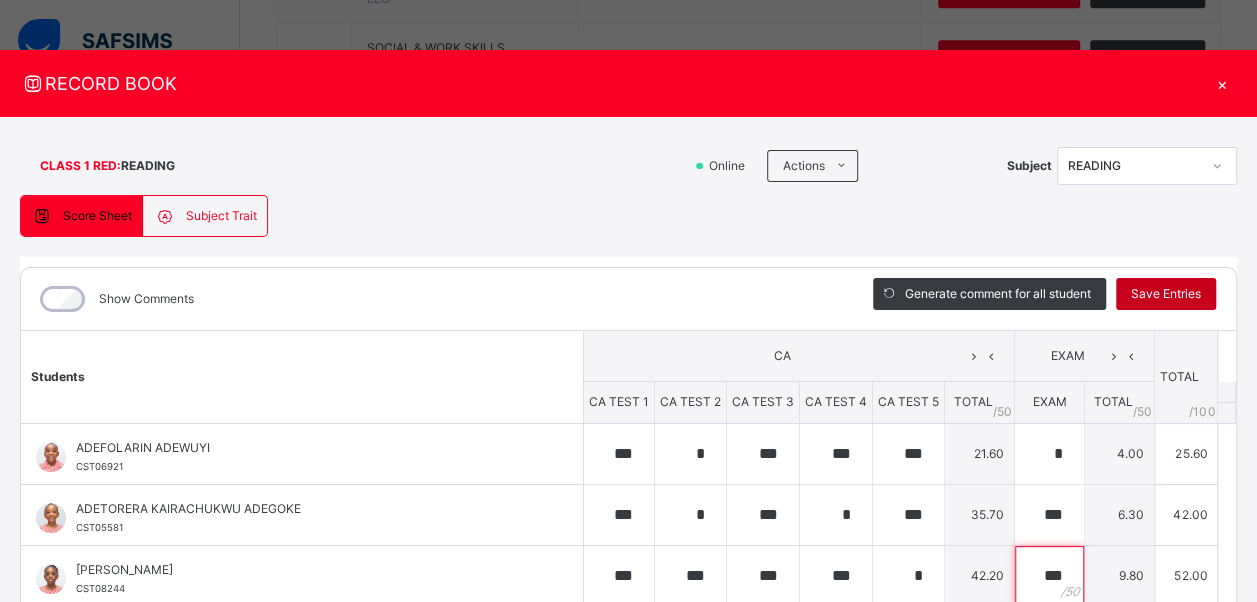 type on "***" 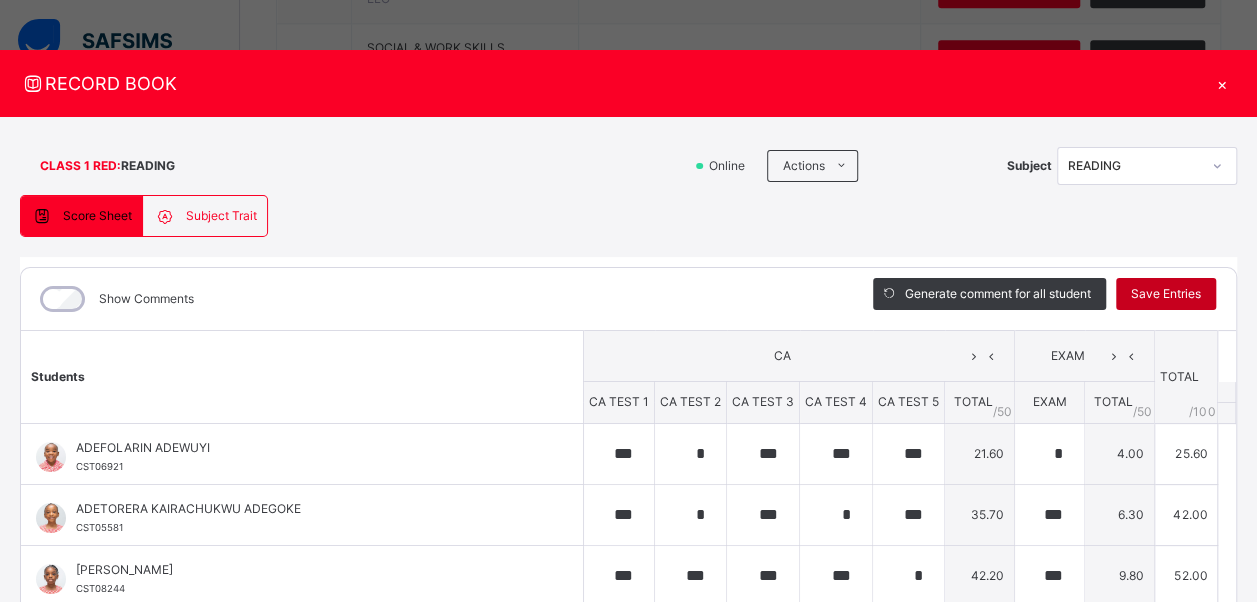 click on "Save Entries" at bounding box center [1166, 294] 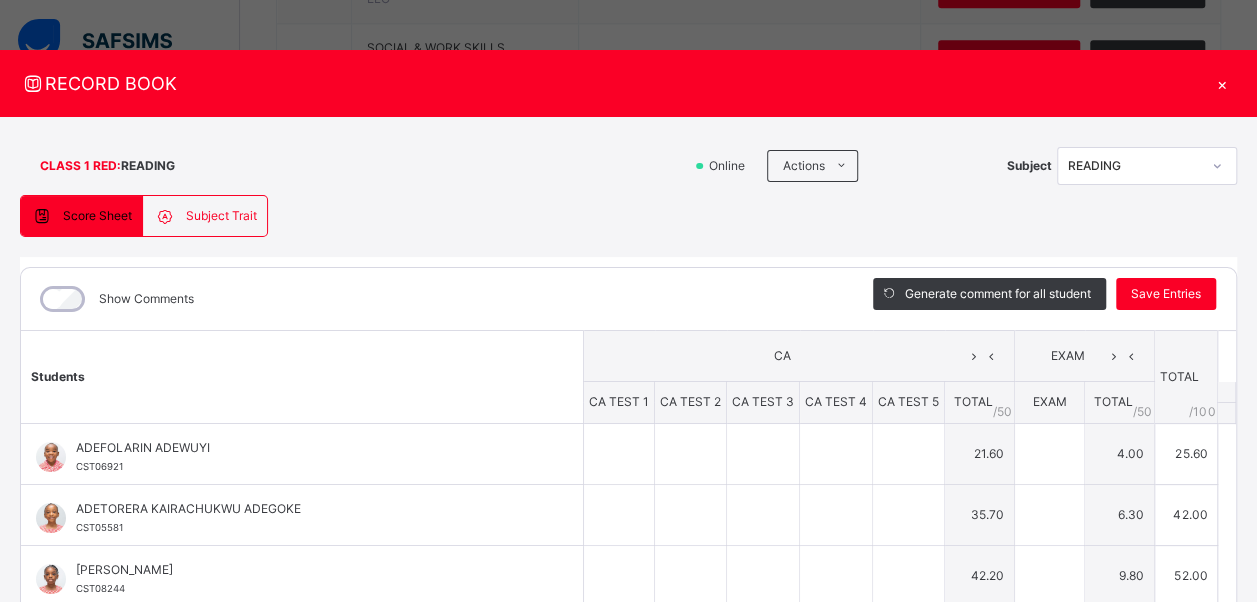 type on "***" 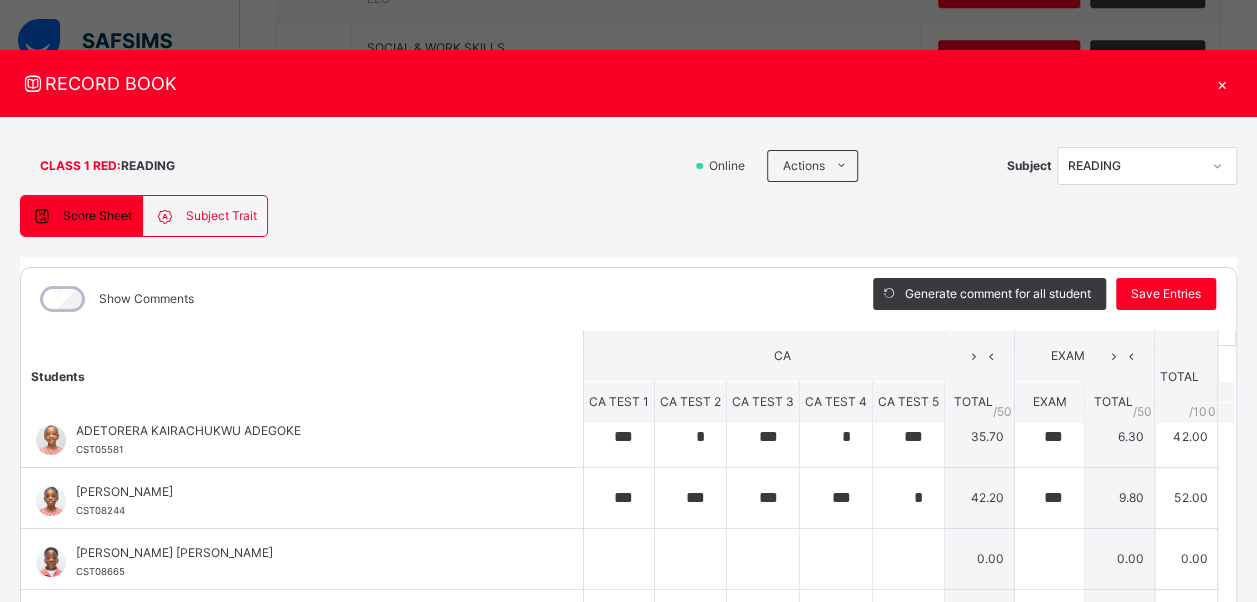 scroll, scrollTop: 96, scrollLeft: 0, axis: vertical 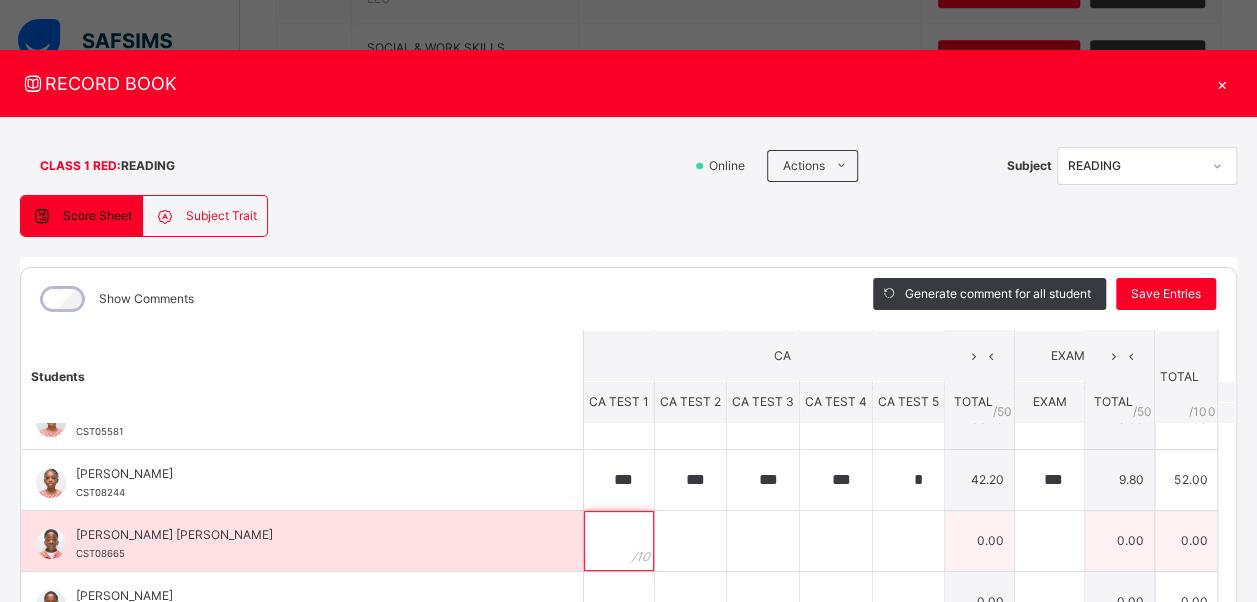 click at bounding box center (619, 541) 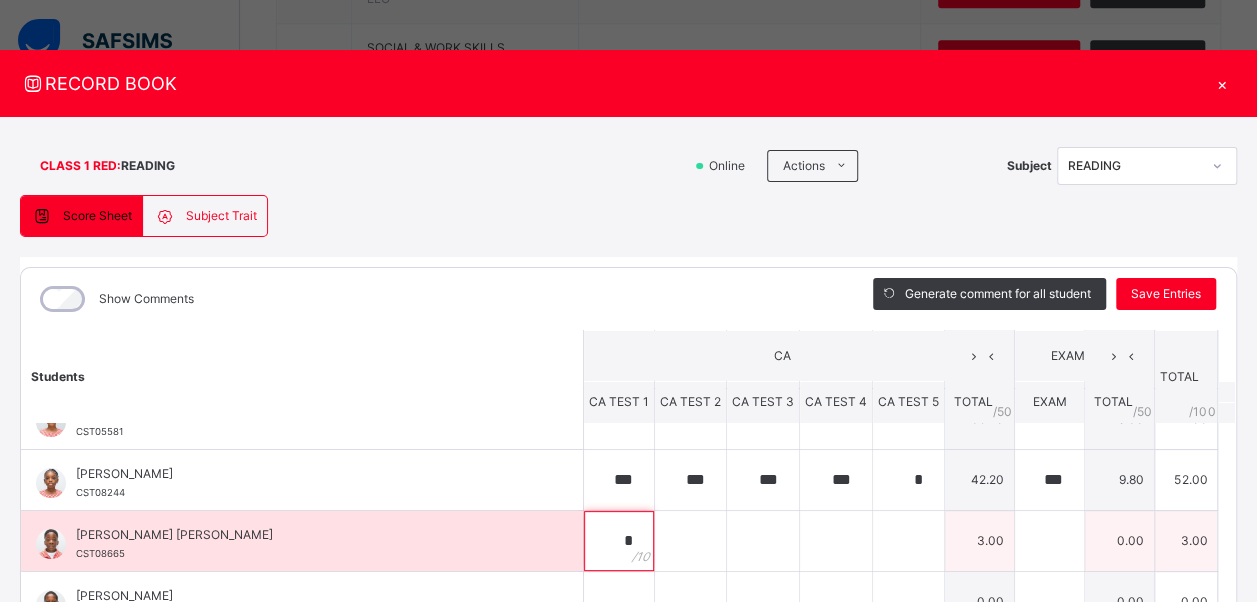 type on "*" 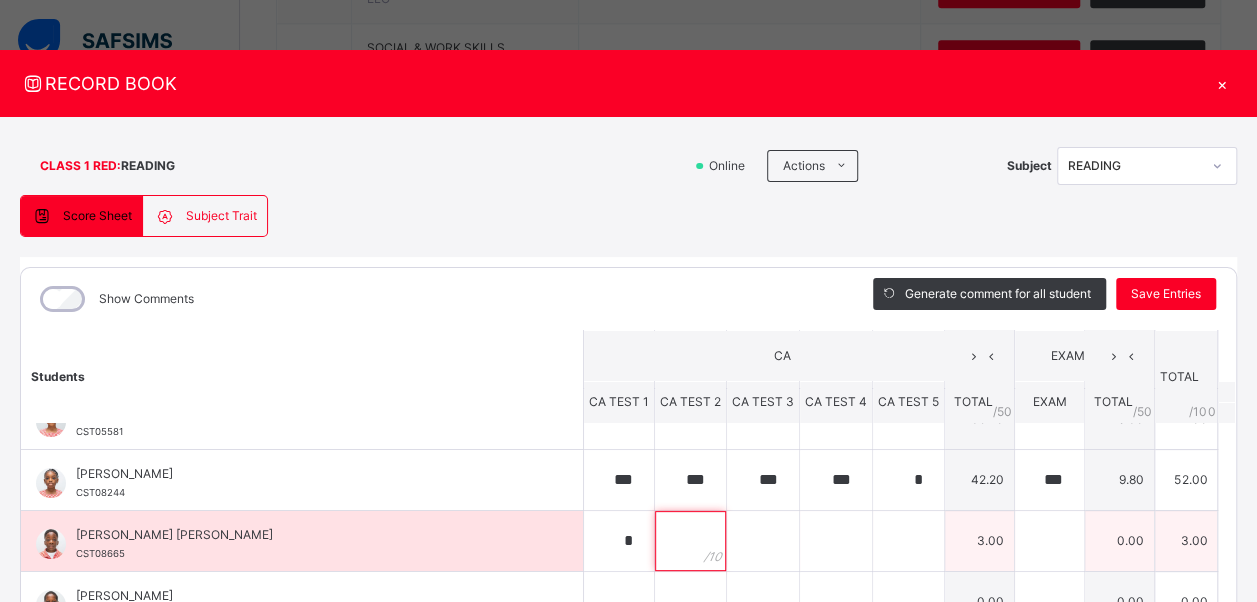 click at bounding box center [690, 541] 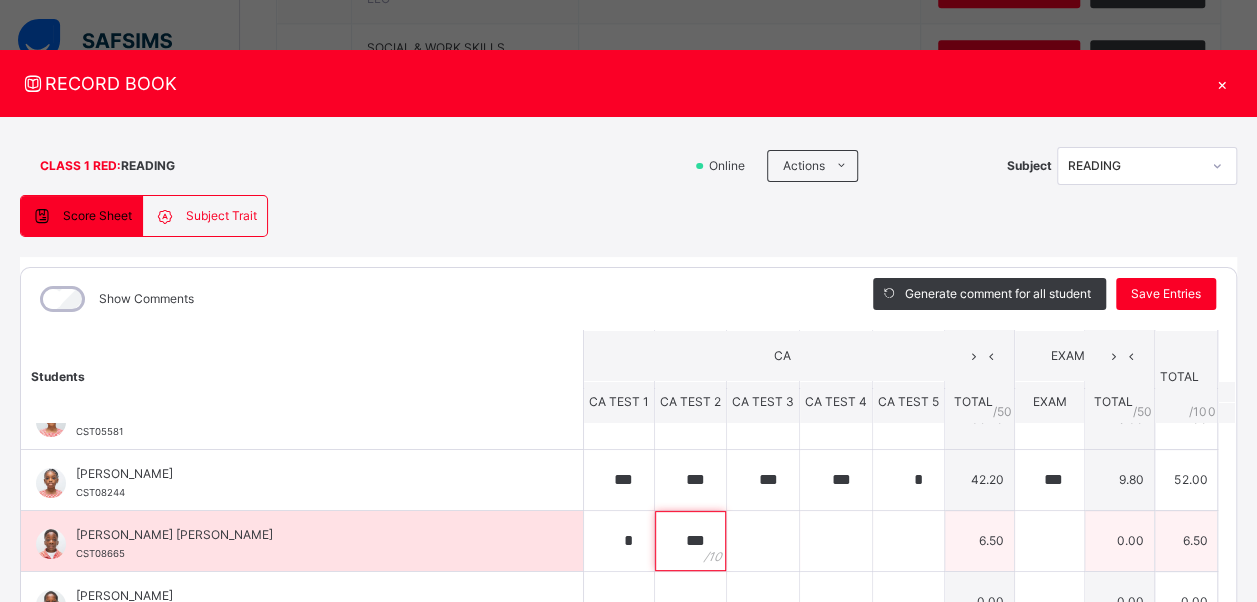 type on "***" 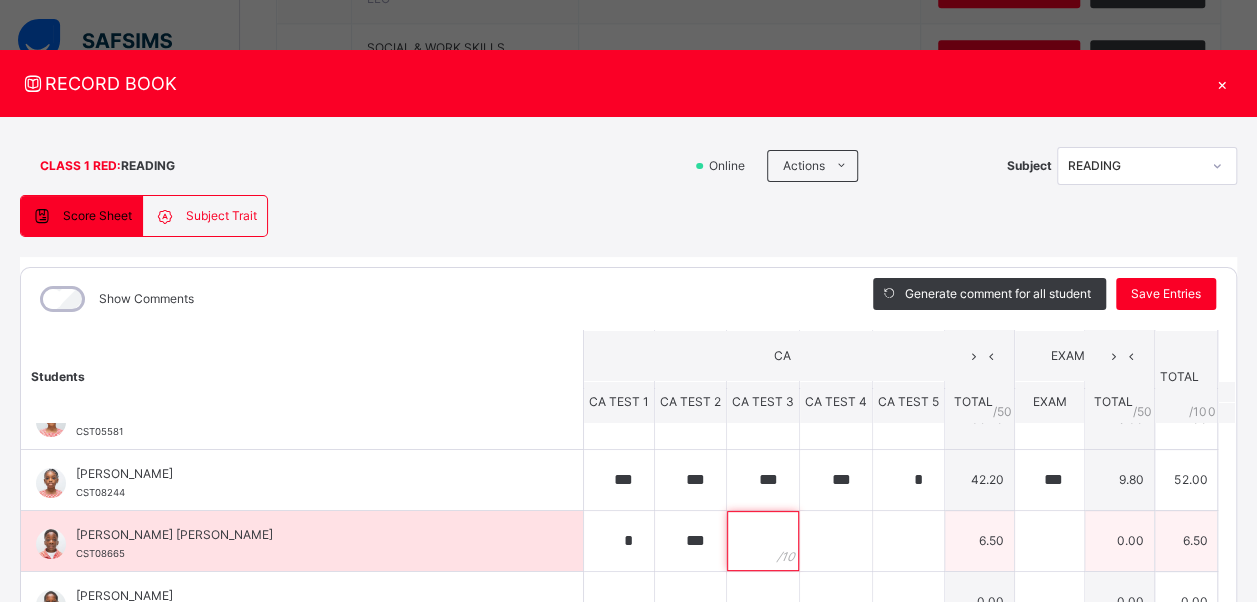 click at bounding box center [763, 541] 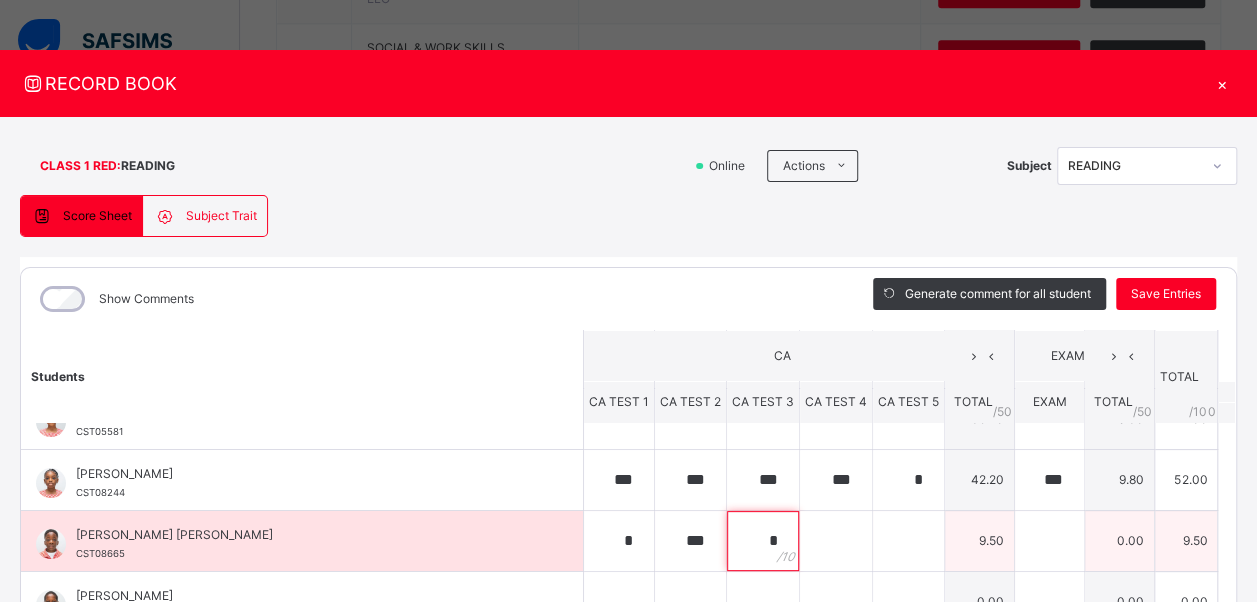 type on "*" 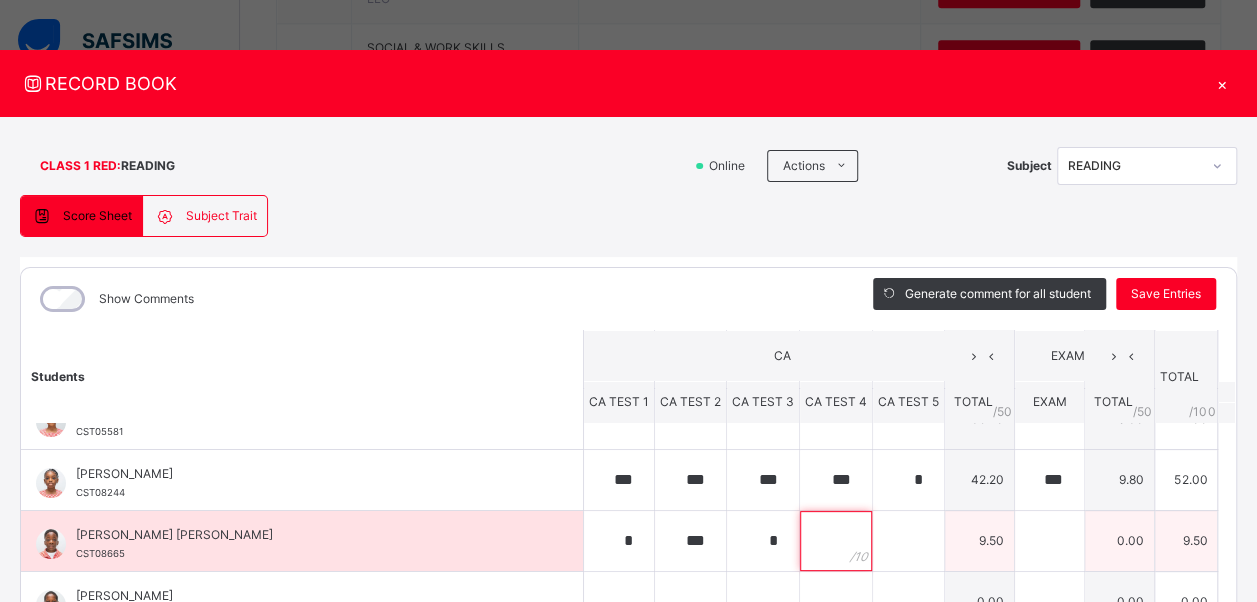 click at bounding box center (836, 541) 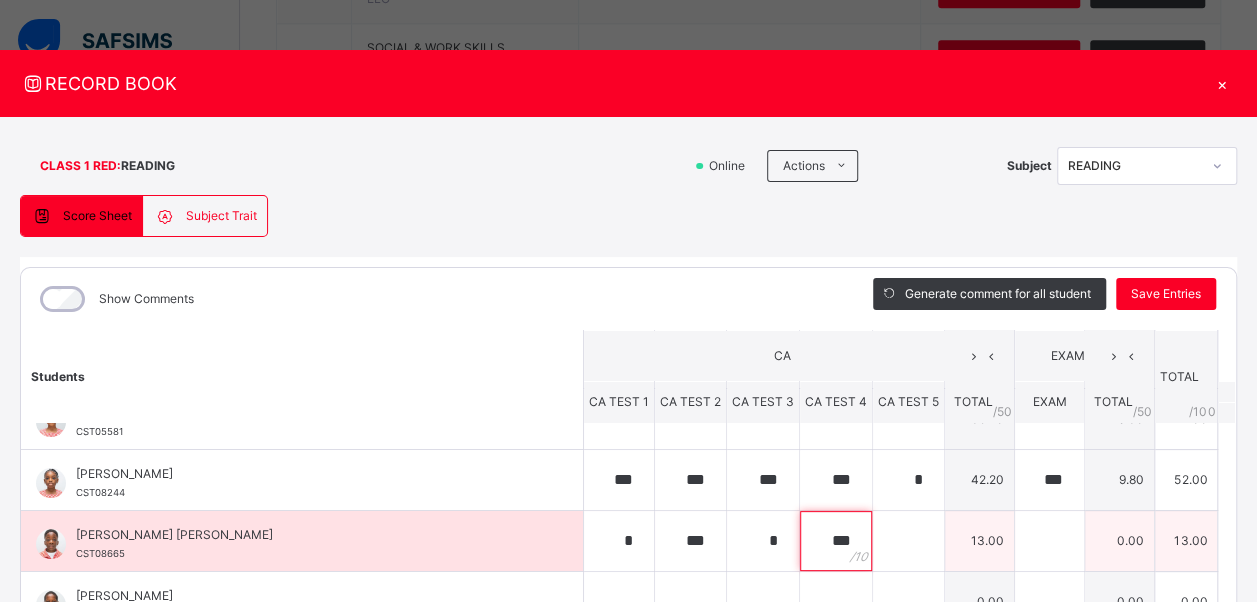 type on "***" 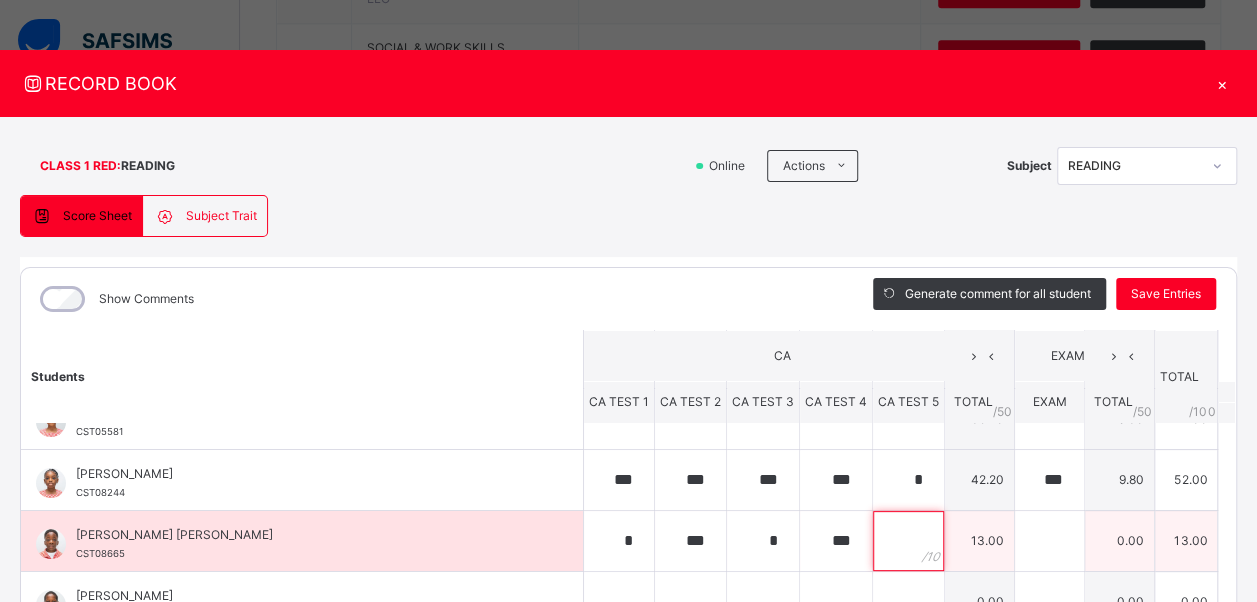 click at bounding box center (908, 541) 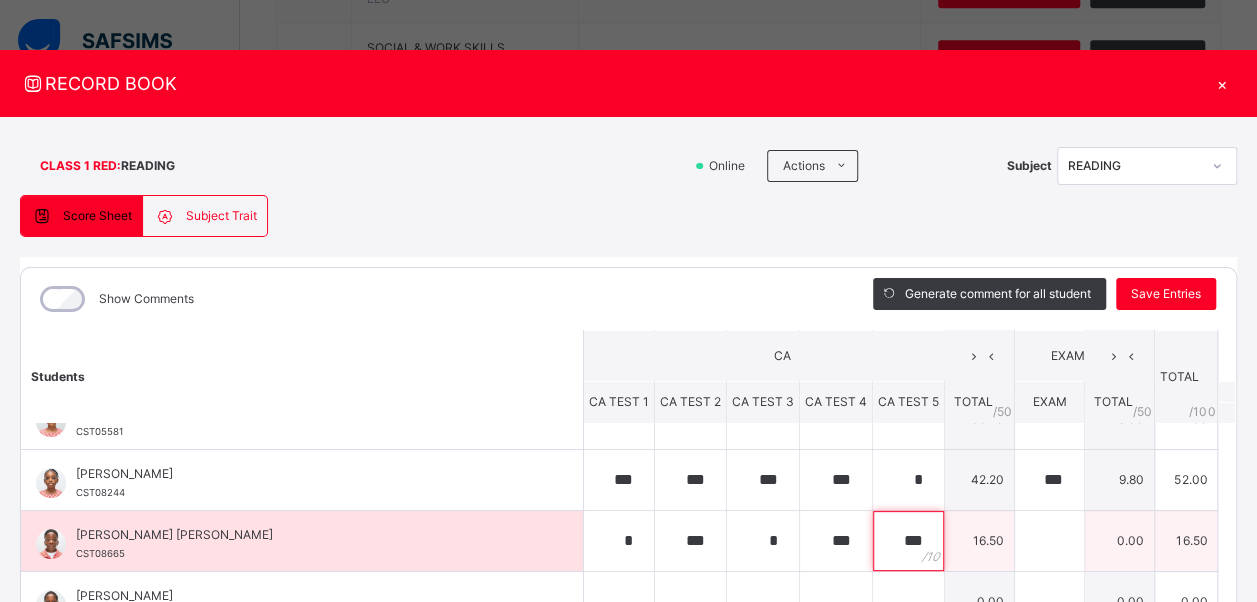 type on "***" 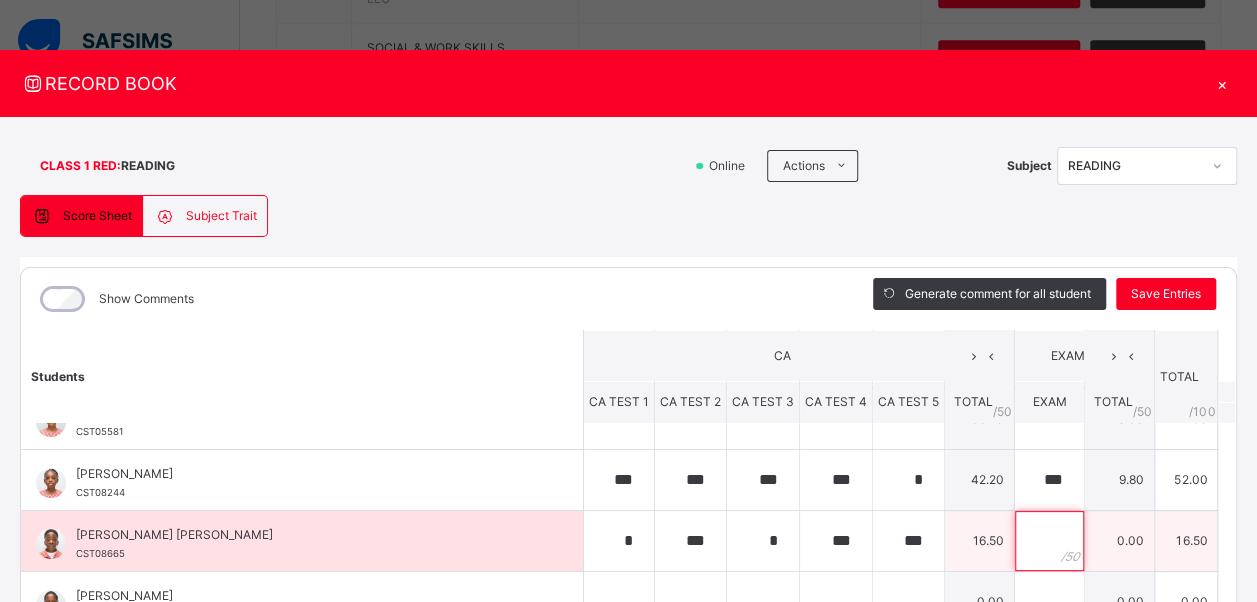 click at bounding box center (1049, 541) 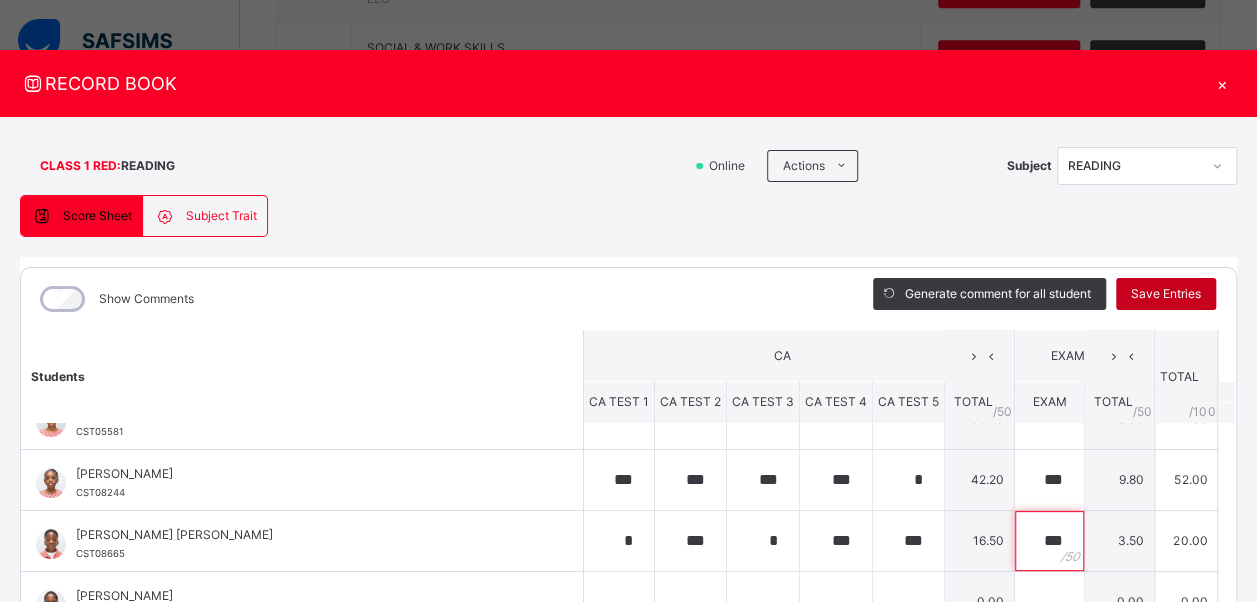type on "***" 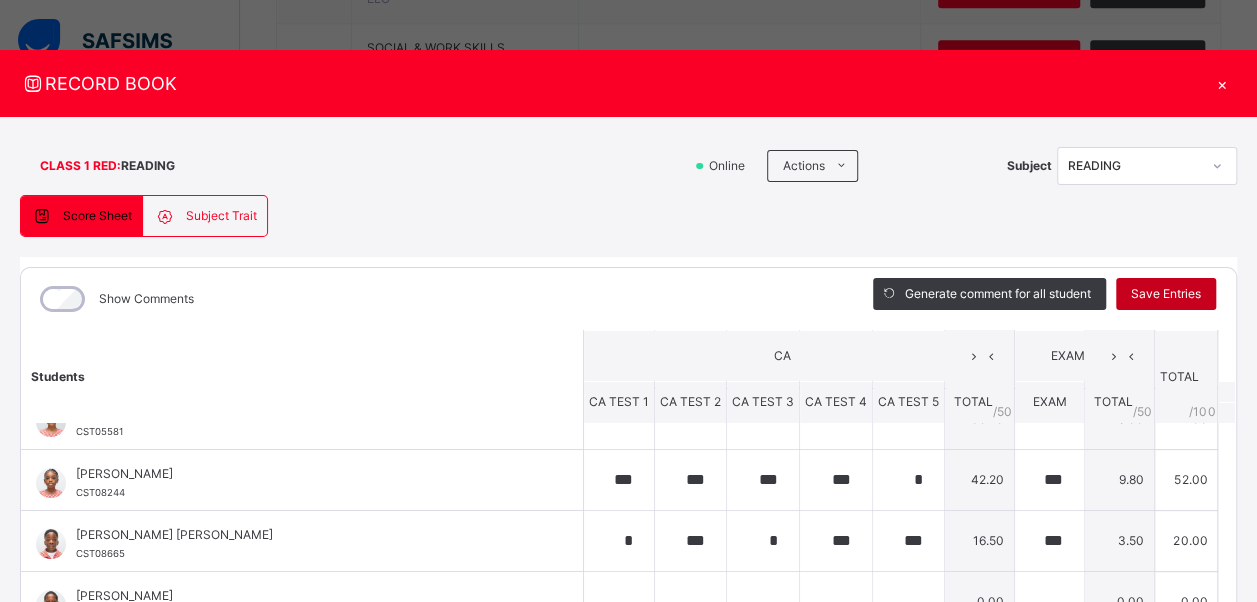 click on "Save Entries" at bounding box center [1166, 294] 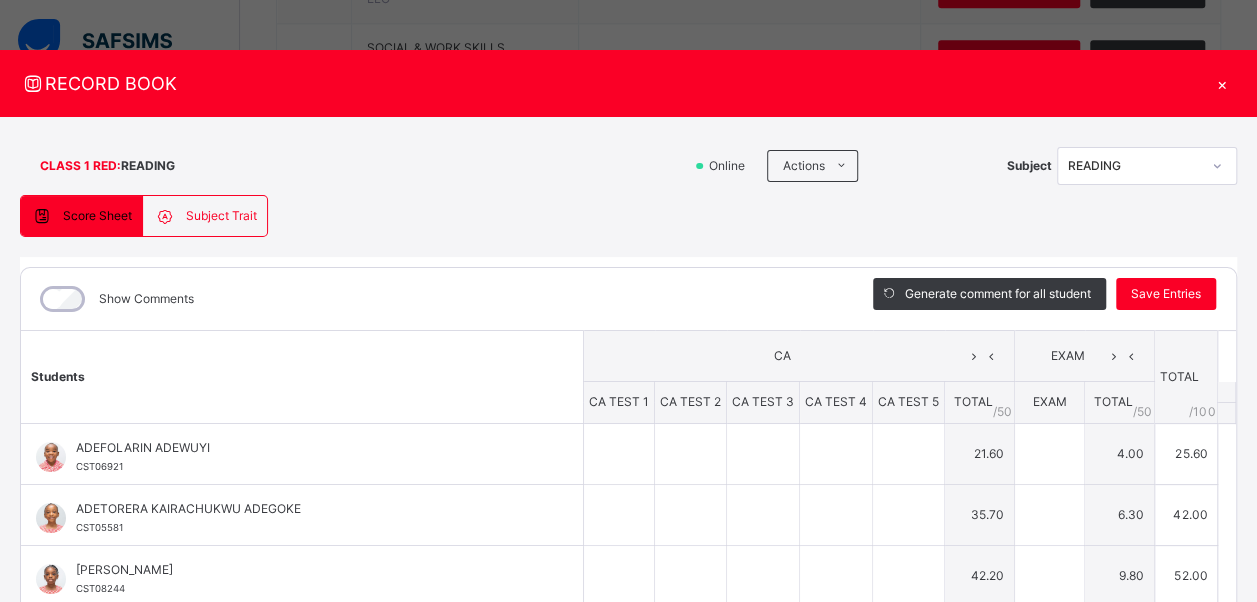 type on "***" 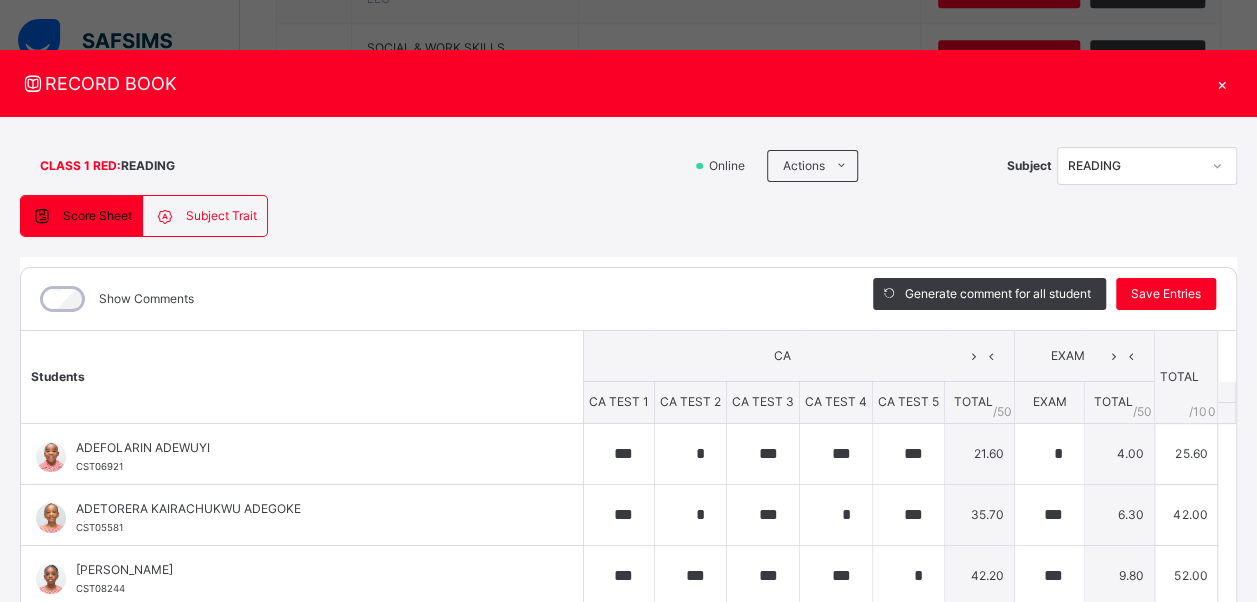 click on "Show Comments" at bounding box center (432, 299) 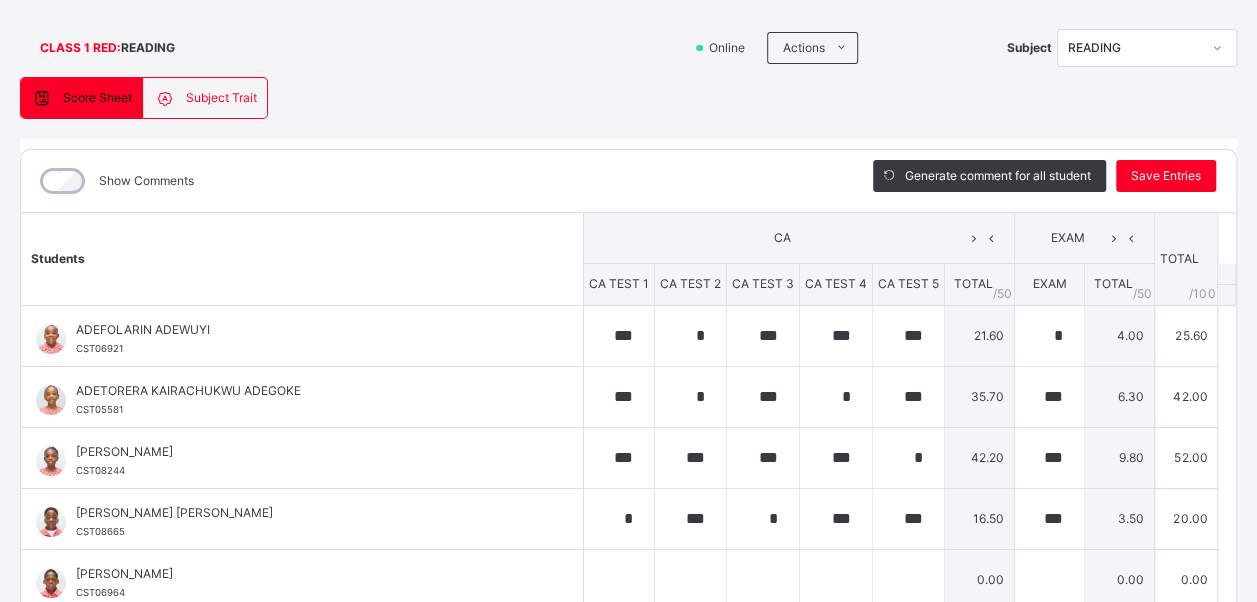 scroll, scrollTop: 120, scrollLeft: 0, axis: vertical 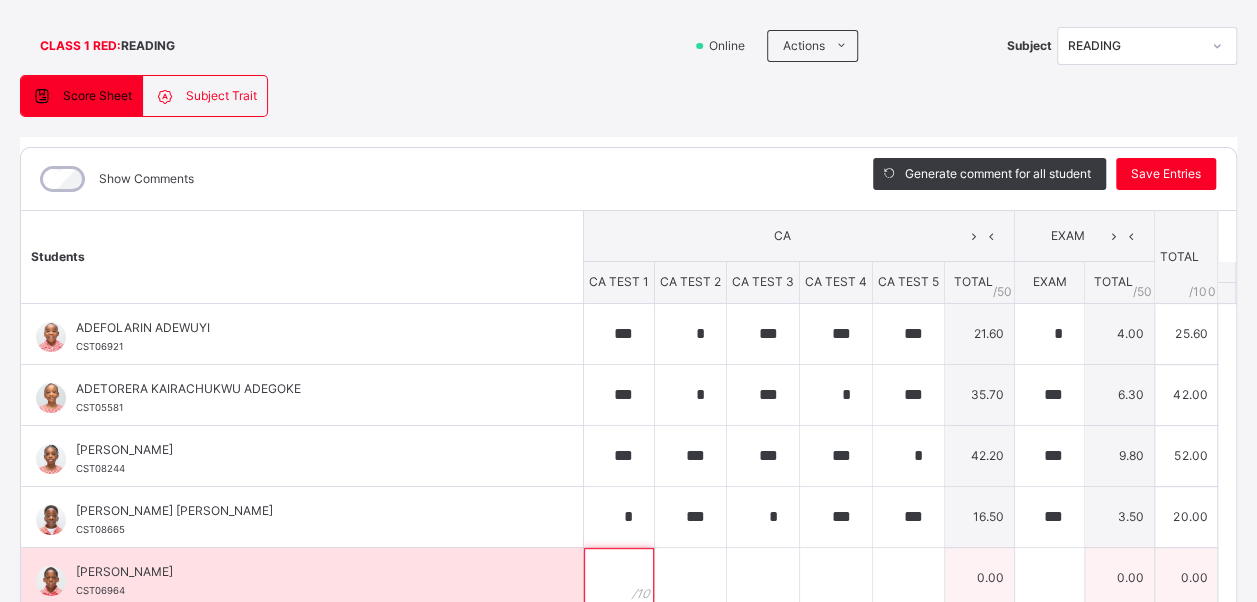 click at bounding box center [619, 578] 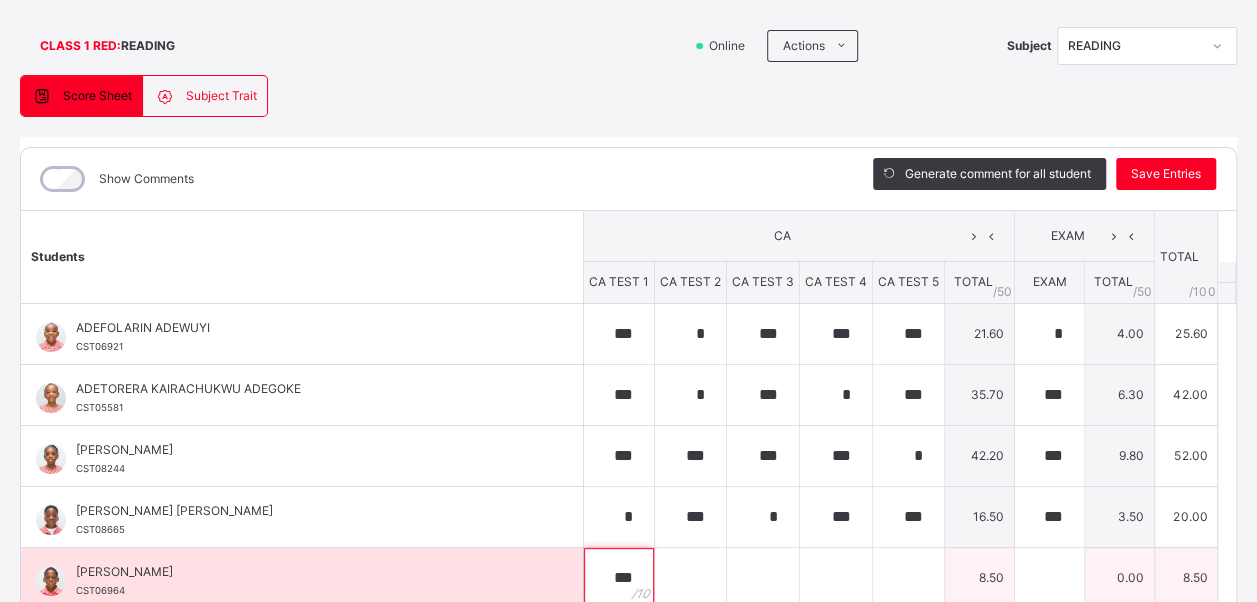 type on "***" 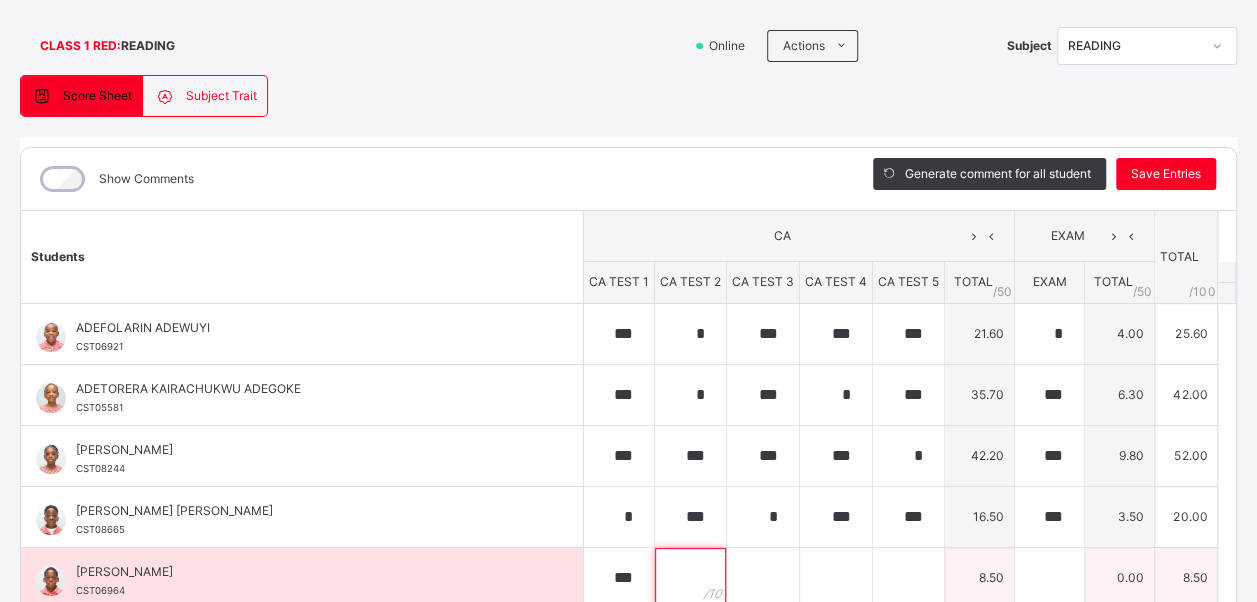 click at bounding box center [690, 578] 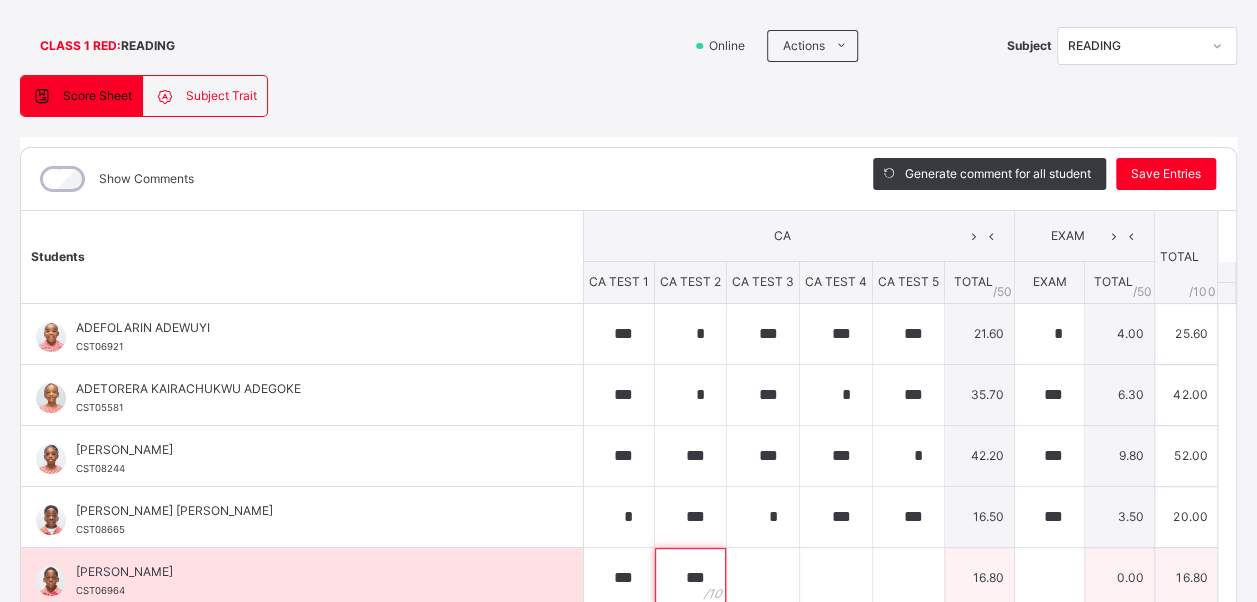 type on "***" 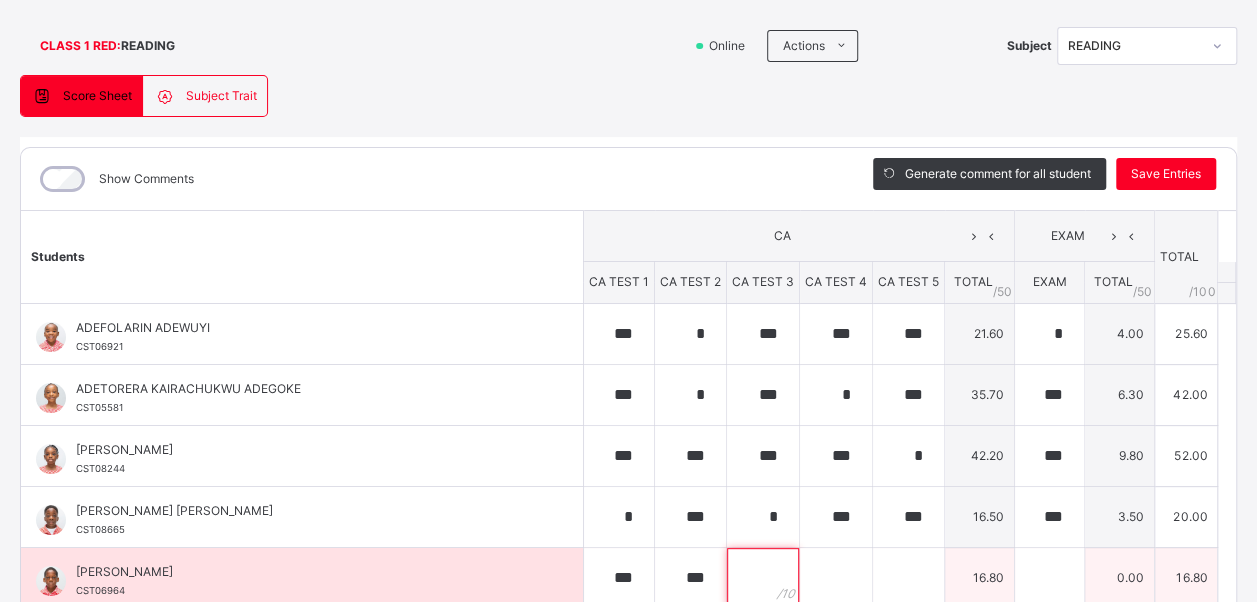click at bounding box center [763, 578] 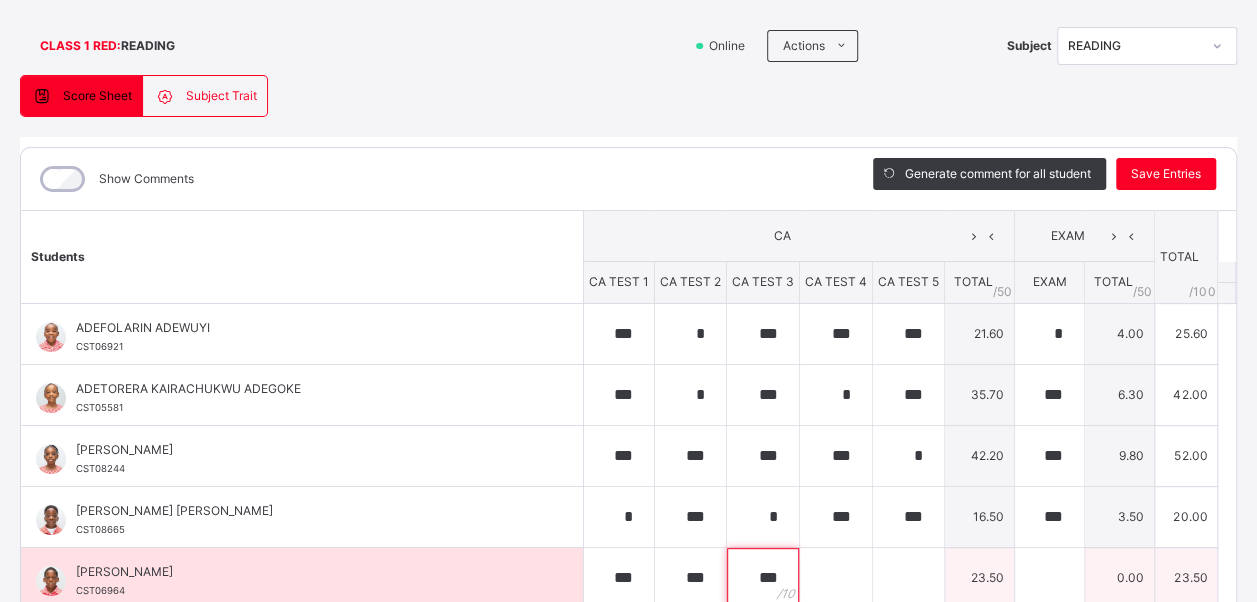 type on "***" 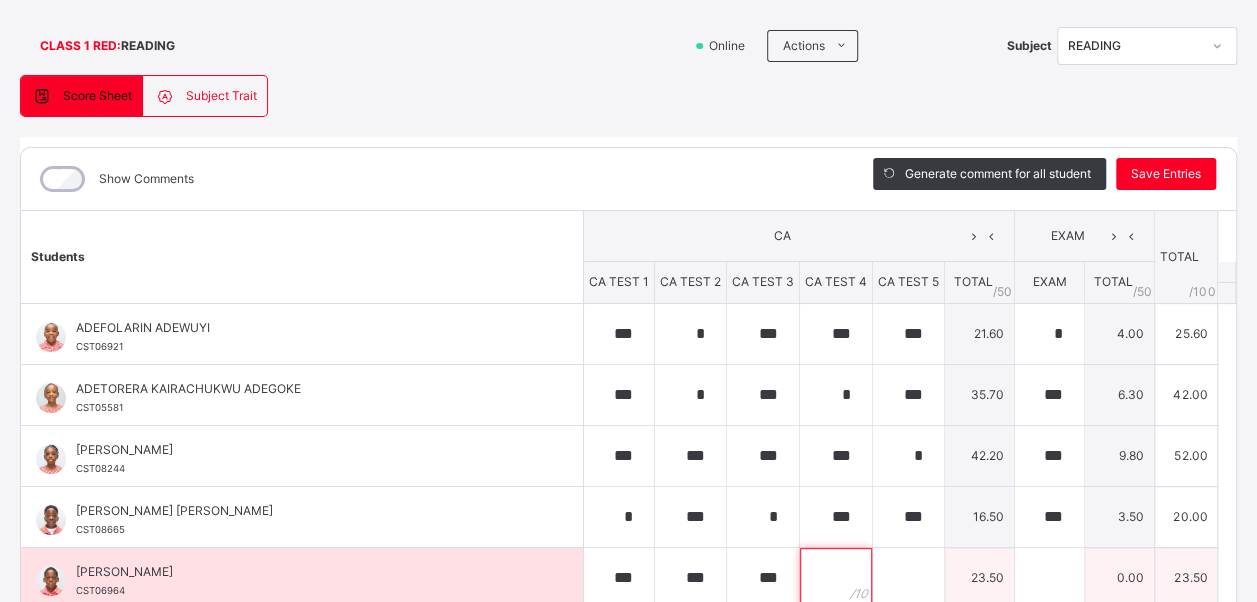 click at bounding box center [836, 578] 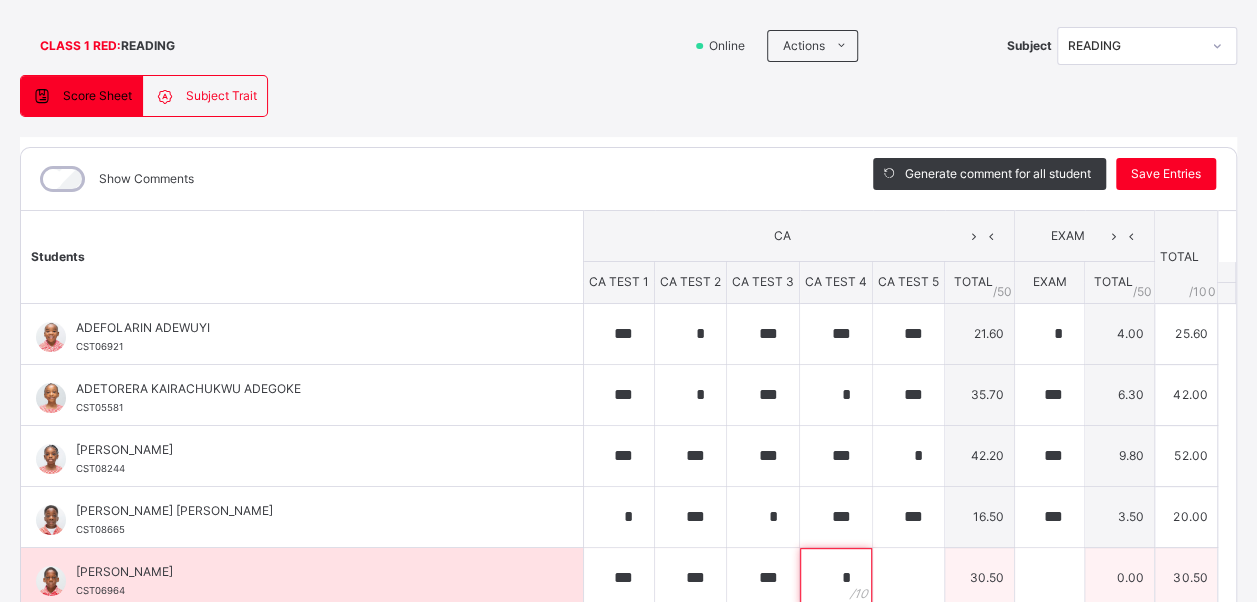 type on "*" 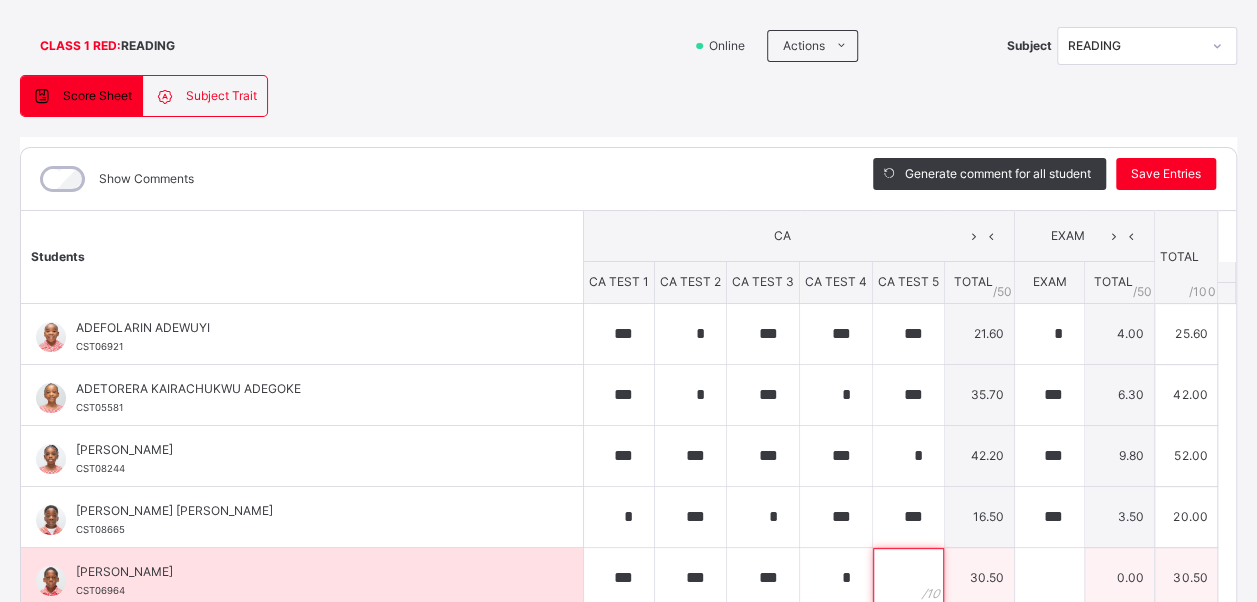 click at bounding box center (908, 578) 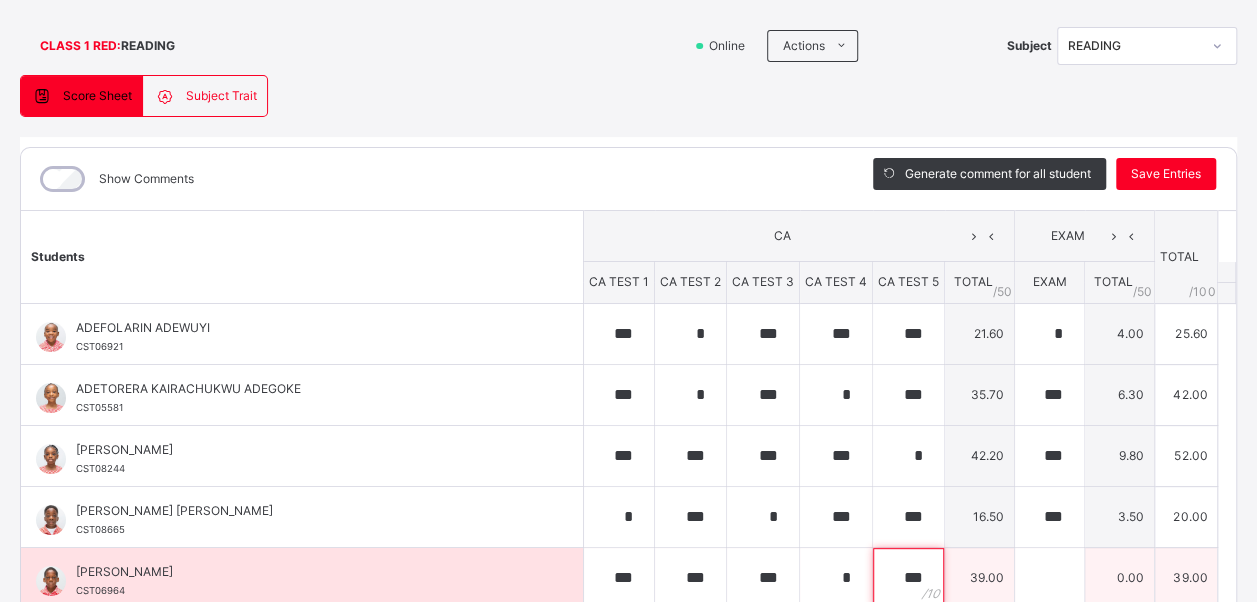 type on "***" 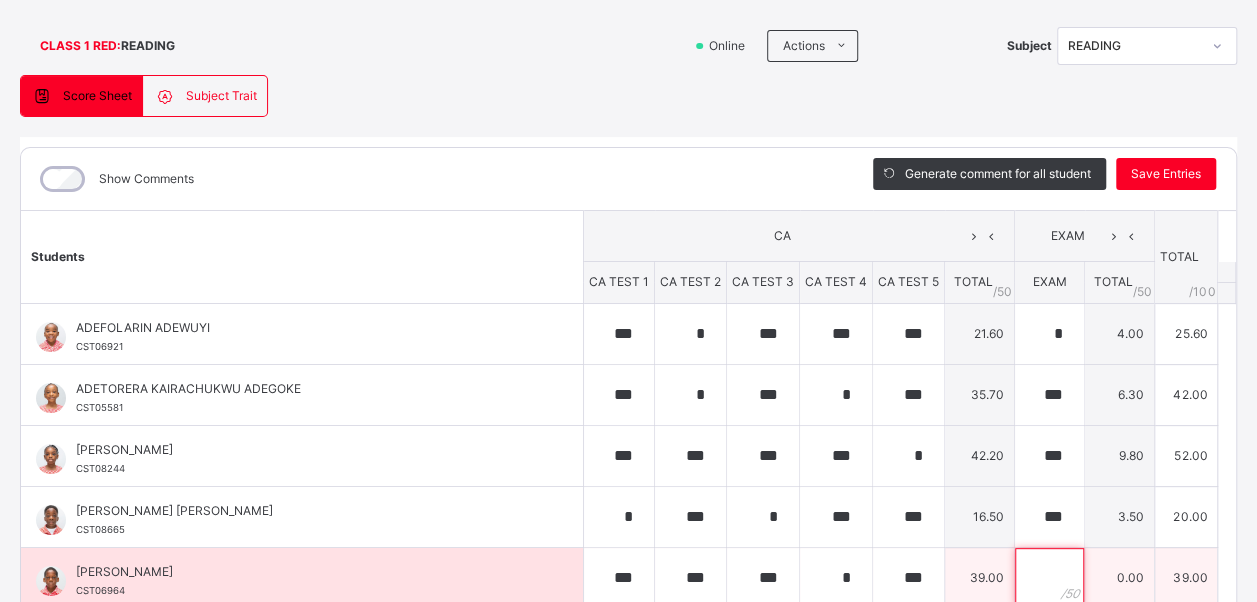 click at bounding box center (1049, 578) 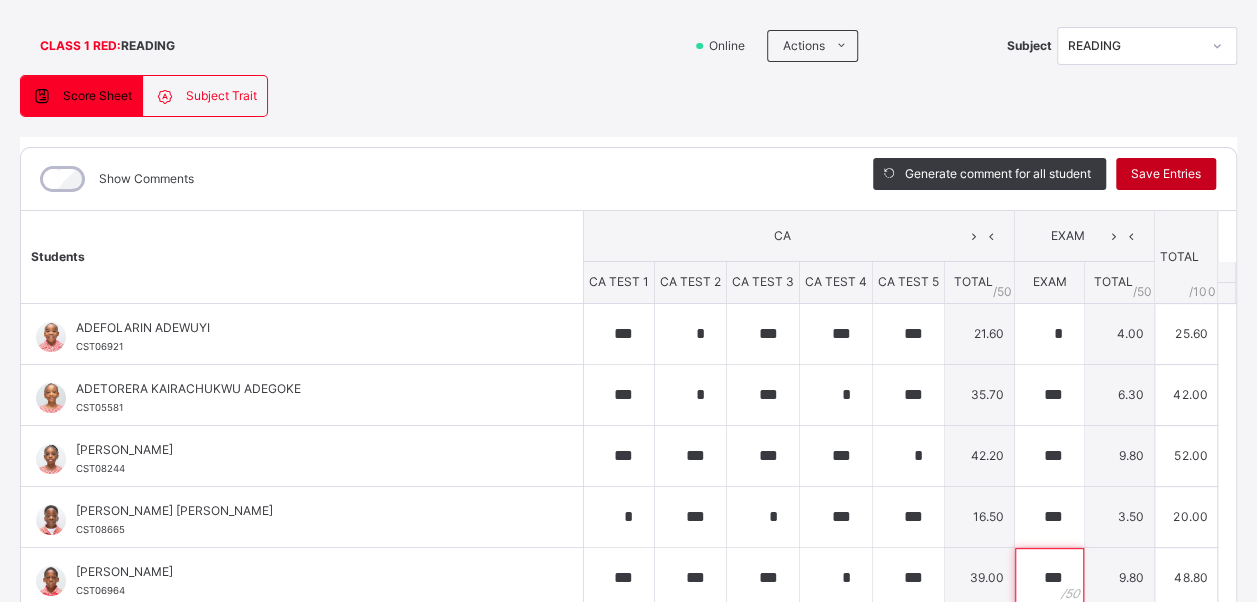 type on "***" 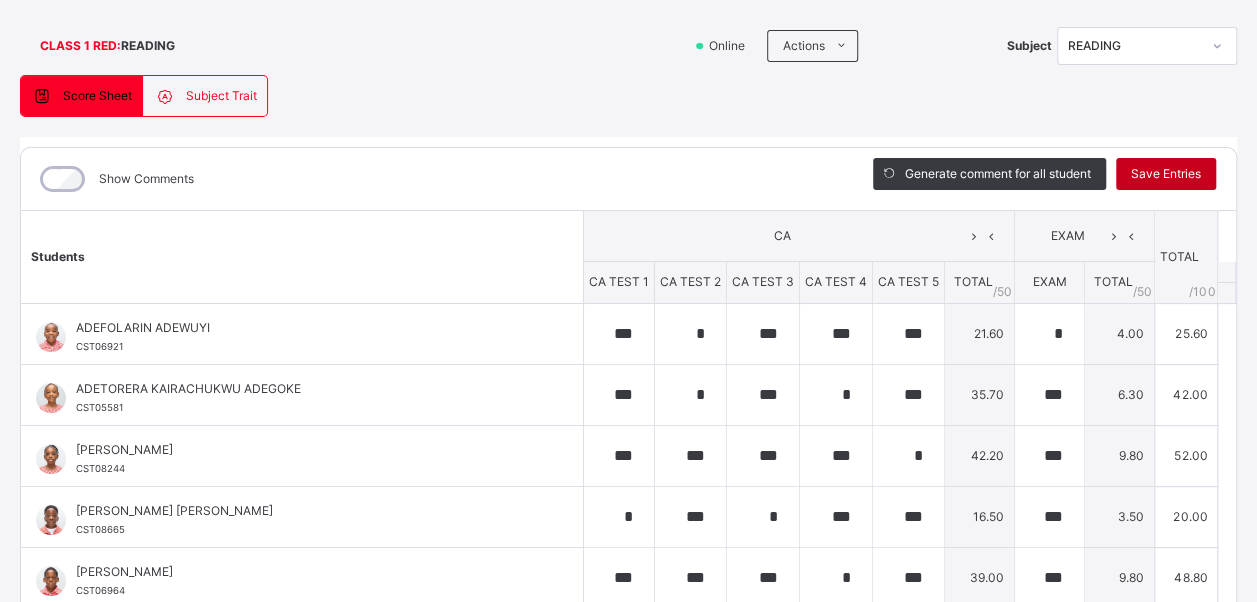 click on "Save Entries" at bounding box center (1166, 174) 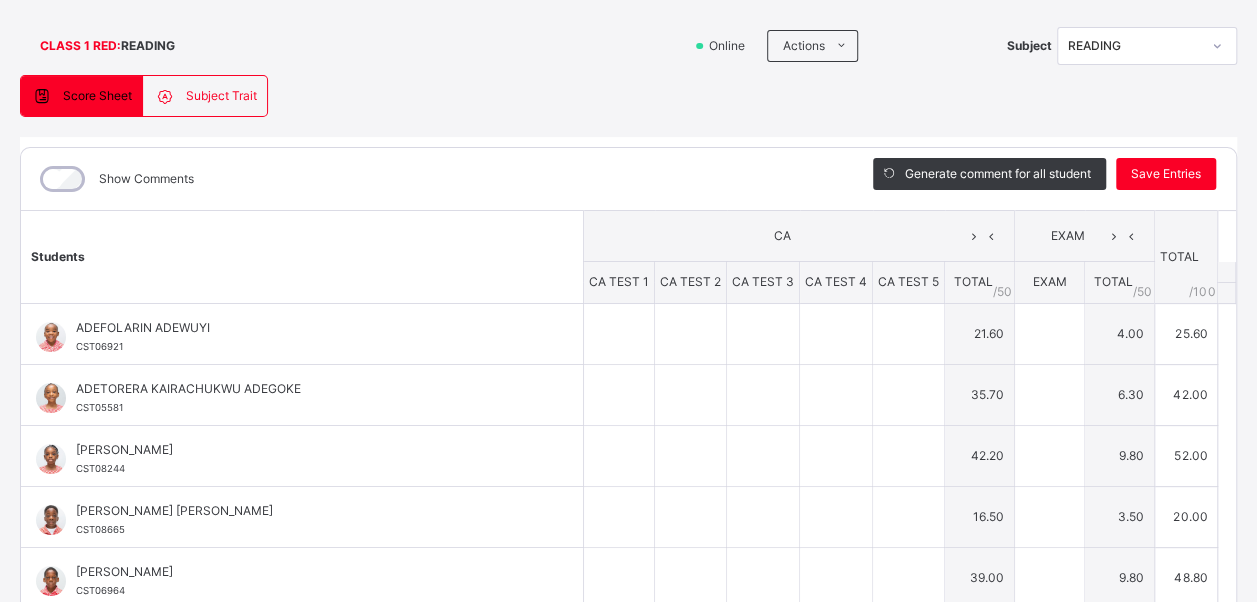 type on "***" 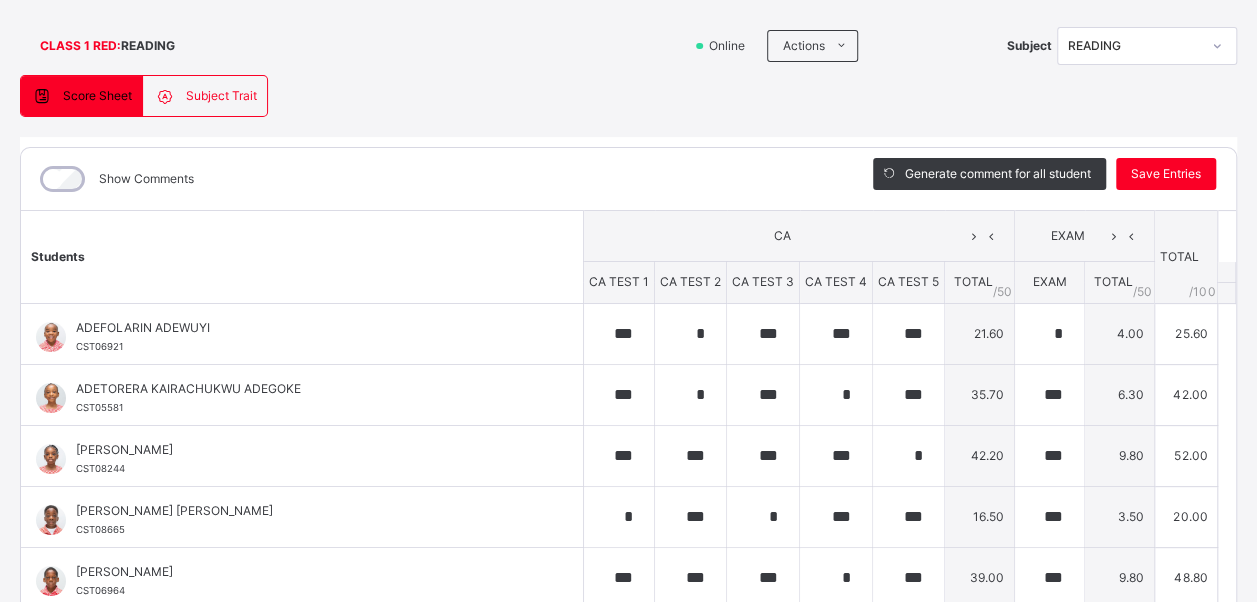 click on "Show Comments   Generate comment for all student   Save Entries Class Level:  CLASS 1   RED Subject:  READING Session:  2024/2025 Session Session:  Third Term Students CA EXAM  TOTAL /100 Comment CA TEST 1 CA TEST 2 CA TEST 3 CA TEST 4 CA TEST 5 TOTAL / 50 EXAM  TOTAL / 50 ADEFOLARIN  ADEWUYI CST06921 ADEFOLARIN  ADEWUYI CST06921 *** * *** *** *** 21.60 * 4.00 25.60 Generate comment 0 / 250   ×   Subject Teacher’s Comment Generate and see in full the comment developed by the AI with an option to regenerate the comment [PERSON_NAME]   CST06921   Total 25.60  / 100.00 [PERSON_NAME] Bot   Regenerate     Use this comment   ADETORERA  KAIRACHUKWU  ADEGOKE CST05581 ADETORERA  KAIRACHUKWU  ADEGOKE CST05581 *** * *** * *** 35.70 *** 6.30 42.00 Generate comment 0 / 250   ×   Subject Teacher’s Comment Generate and see in full the comment developed by the AI with an option to regenerate the comment JS ADETORERA  KAIRACHUKWU  ADEGOKE   CST05581   Total 42.00  / 100.00 [PERSON_NAME] Bot   Regenerate     Use this comment   *" at bounding box center (628, 429) 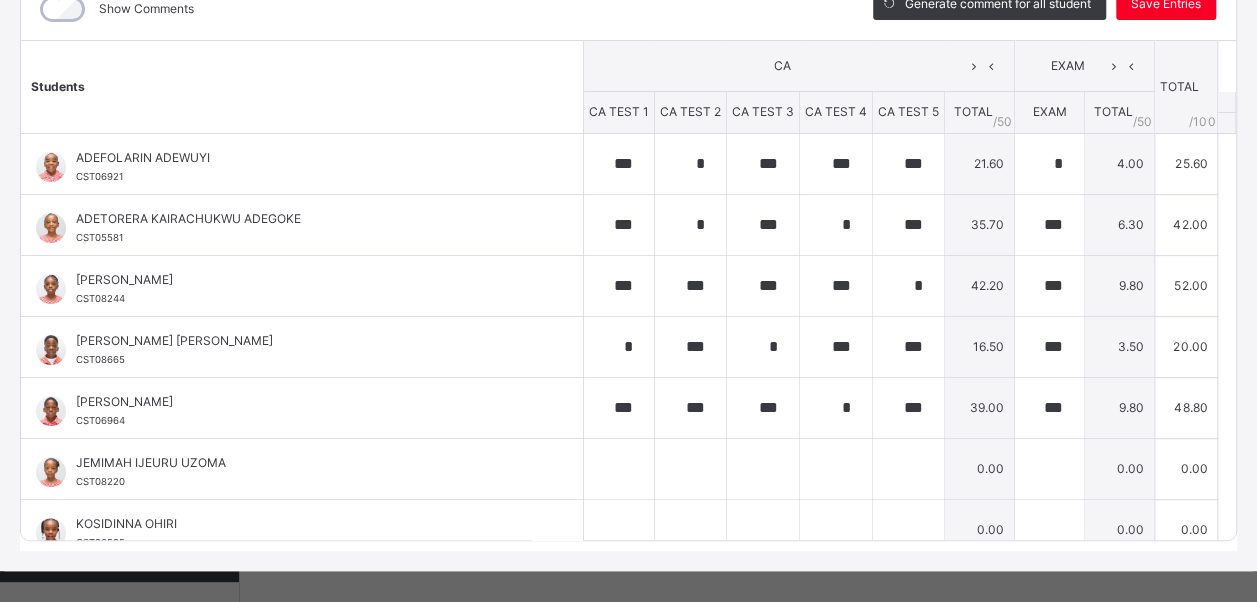 scroll, scrollTop: 308, scrollLeft: 0, axis: vertical 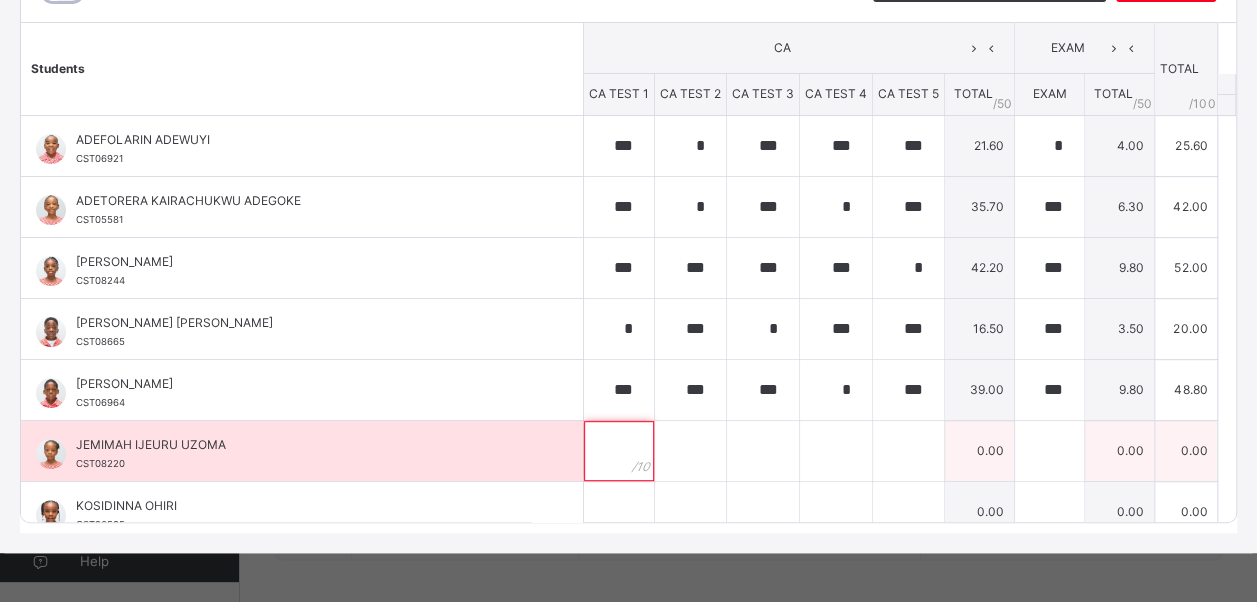 click at bounding box center (619, 451) 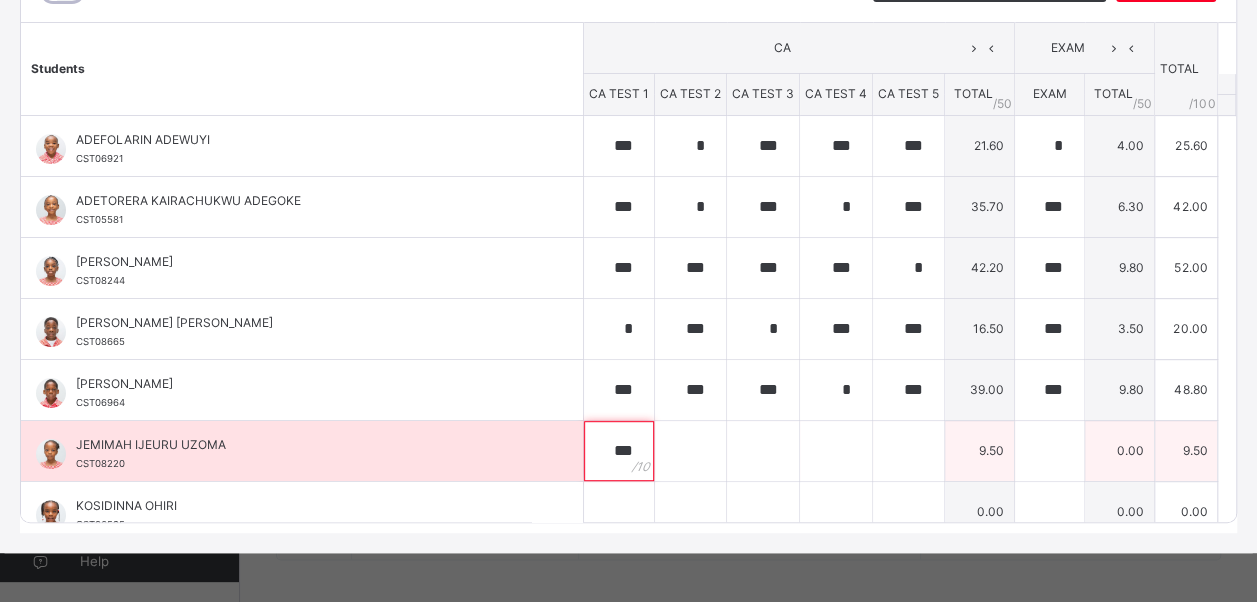 type on "***" 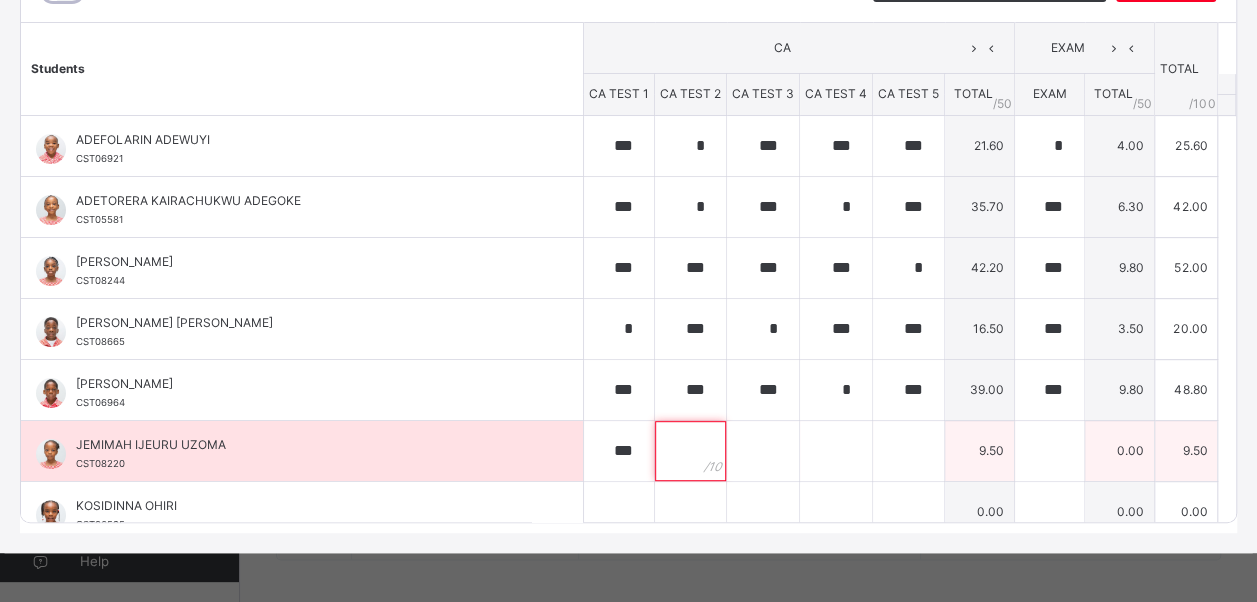 click at bounding box center [690, 451] 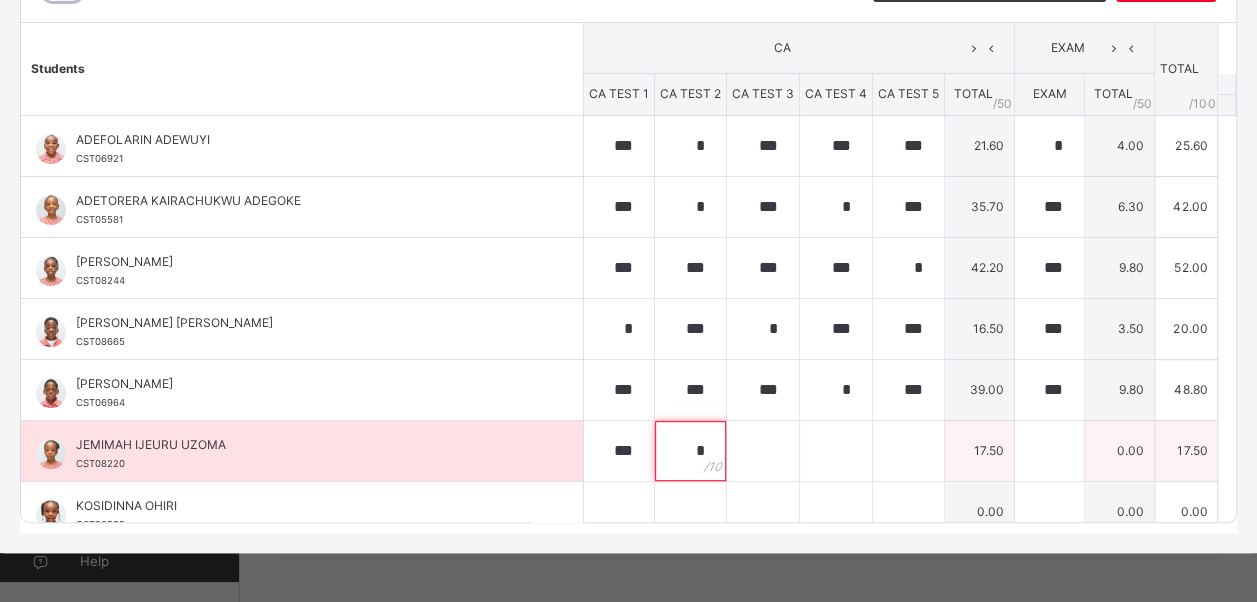 type on "*" 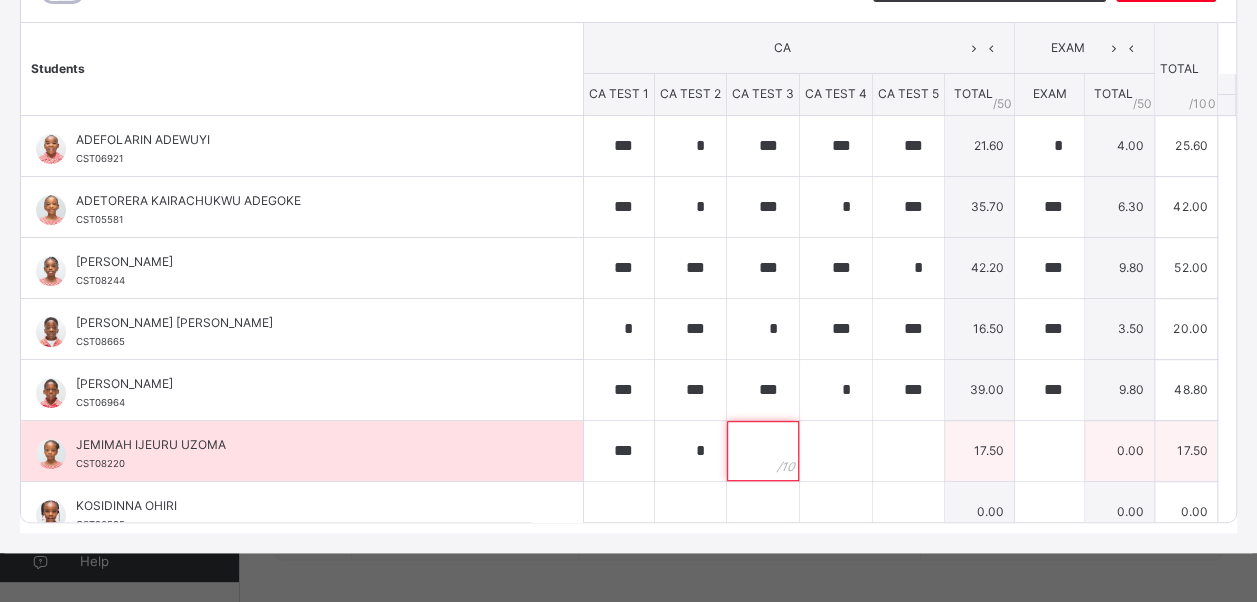 click at bounding box center [763, 451] 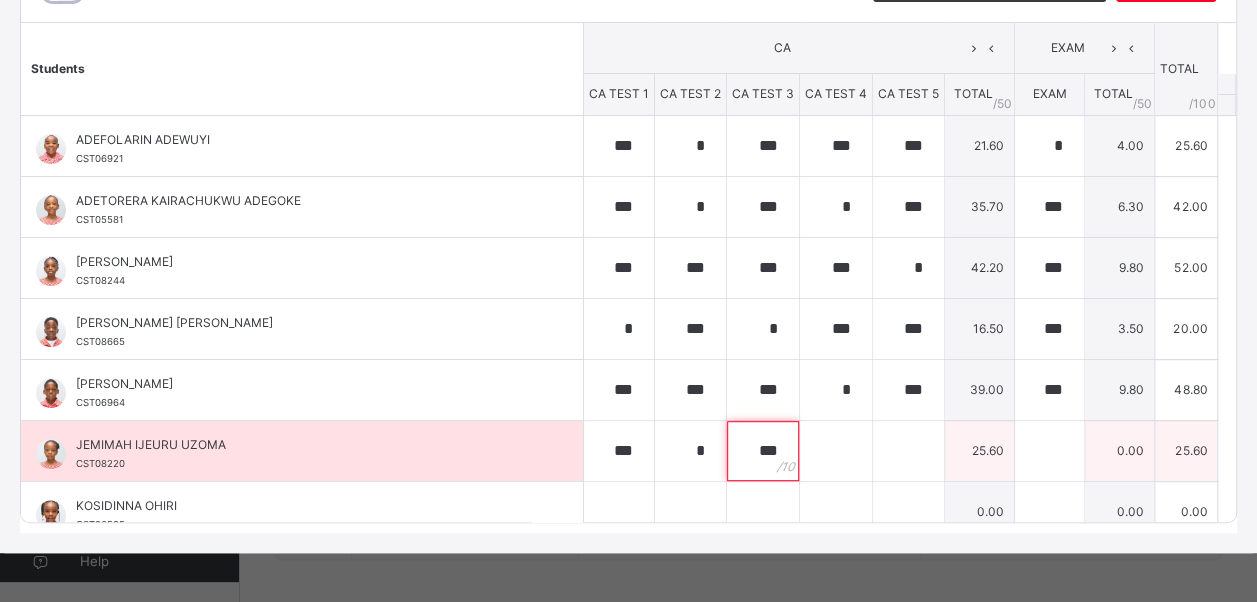 type on "***" 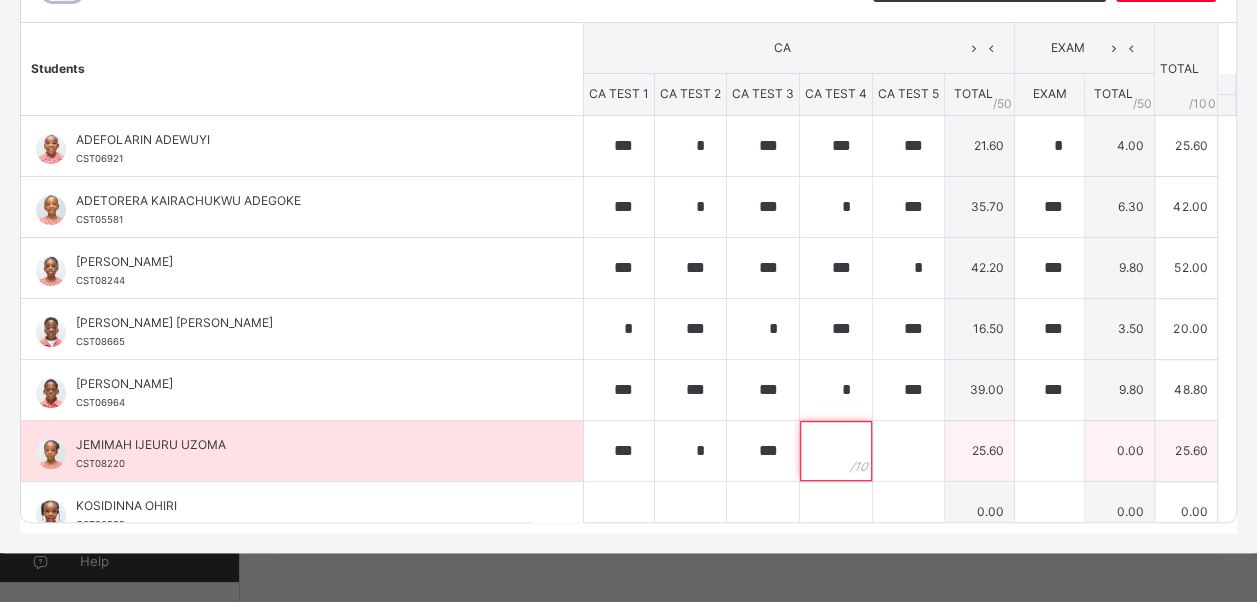 click at bounding box center [836, 451] 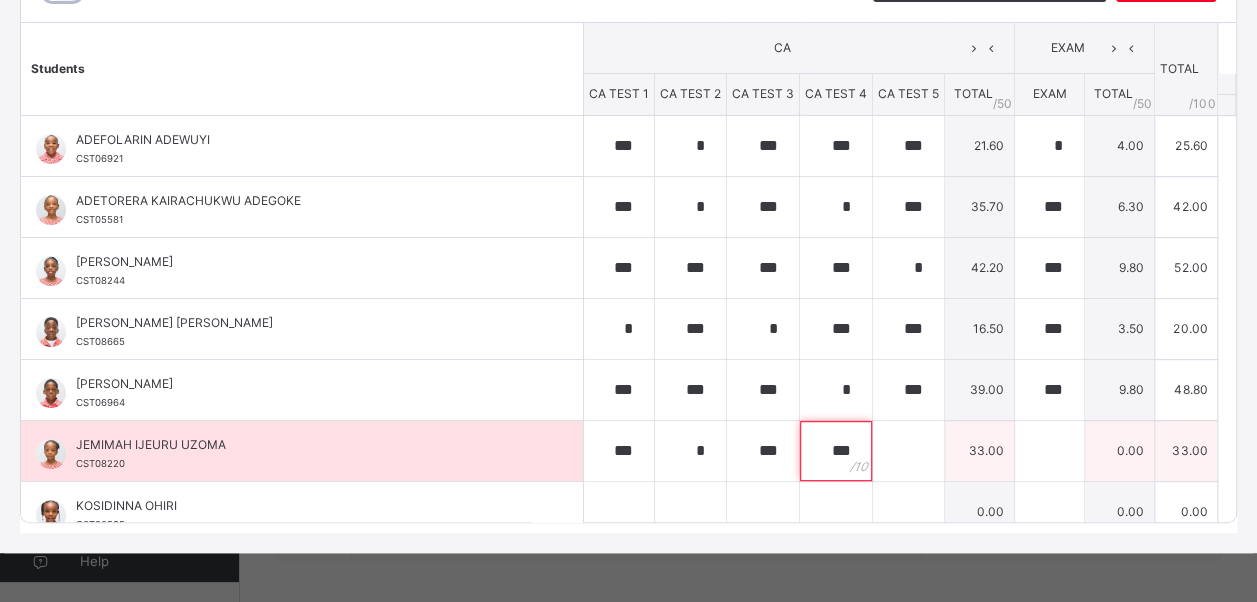 type on "***" 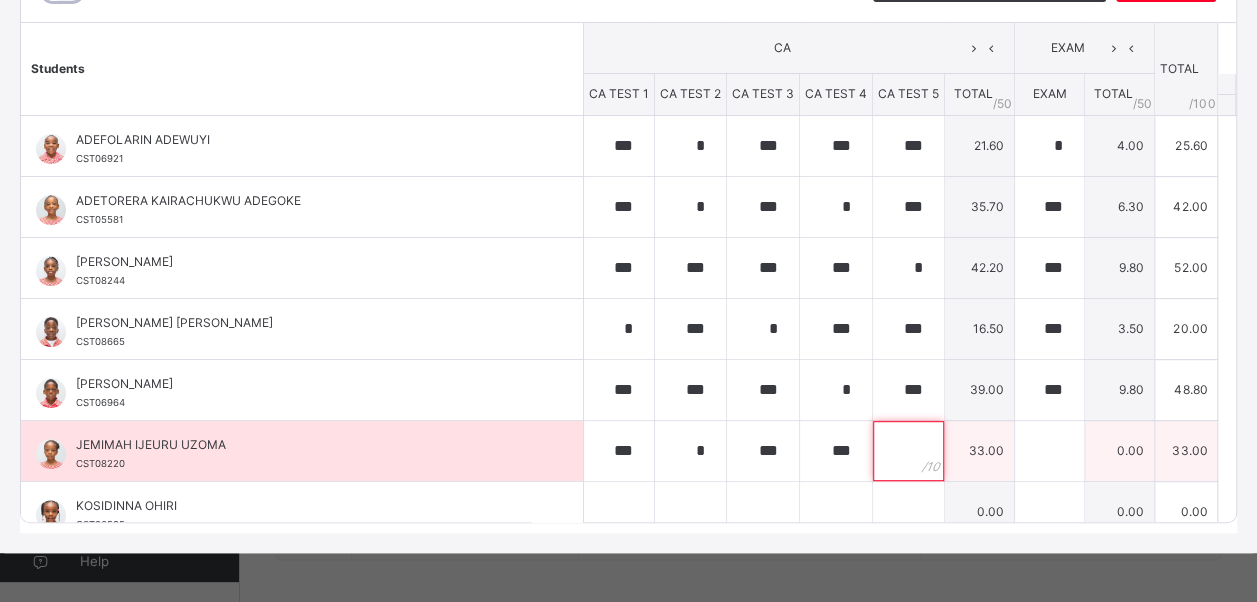 click at bounding box center (908, 451) 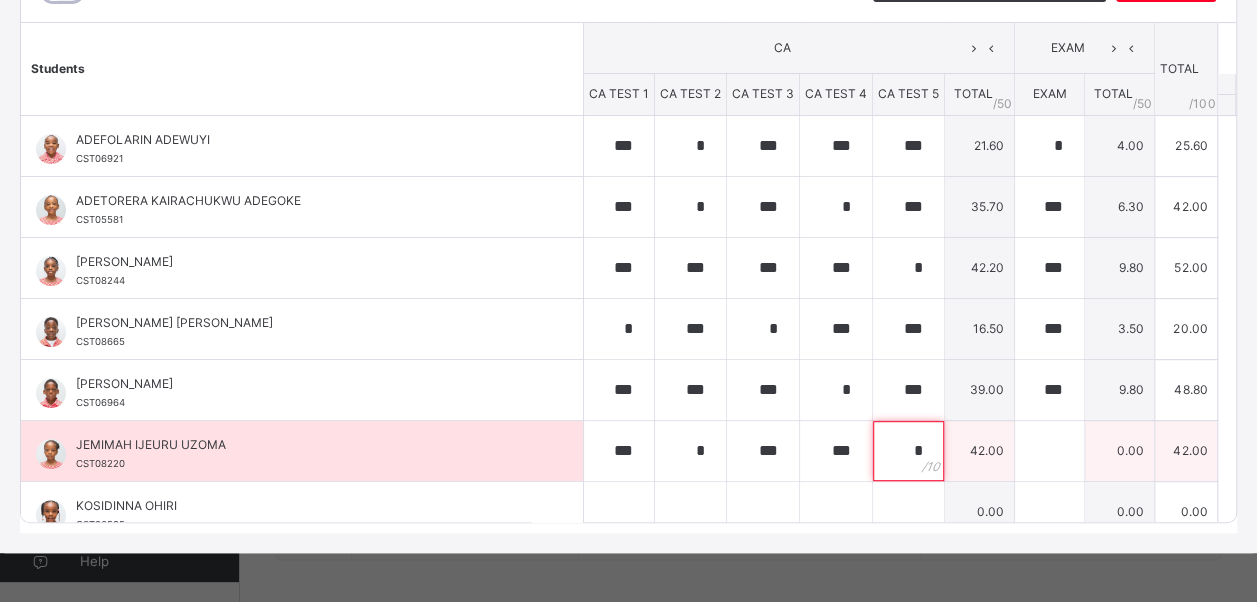 type on "*" 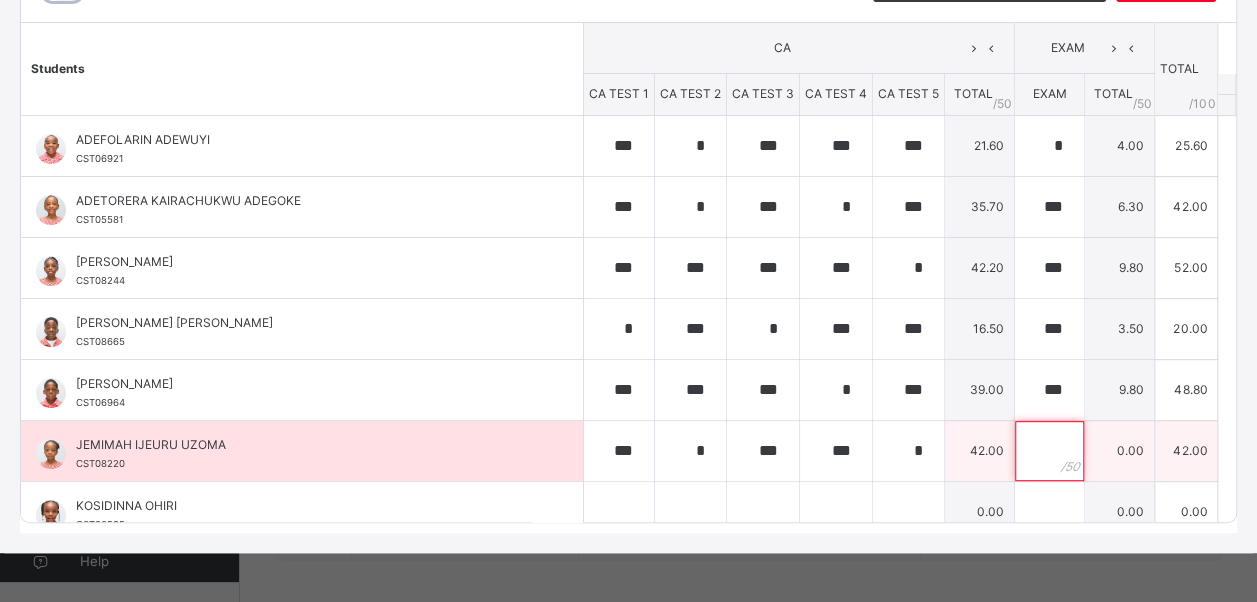 click at bounding box center [1049, 451] 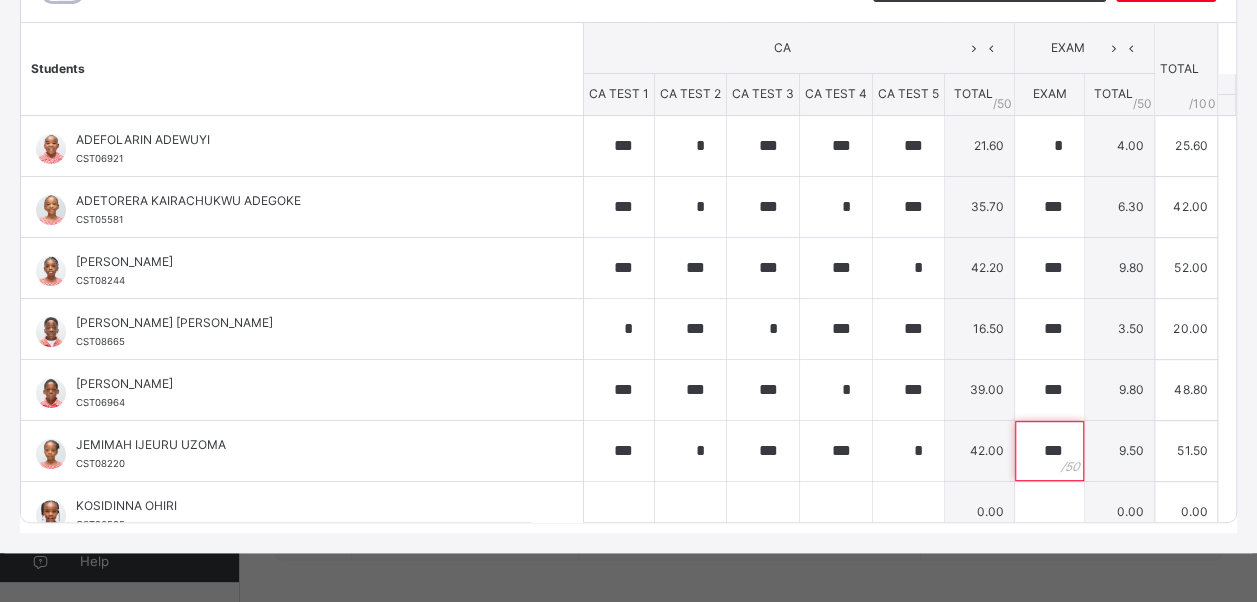 type on "***" 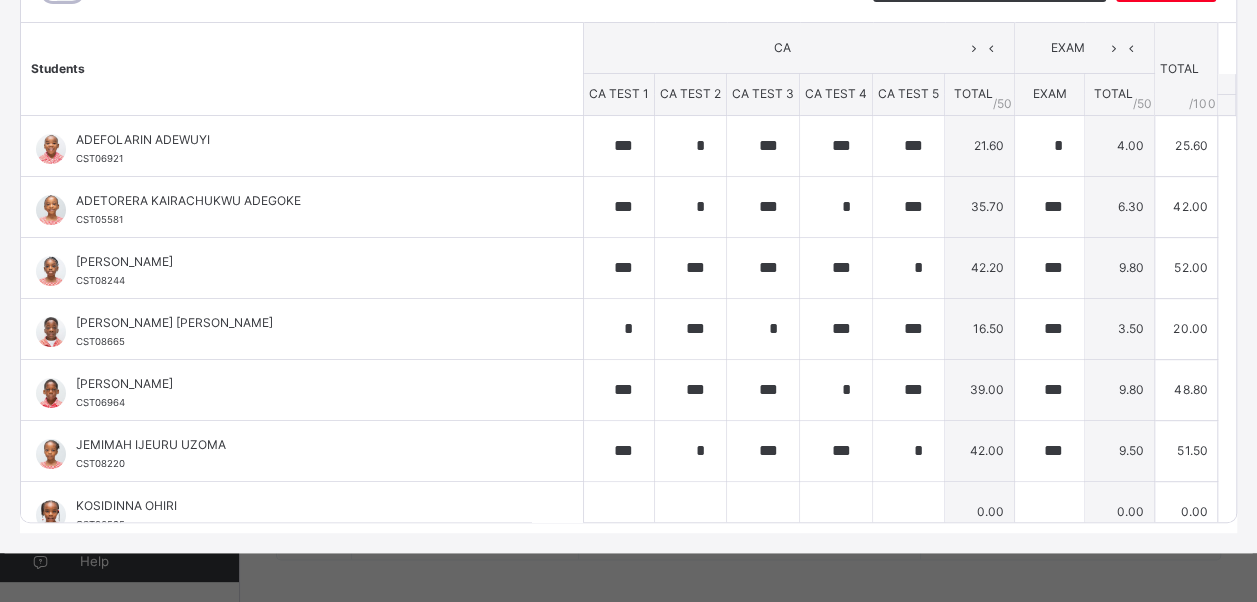 click on "CA" at bounding box center [799, 48] 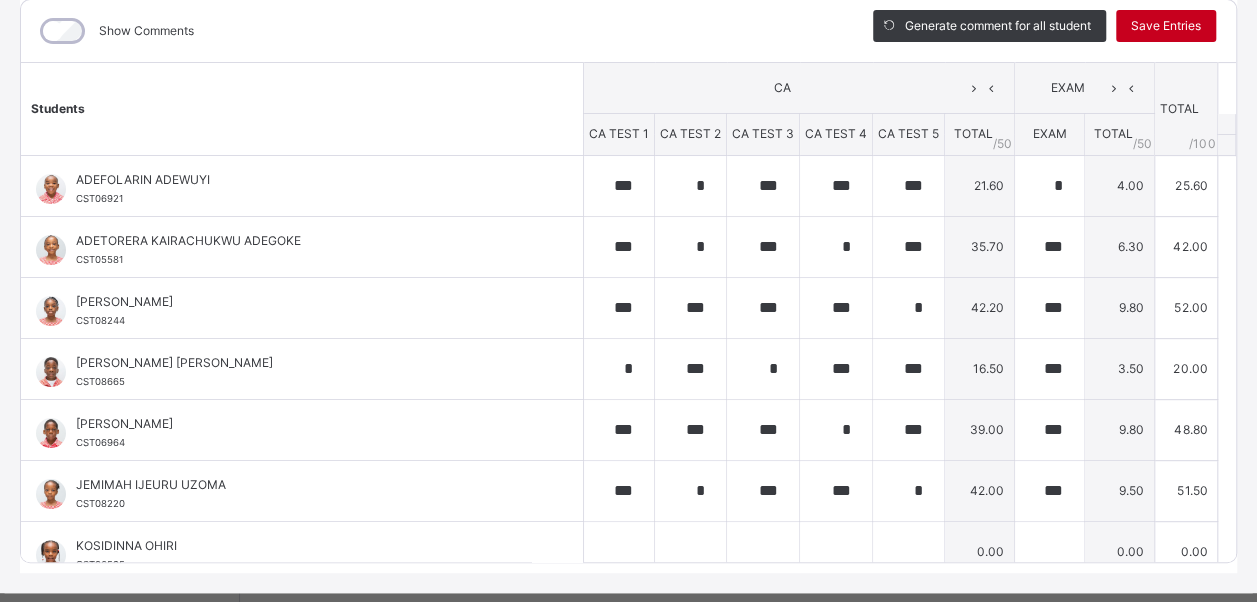 click on "Save Entries" at bounding box center [1166, 26] 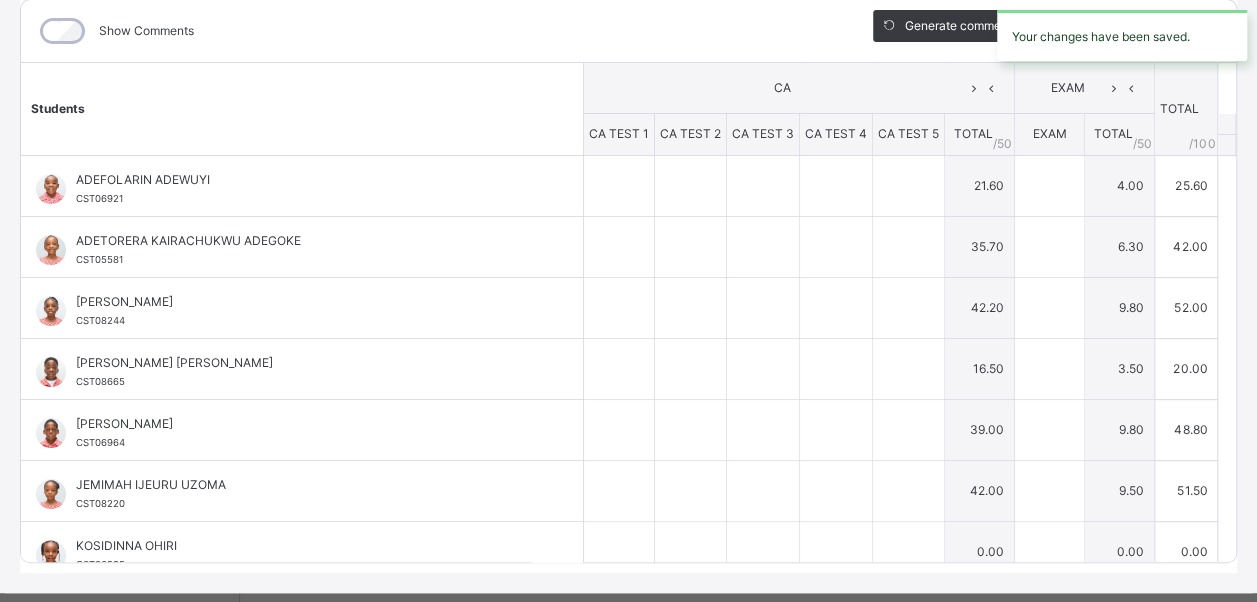 type on "***" 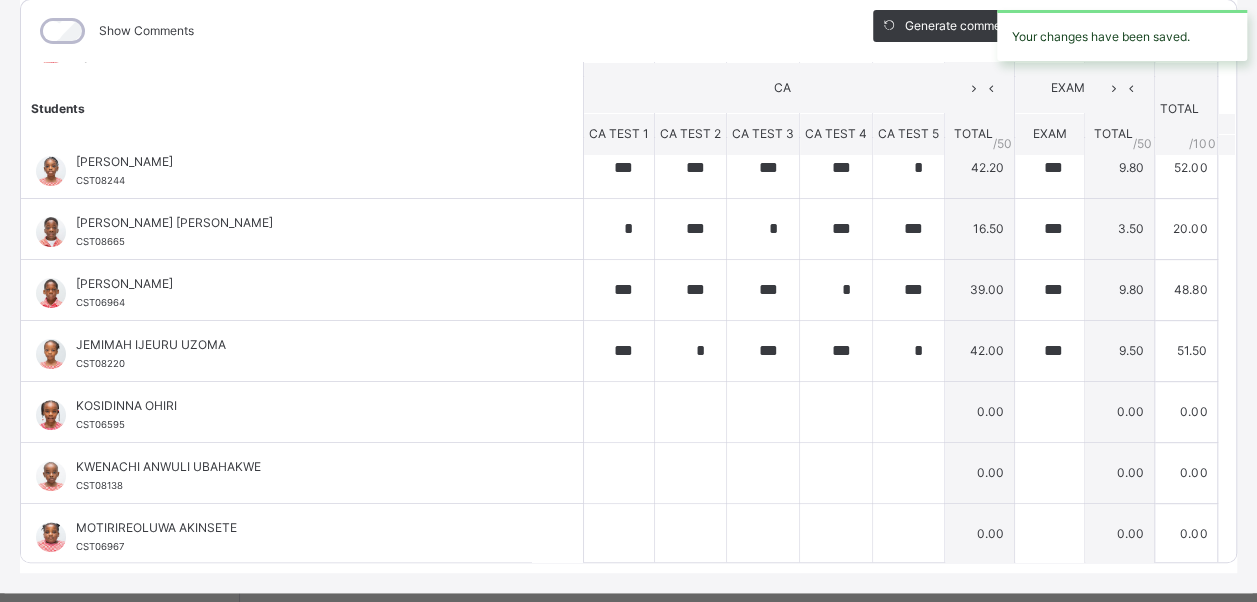 scroll, scrollTop: 160, scrollLeft: 0, axis: vertical 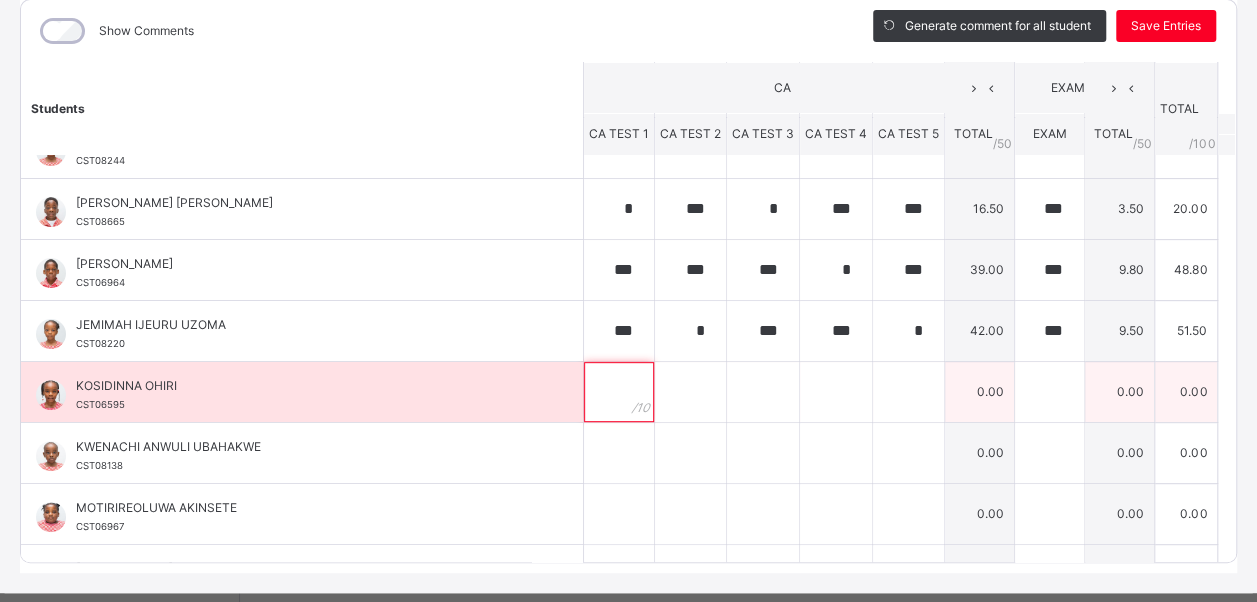 click at bounding box center (619, 392) 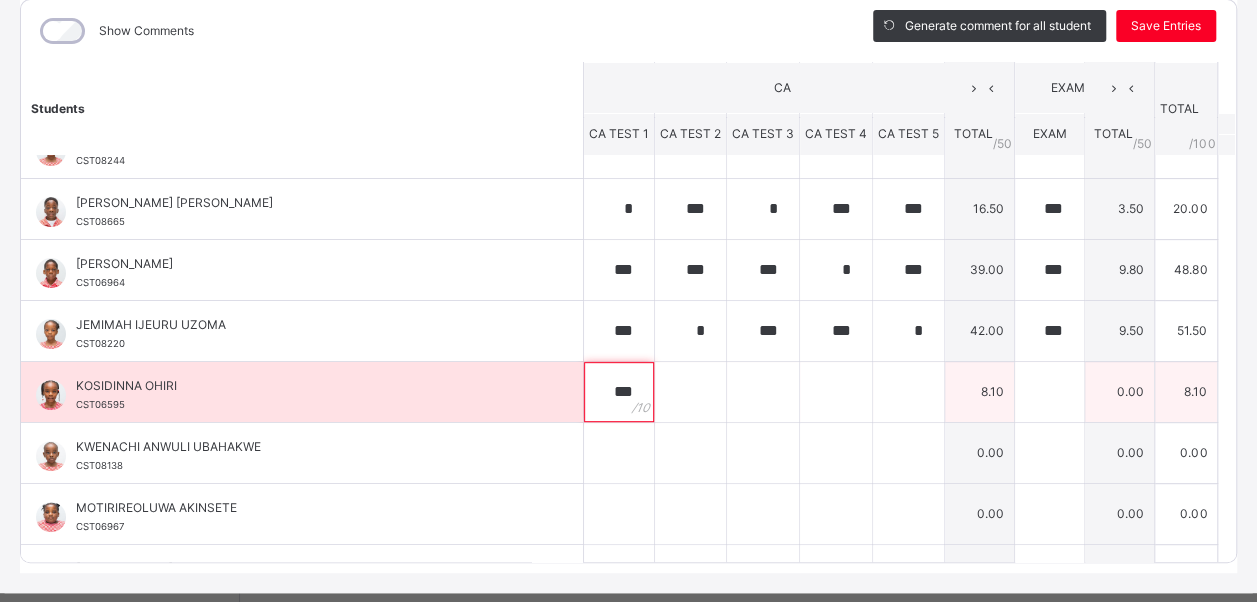type on "***" 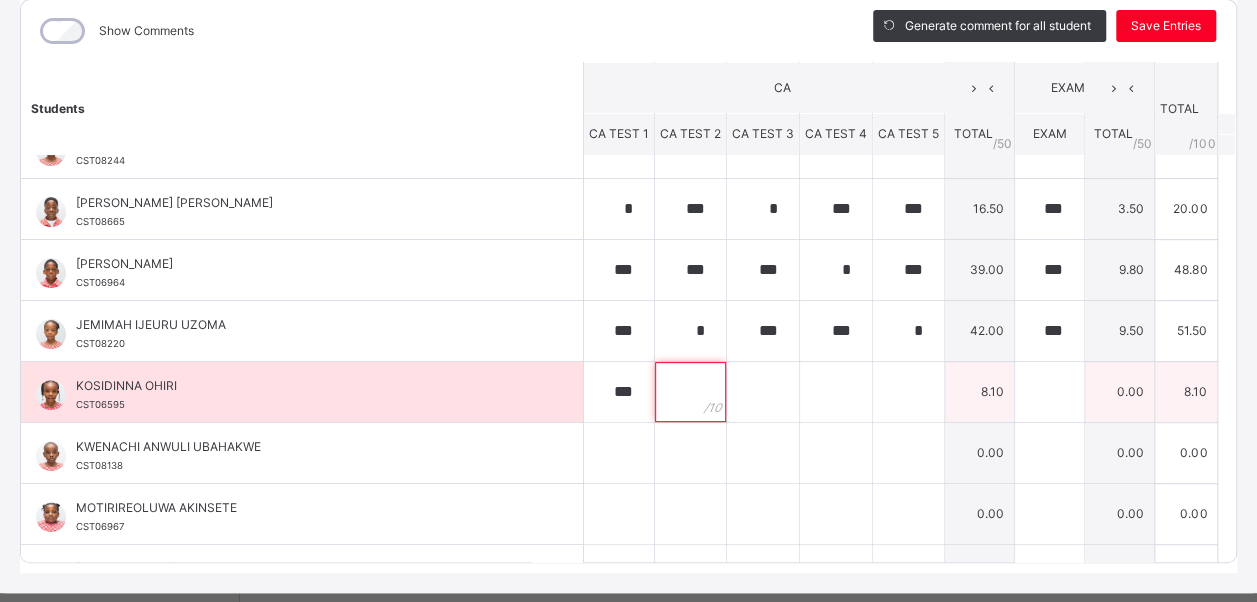 click at bounding box center [690, 392] 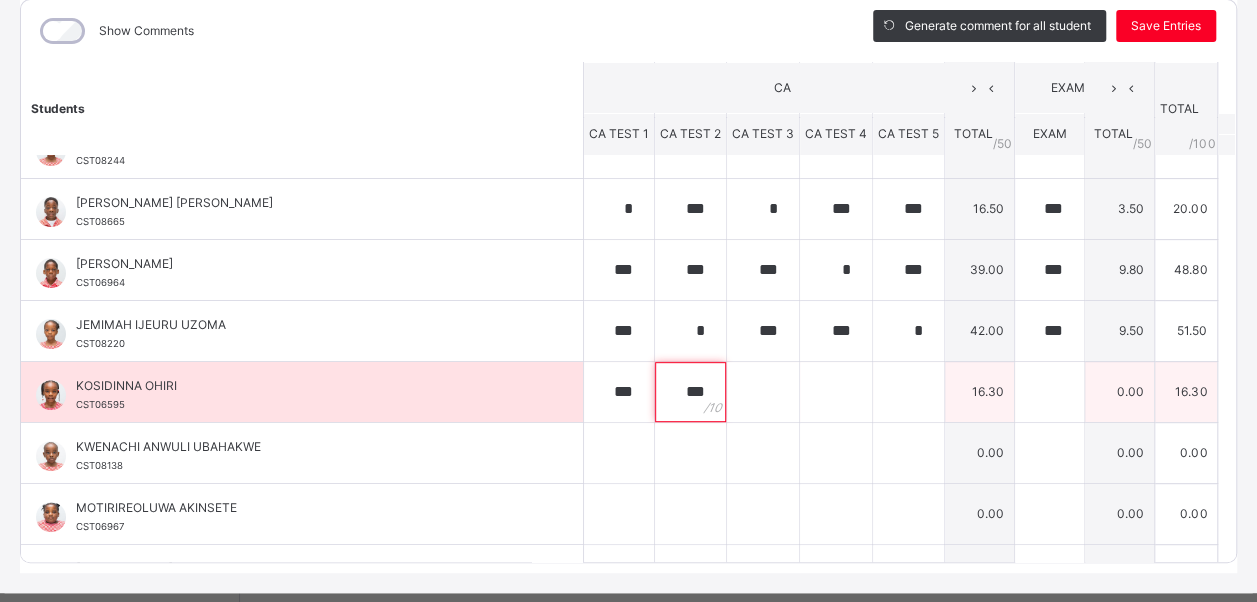 type on "***" 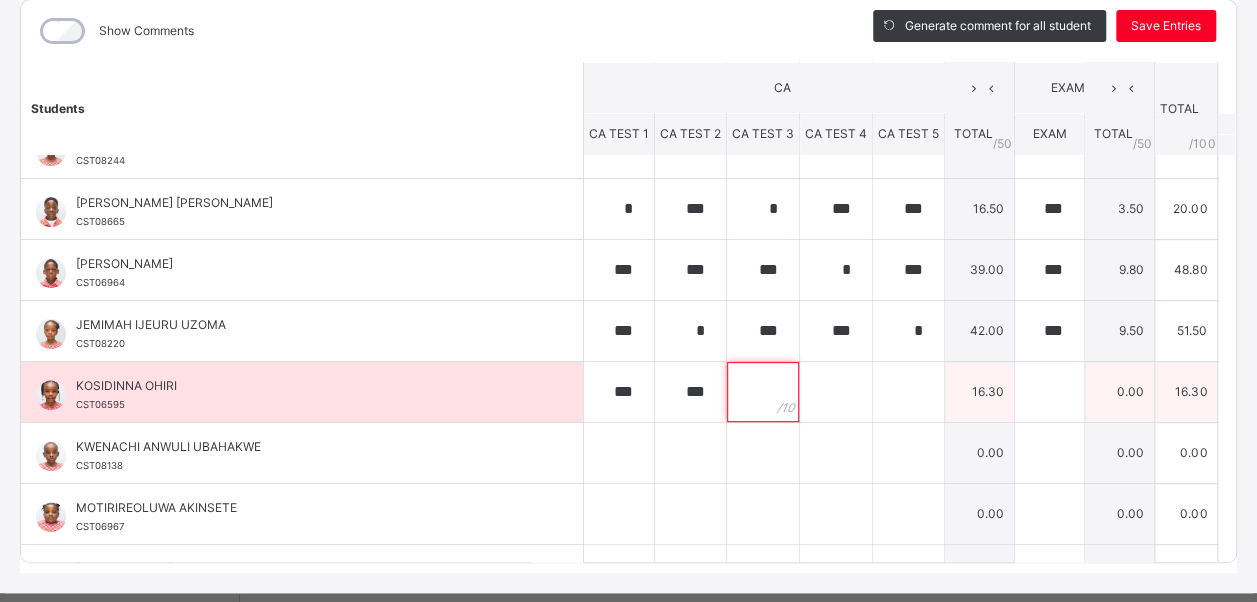 click at bounding box center (763, 392) 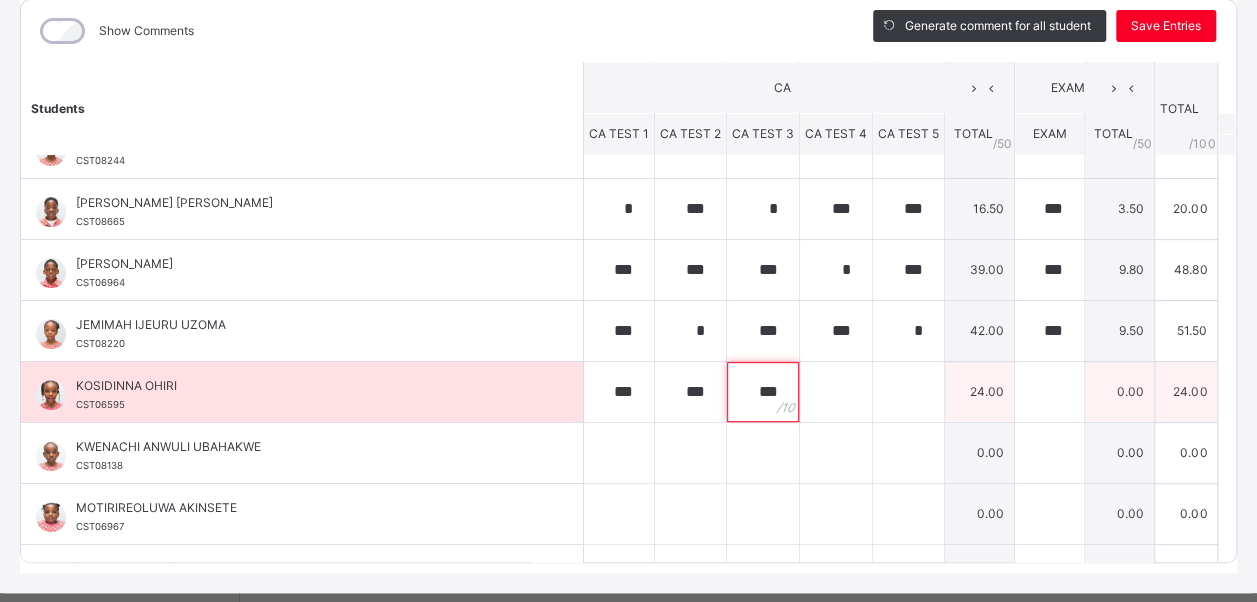 type on "***" 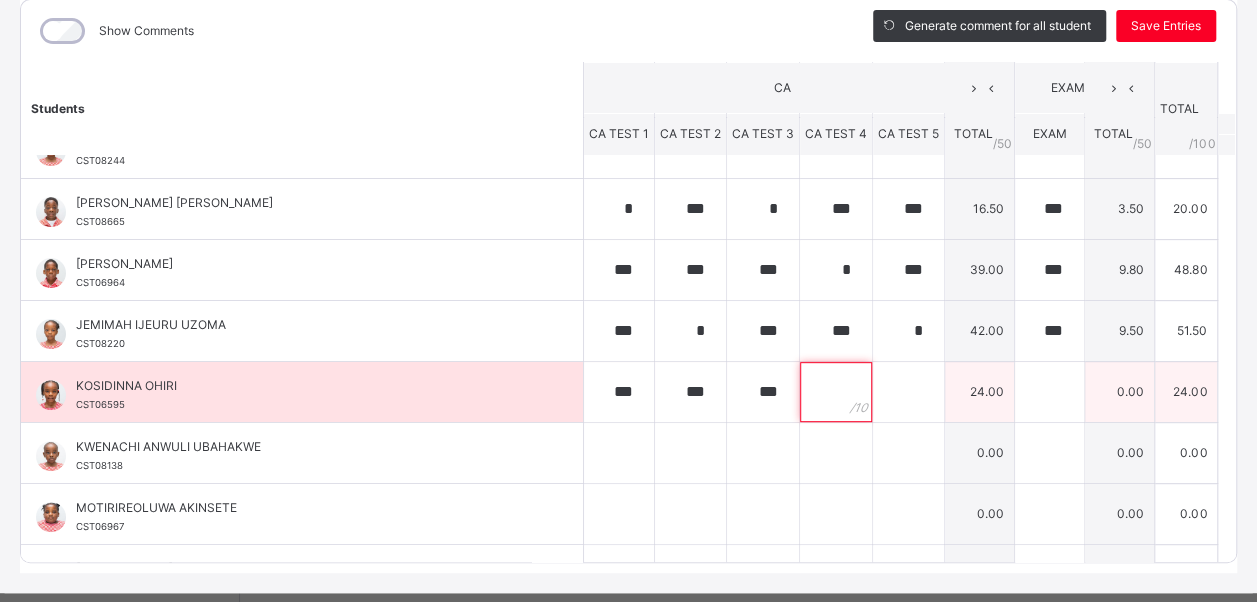 click at bounding box center (836, 392) 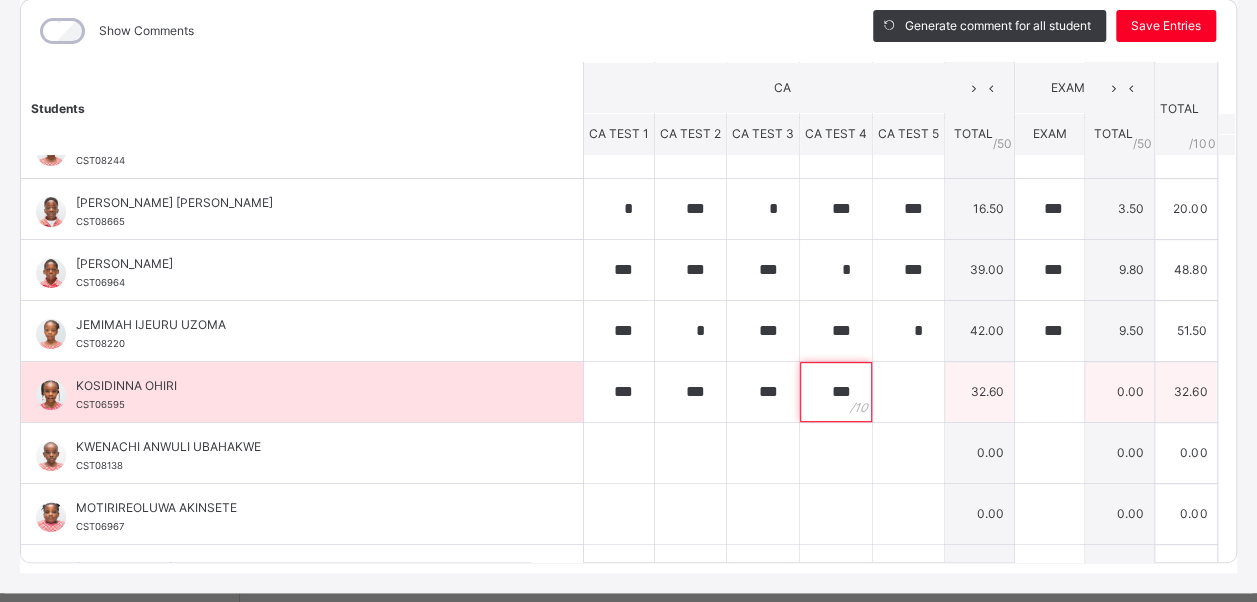type on "***" 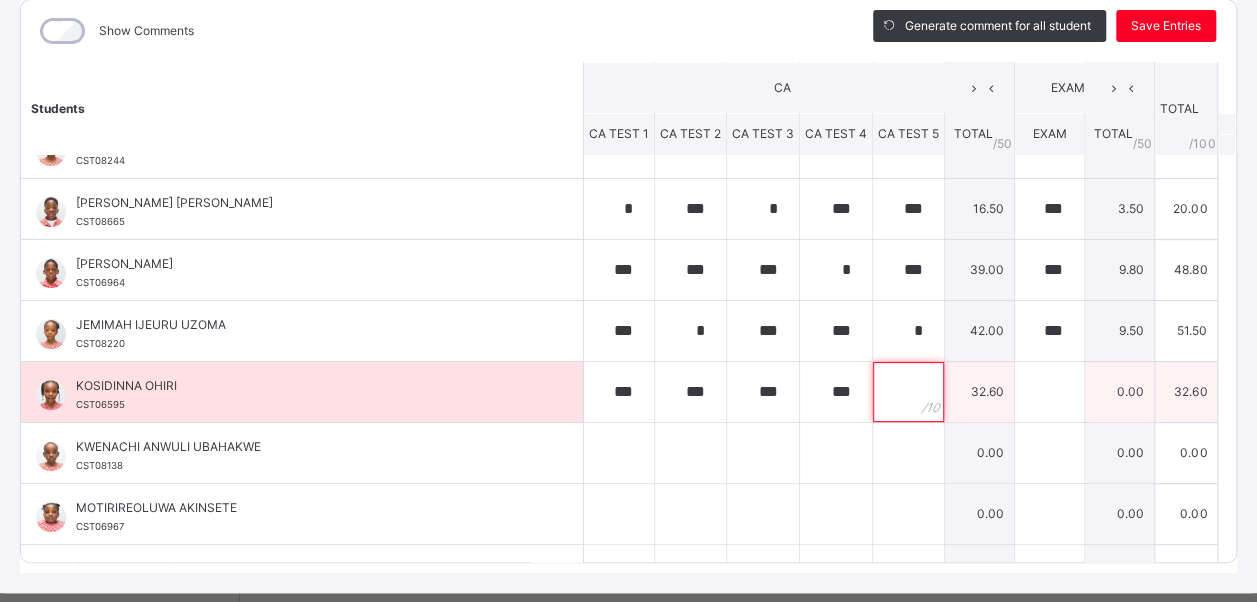 click at bounding box center (908, 392) 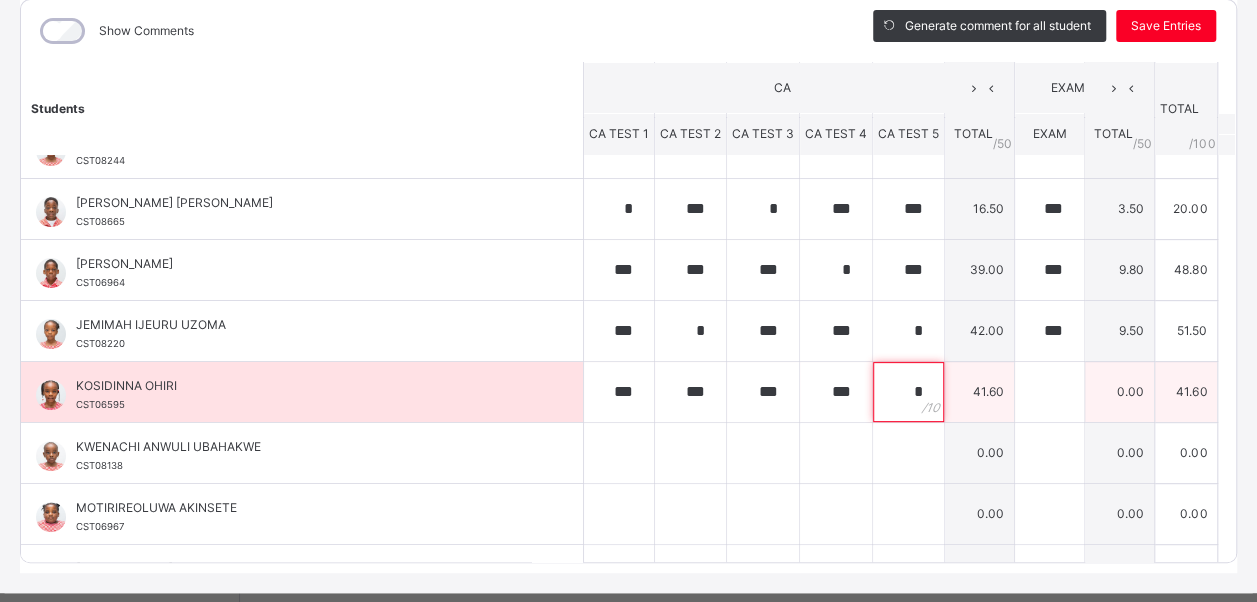 type on "*" 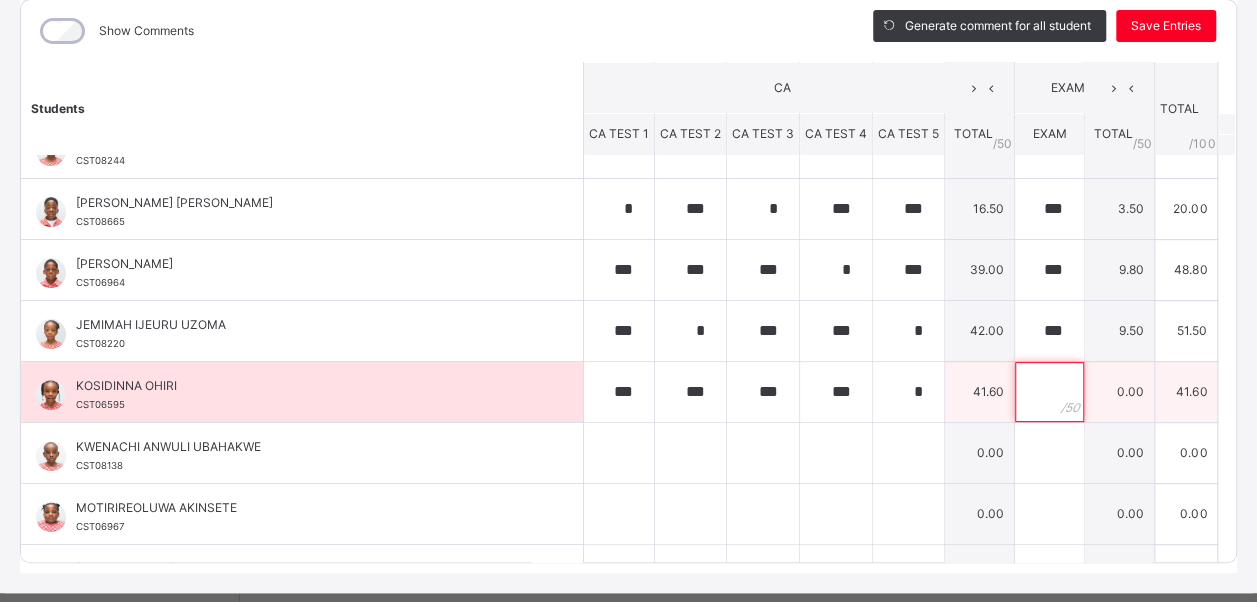 click at bounding box center (1049, 392) 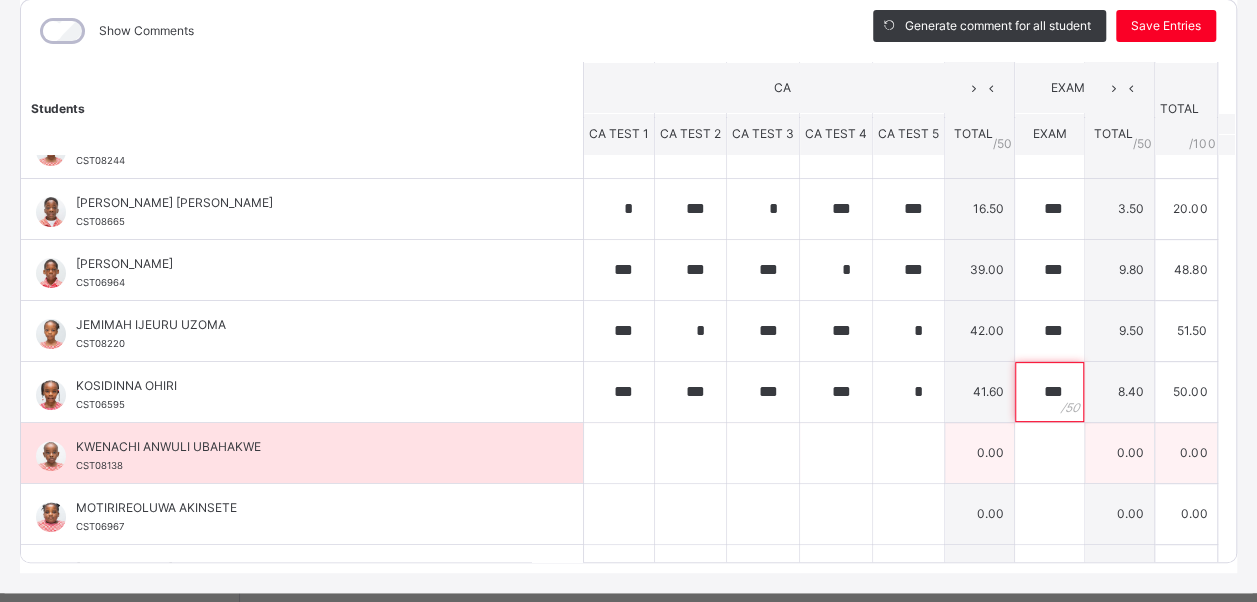 type on "***" 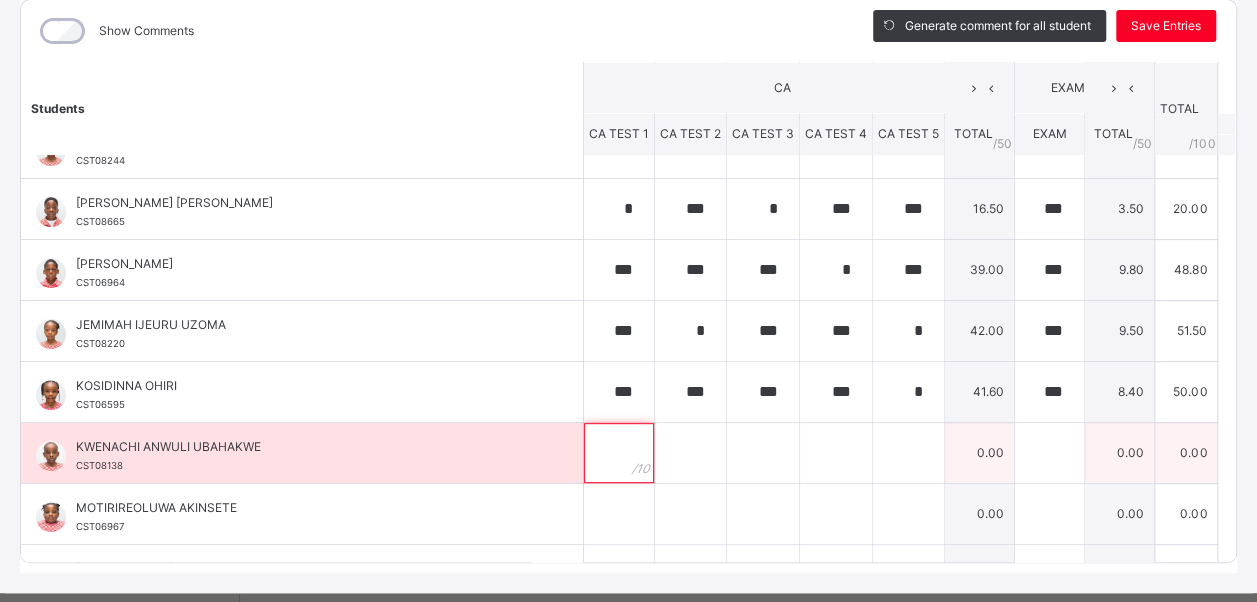 click at bounding box center (619, 453) 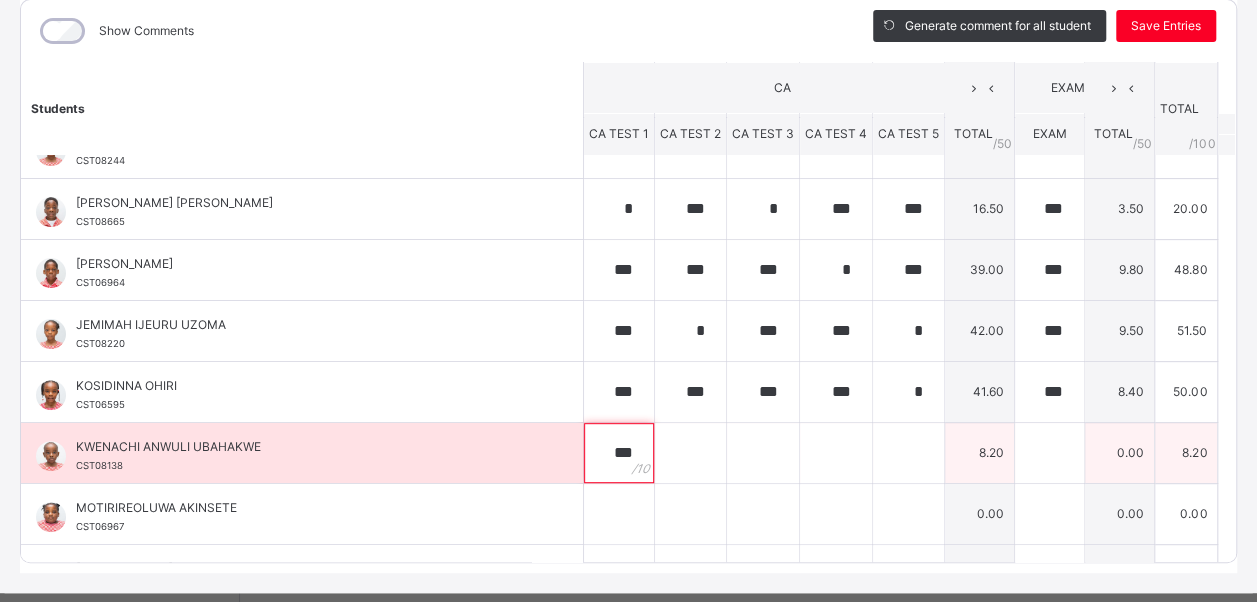 type on "***" 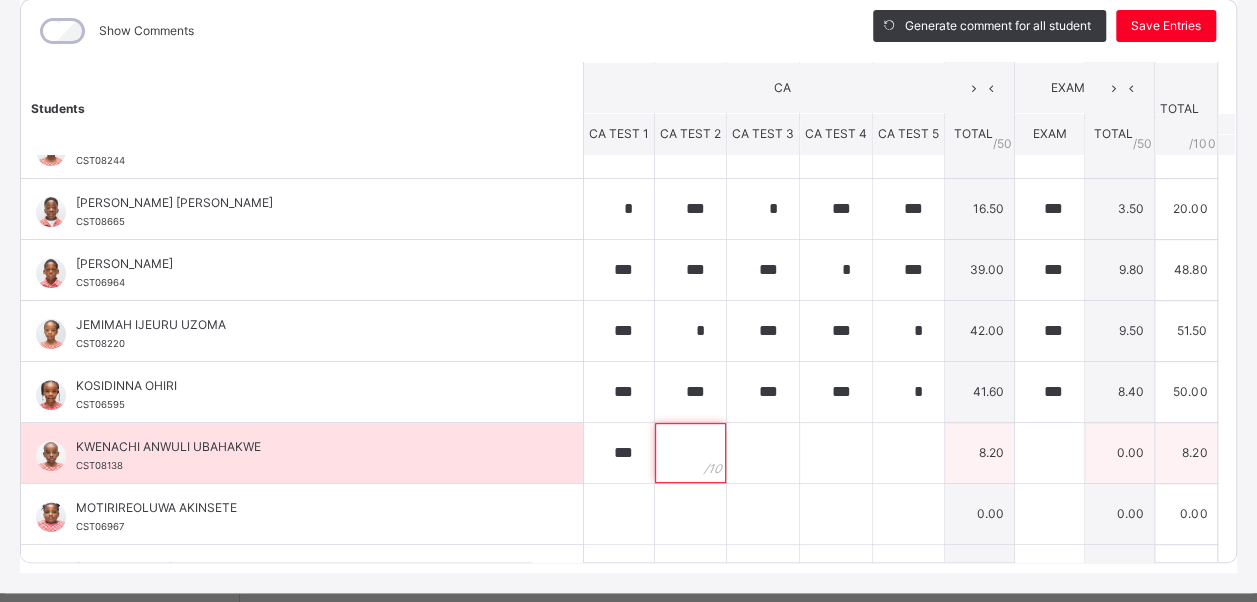 click at bounding box center (690, 453) 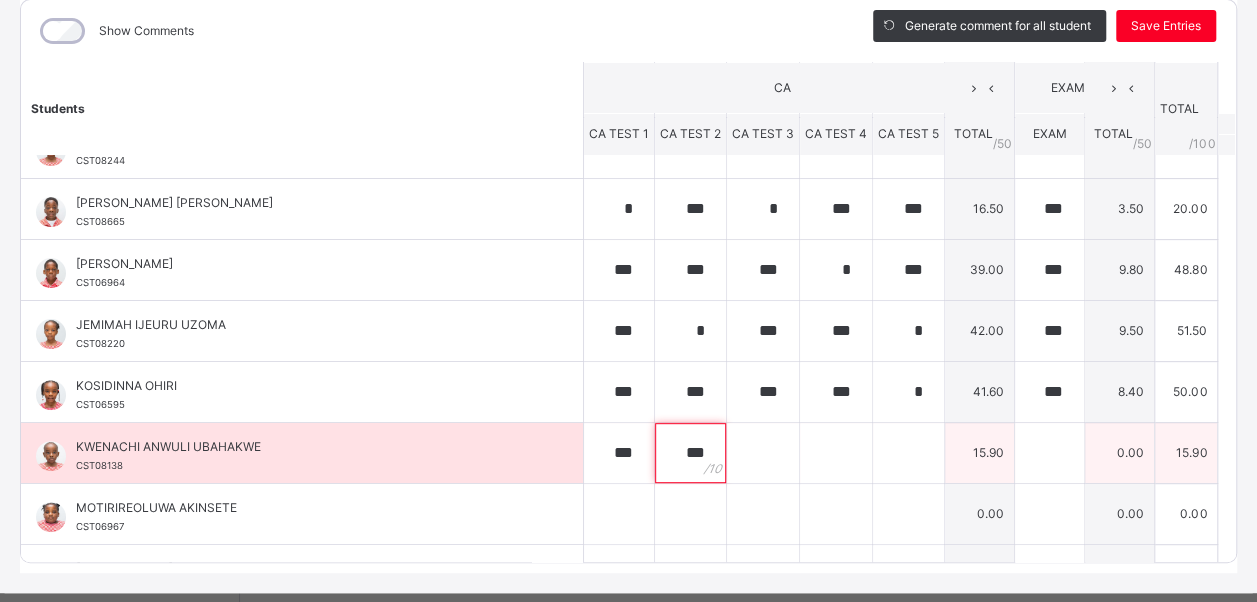 type on "***" 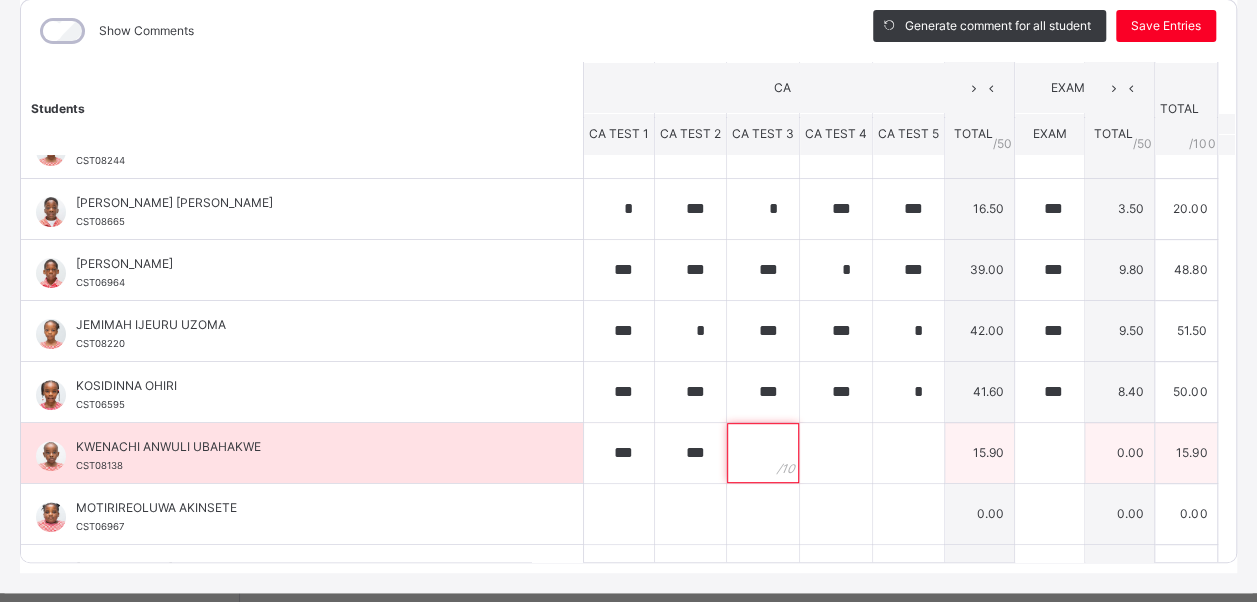 click at bounding box center (763, 453) 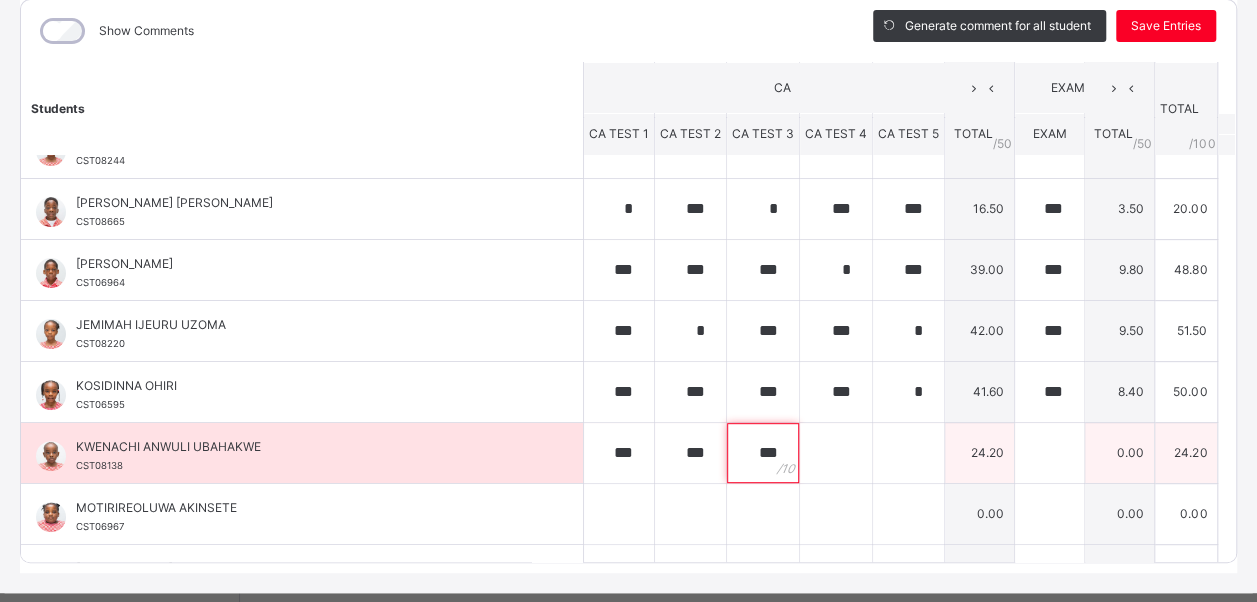 type on "***" 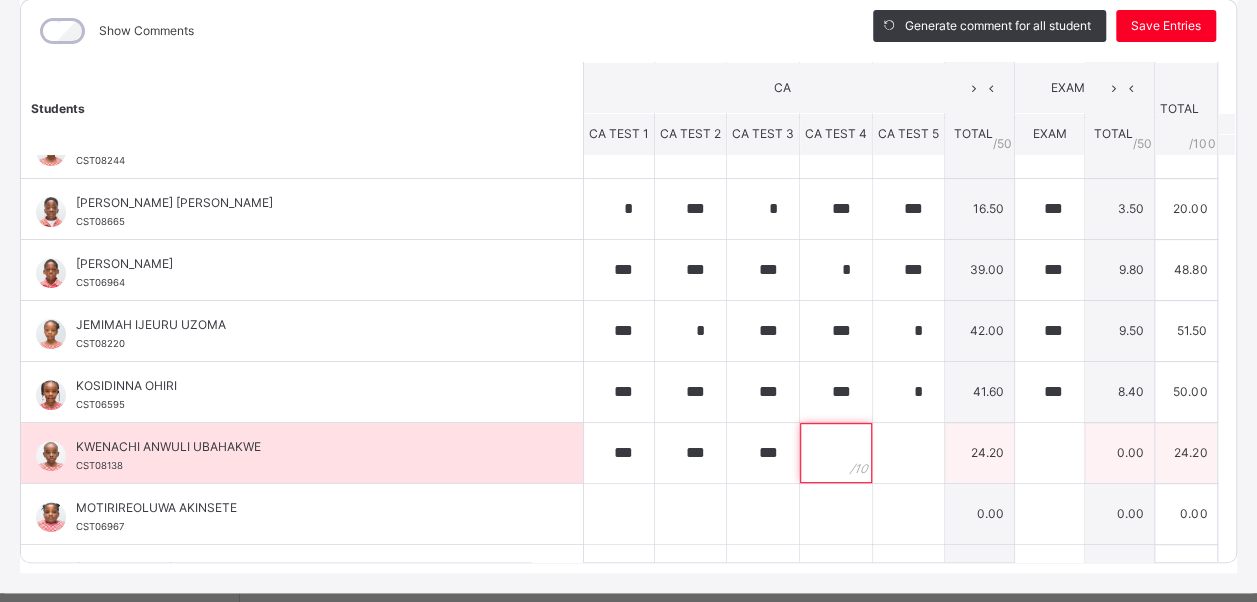 click at bounding box center (836, 453) 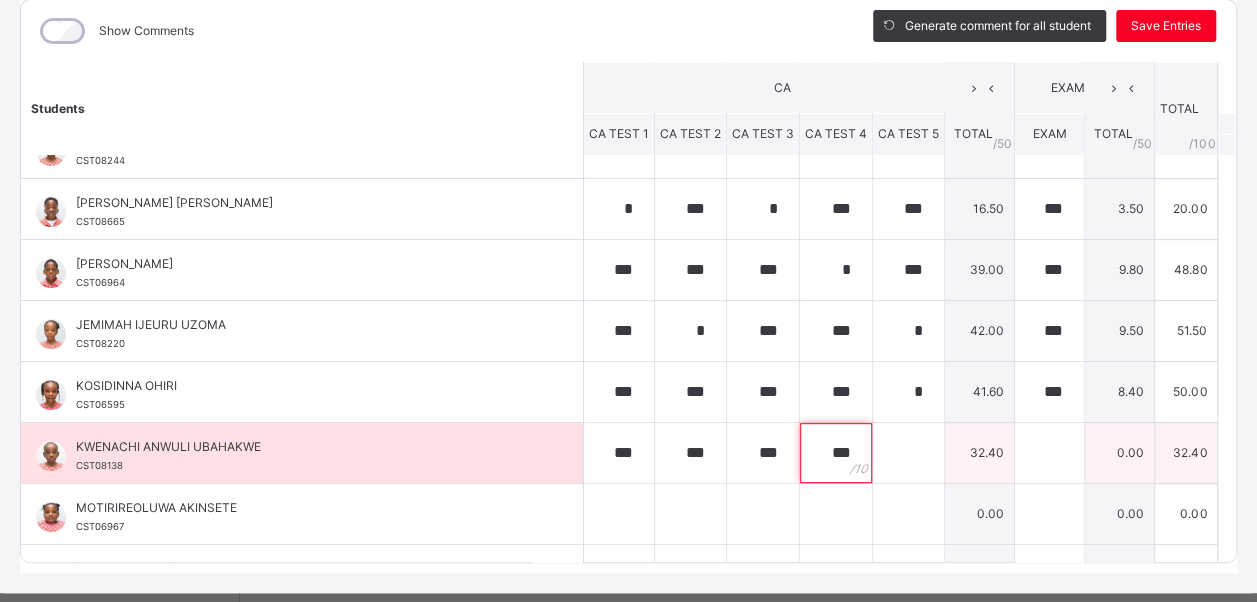 type on "***" 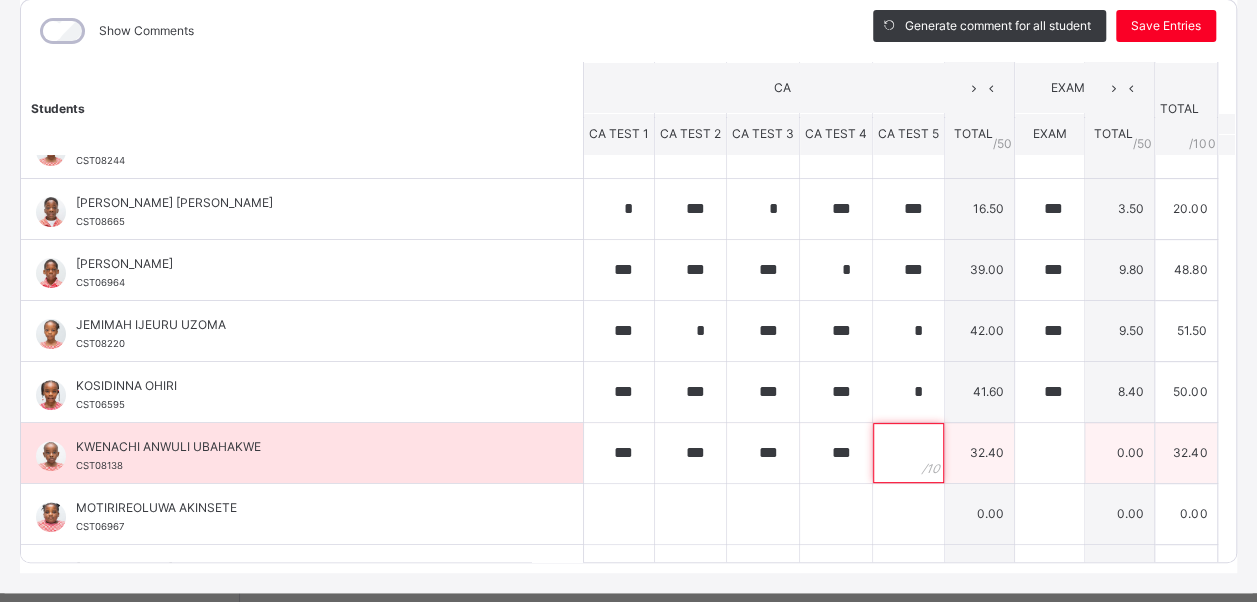 click at bounding box center [908, 453] 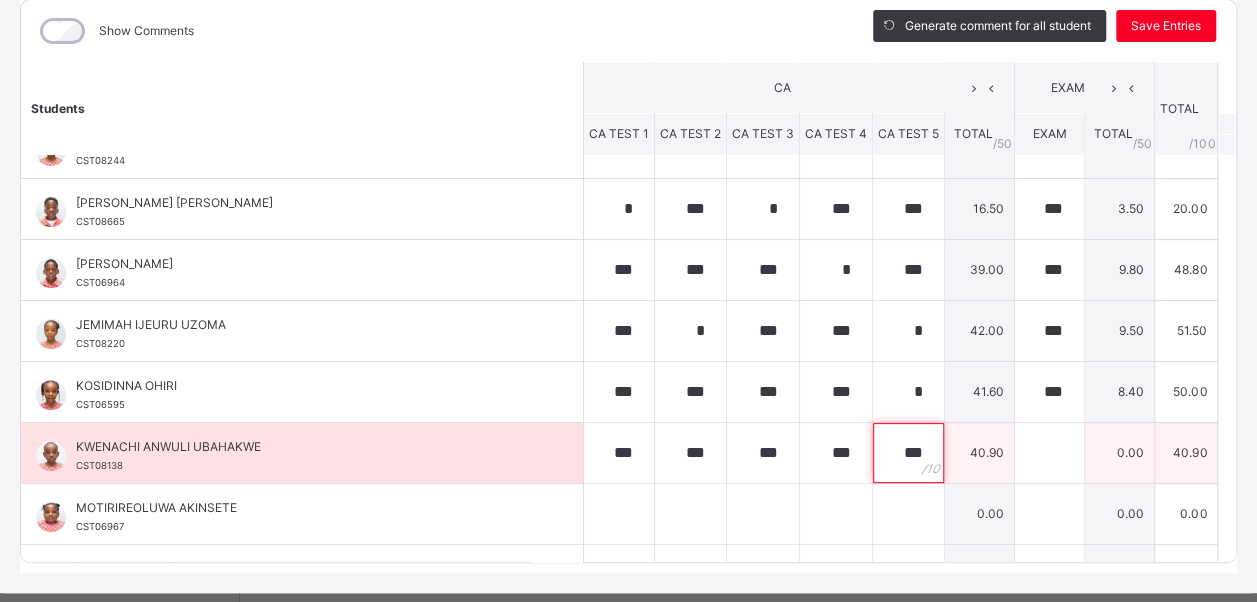 type on "***" 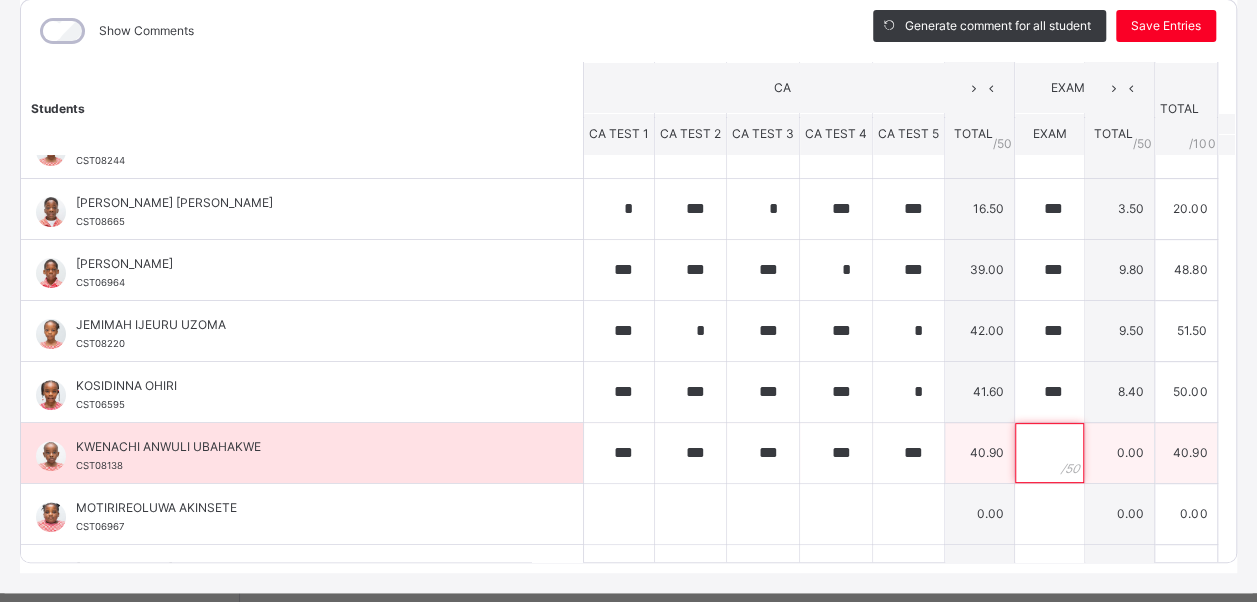 click at bounding box center (1049, 453) 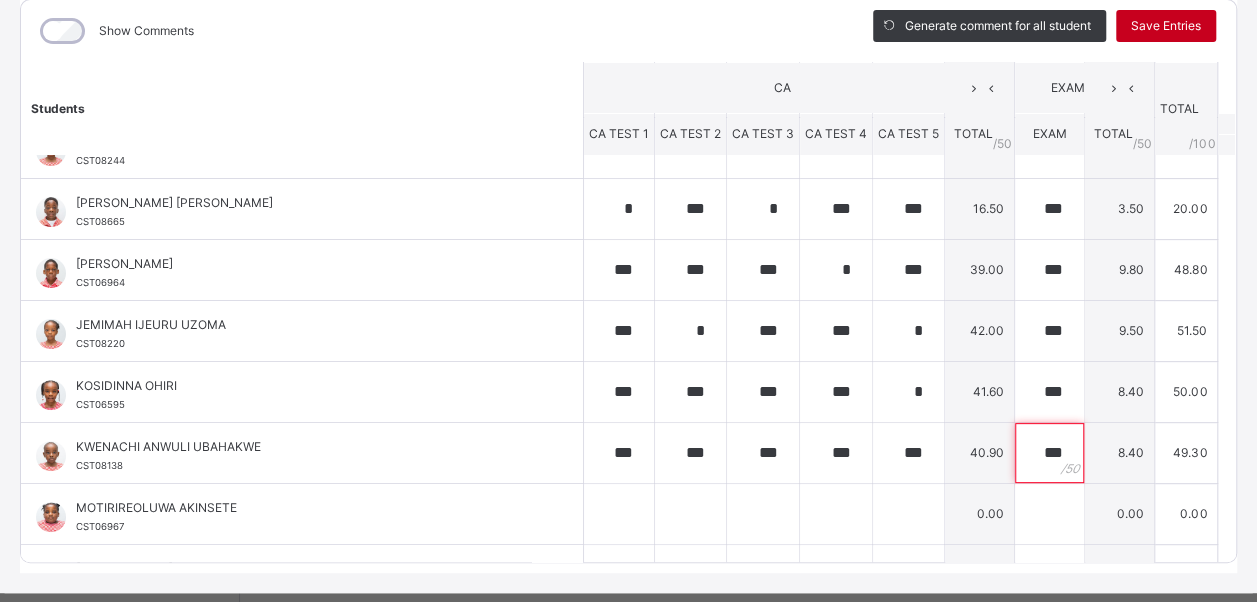 type on "***" 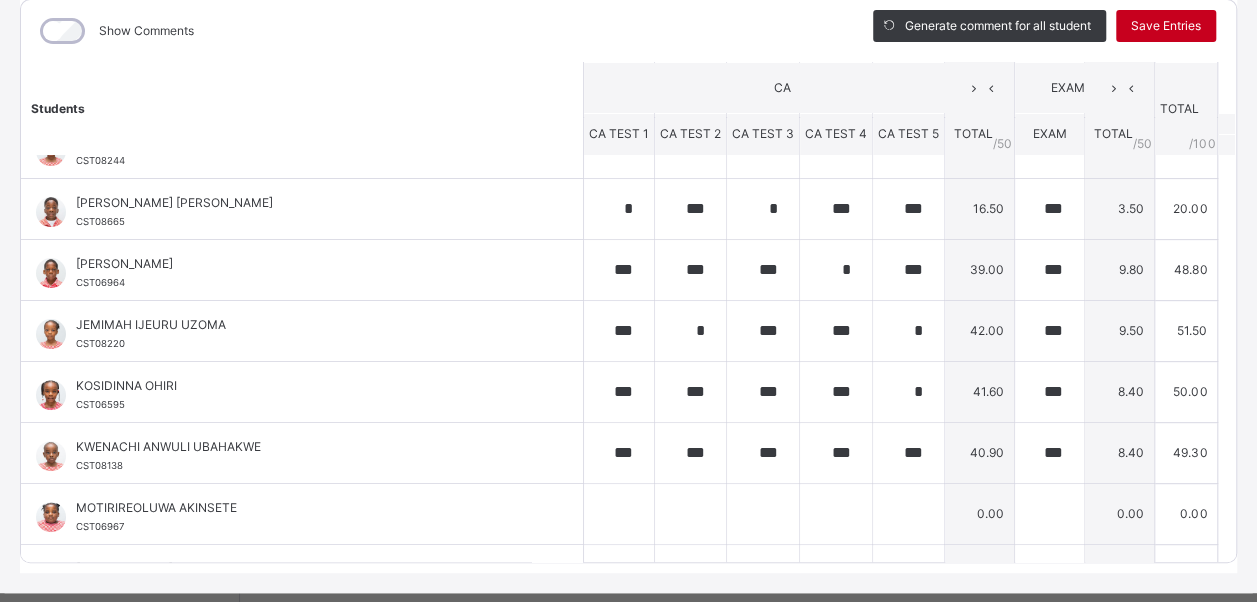 click on "Save Entries" at bounding box center [1166, 26] 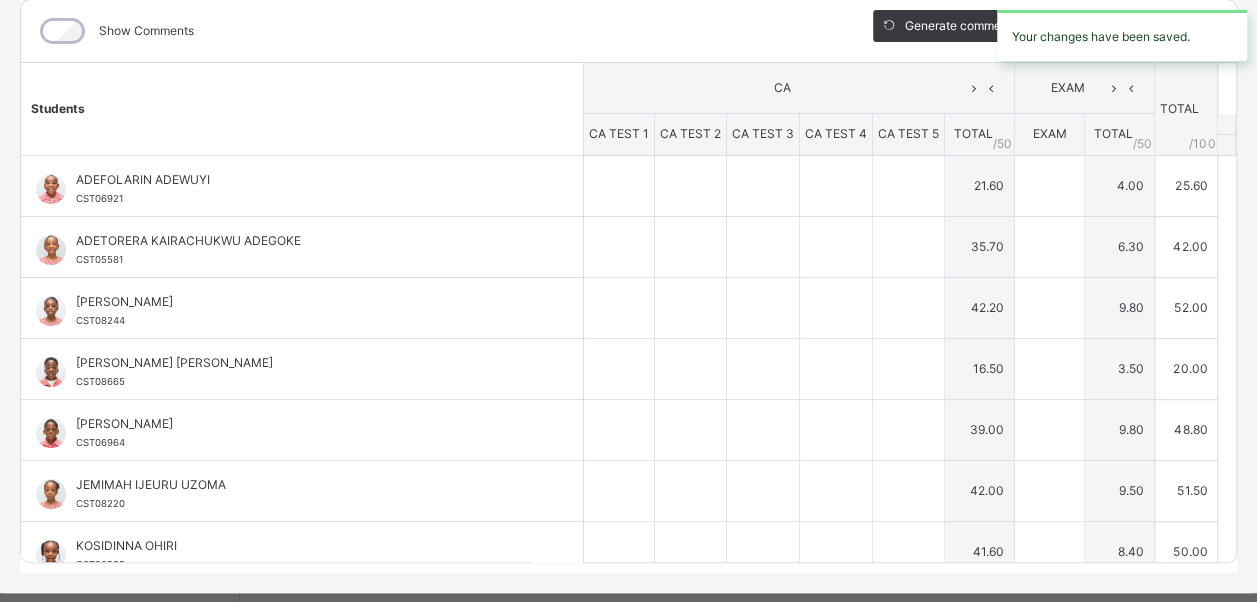 type on "***" 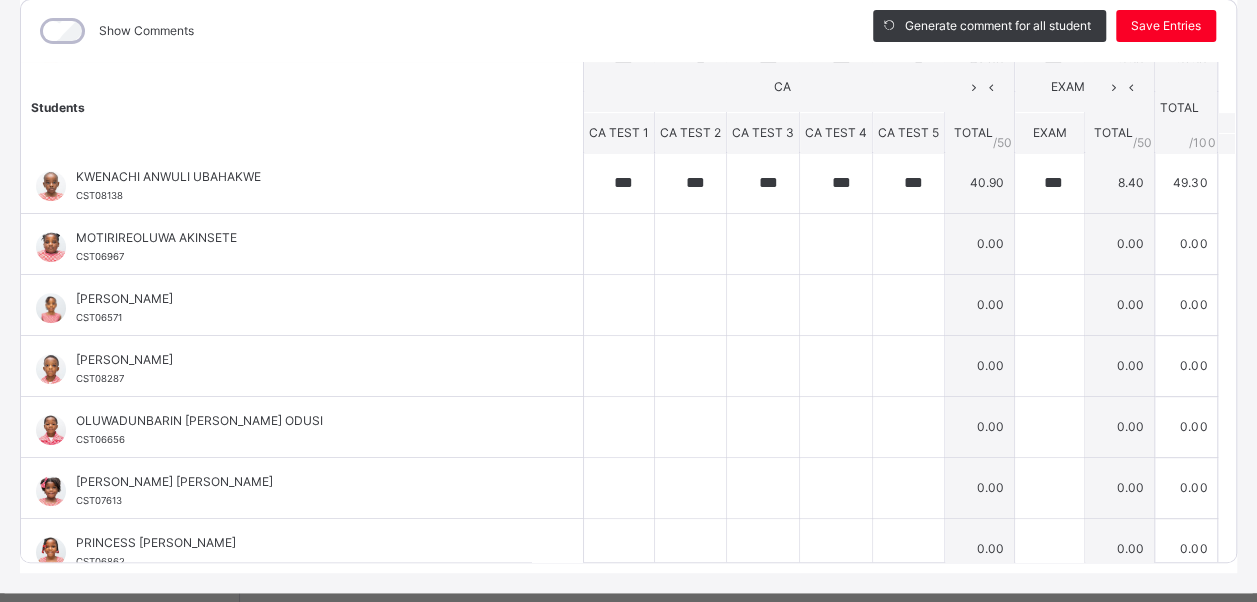 scroll, scrollTop: 440, scrollLeft: 0, axis: vertical 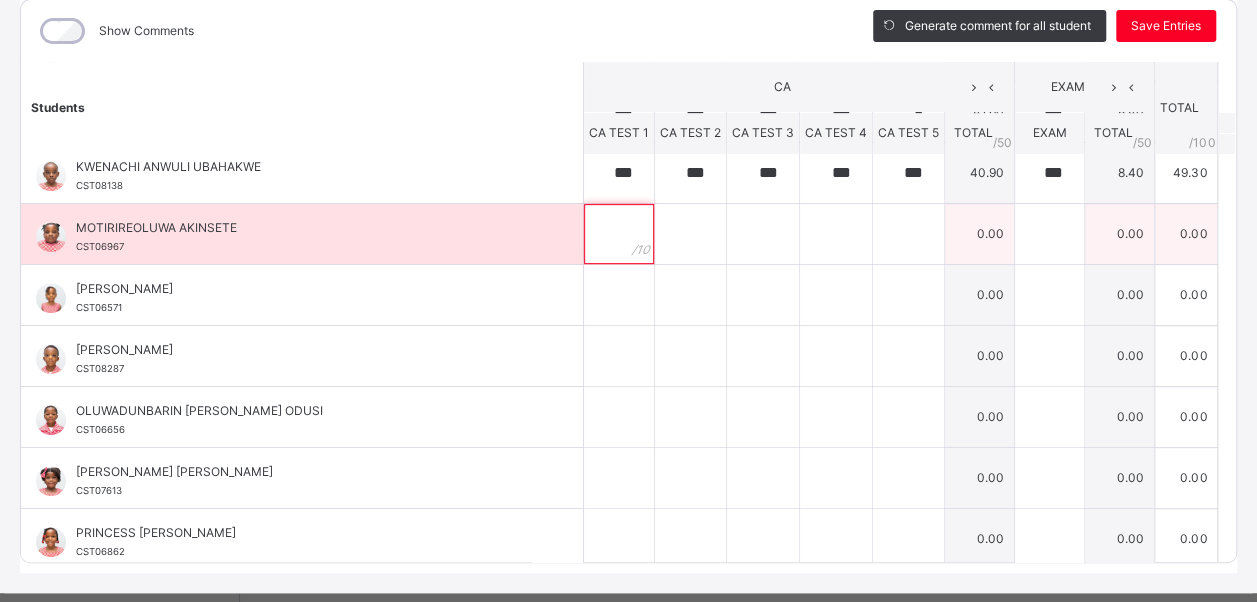 click at bounding box center [619, 234] 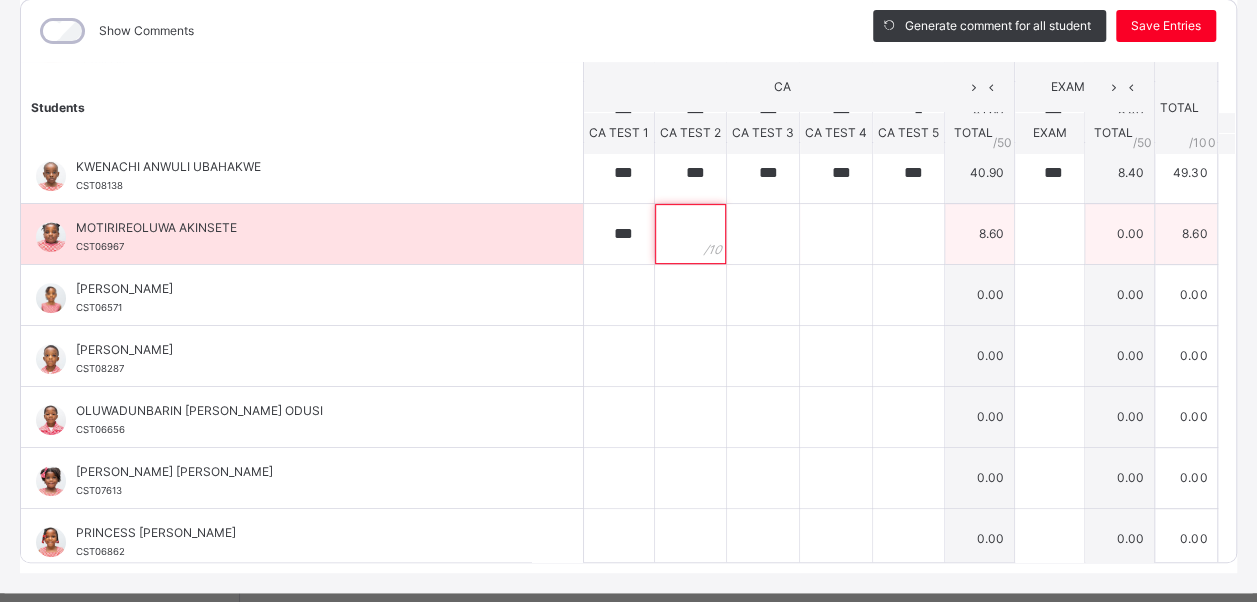 click at bounding box center [690, 234] 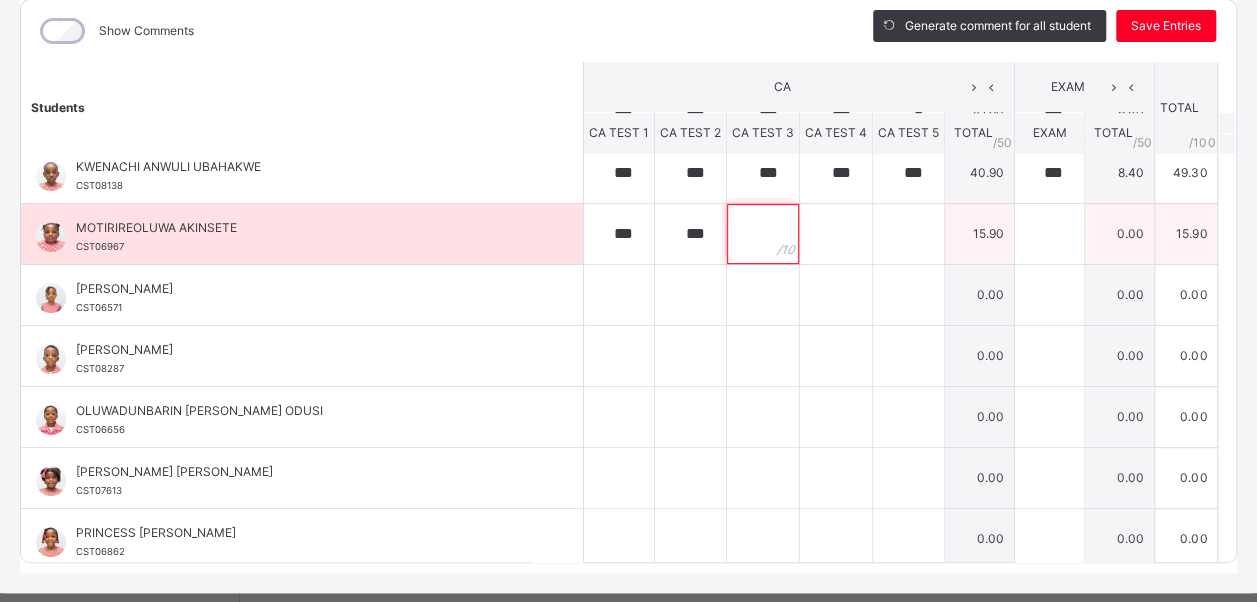 click at bounding box center [763, 234] 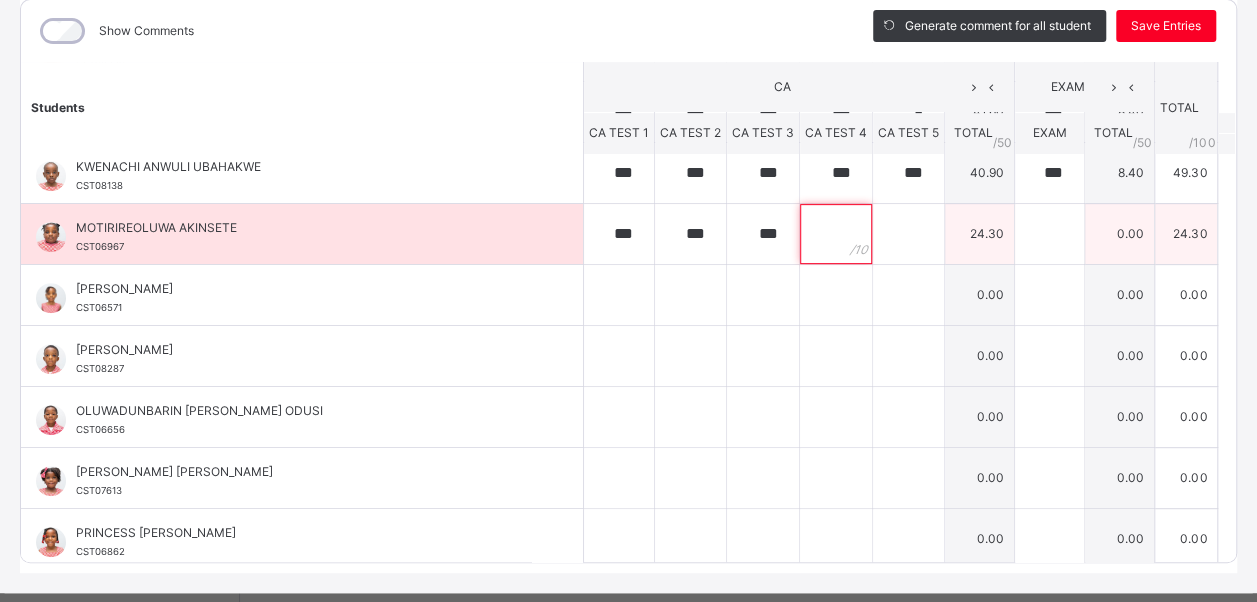 click at bounding box center [836, 234] 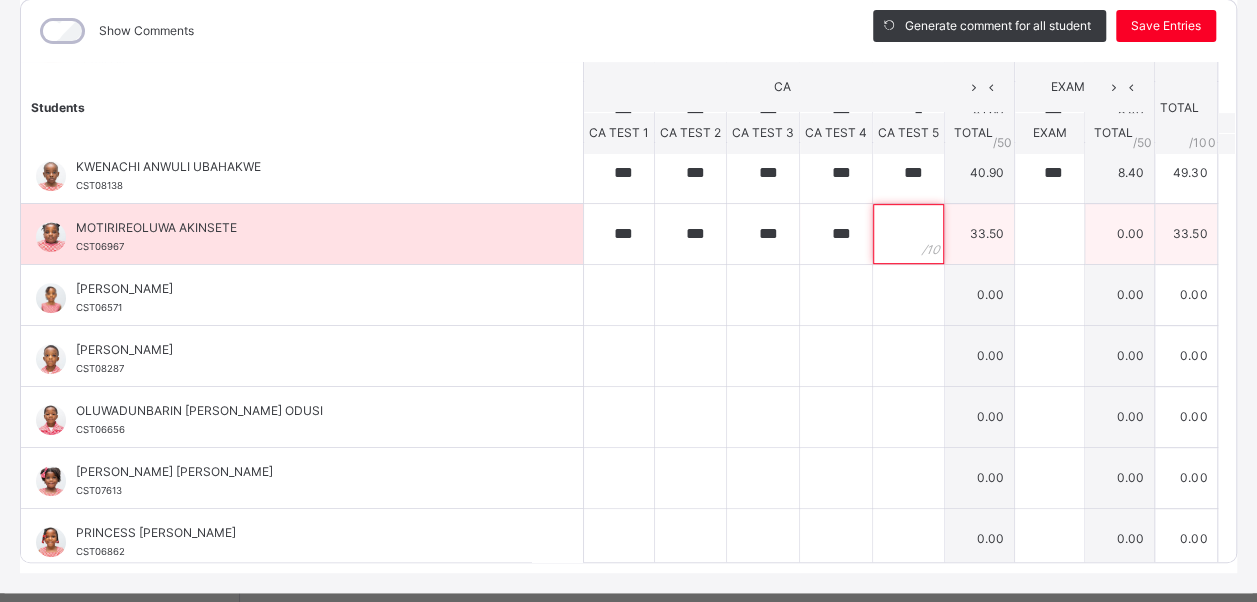 click at bounding box center (908, 234) 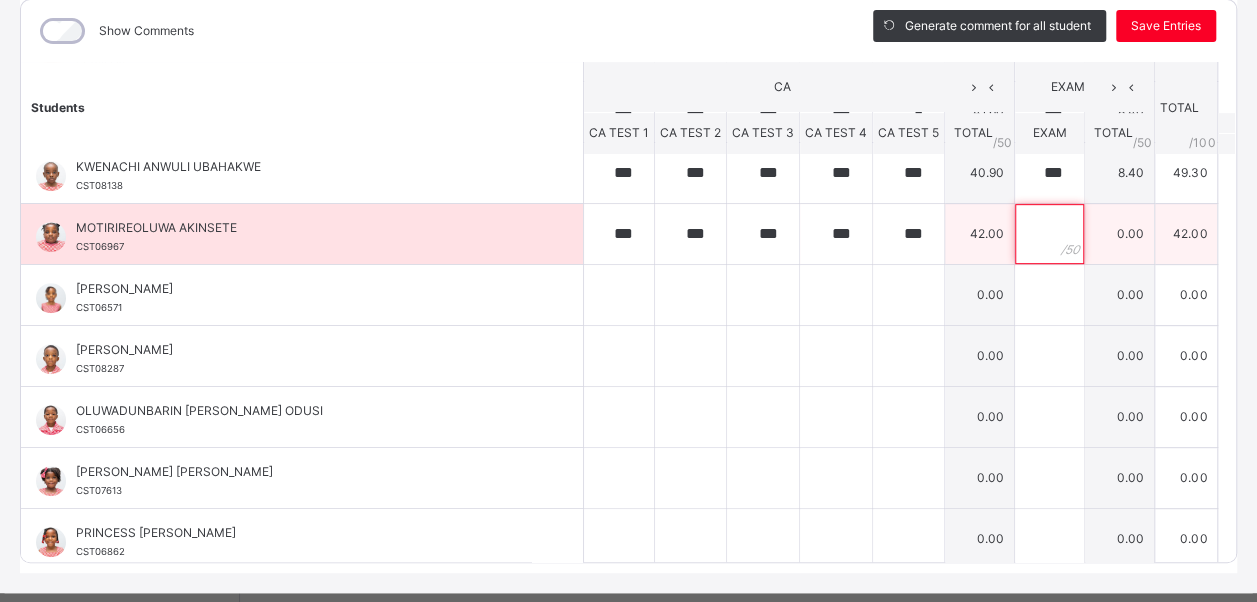 click at bounding box center [1049, 234] 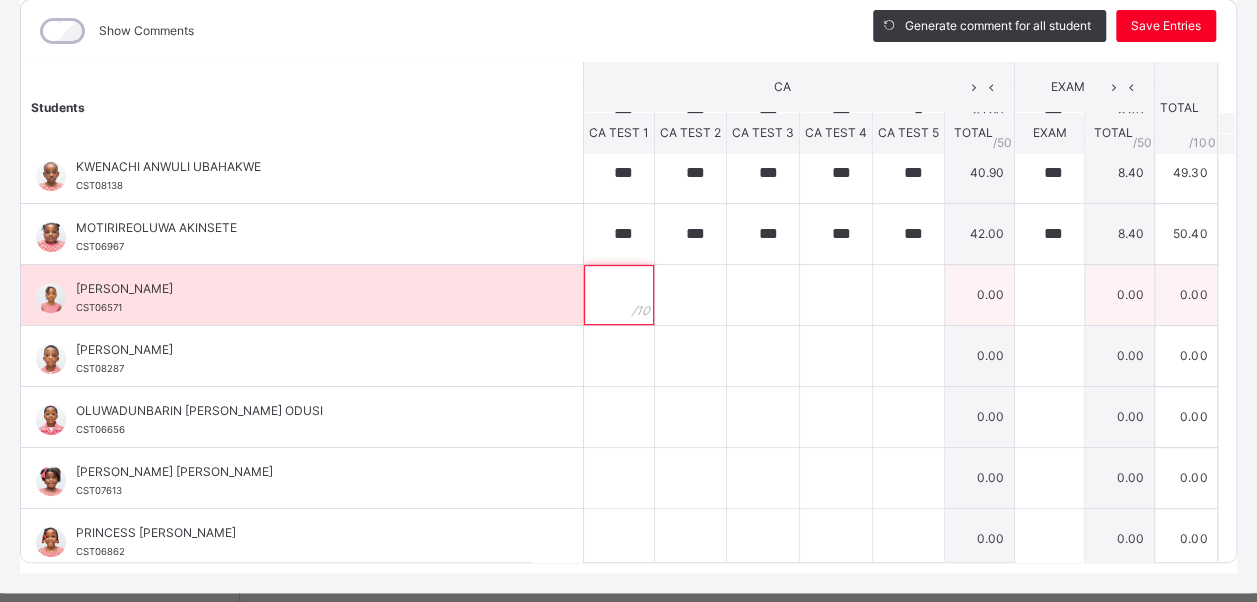 click at bounding box center (619, 295) 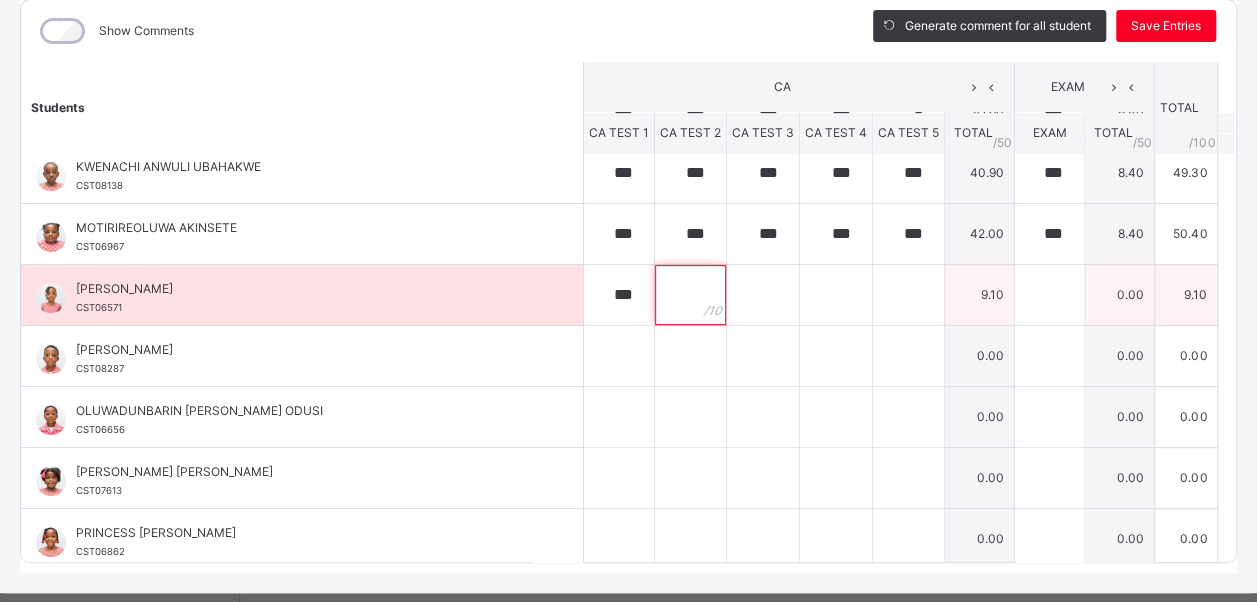 click at bounding box center [690, 295] 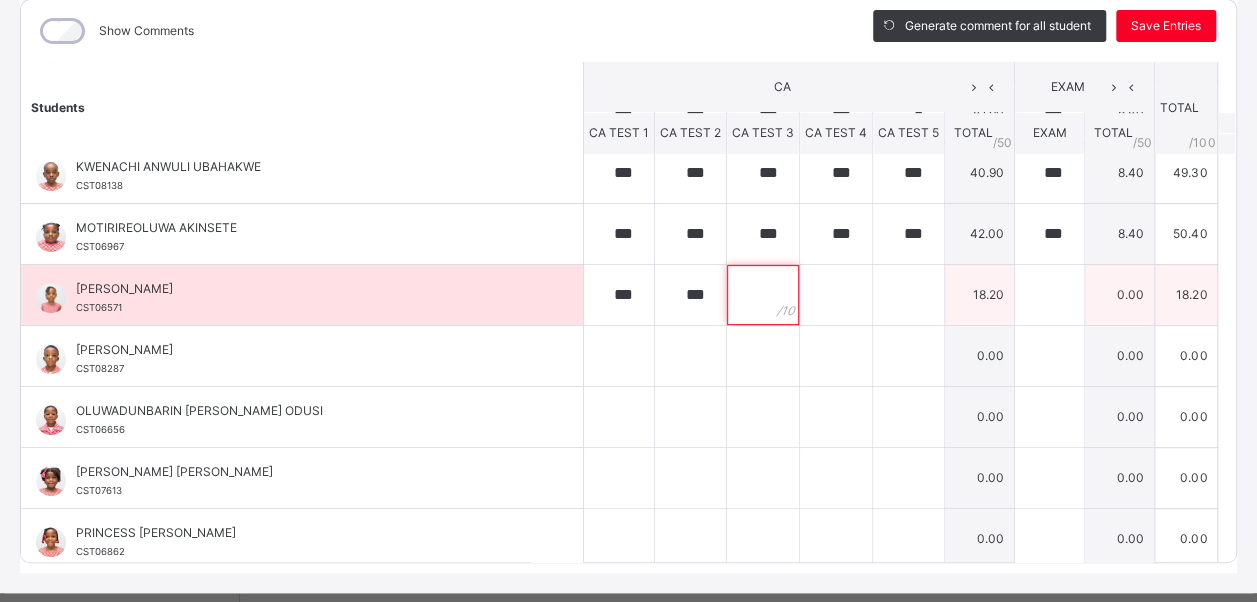 click at bounding box center (763, 295) 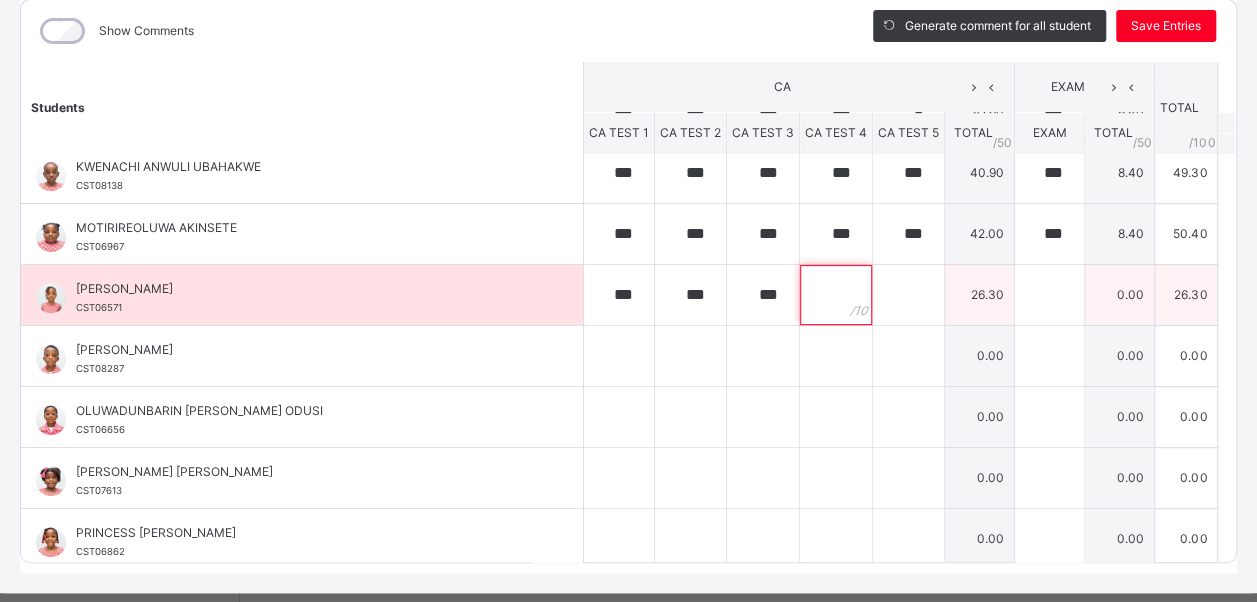 click at bounding box center (836, 295) 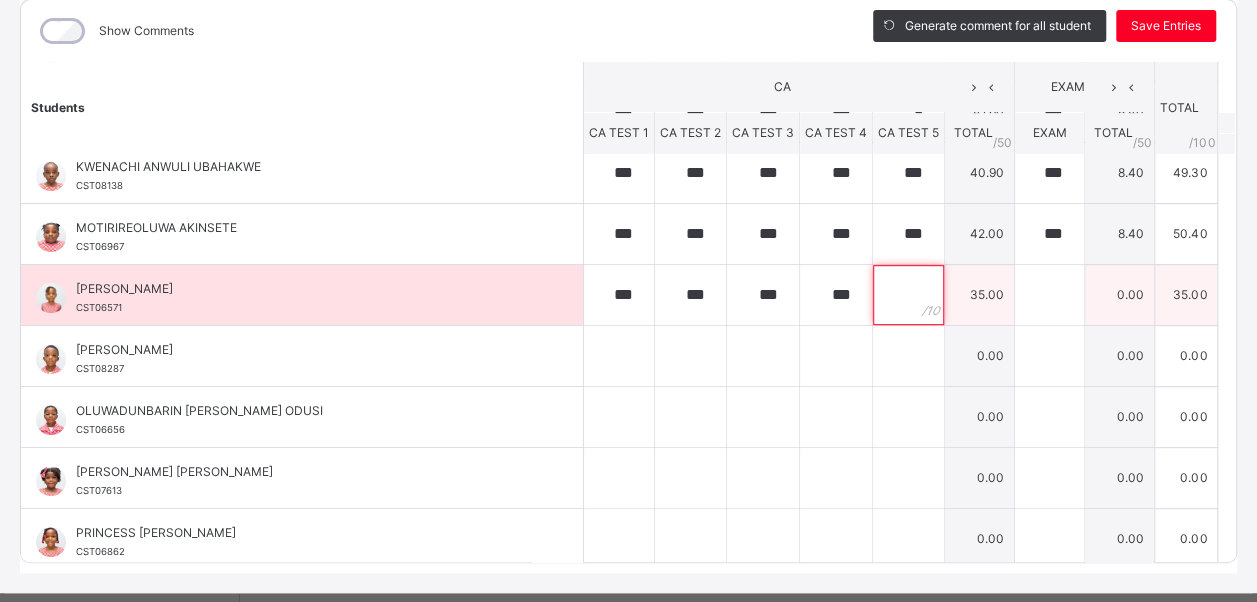 click at bounding box center (908, 295) 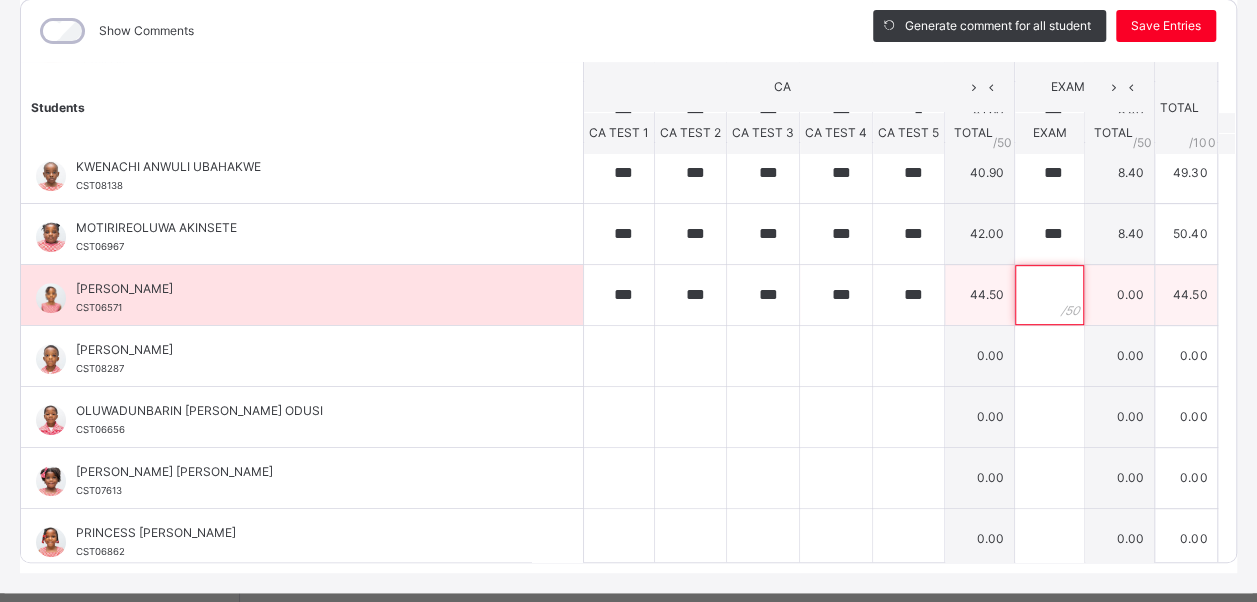 click at bounding box center [1049, 295] 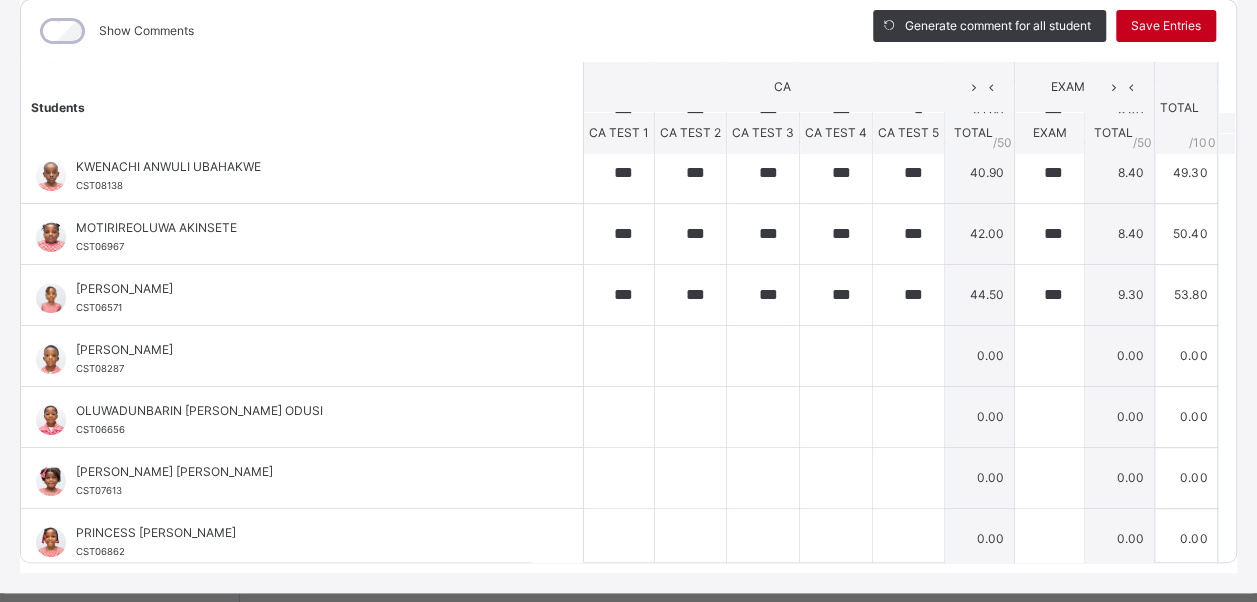 click on "Save Entries" at bounding box center (1166, 26) 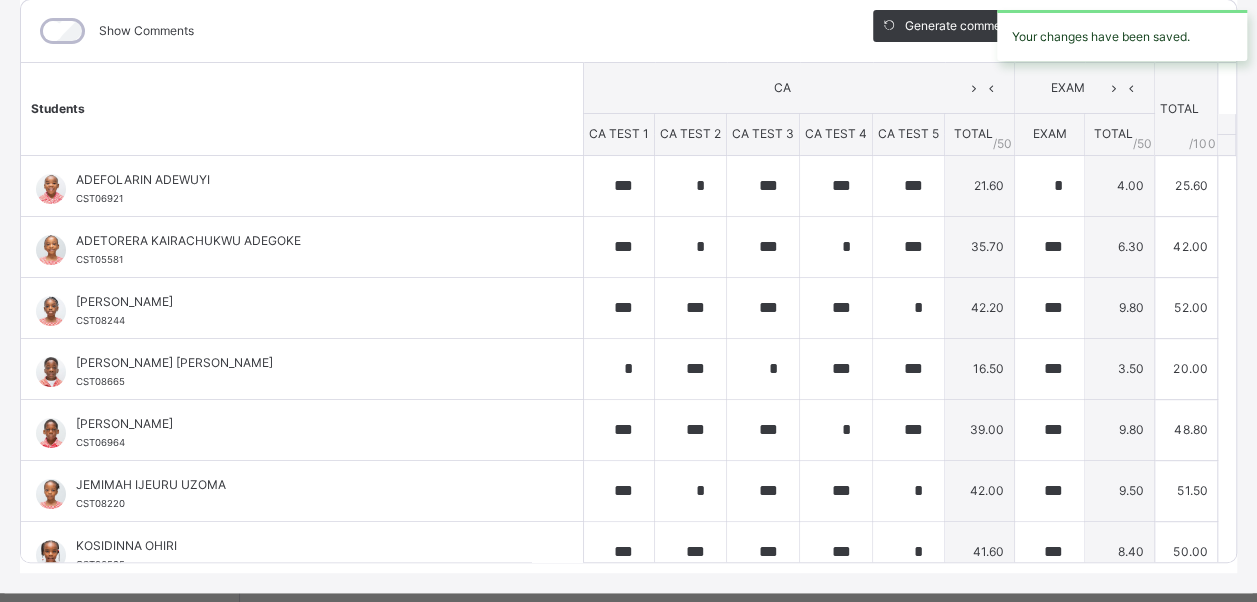 click on "Show Comments" at bounding box center (432, 31) 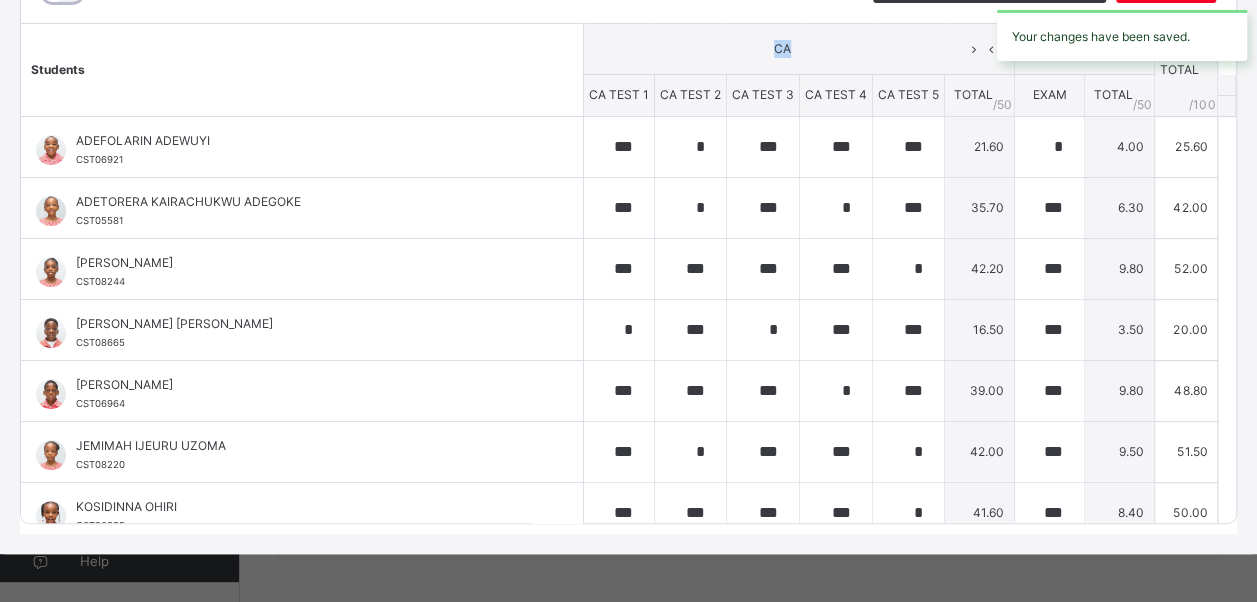 click on "CA" at bounding box center (799, 49) 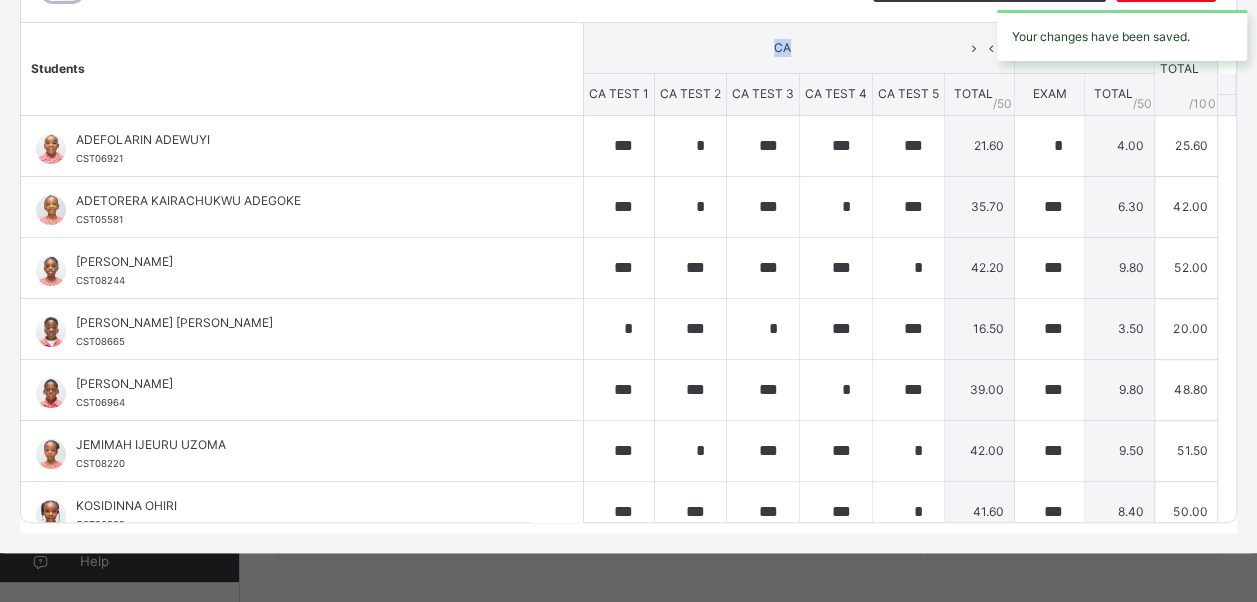 click on "CA" at bounding box center (782, 48) 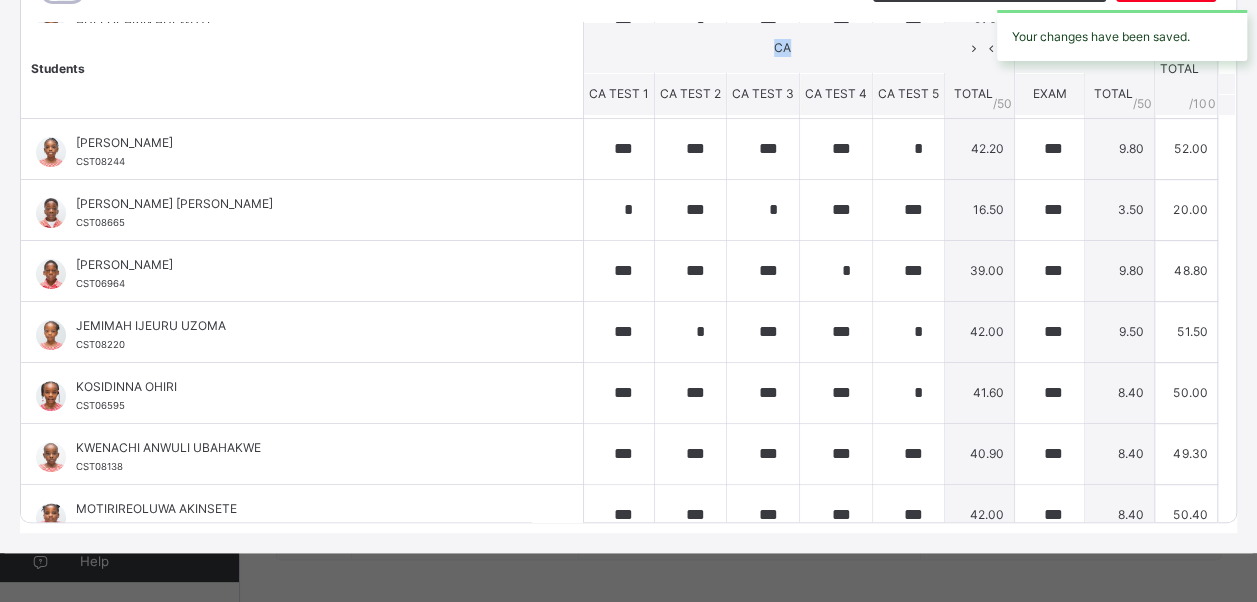 scroll, scrollTop: 120, scrollLeft: 0, axis: vertical 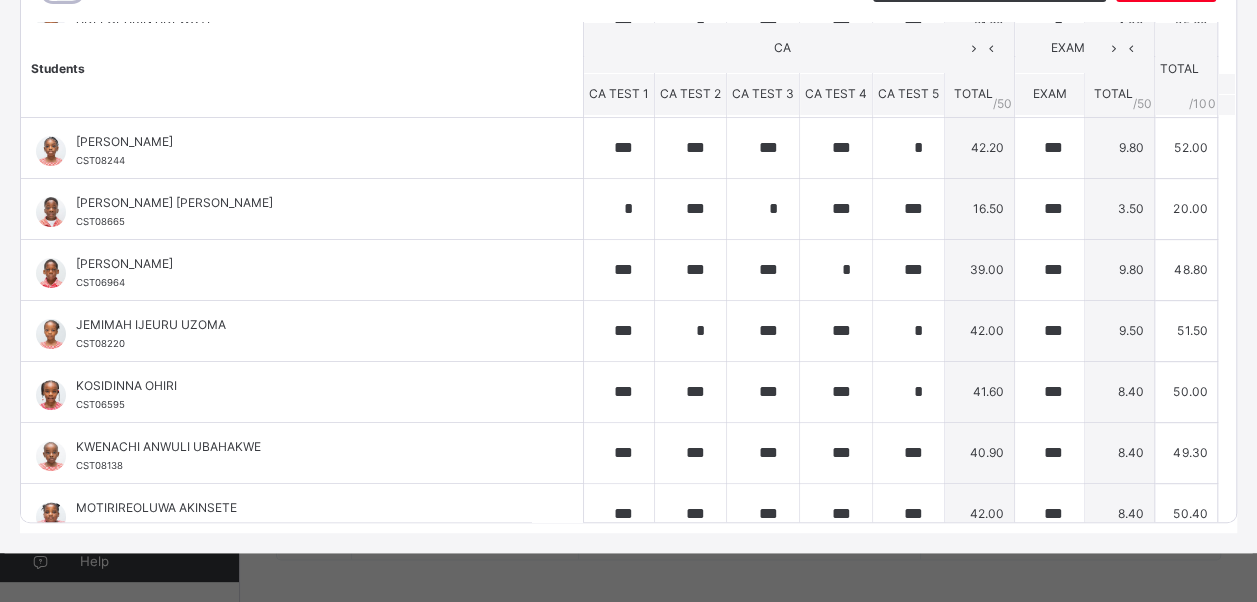 drag, startPoint x: 598, startPoint y: 42, endPoint x: 449, endPoint y: 36, distance: 149.12076 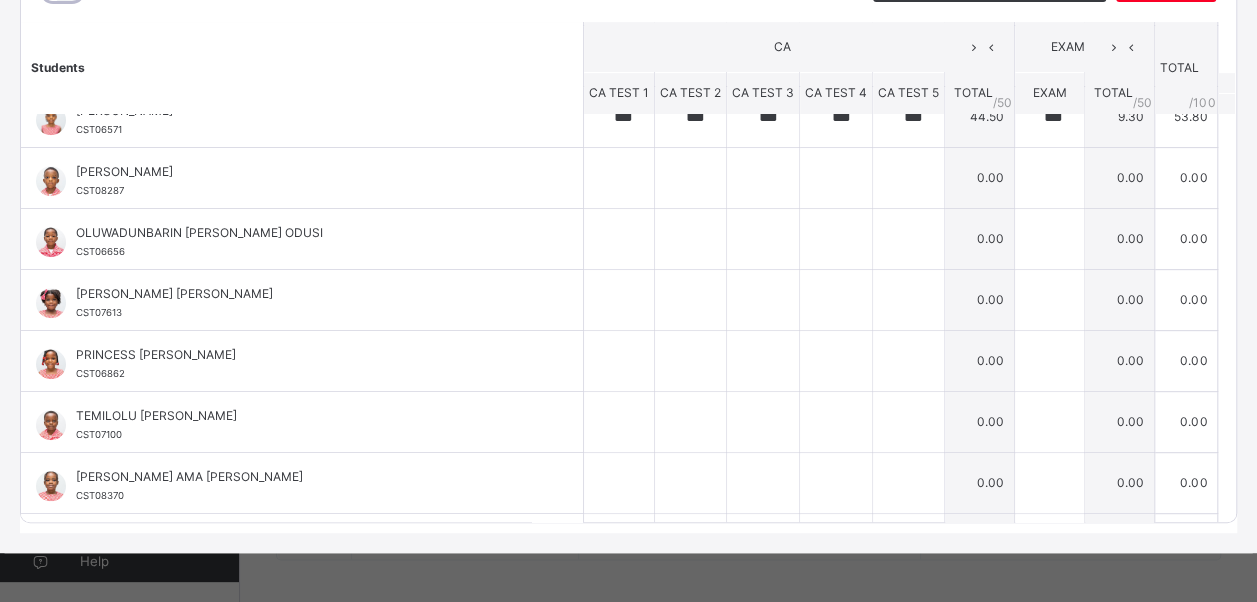 scroll, scrollTop: 556, scrollLeft: 0, axis: vertical 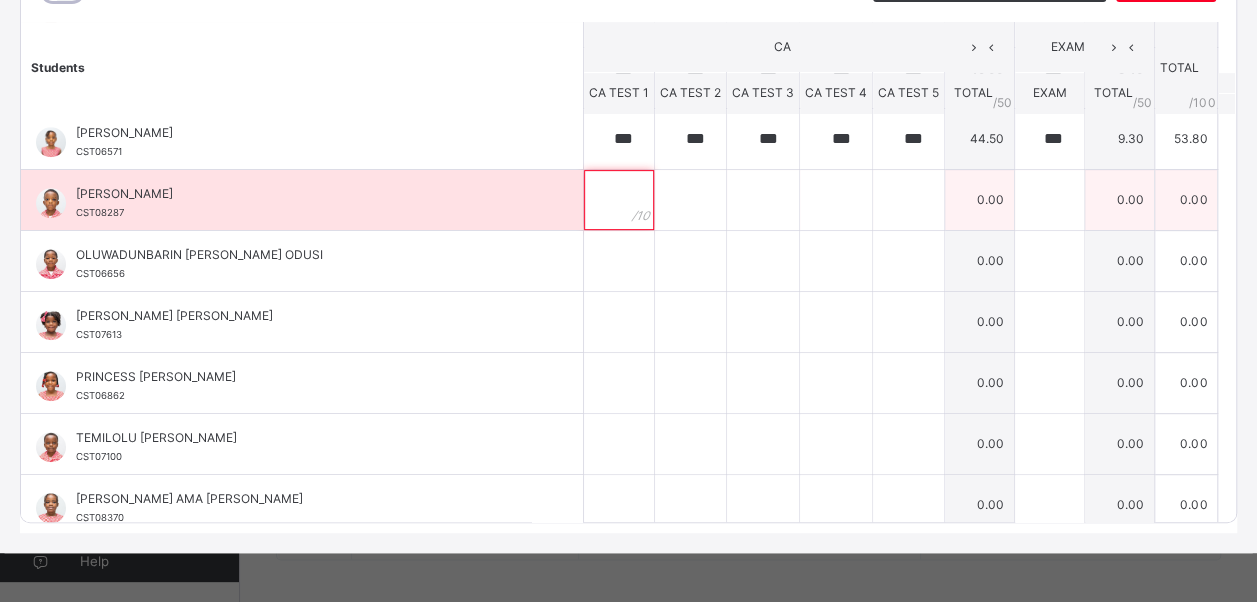 click at bounding box center (619, 200) 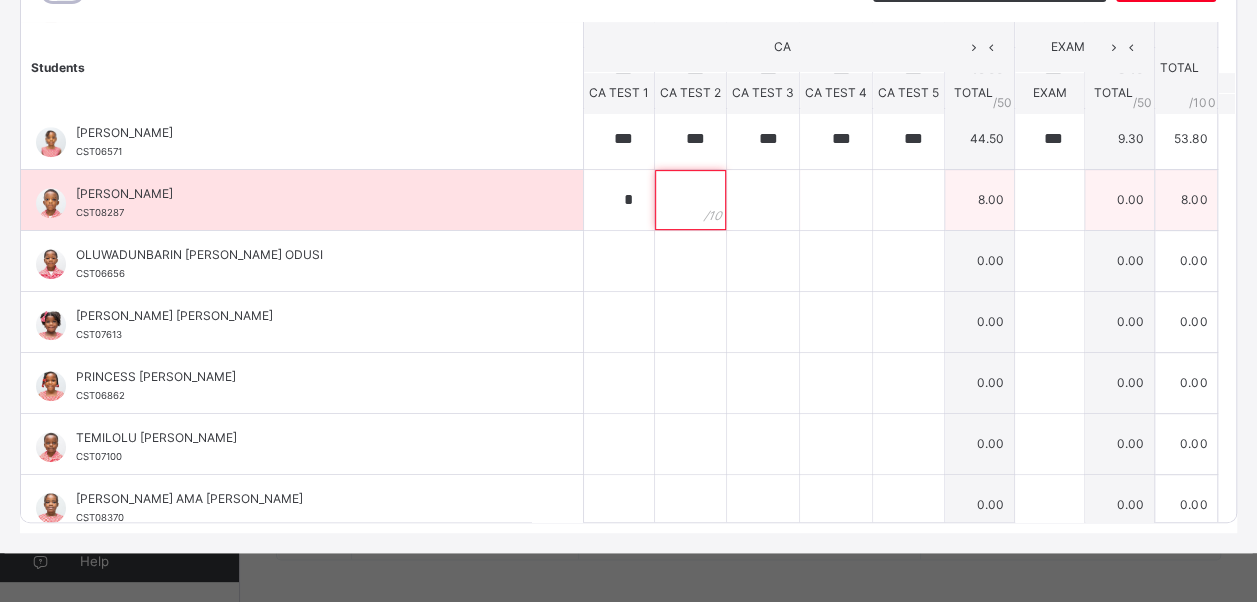 click at bounding box center [690, 200] 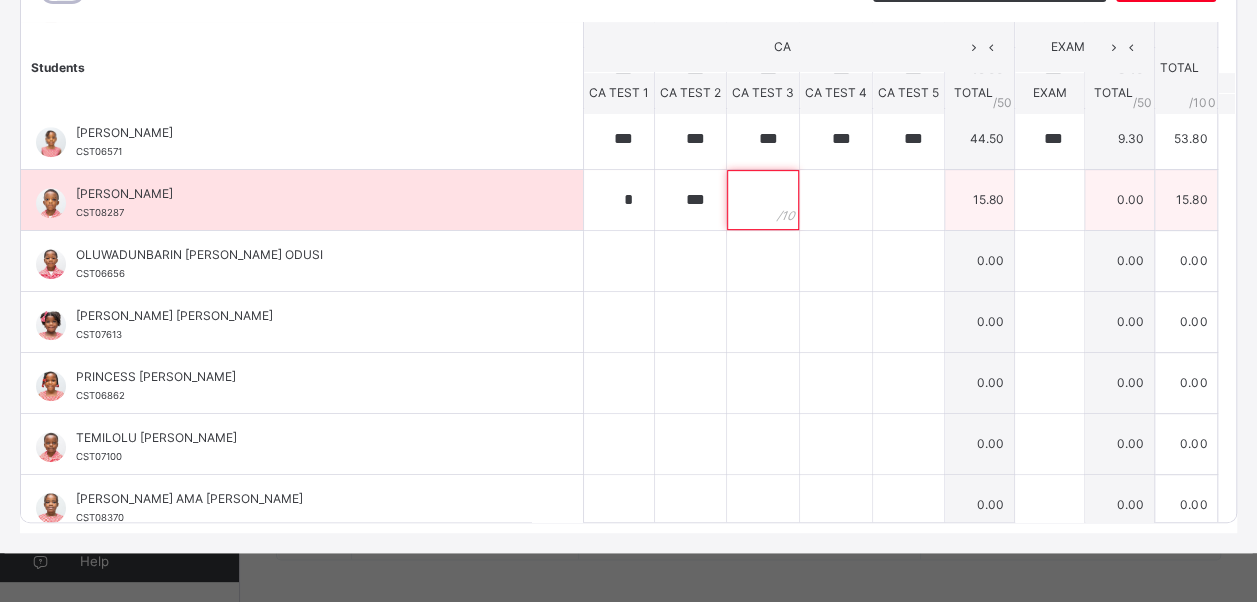click at bounding box center (763, 200) 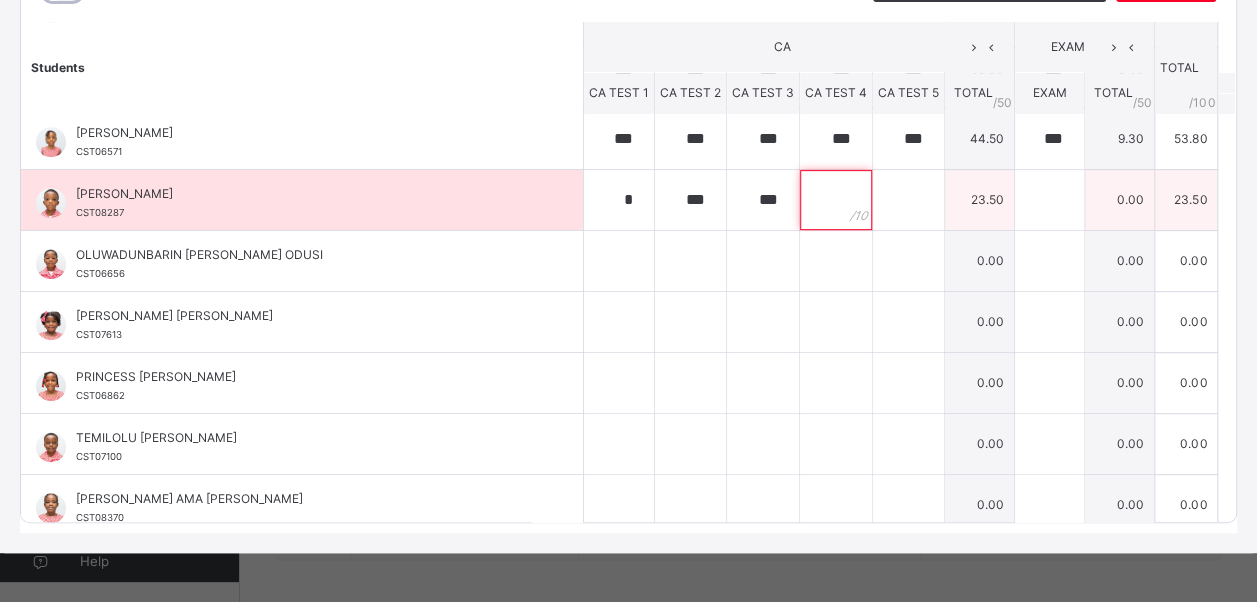 click at bounding box center (836, 200) 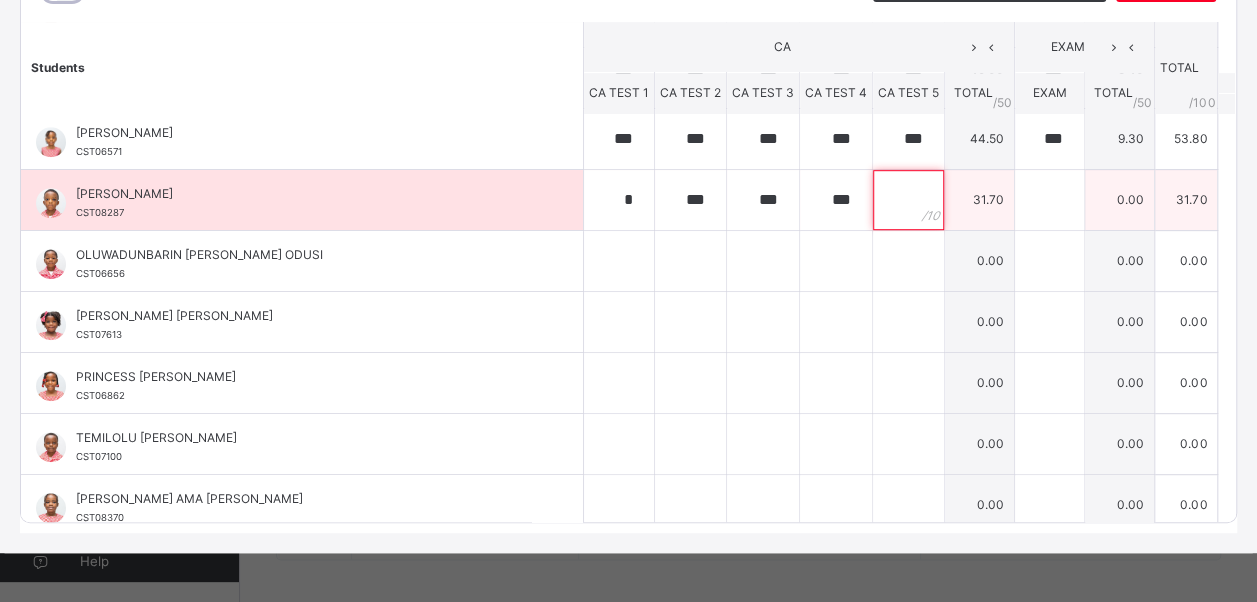 click at bounding box center [908, 200] 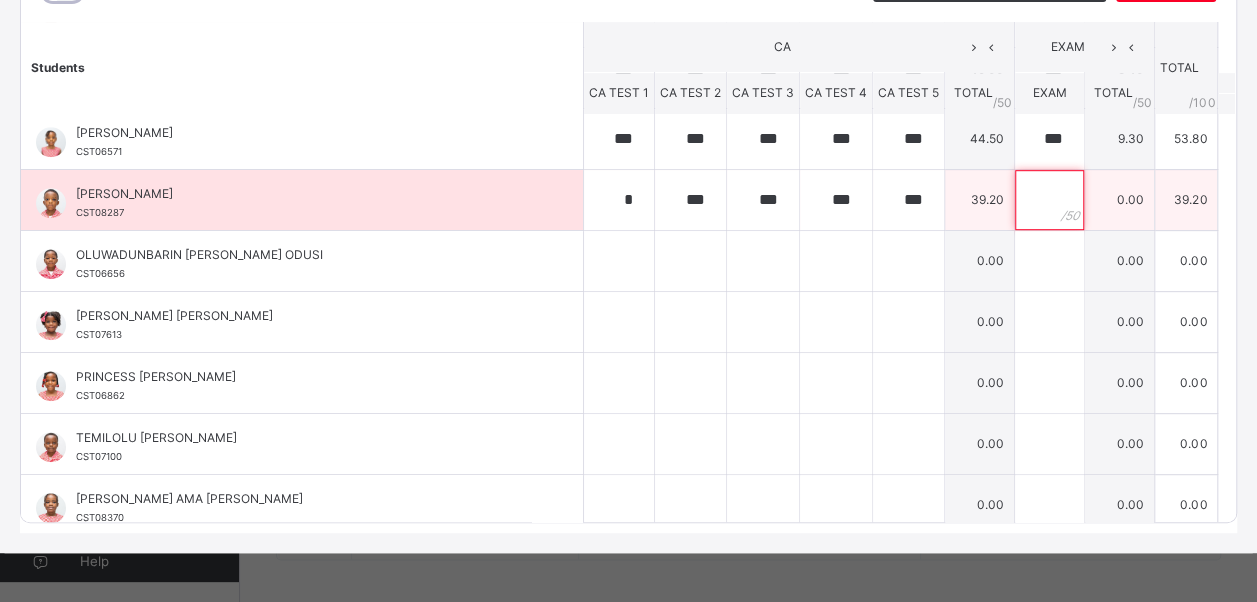 click at bounding box center [1049, 200] 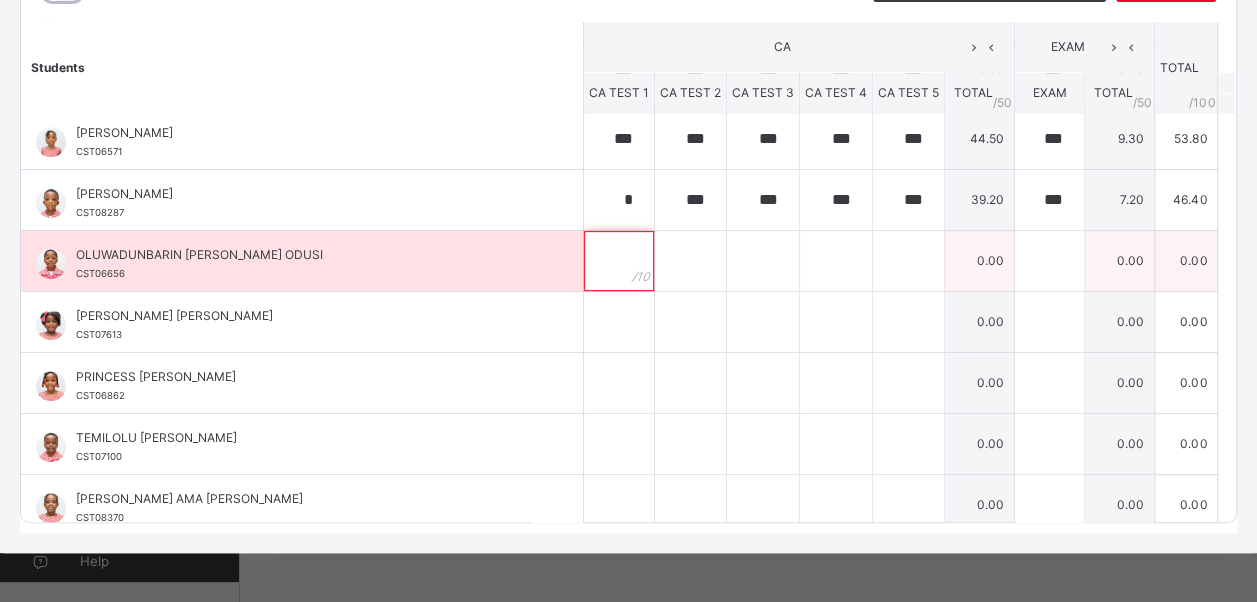 click at bounding box center [619, 261] 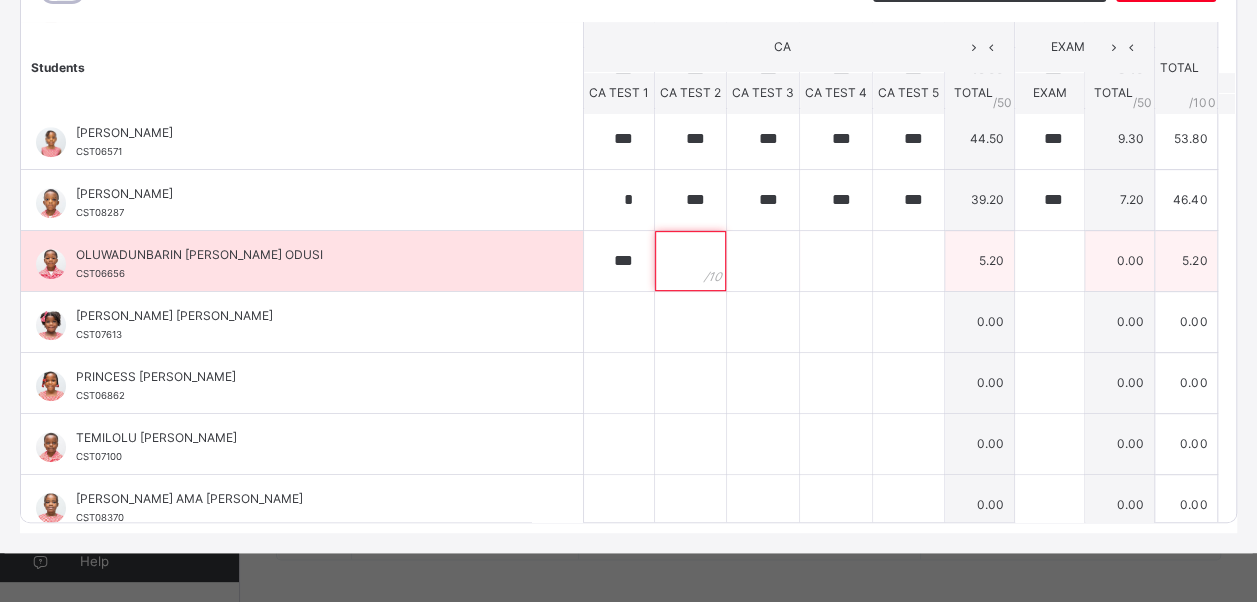 click at bounding box center [690, 261] 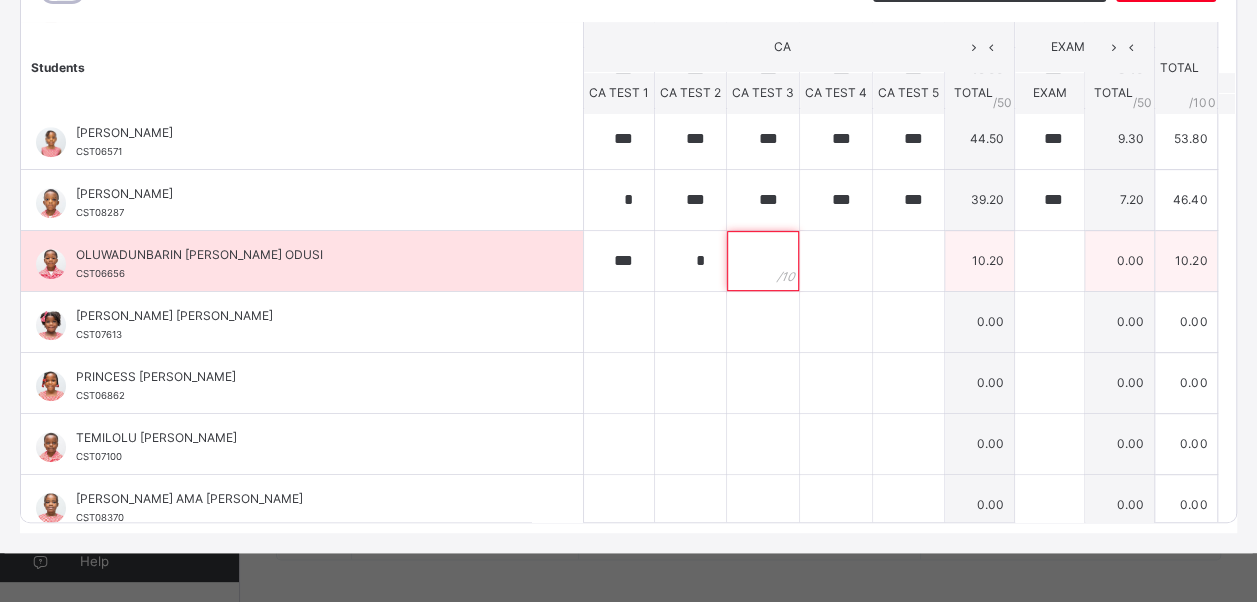 click at bounding box center (763, 261) 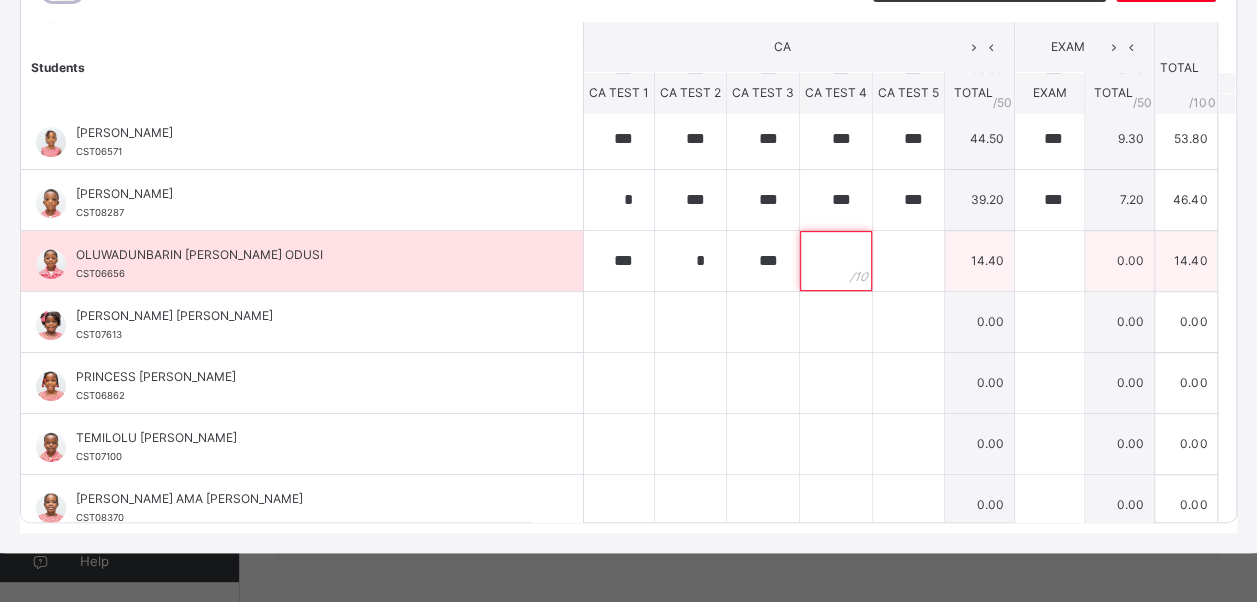 click at bounding box center [836, 261] 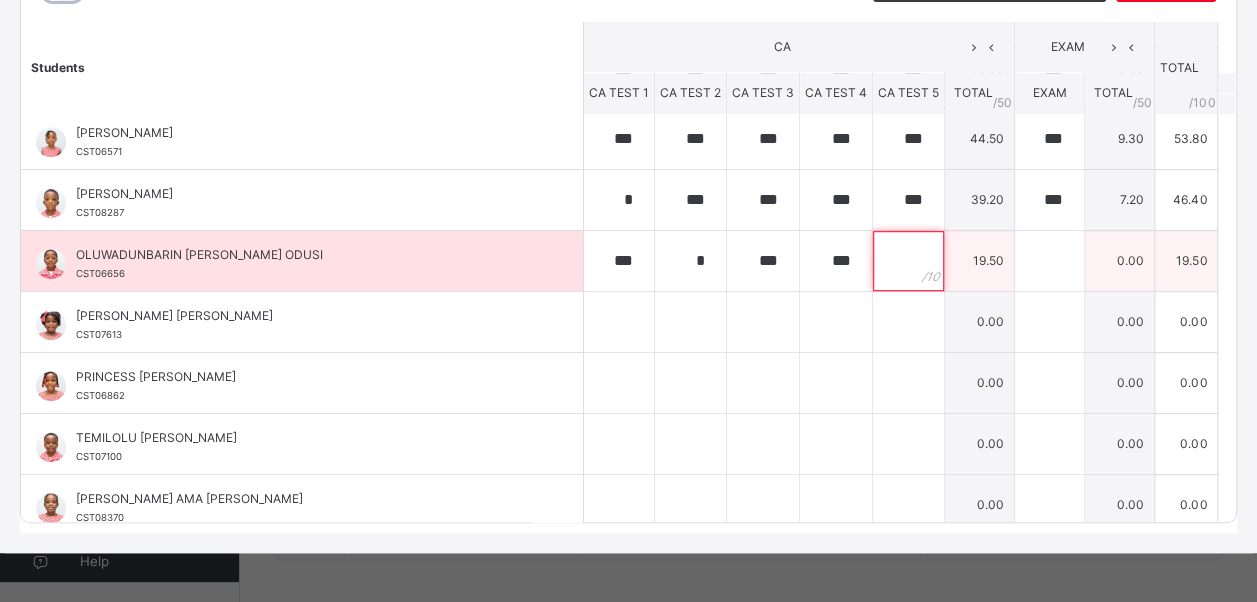 click at bounding box center [908, 261] 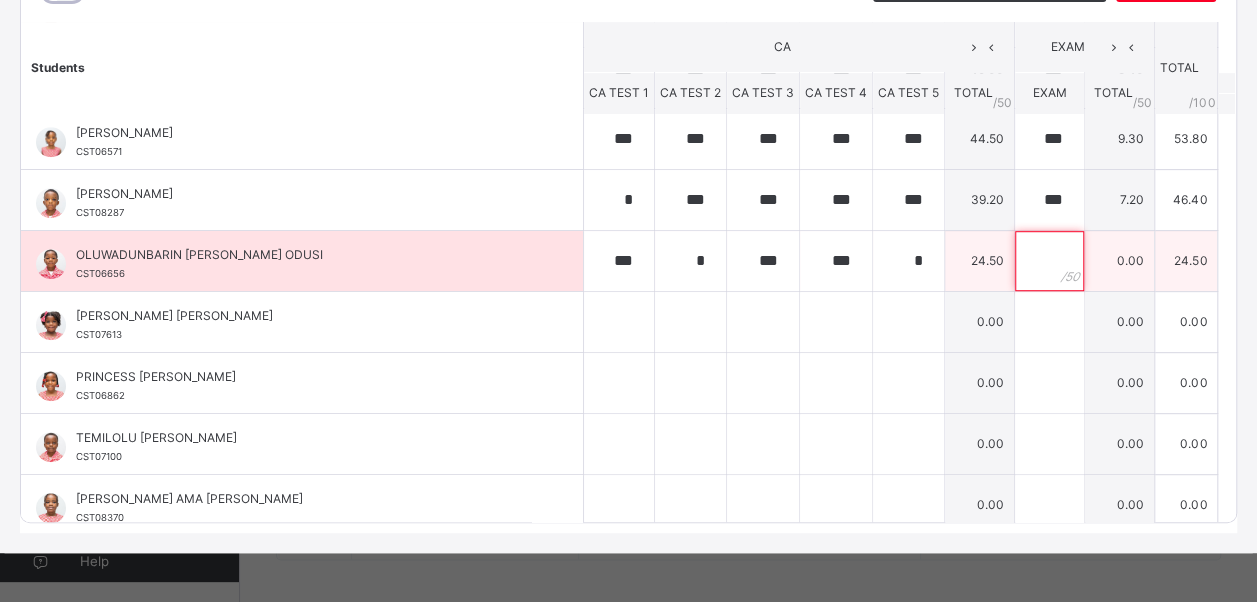 click at bounding box center (1049, 261) 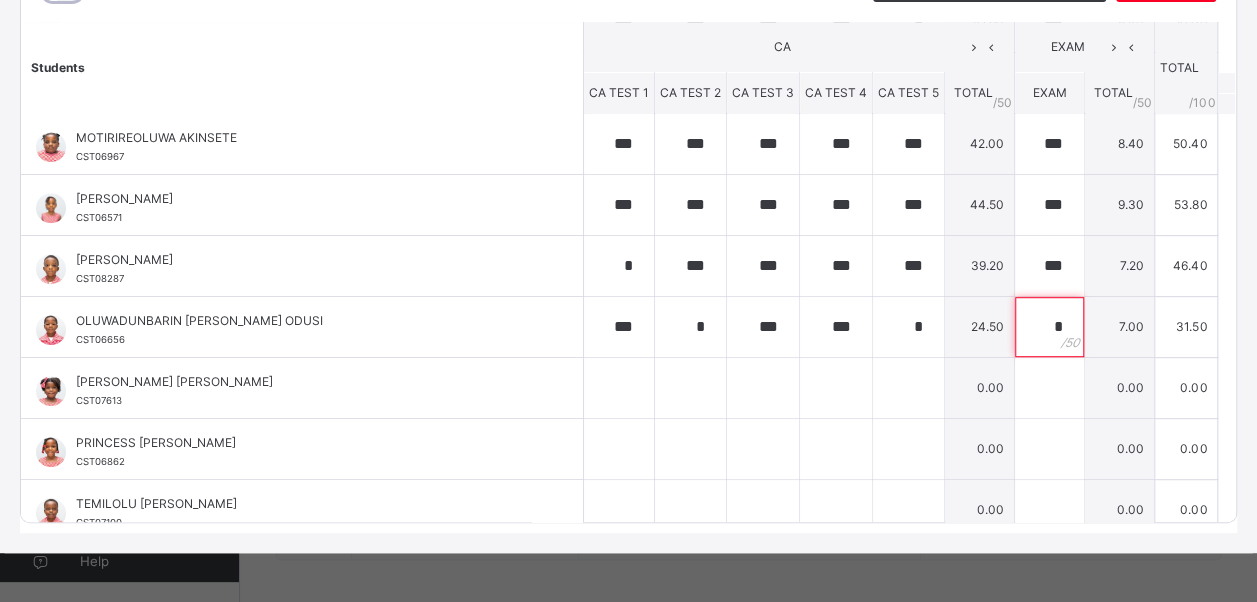 scroll, scrollTop: 422, scrollLeft: 0, axis: vertical 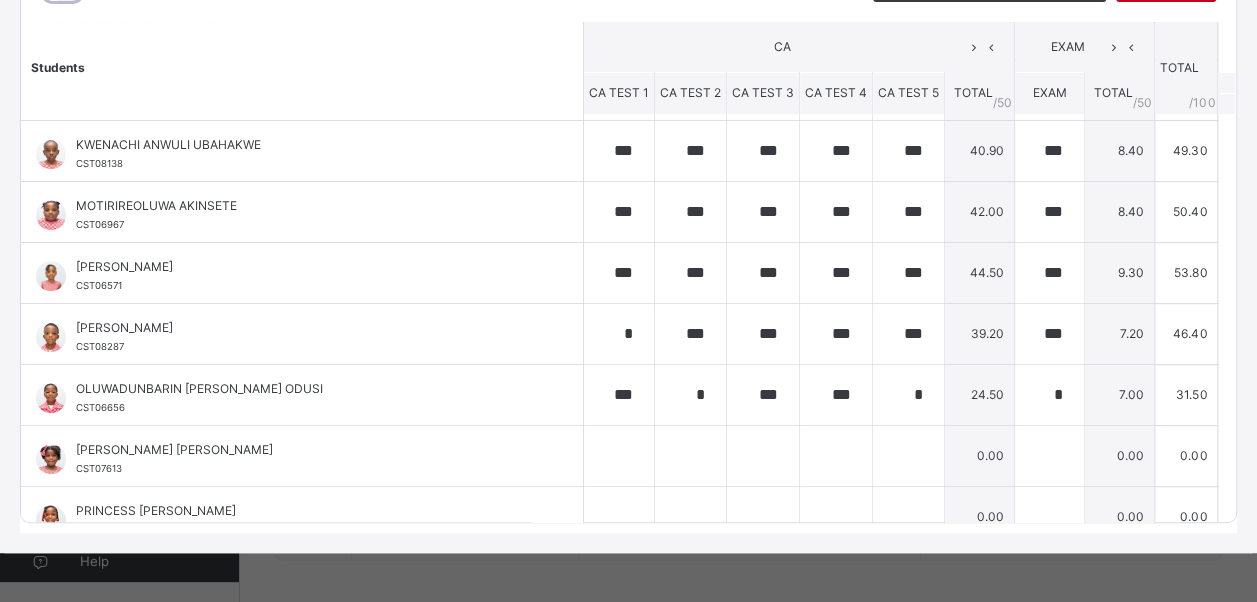 click on "Save Entries" at bounding box center (1166, -14) 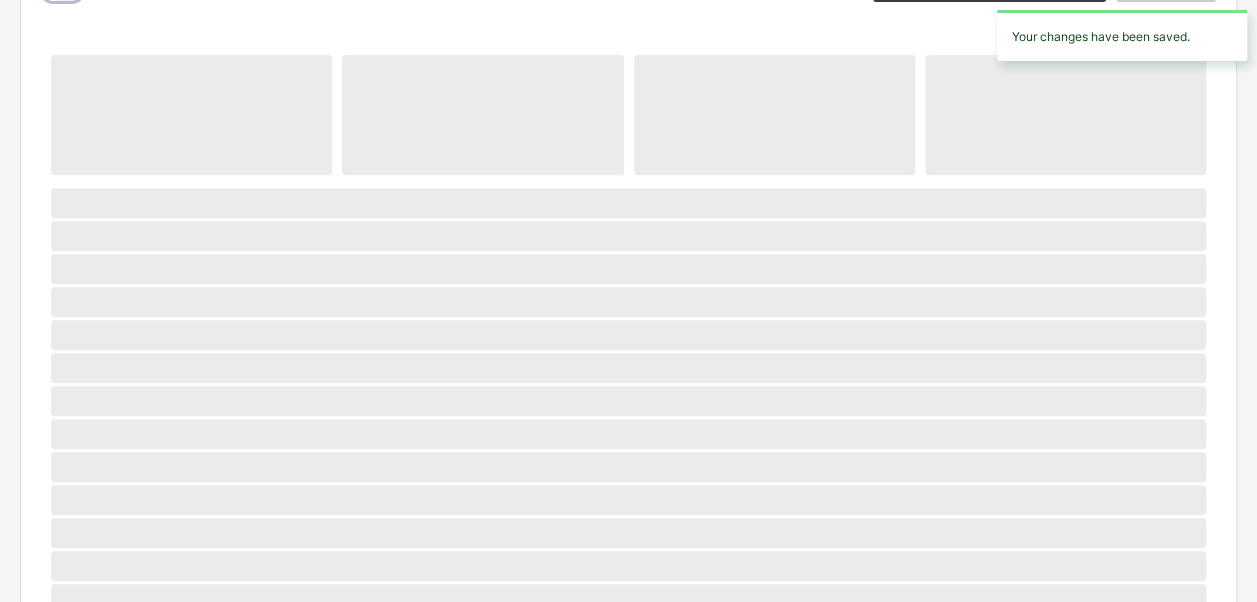 click on "‌ ‌ ‌ ‌ ‌ ‌ ‌ ‌ ‌ ‌ ‌ ‌ ‌ ‌ ‌ ‌ ‌ ‌ ‌ ‌ ‌ ‌ ‌ ‌ ‌ ‌ ‌ ‌ ‌" at bounding box center (628, 531) 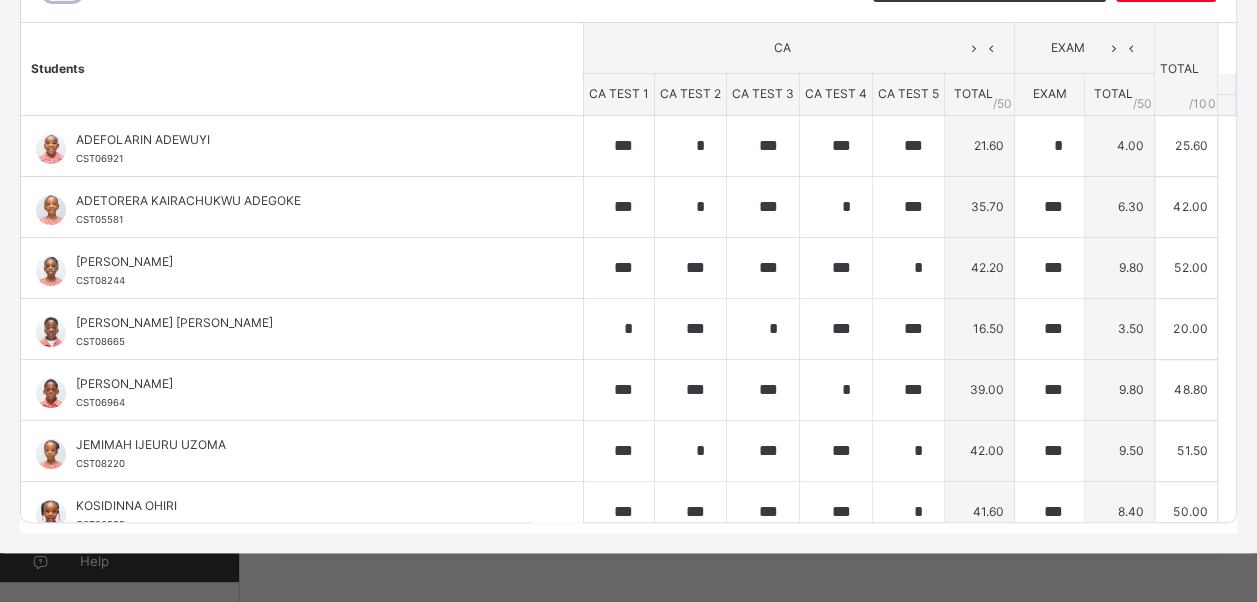 click on "Students" at bounding box center (302, 69) 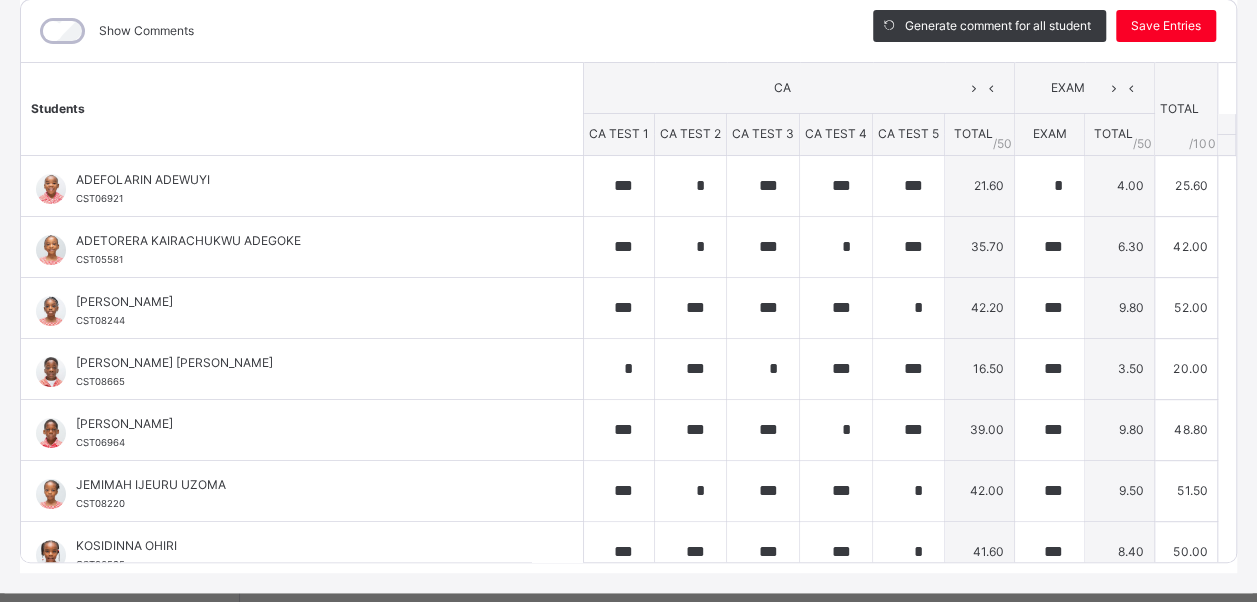 scroll, scrollTop: 228, scrollLeft: 0, axis: vertical 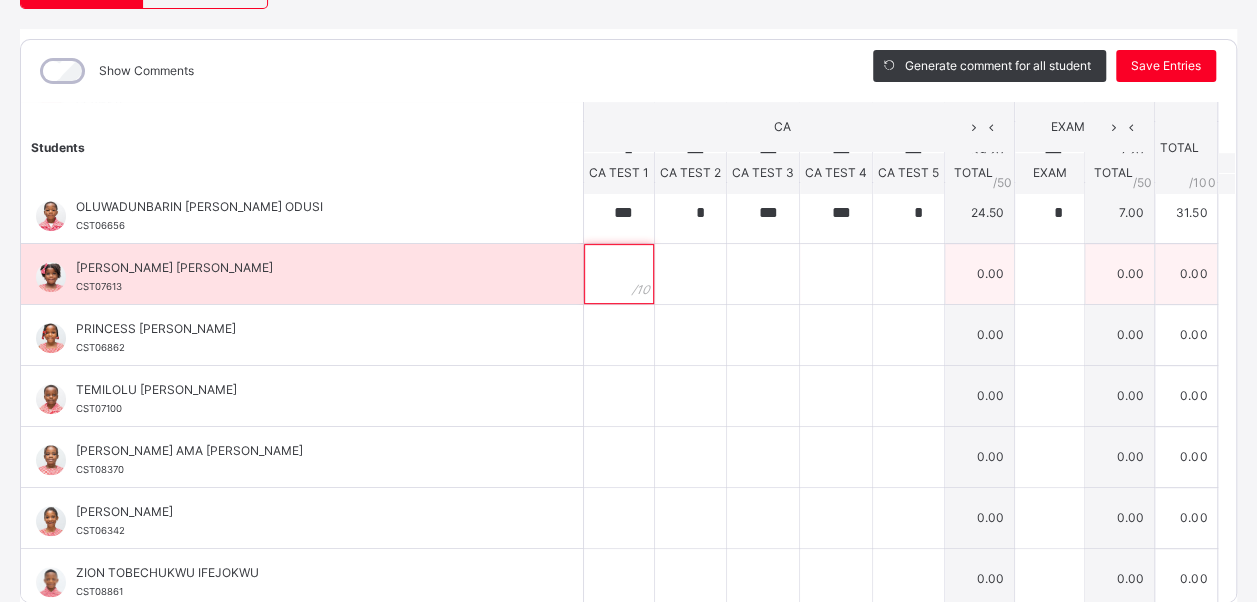 click at bounding box center (619, 274) 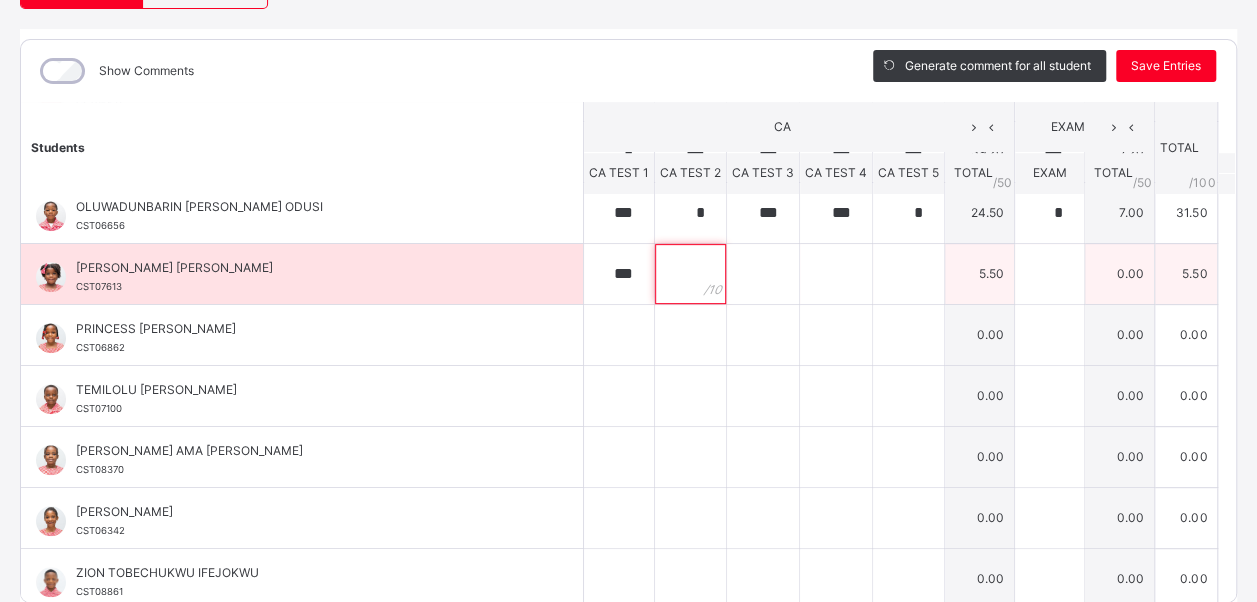 click at bounding box center [690, 274] 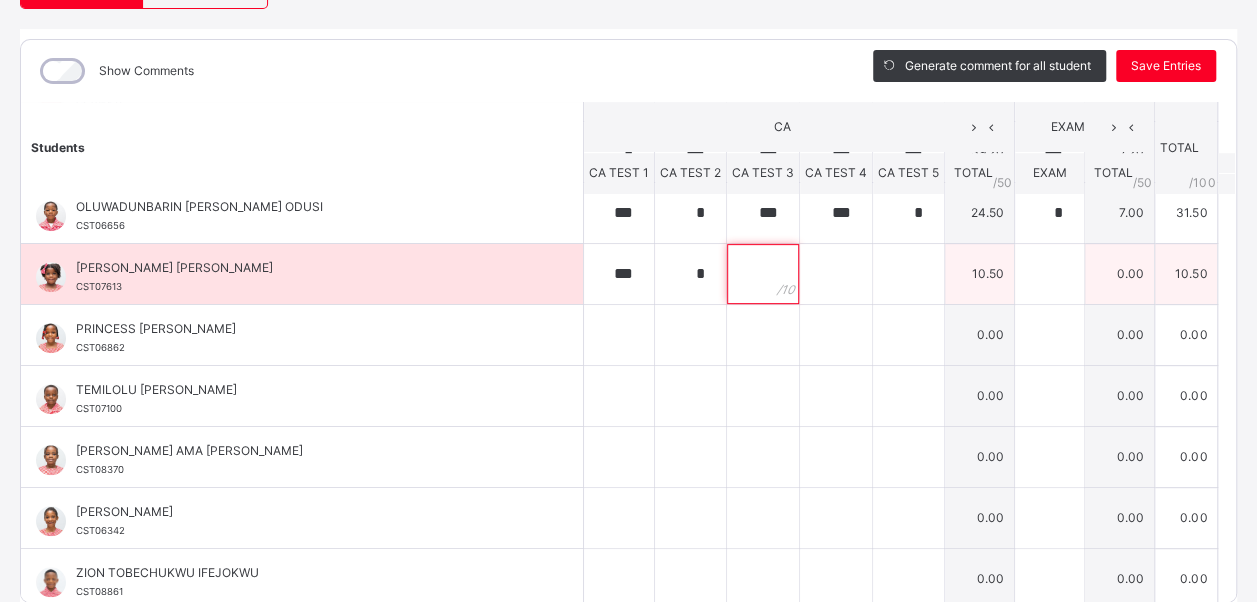 click at bounding box center [763, 274] 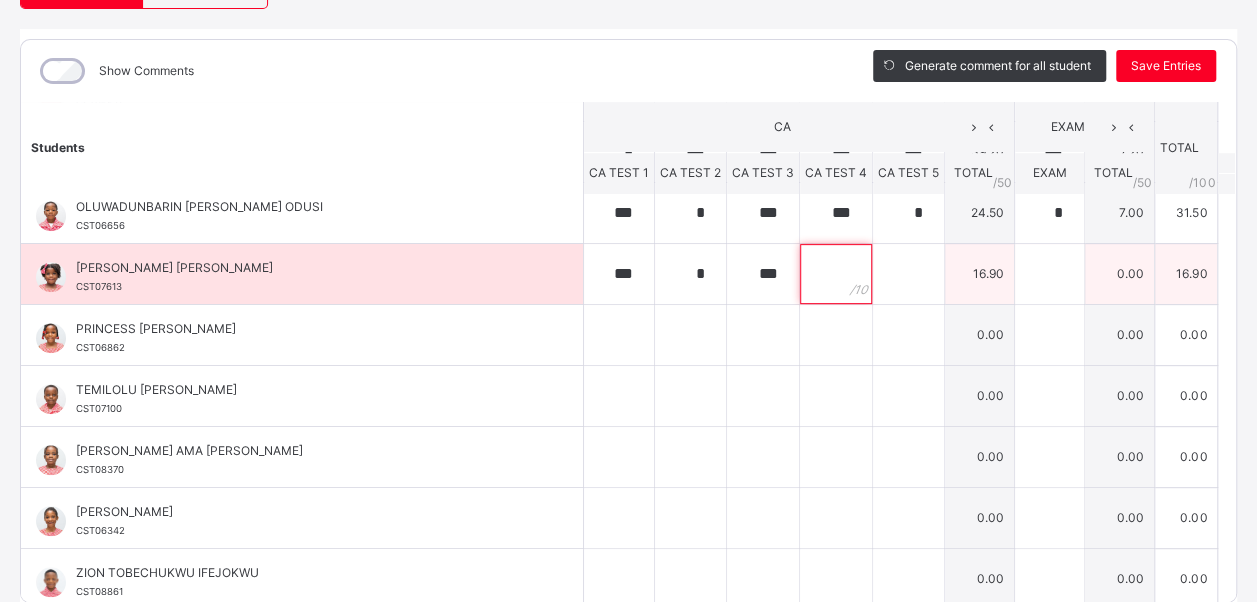 click at bounding box center (836, 274) 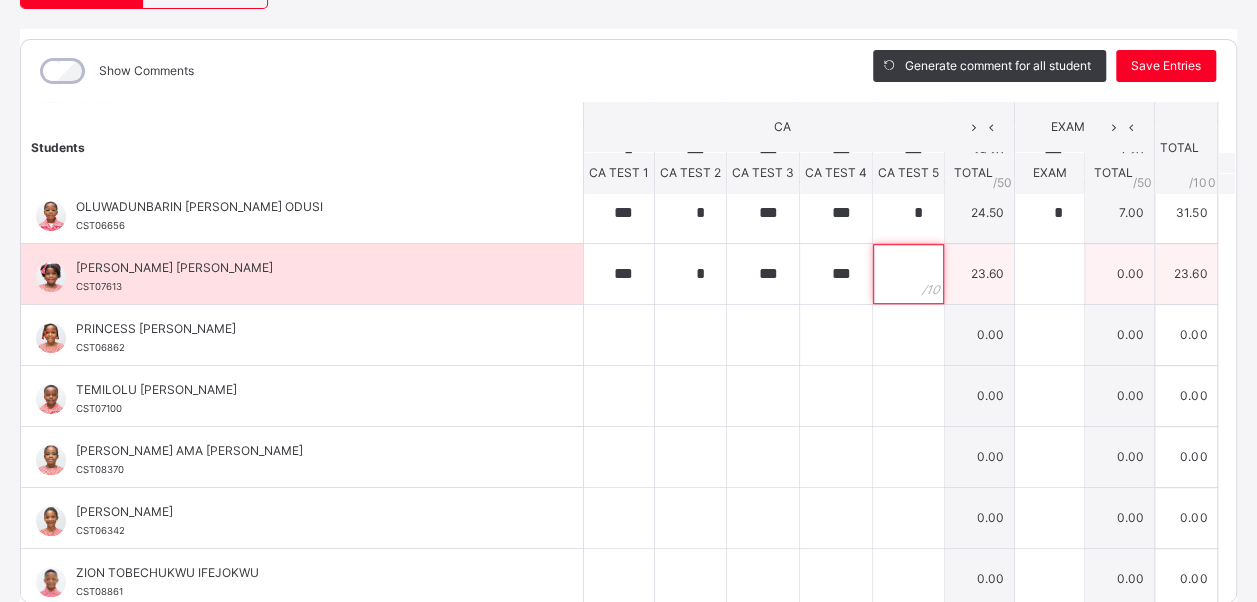 click at bounding box center [908, 274] 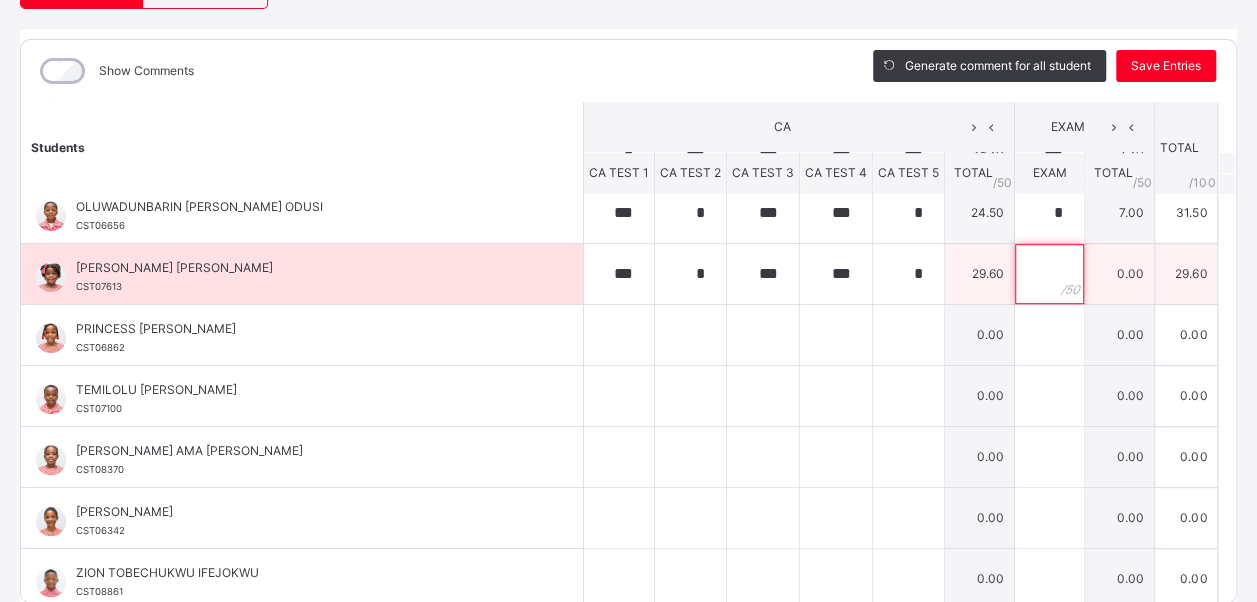 click at bounding box center [1049, 274] 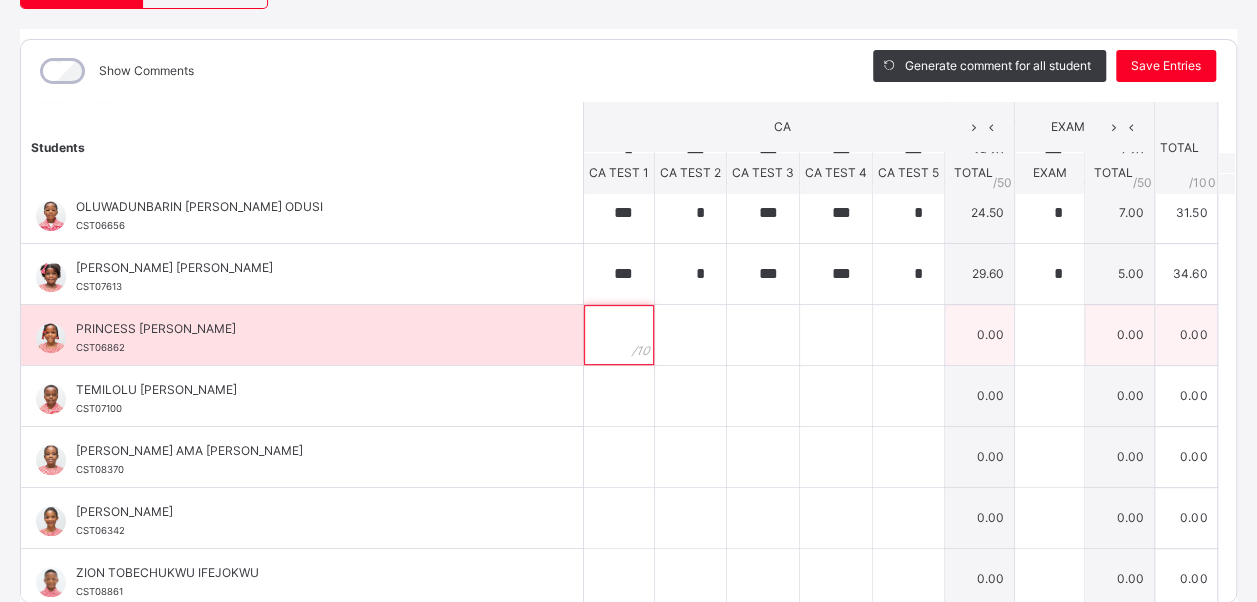 click at bounding box center (619, 335) 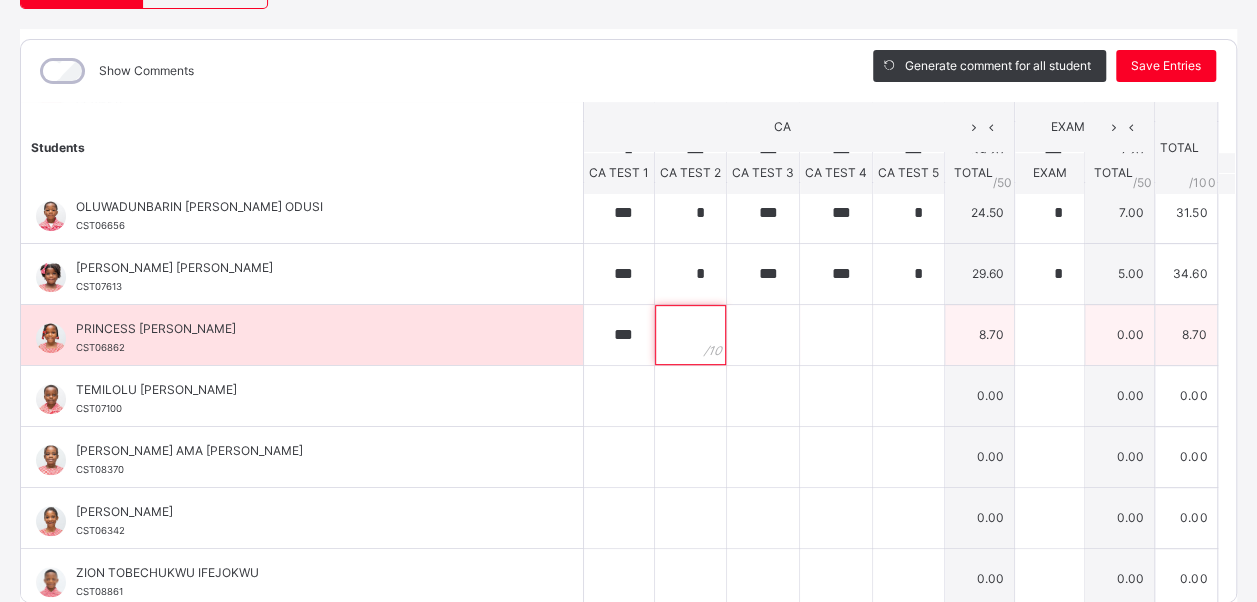 click at bounding box center (690, 335) 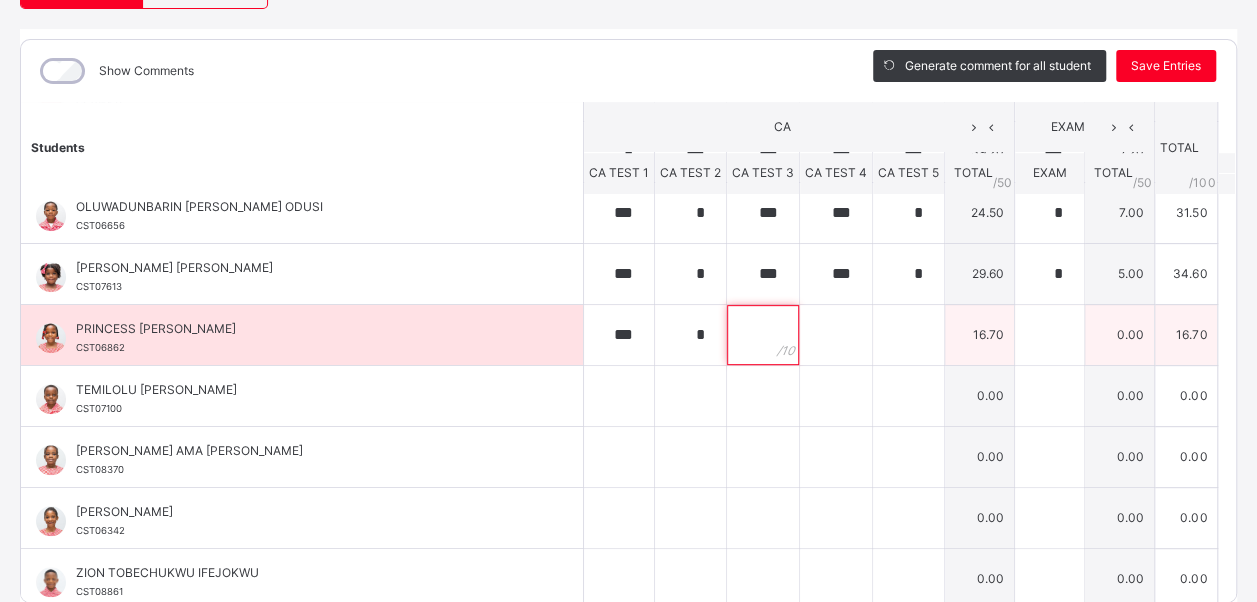 click at bounding box center [763, 335] 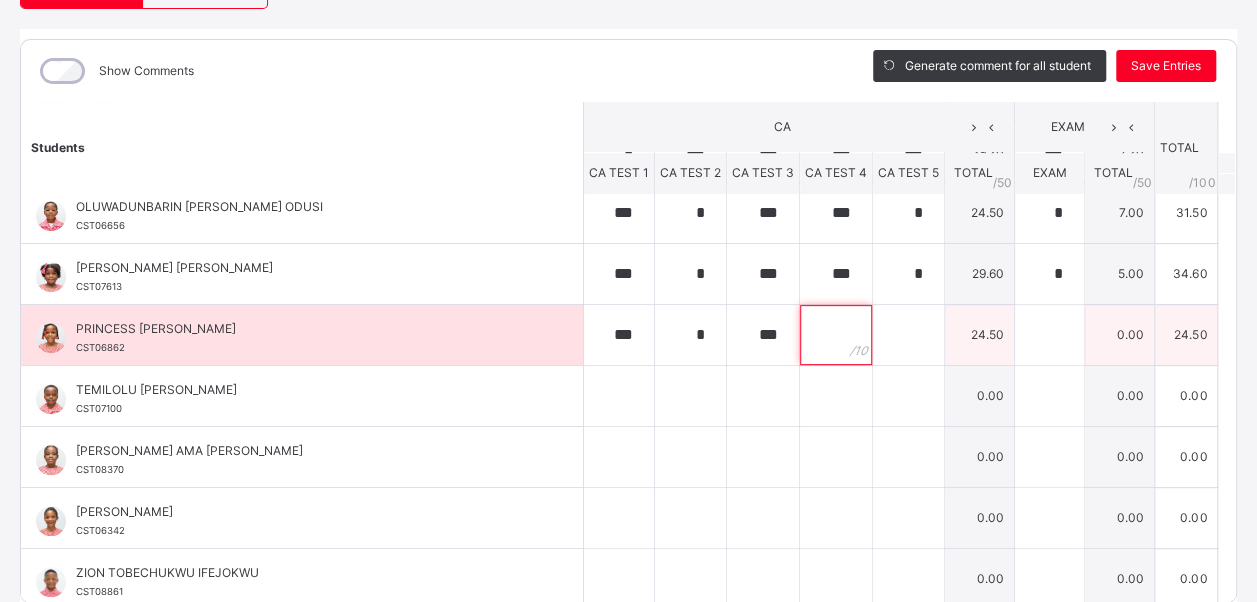 click at bounding box center (836, 335) 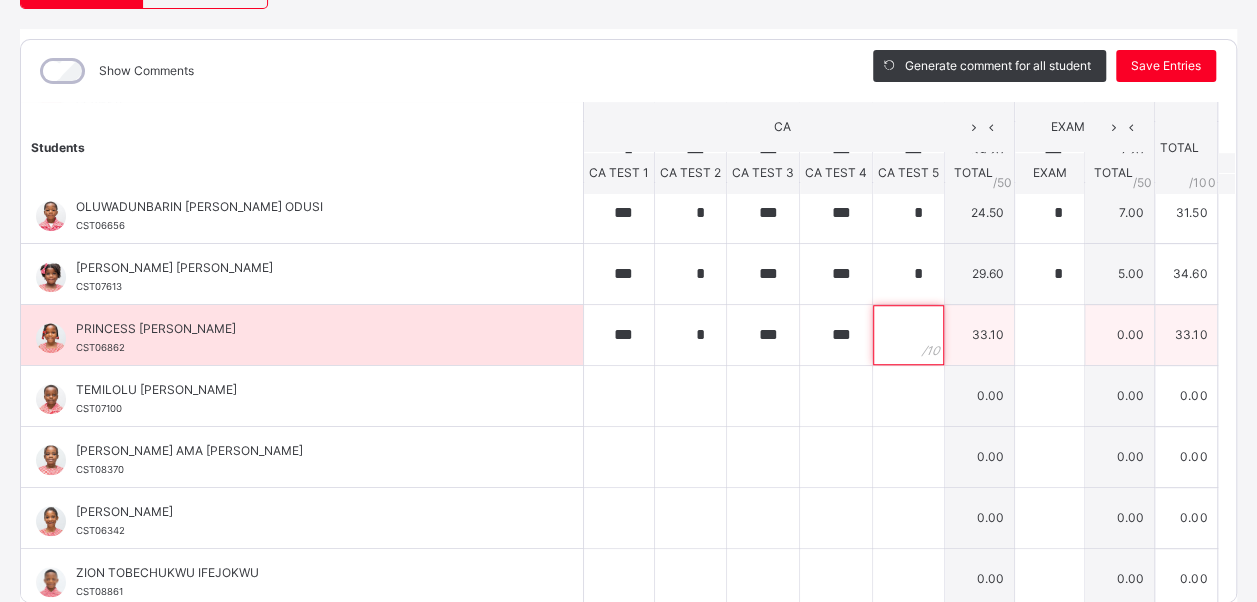 click at bounding box center [908, 335] 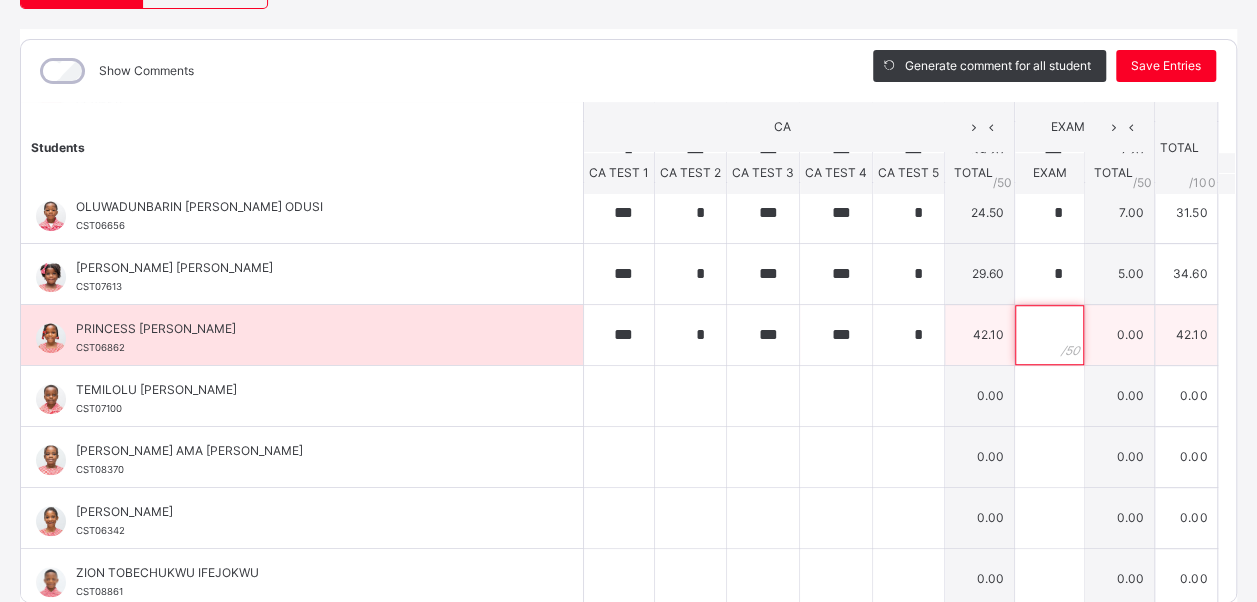 click at bounding box center [1049, 335] 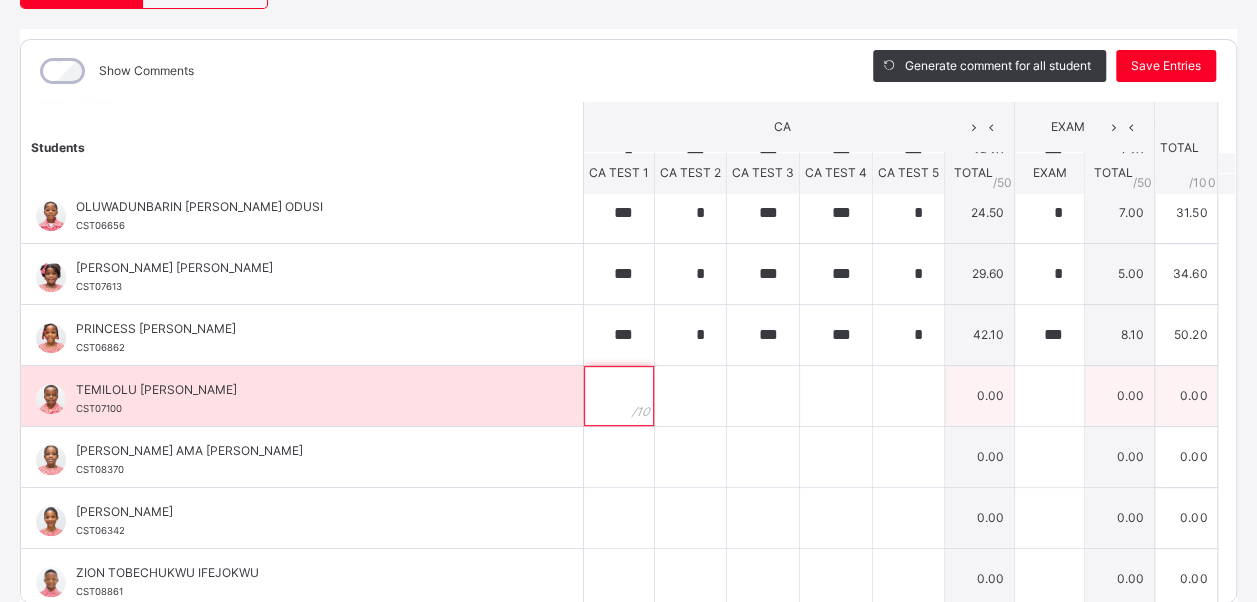click at bounding box center [619, 396] 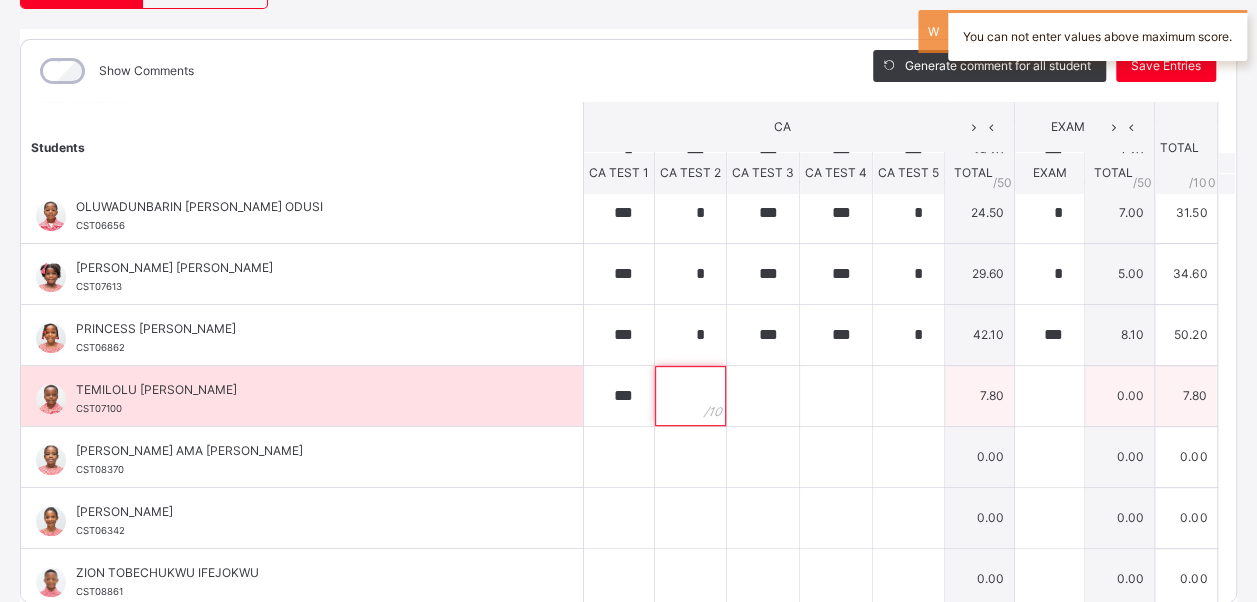 click at bounding box center [690, 396] 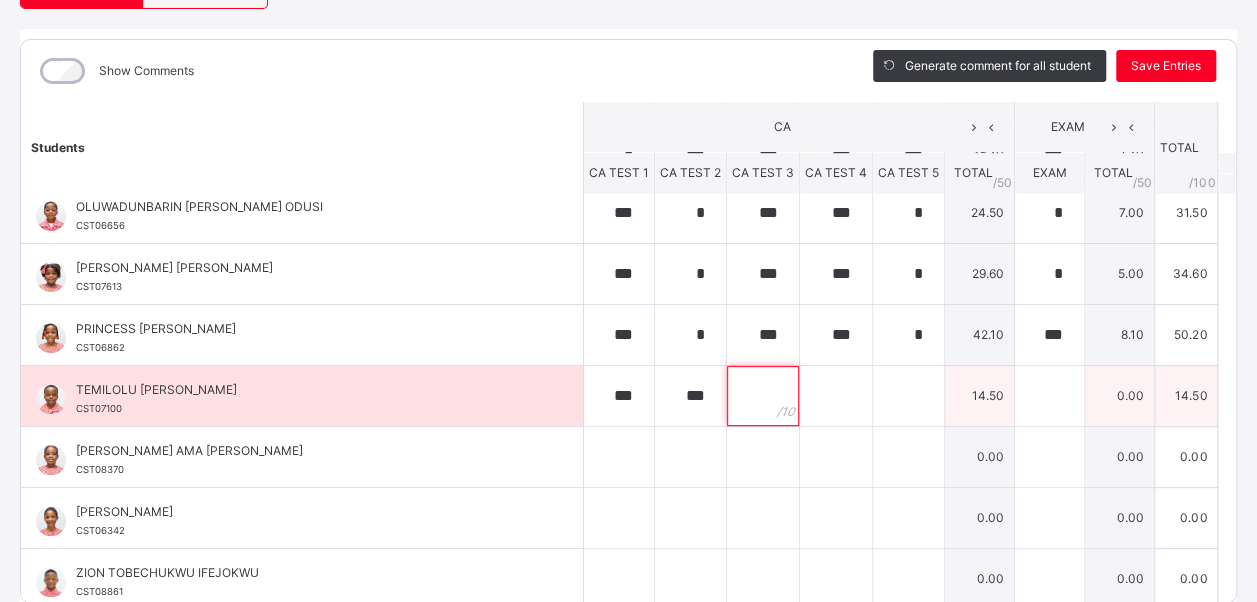 click at bounding box center [763, 396] 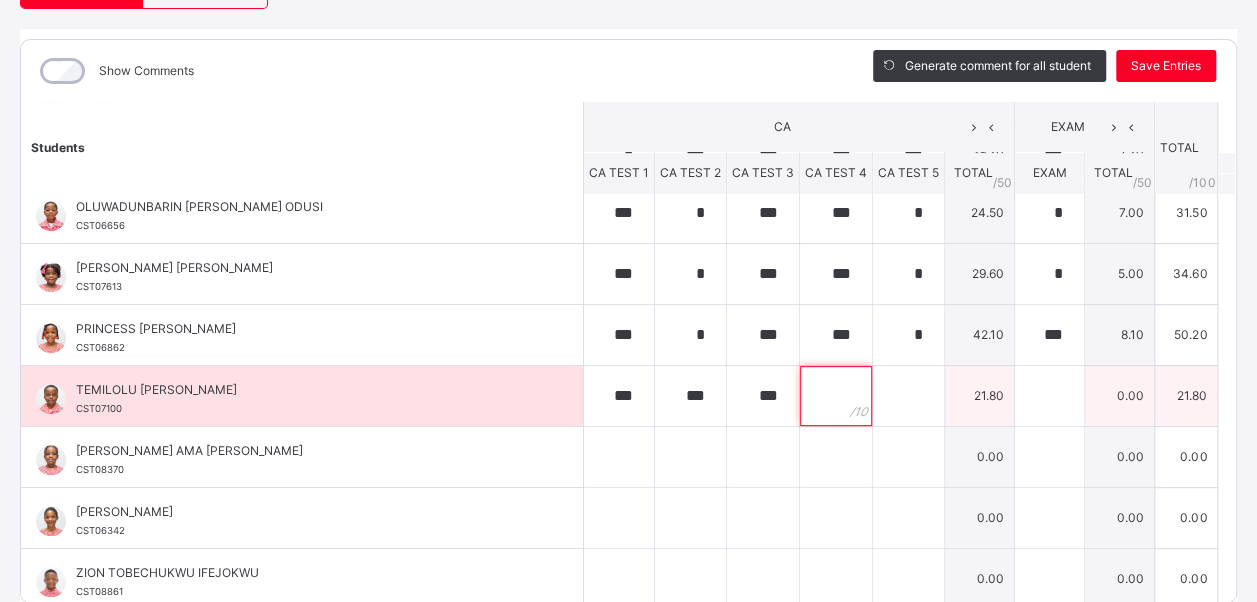 click at bounding box center (836, 396) 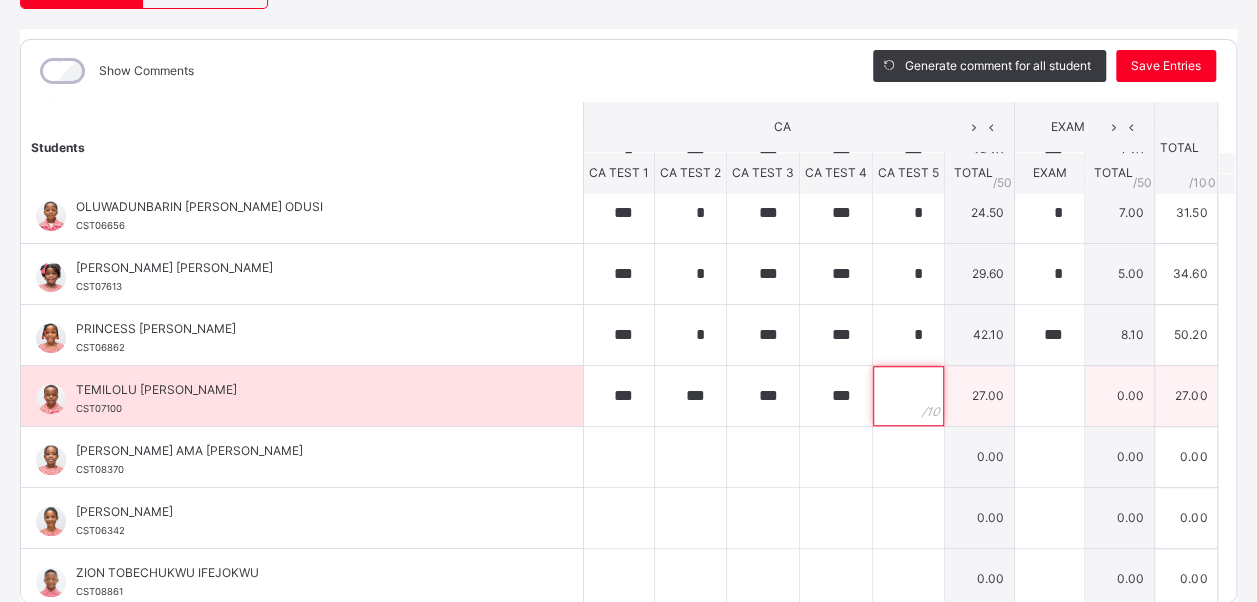 click at bounding box center (908, 396) 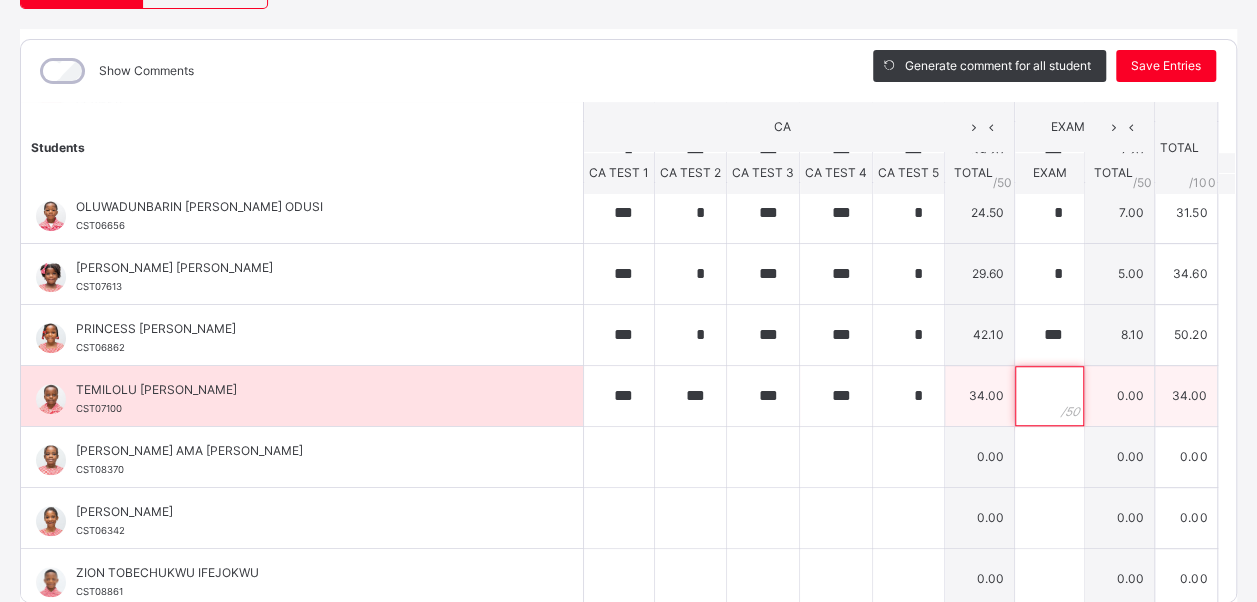 click at bounding box center [1049, 396] 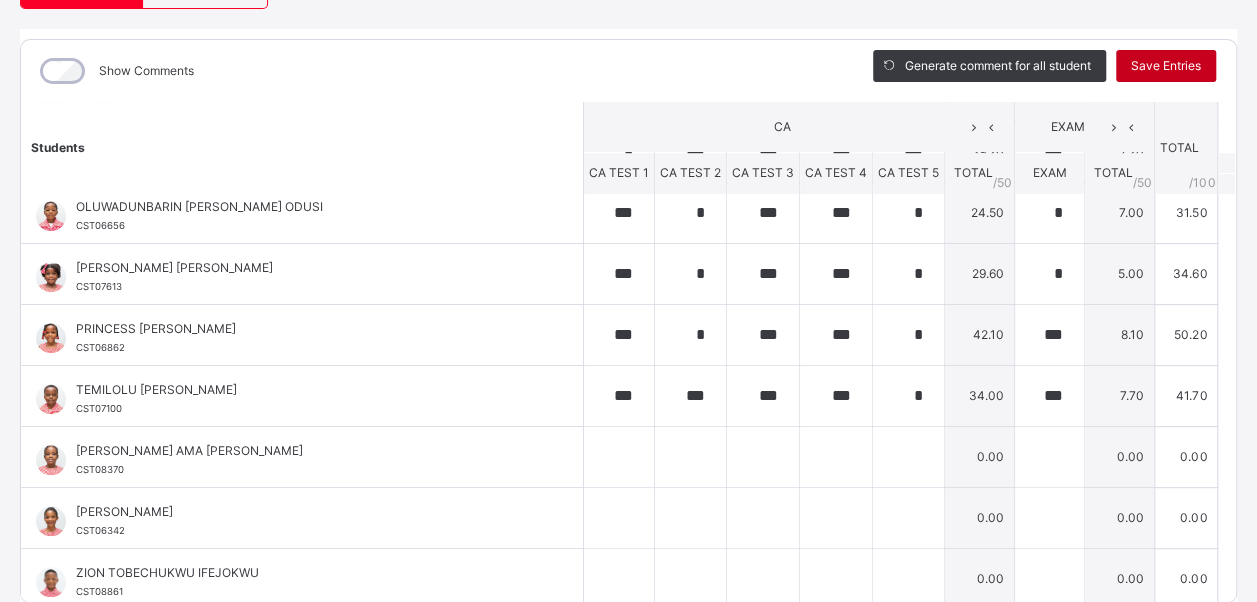 click on "Save Entries" at bounding box center [1166, 66] 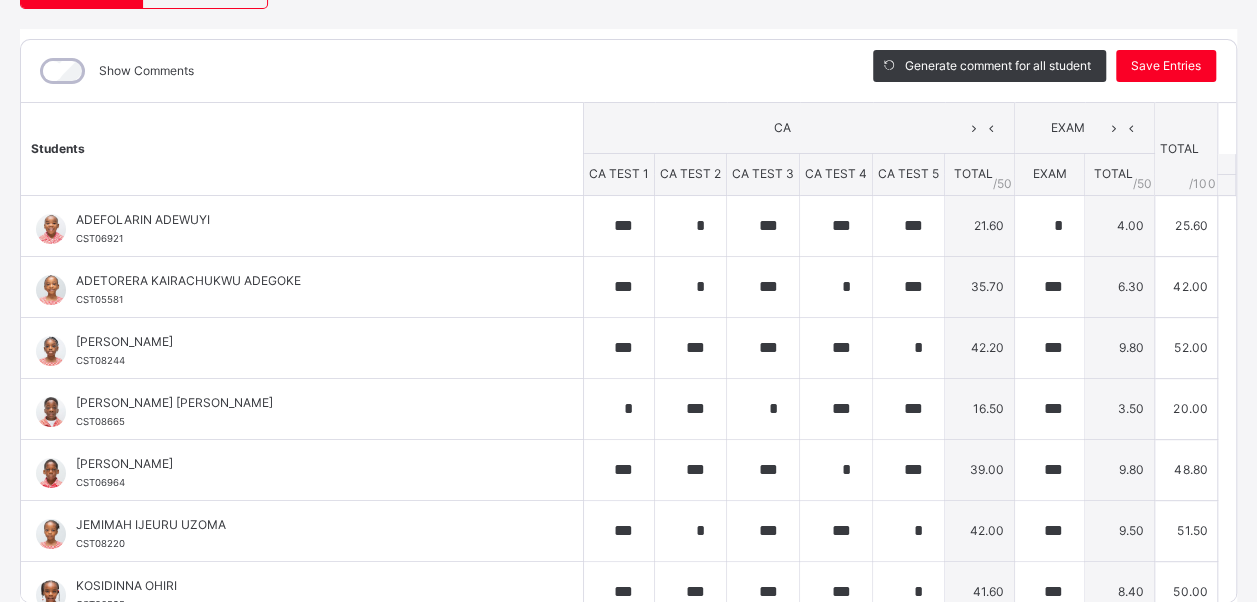 click on "Show Comments" at bounding box center [432, 71] 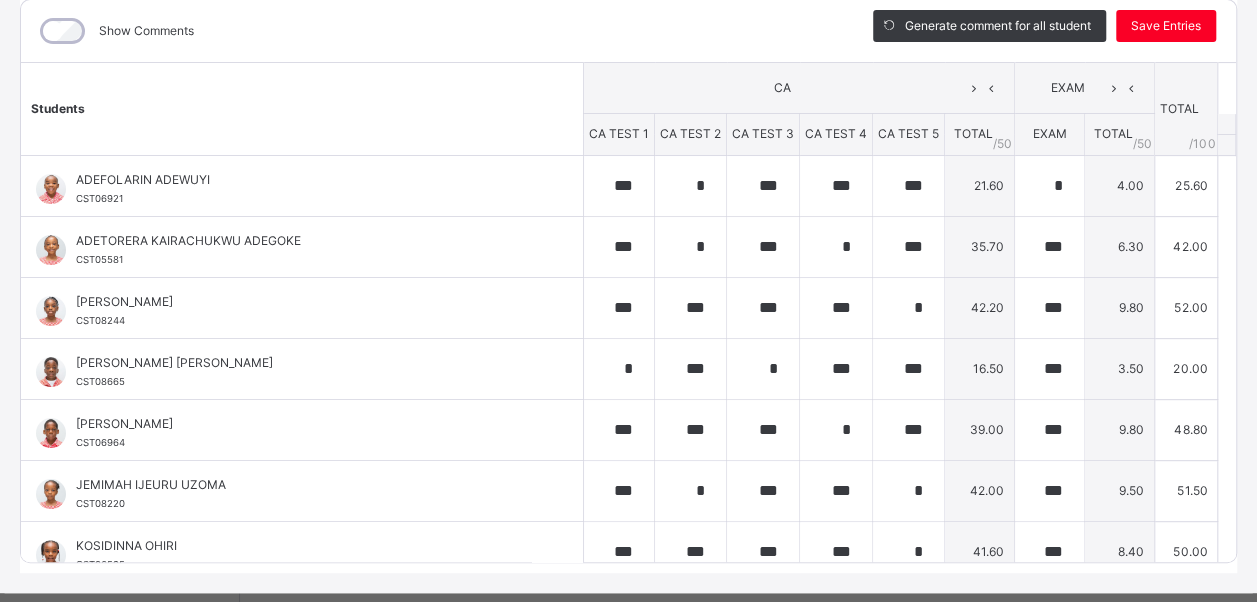 scroll, scrollTop: 308, scrollLeft: 0, axis: vertical 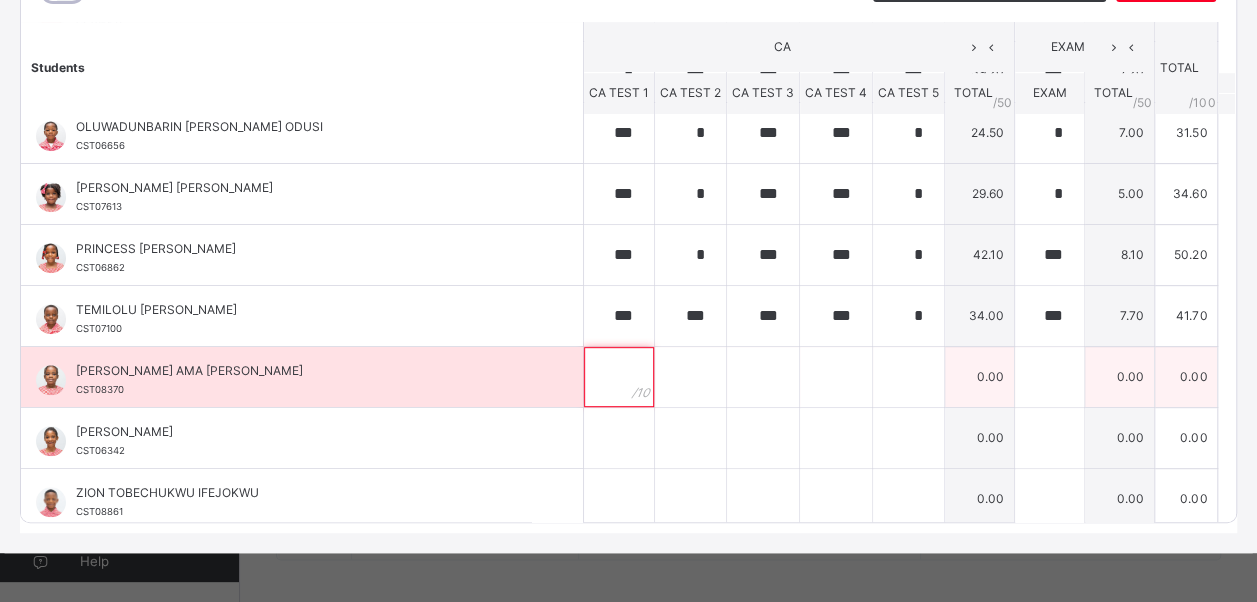 click at bounding box center [619, 377] 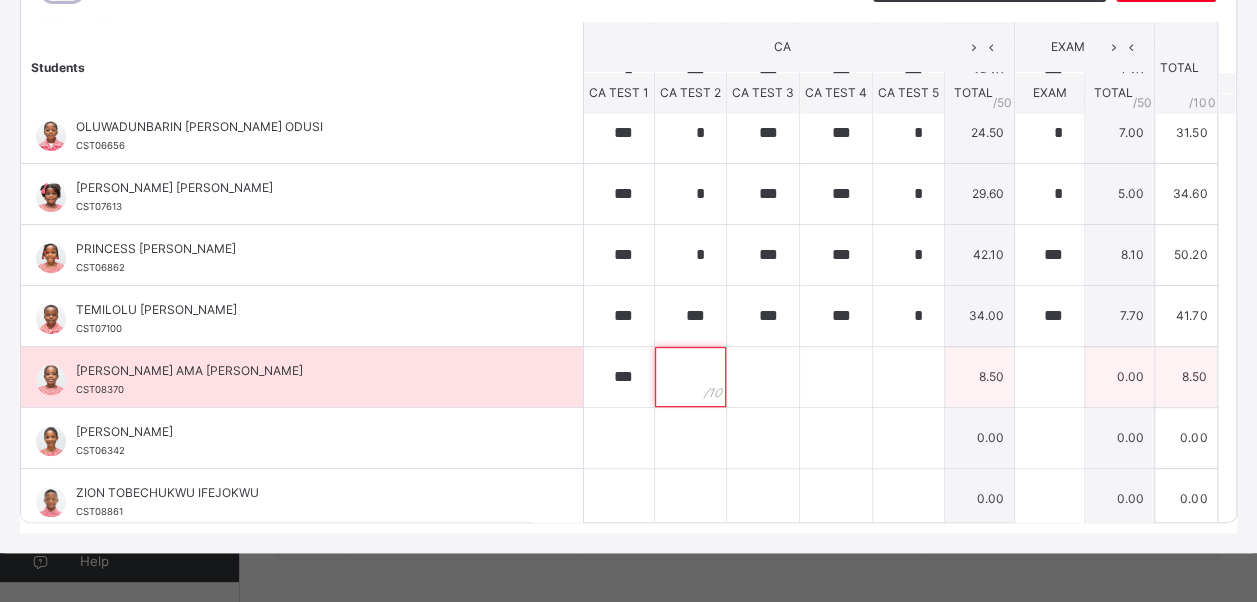 click at bounding box center (690, 377) 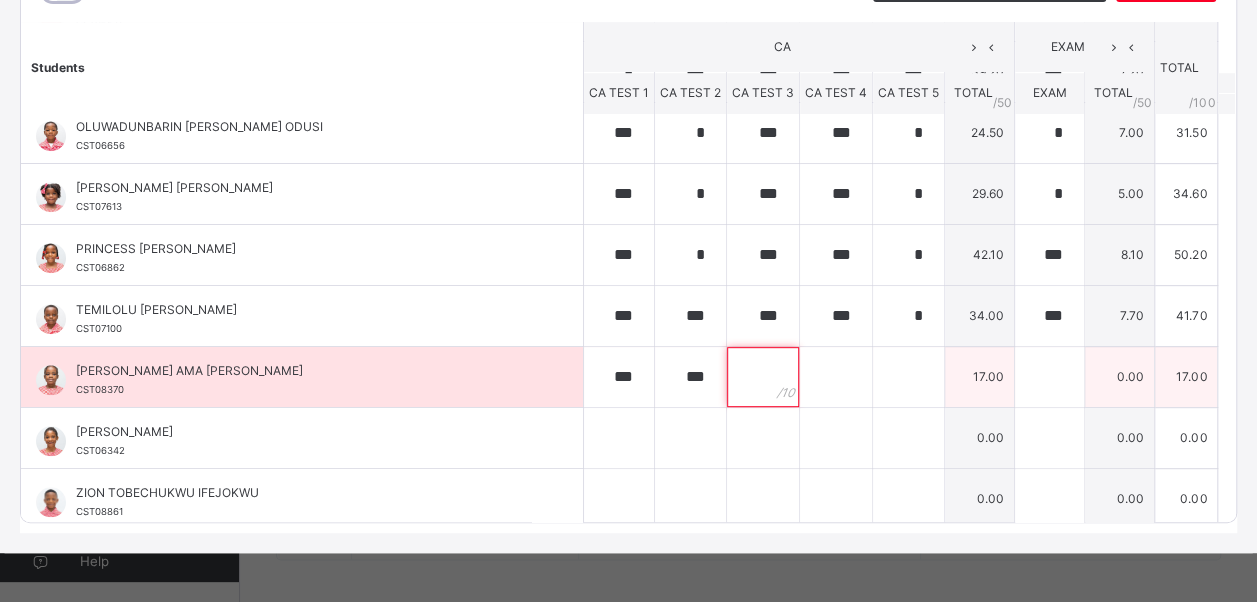 click at bounding box center (763, 377) 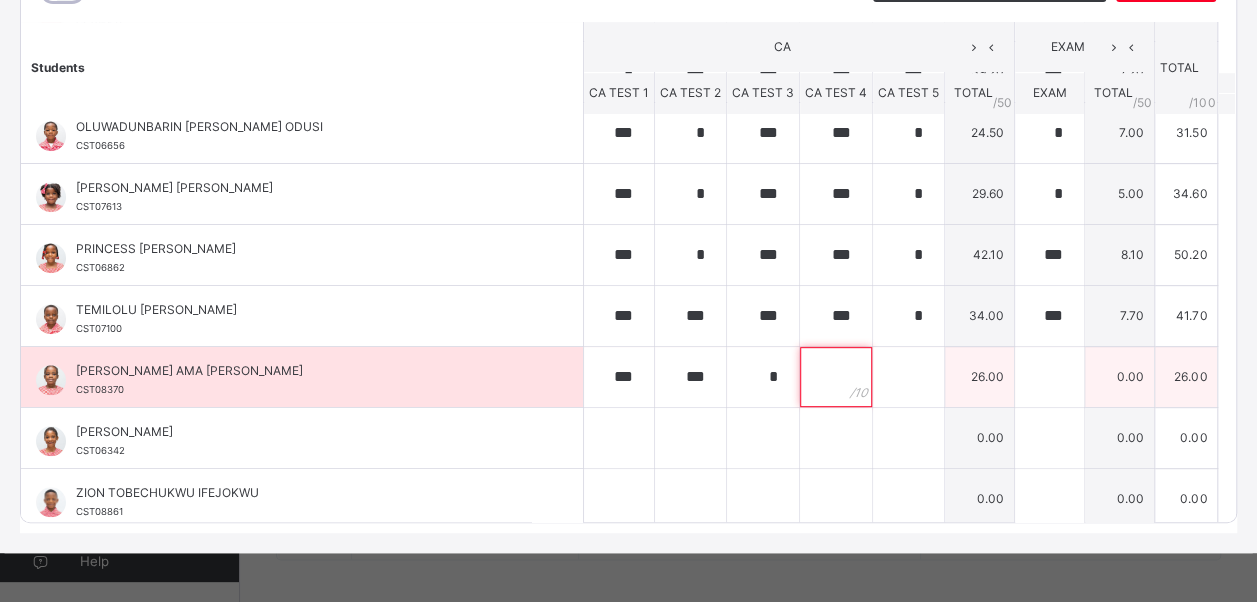 click at bounding box center [836, 377] 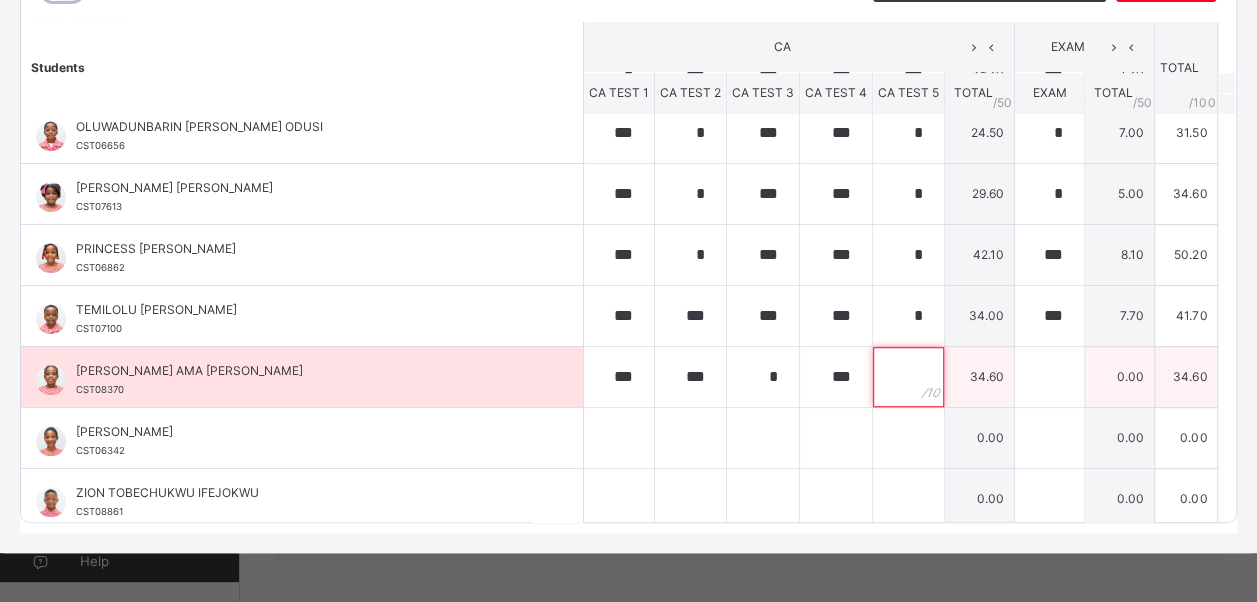 click at bounding box center [908, 377] 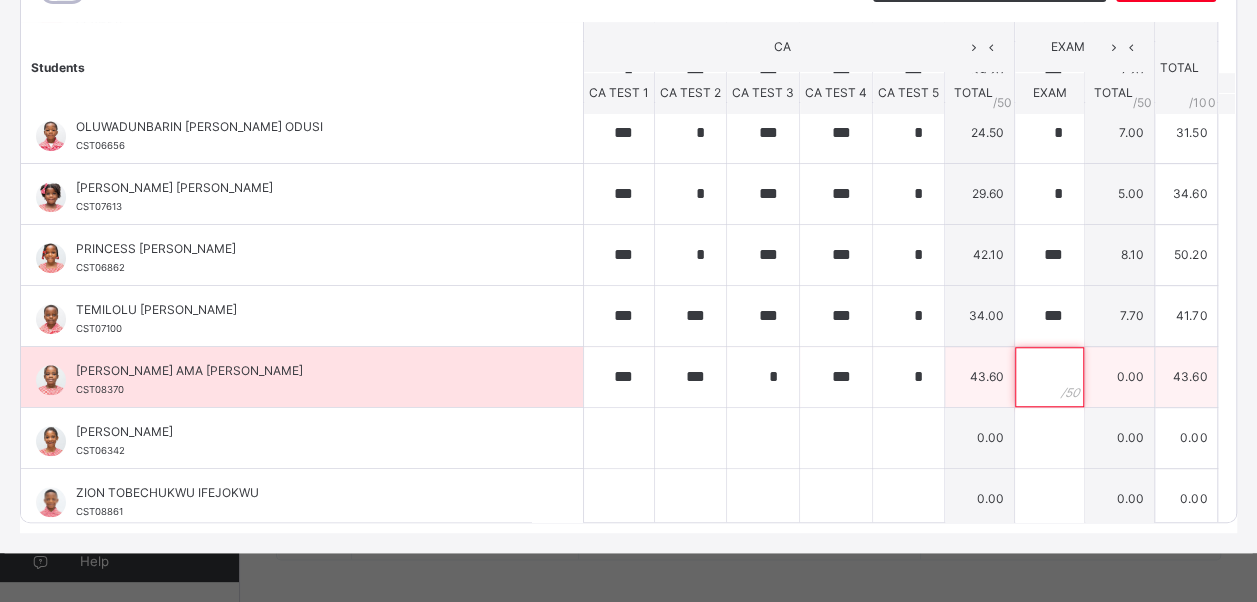 click at bounding box center [1049, 377] 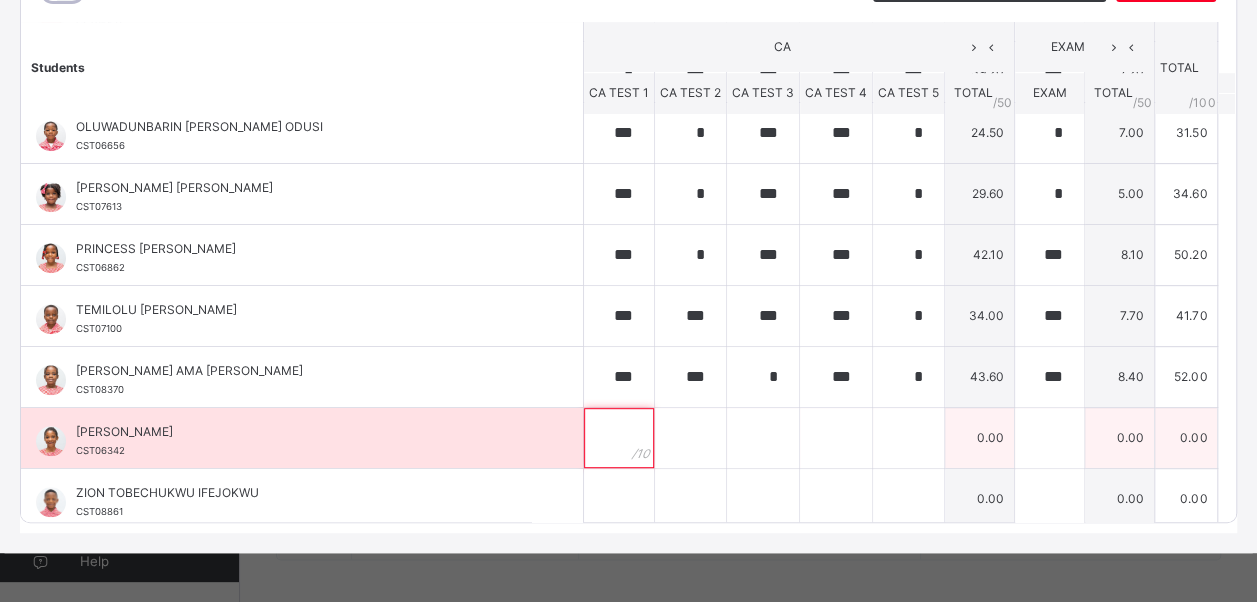 click at bounding box center [619, 438] 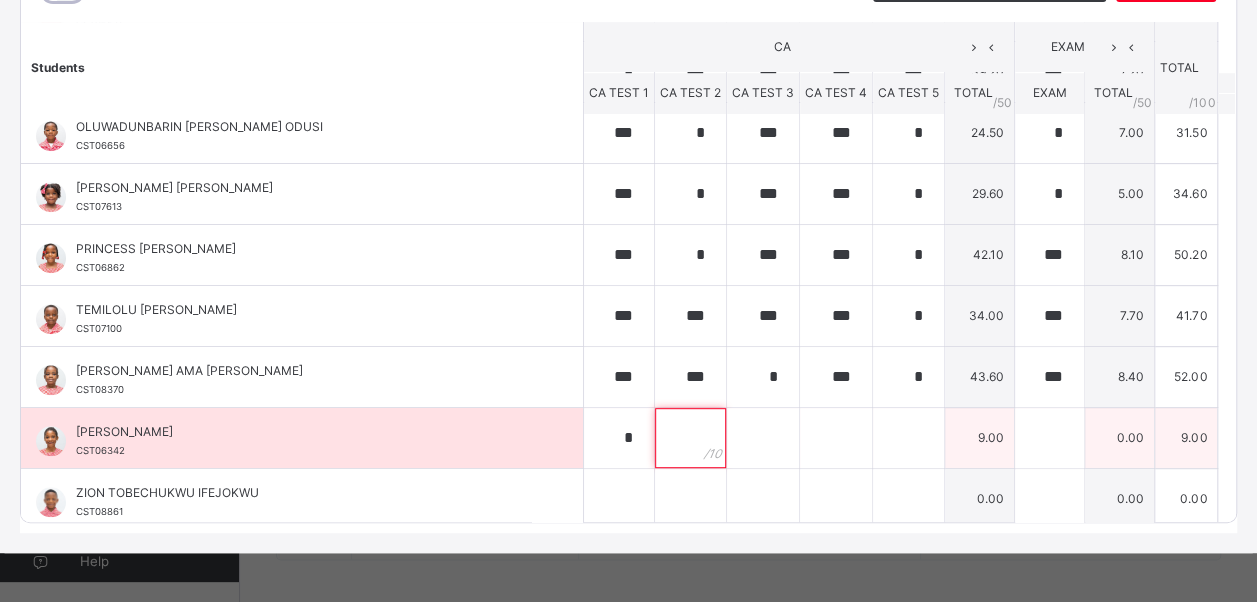 click at bounding box center (690, 438) 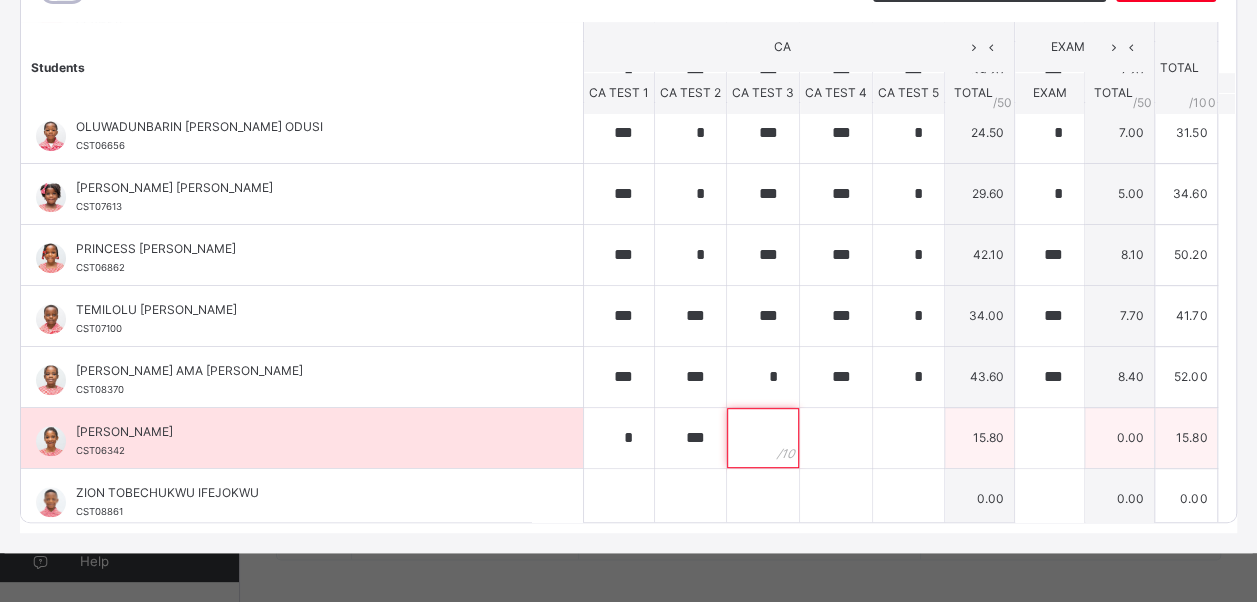click at bounding box center [763, 438] 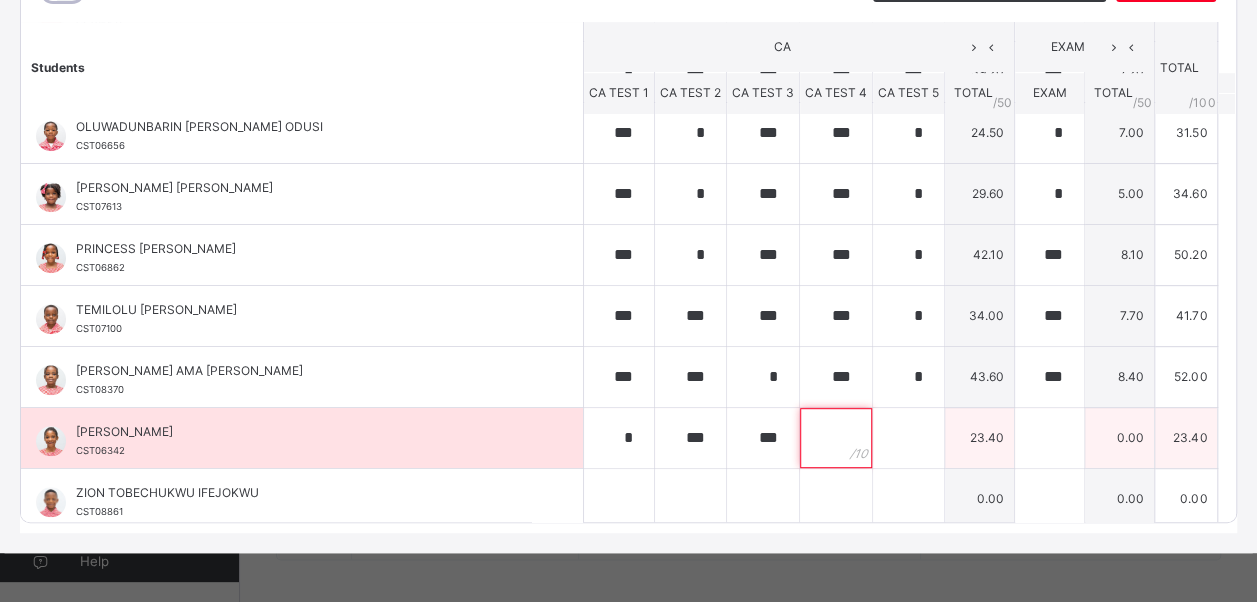 click at bounding box center [836, 438] 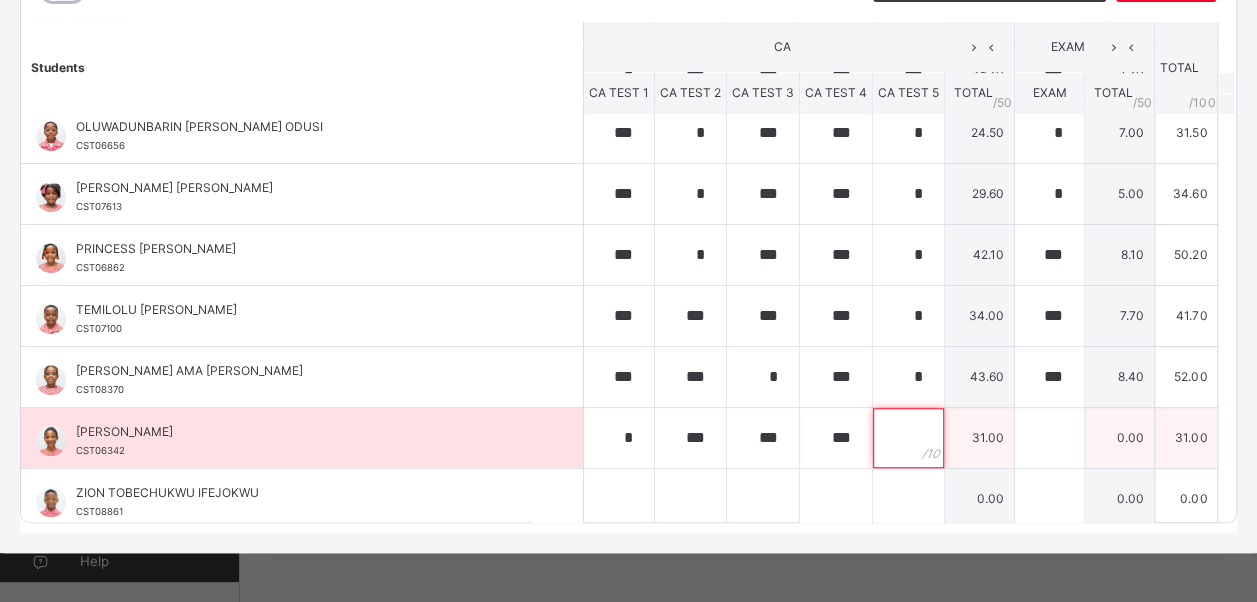 click at bounding box center [908, 438] 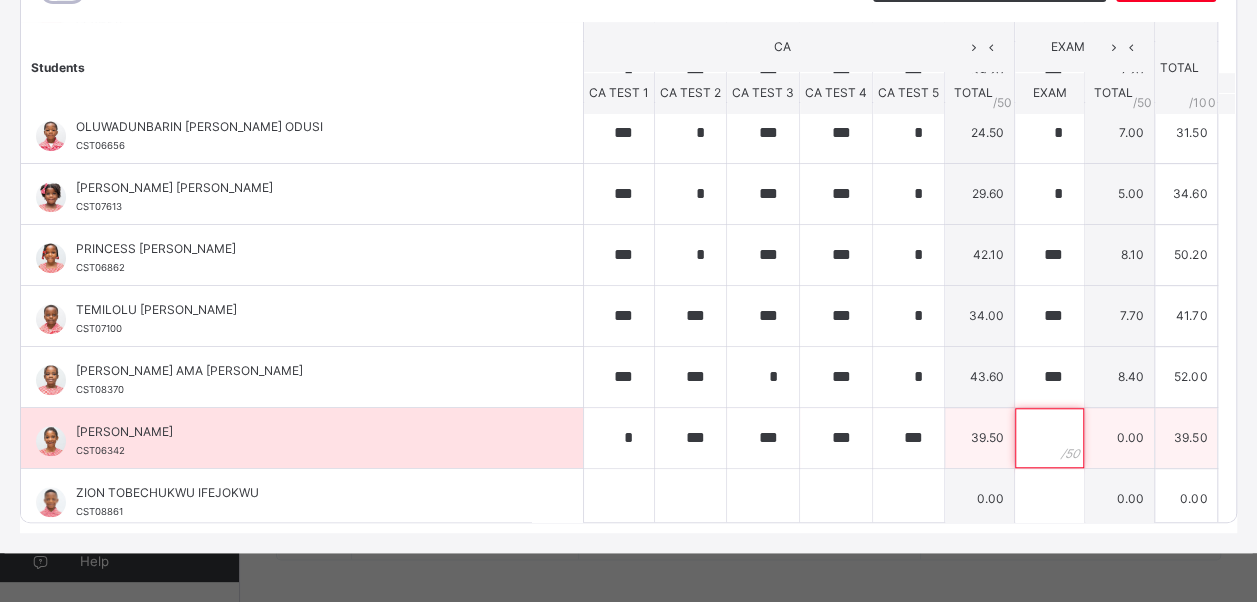 click at bounding box center (1049, 438) 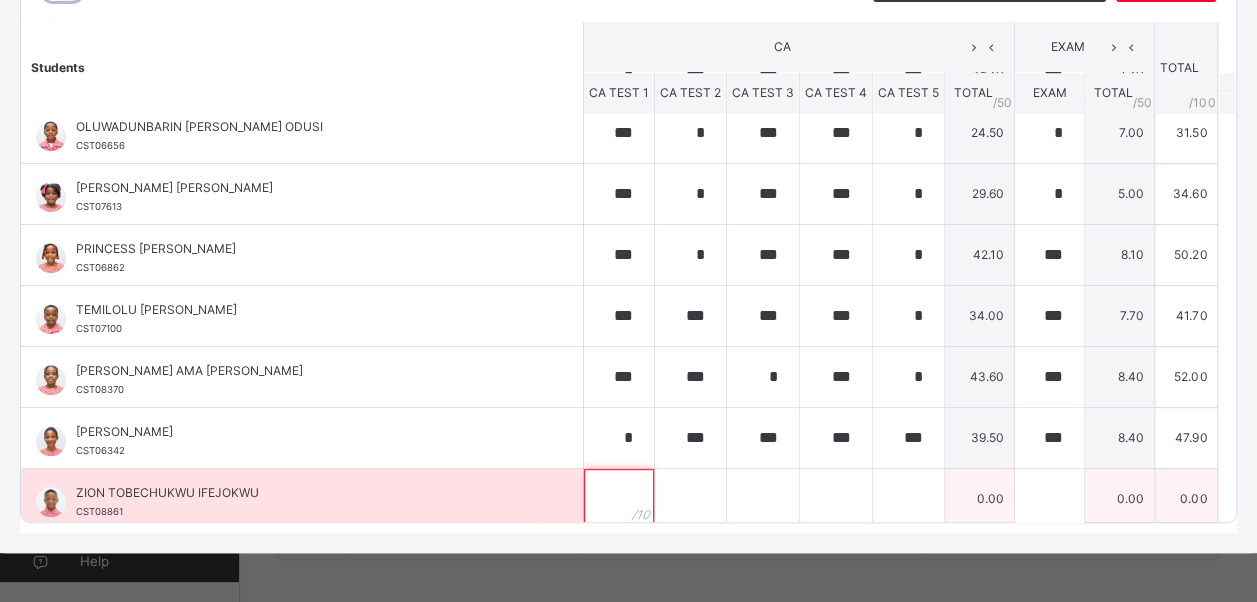 click at bounding box center (619, 499) 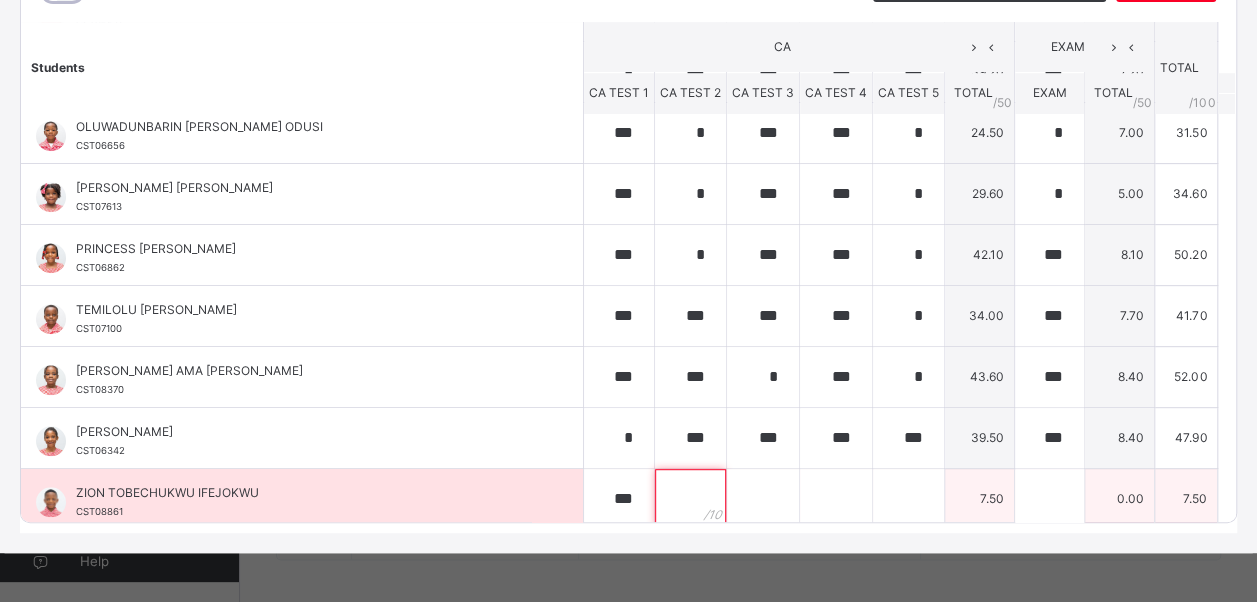click at bounding box center [690, 499] 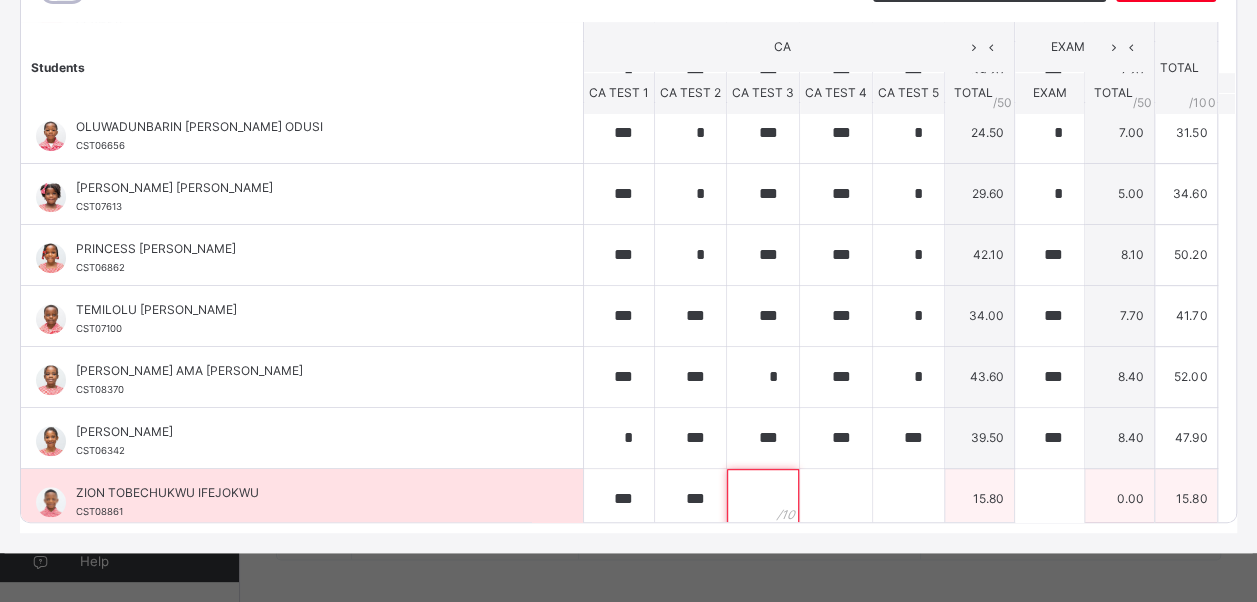 click at bounding box center (763, 499) 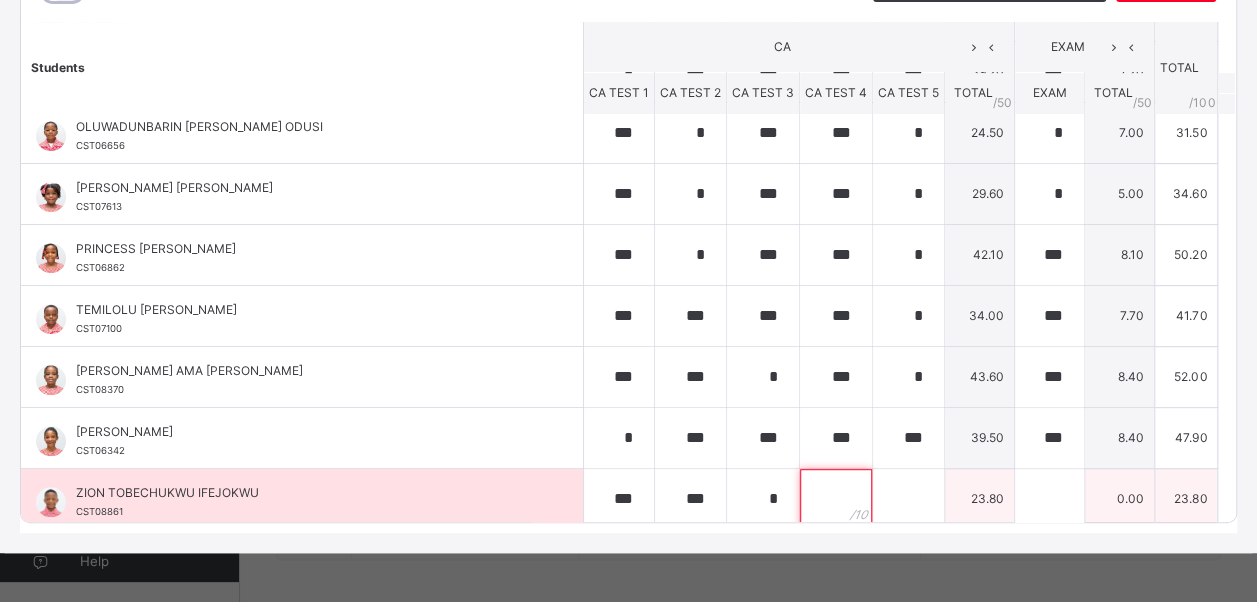 click at bounding box center [836, 499] 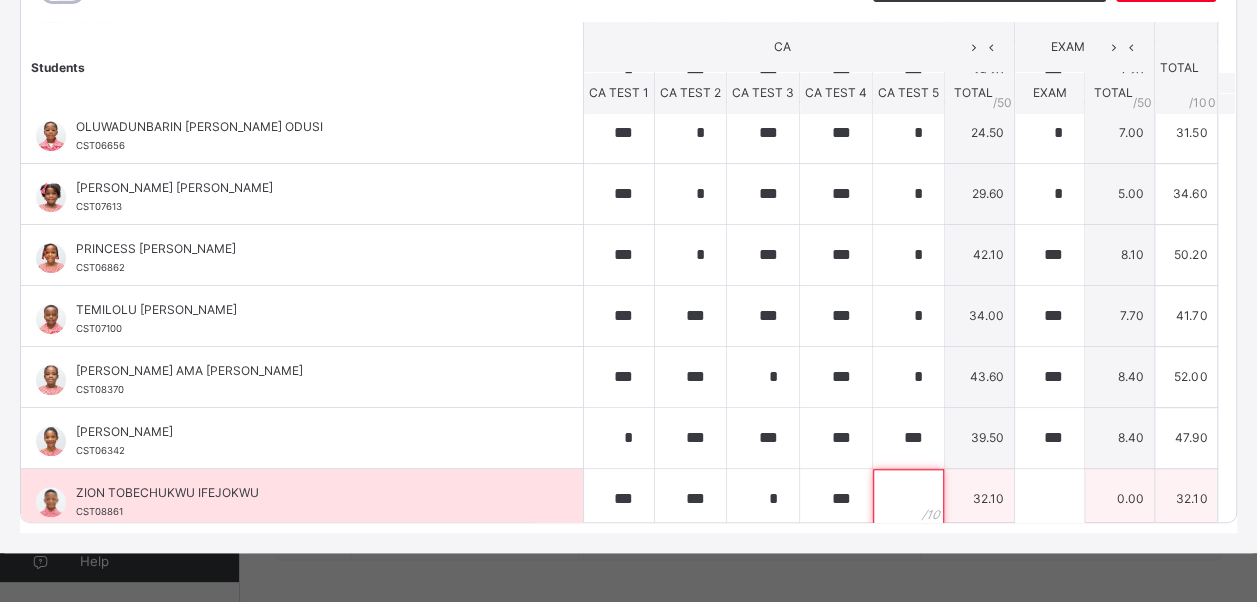 click at bounding box center (908, 499) 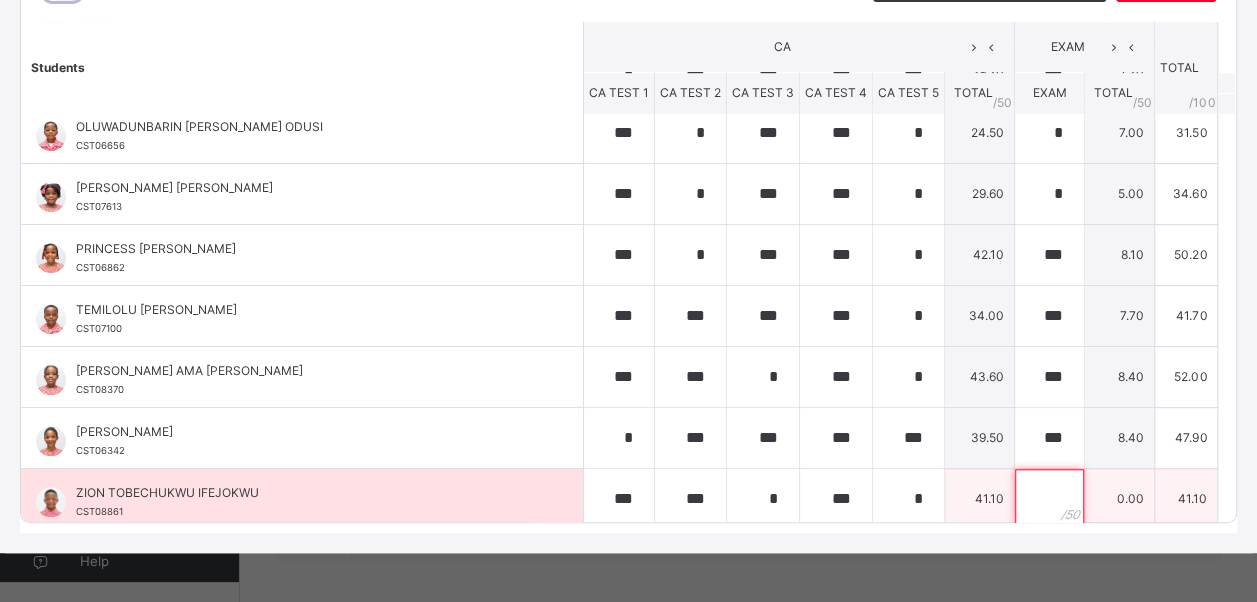 click at bounding box center [1049, 499] 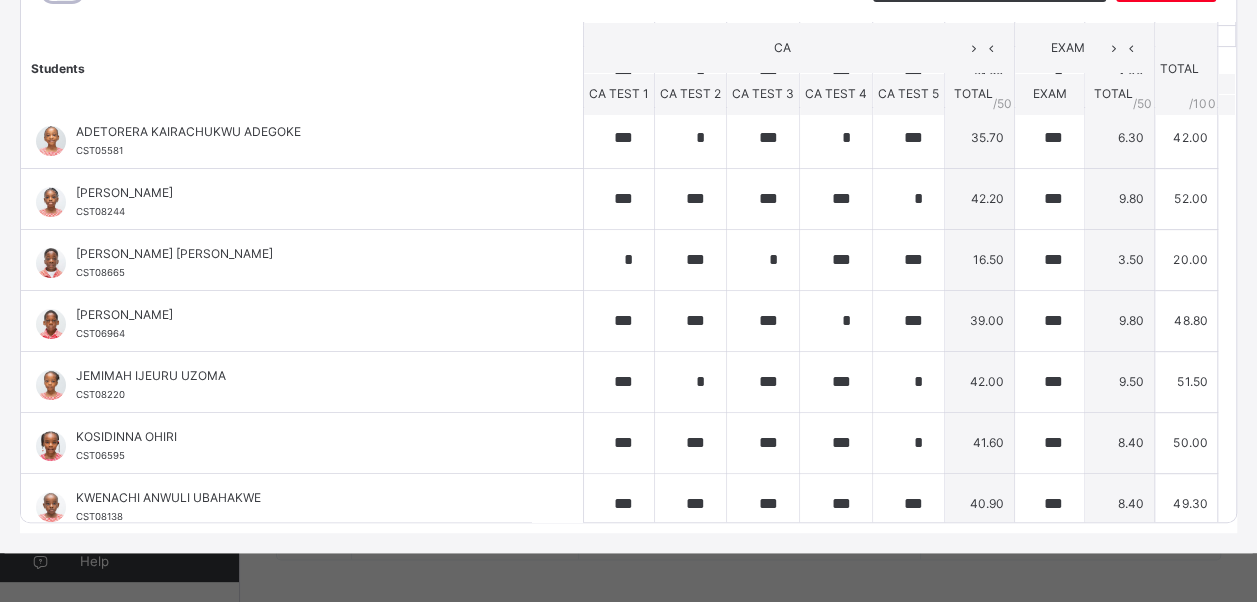 scroll, scrollTop: 42, scrollLeft: 0, axis: vertical 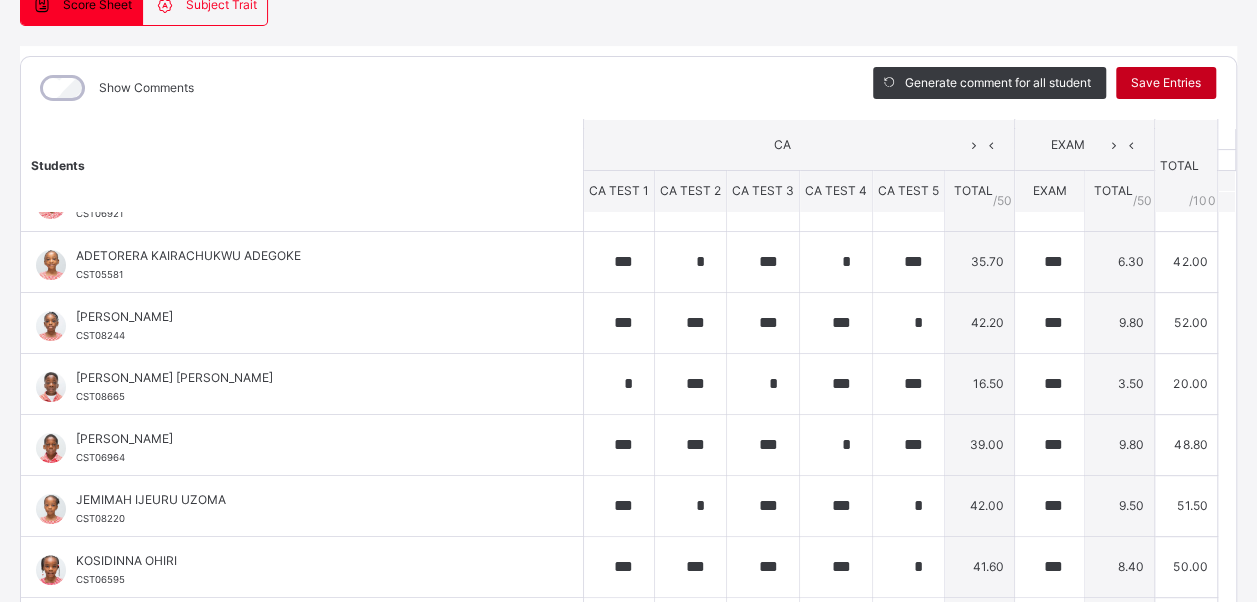 click on "Save Entries" at bounding box center (1166, 83) 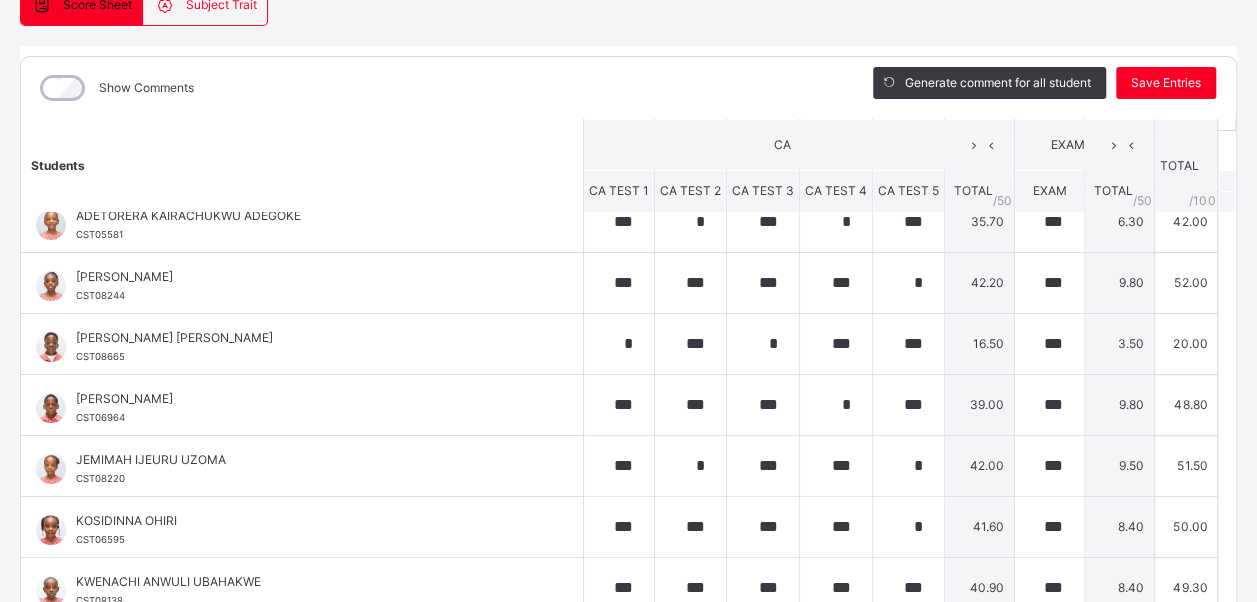 scroll, scrollTop: 0, scrollLeft: 0, axis: both 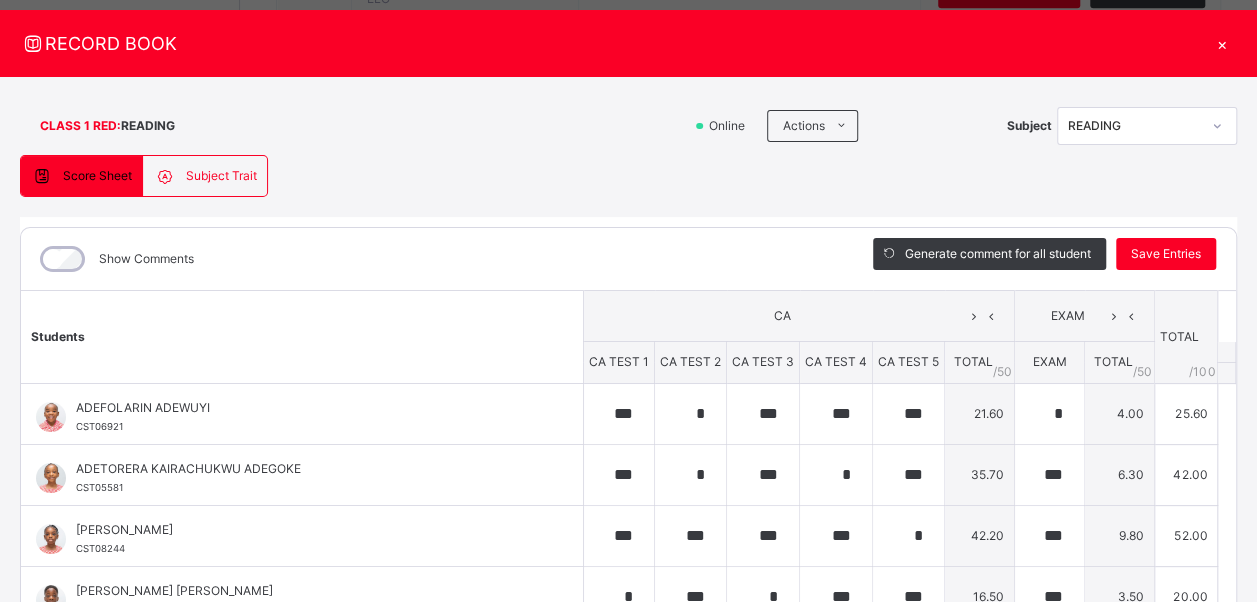 click on "×" at bounding box center [1222, 43] 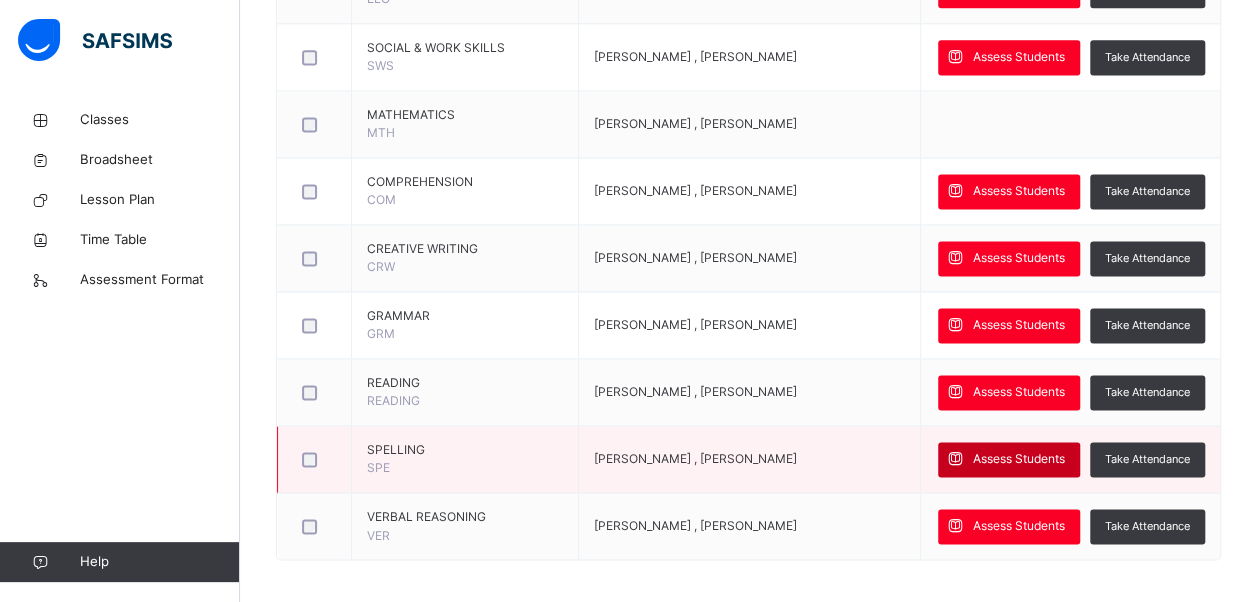 click on "Assess Students" at bounding box center [1019, 459] 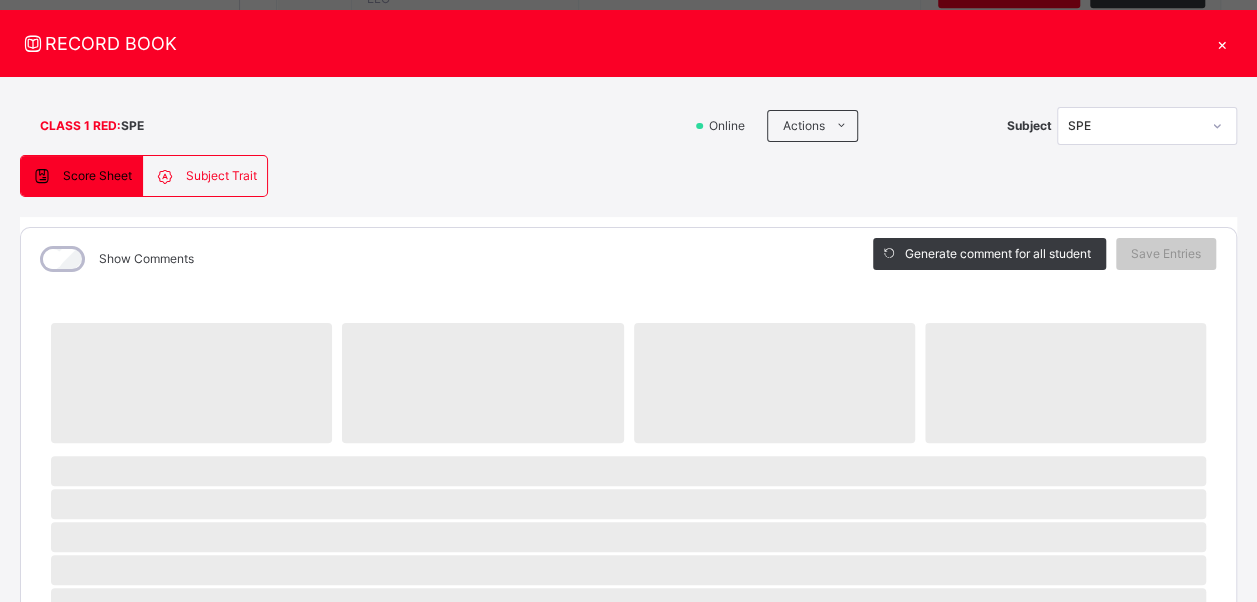 click on "‌" at bounding box center [628, 471] 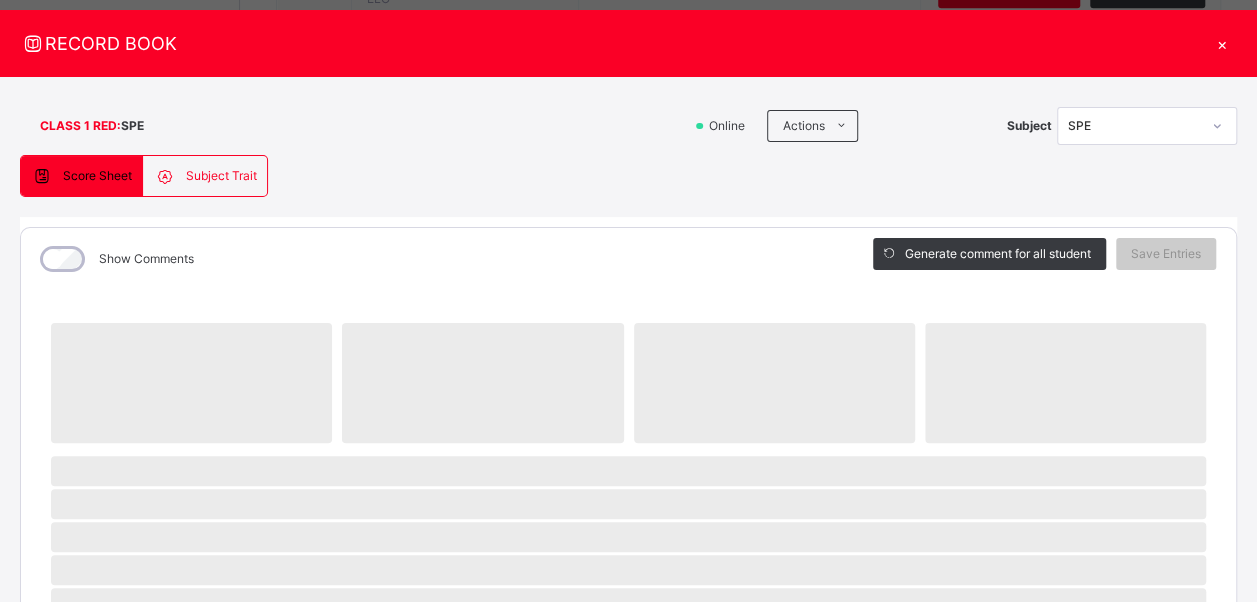 click on "‌" at bounding box center [628, 471] 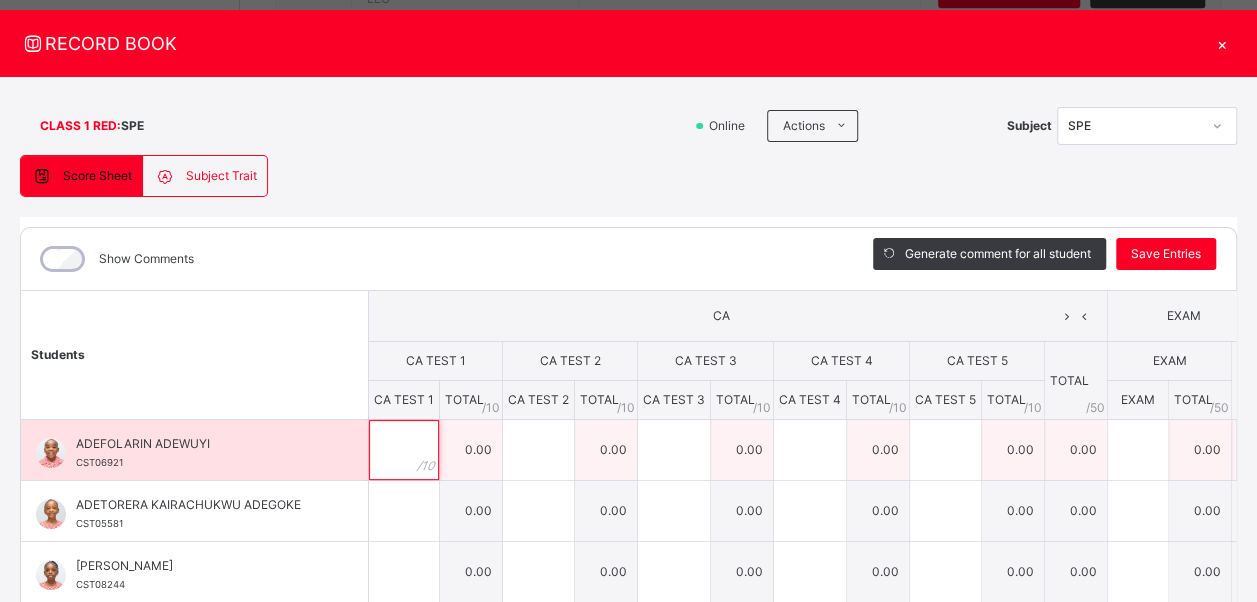 click at bounding box center [404, 450] 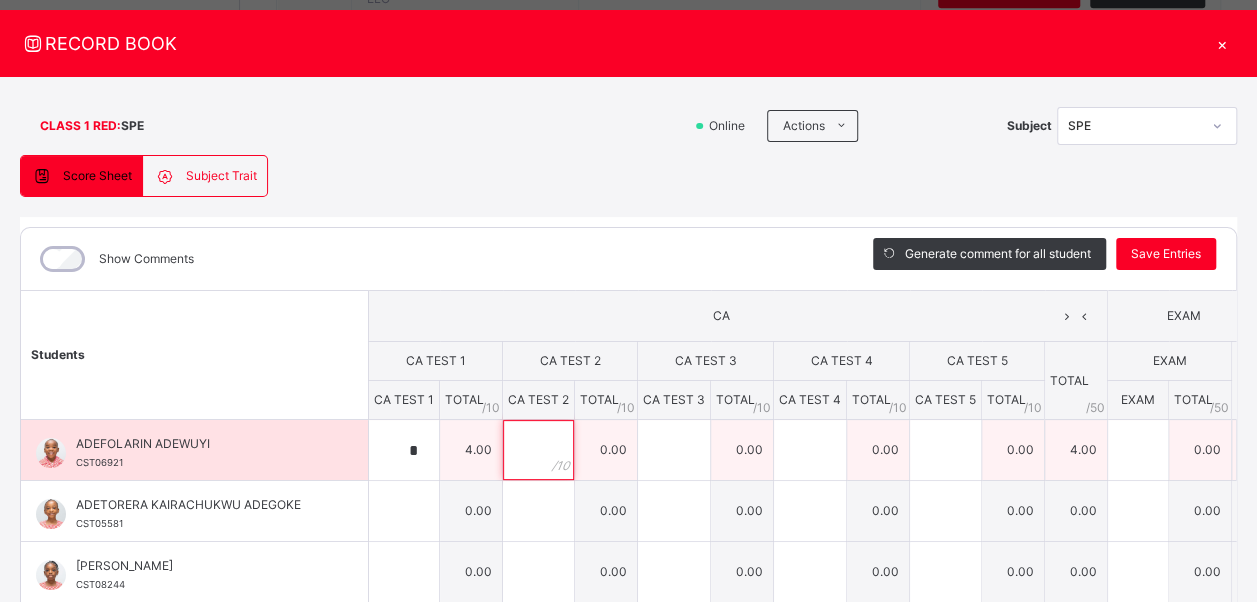 click at bounding box center [538, 450] 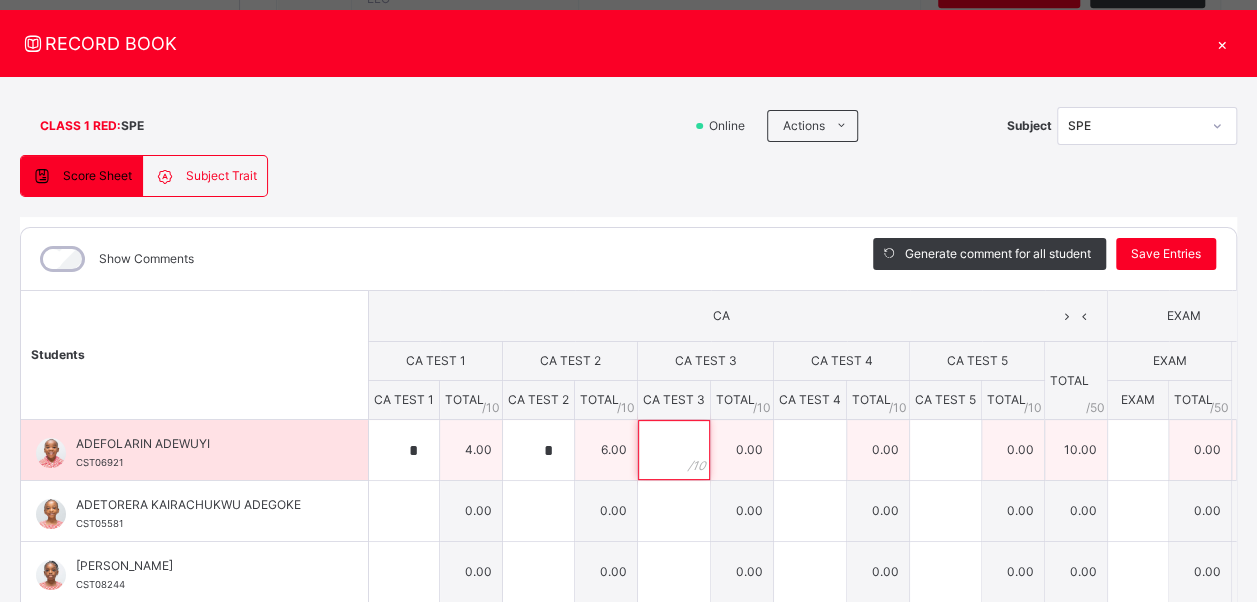 click at bounding box center [674, 450] 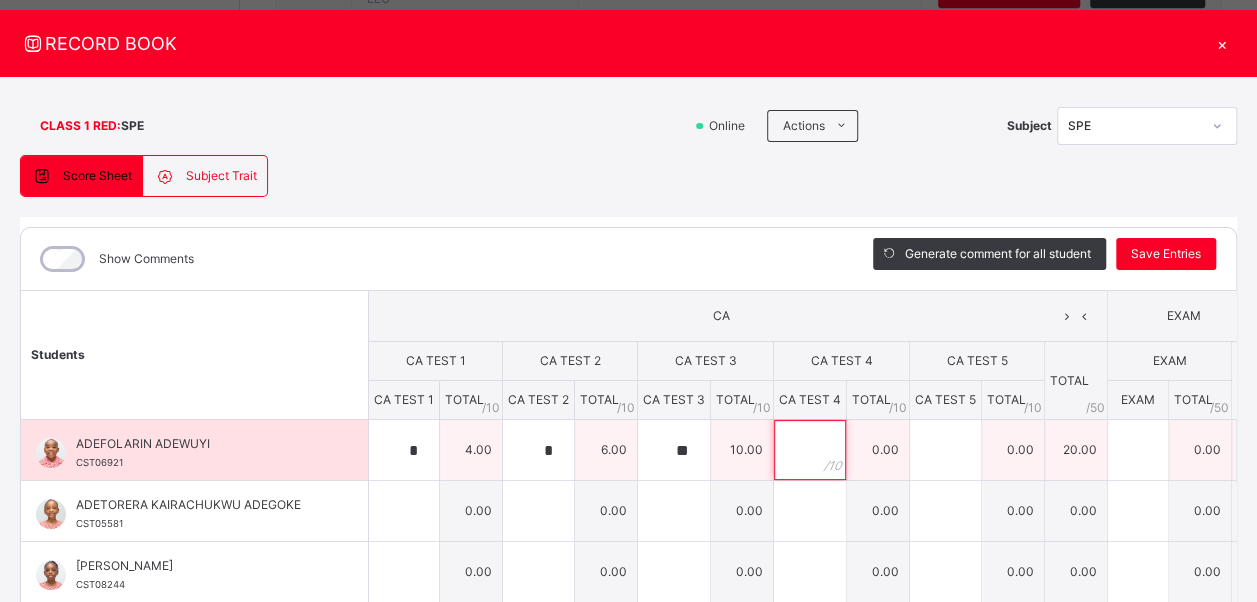 click at bounding box center [810, 450] 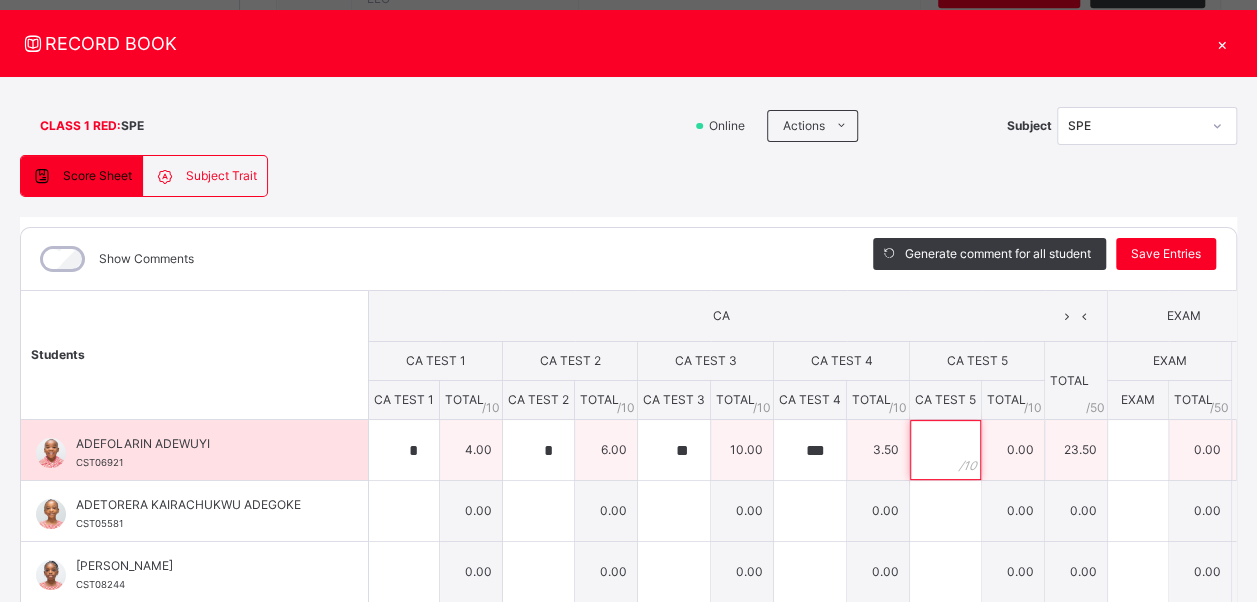 click at bounding box center (945, 450) 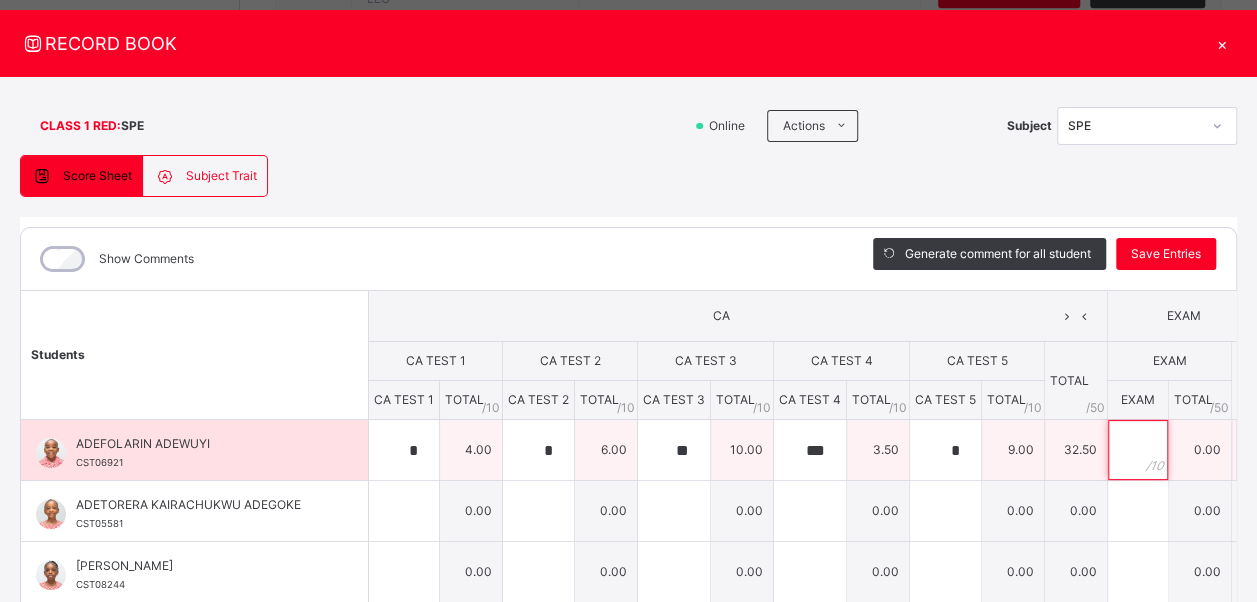 click at bounding box center (1138, 450) 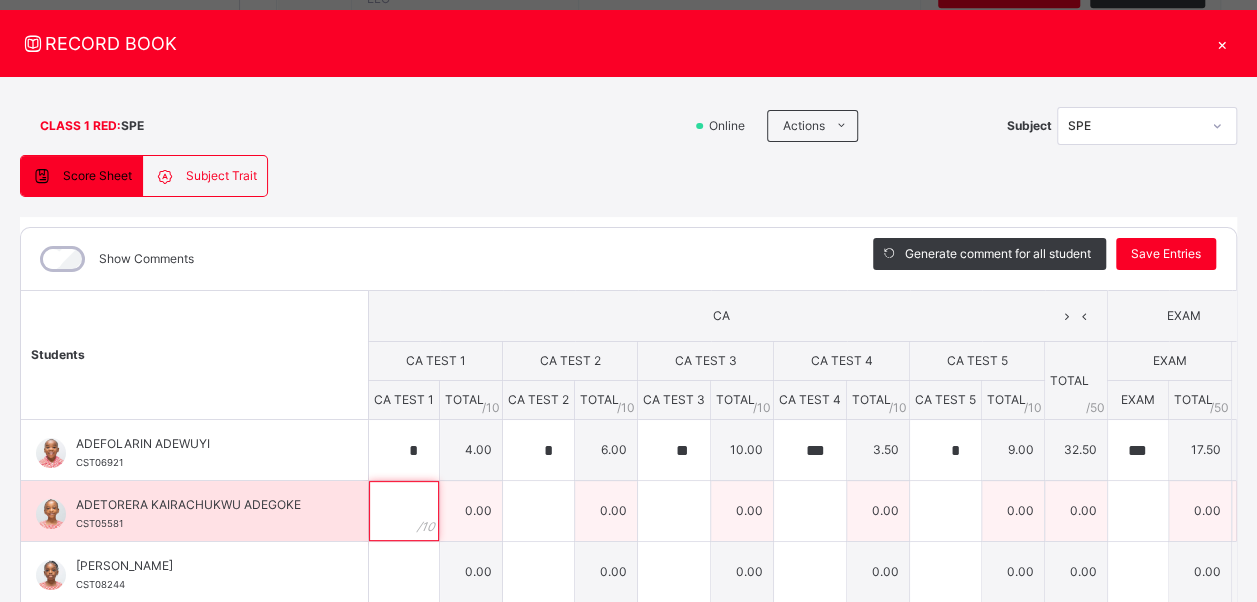 click at bounding box center (404, 511) 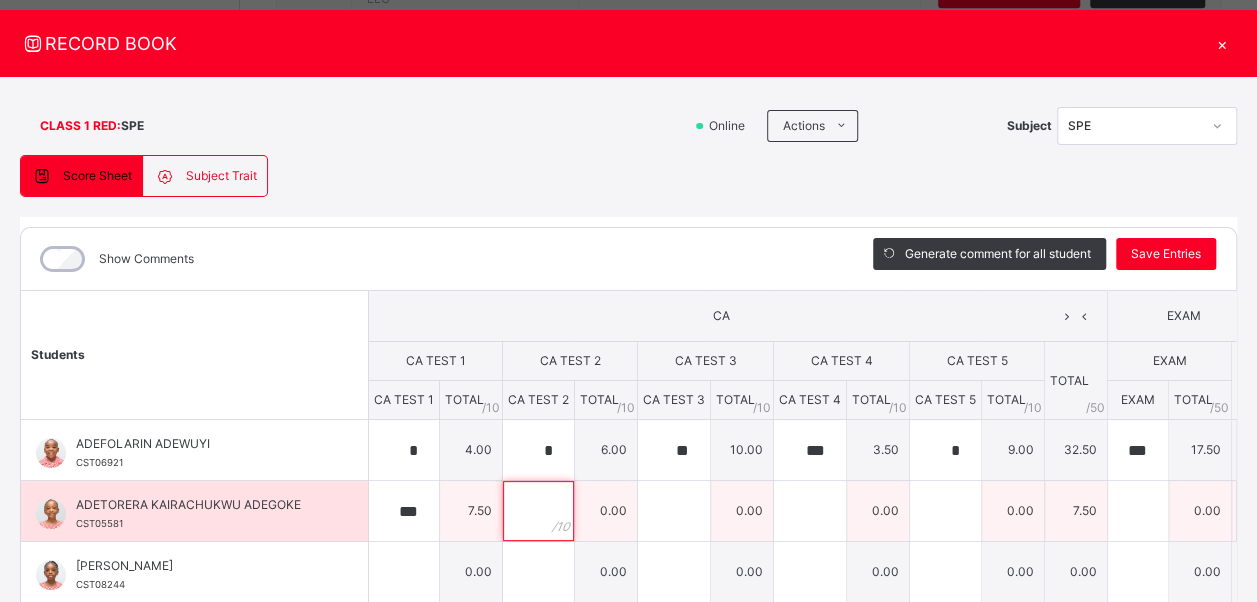 click at bounding box center (538, 511) 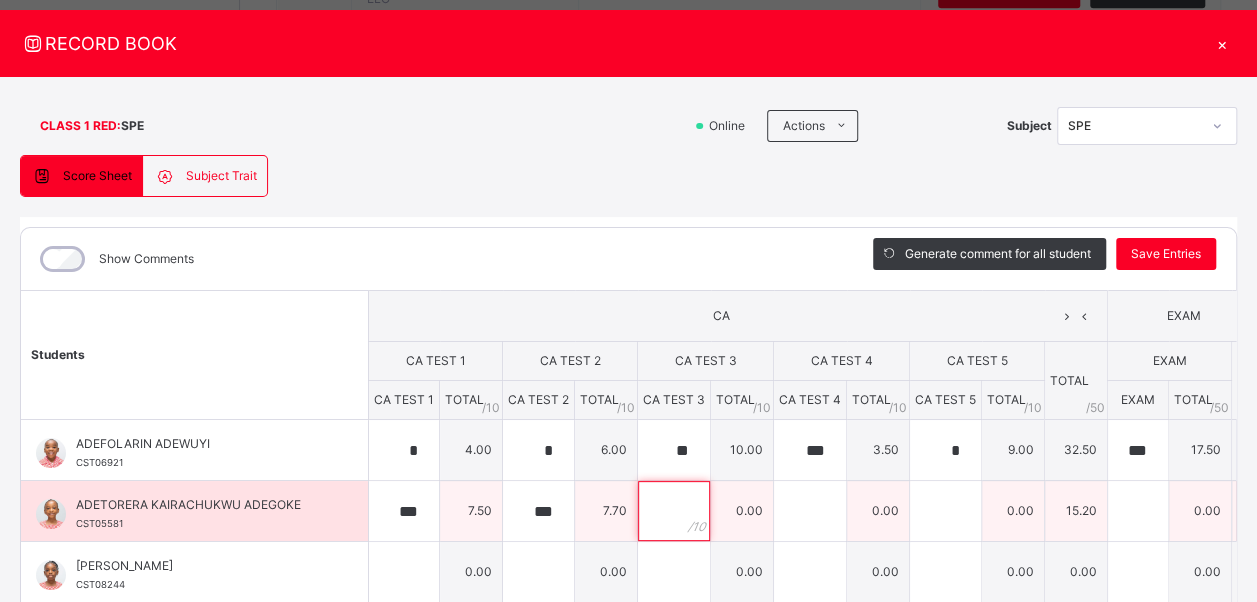 click at bounding box center (674, 511) 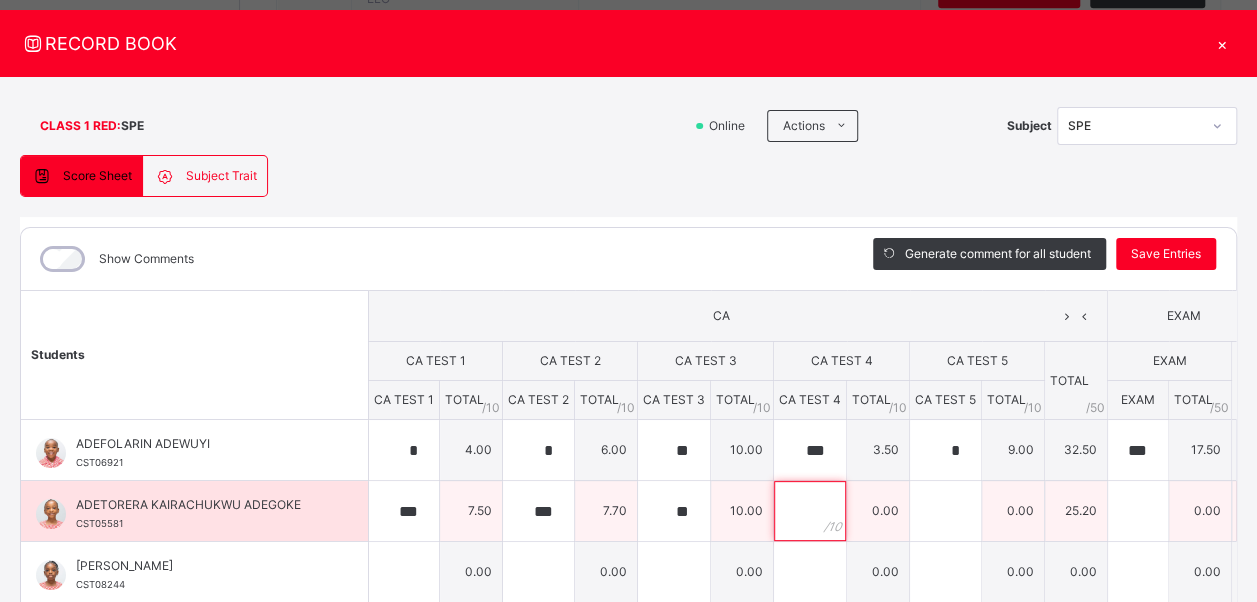 click at bounding box center (810, 511) 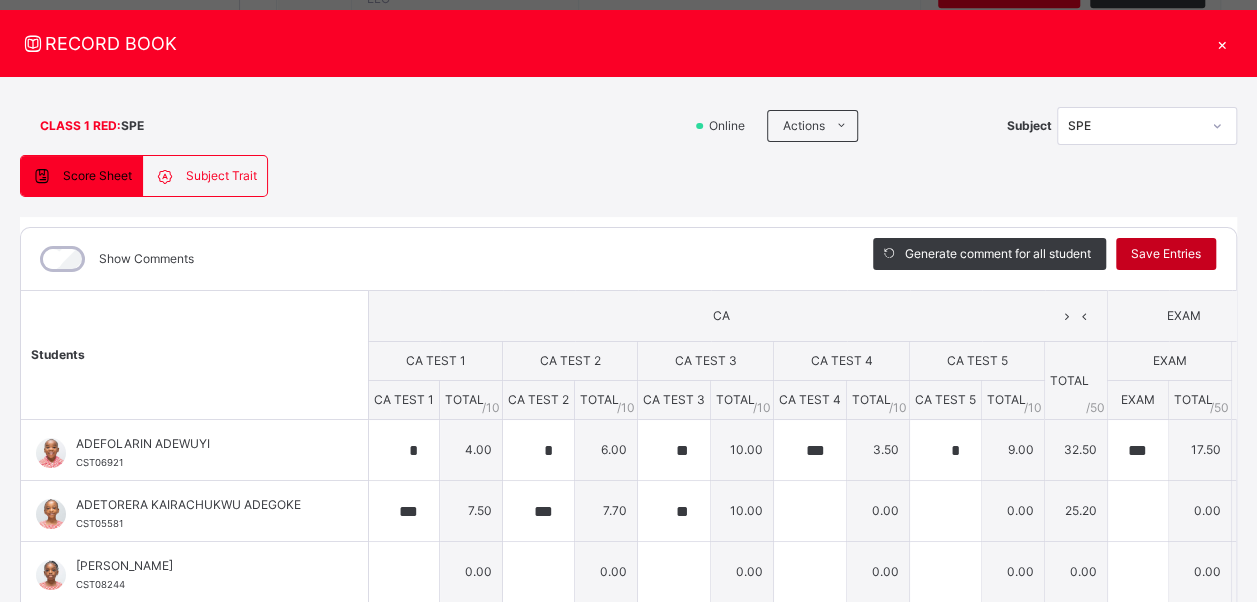 click on "Save Entries" at bounding box center (1166, 254) 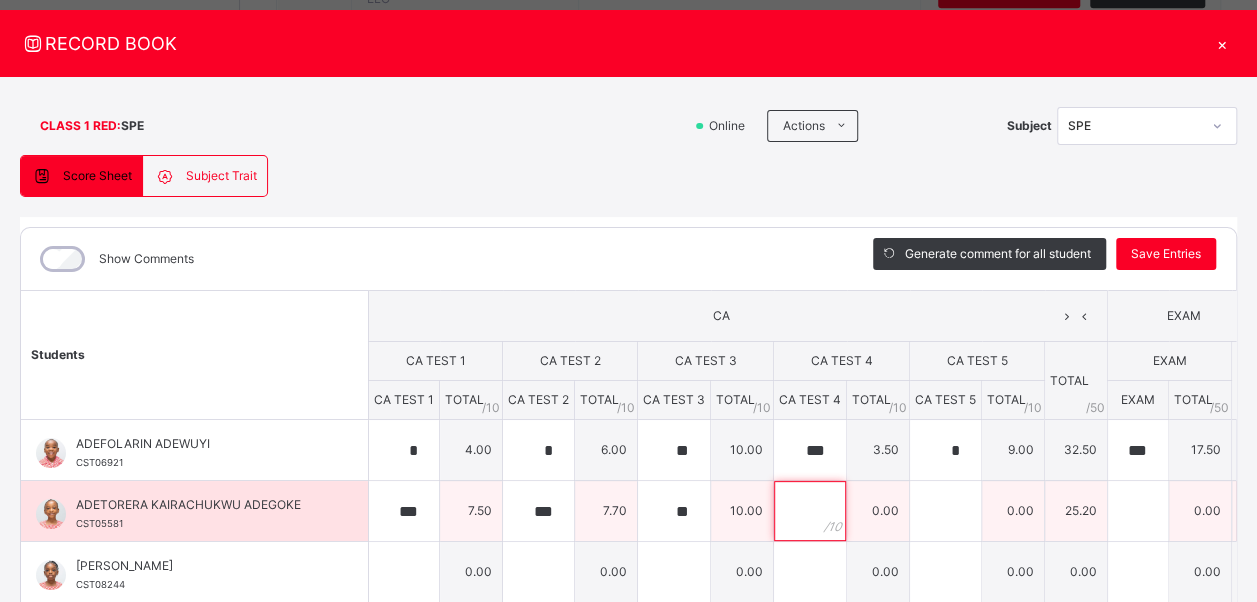 click at bounding box center (810, 511) 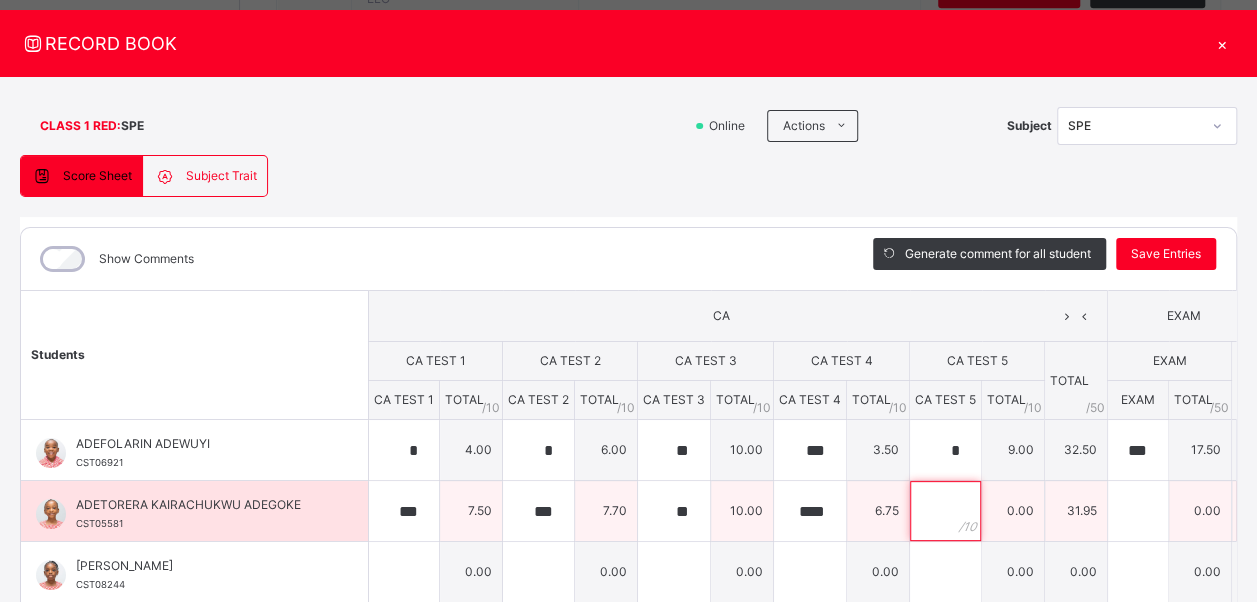 click at bounding box center (945, 511) 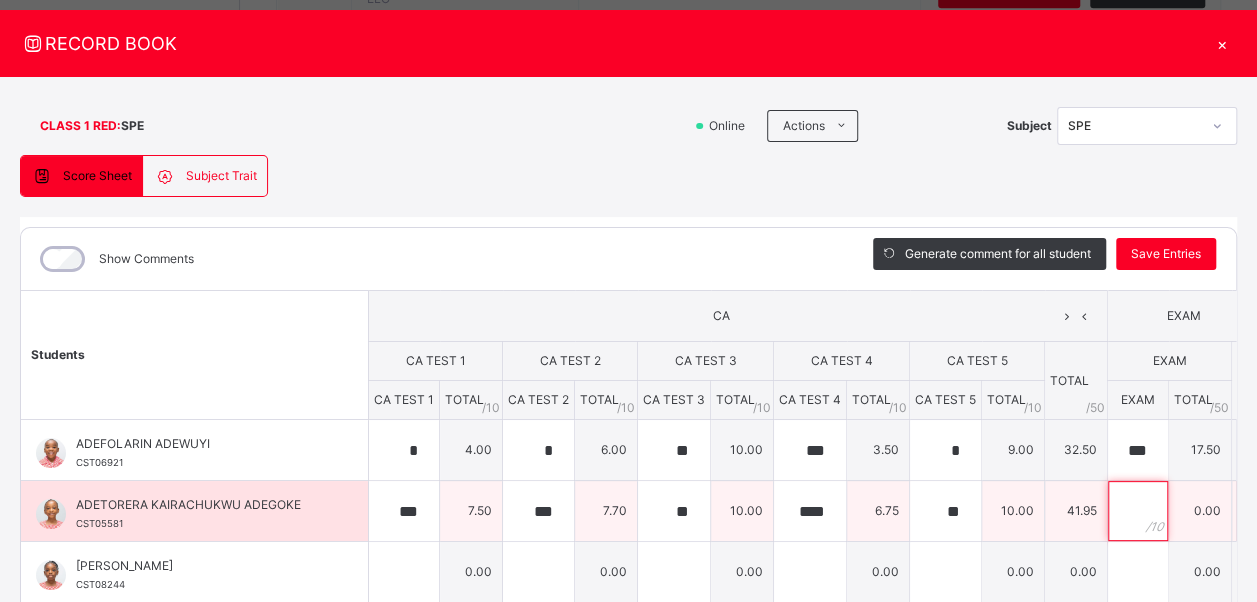 click at bounding box center [1138, 511] 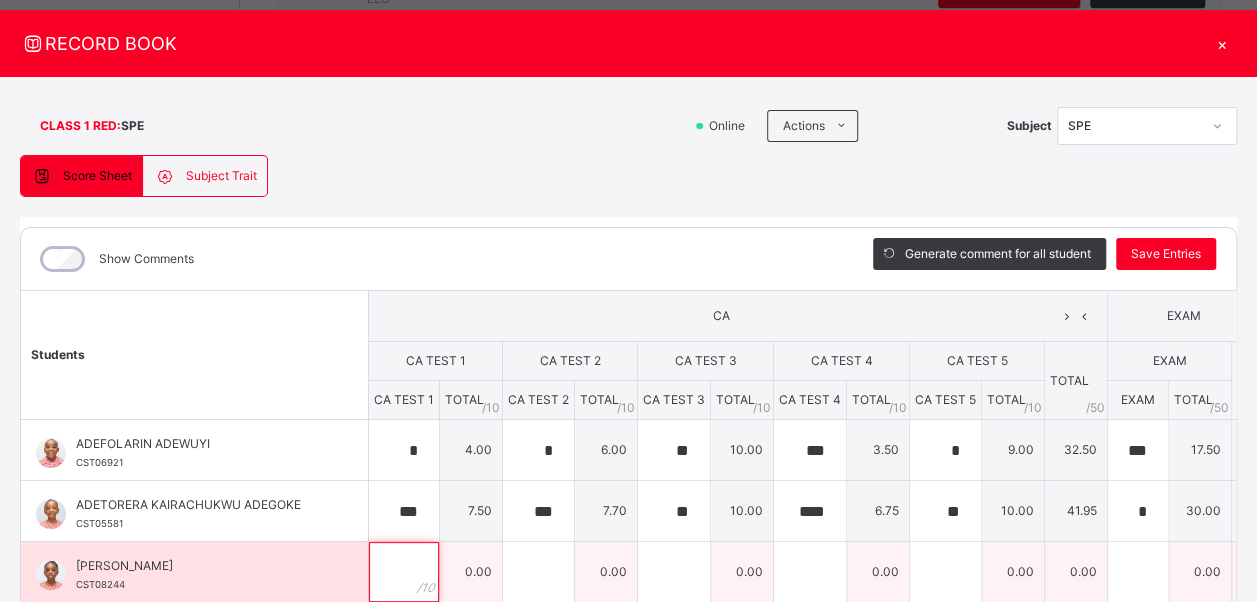 click at bounding box center [404, 572] 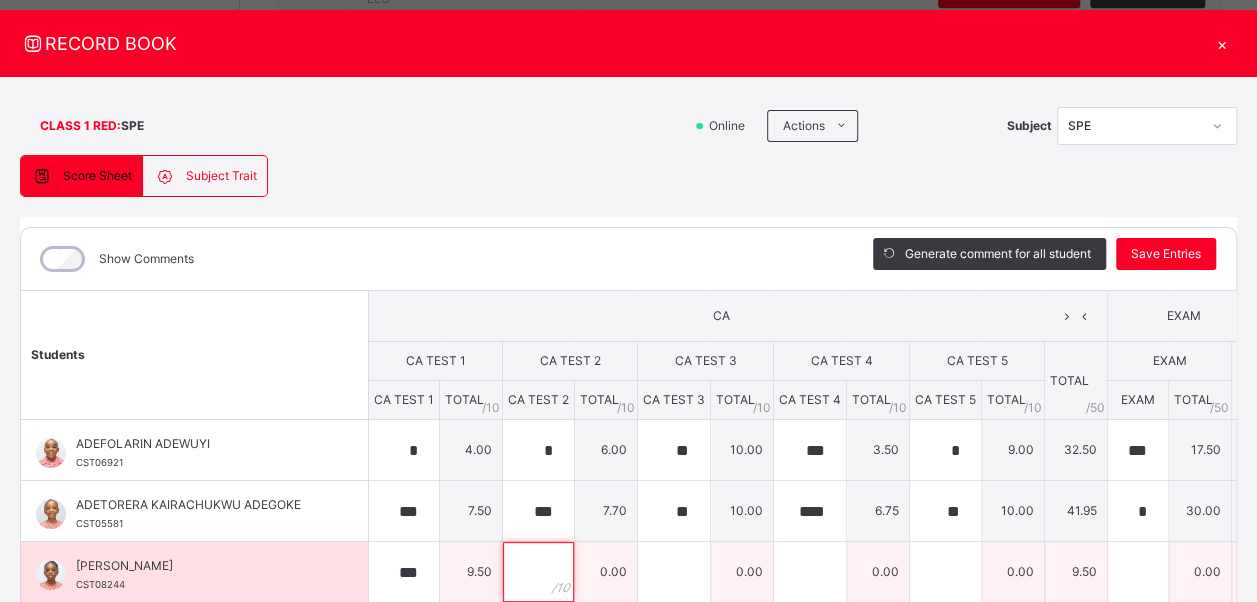 click at bounding box center (538, 572) 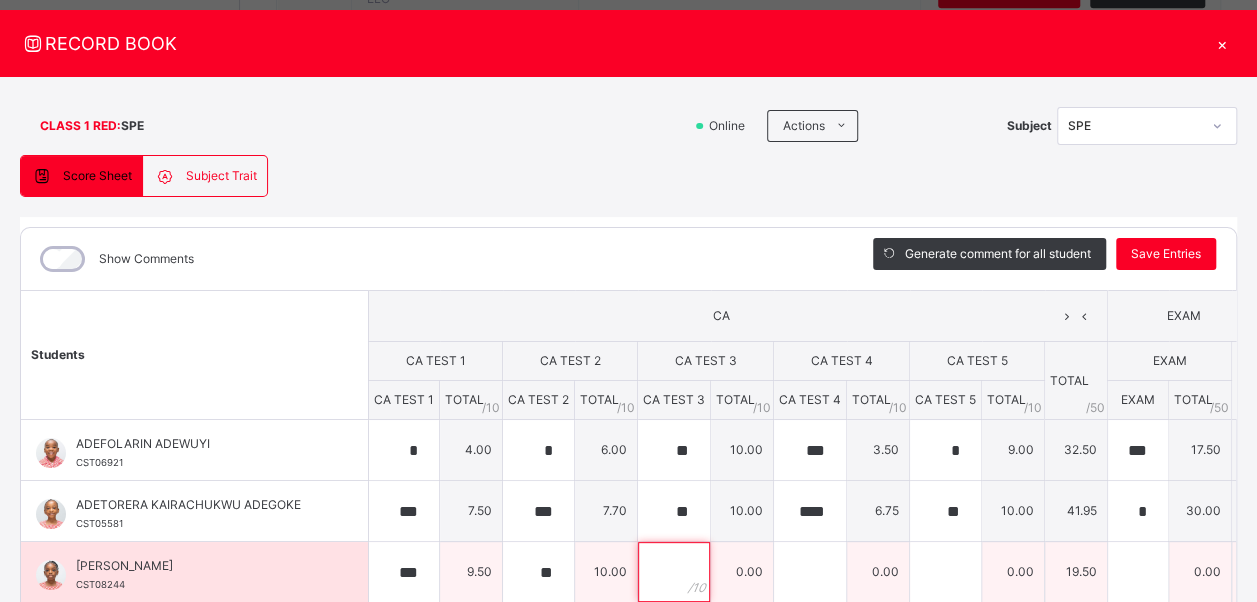 click at bounding box center (674, 572) 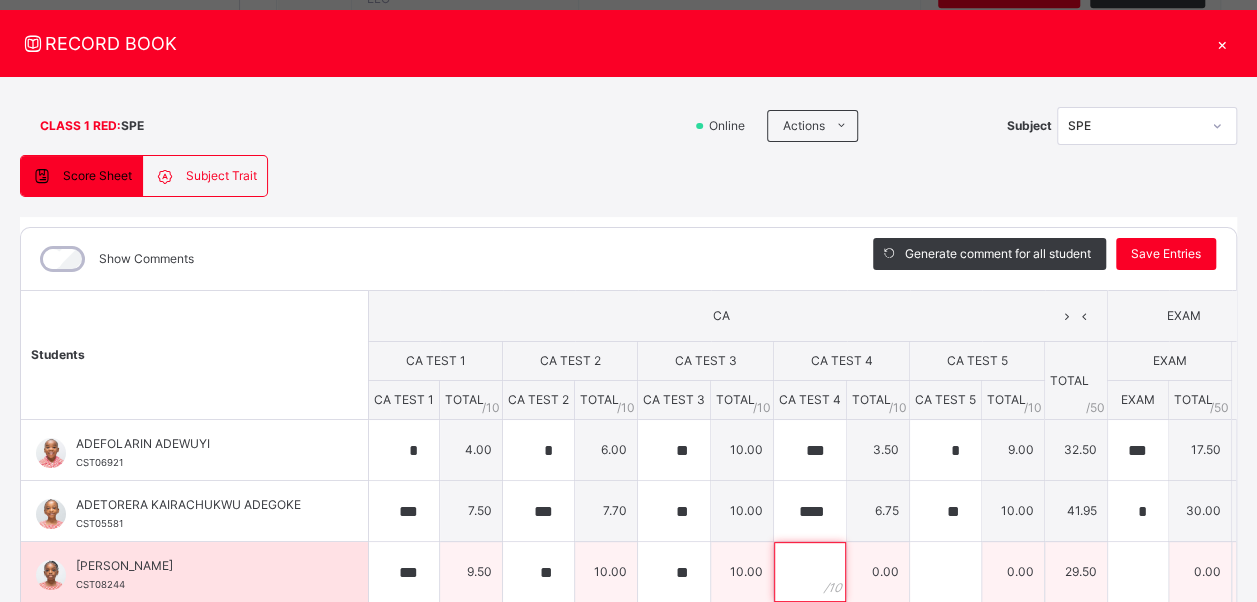 click at bounding box center (810, 572) 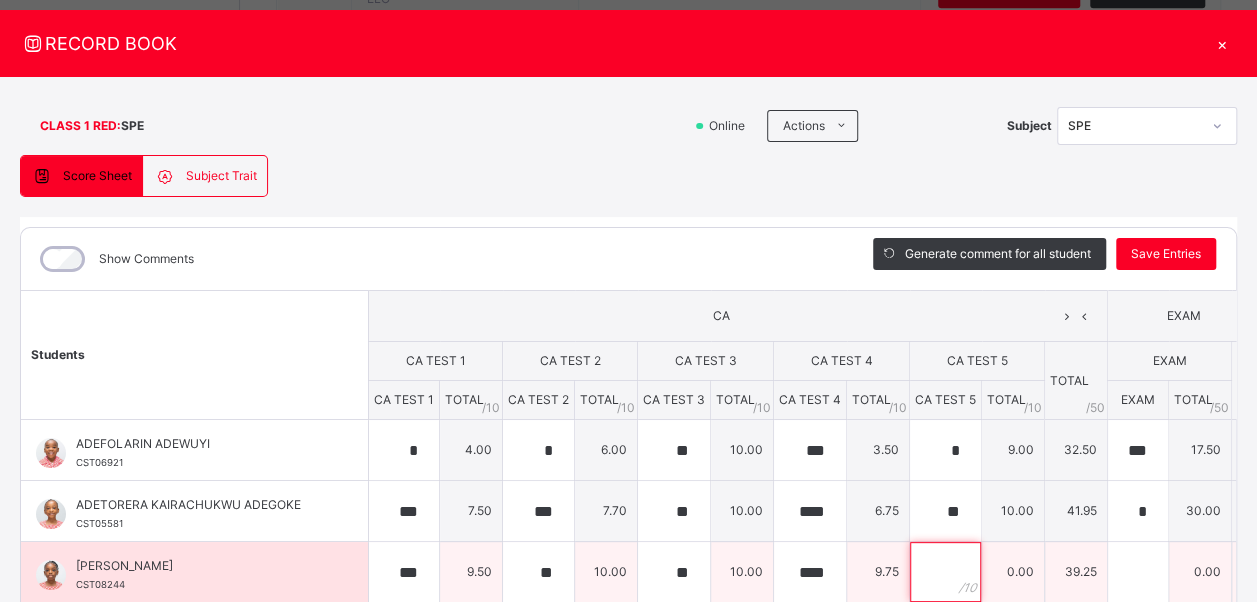 click at bounding box center (945, 572) 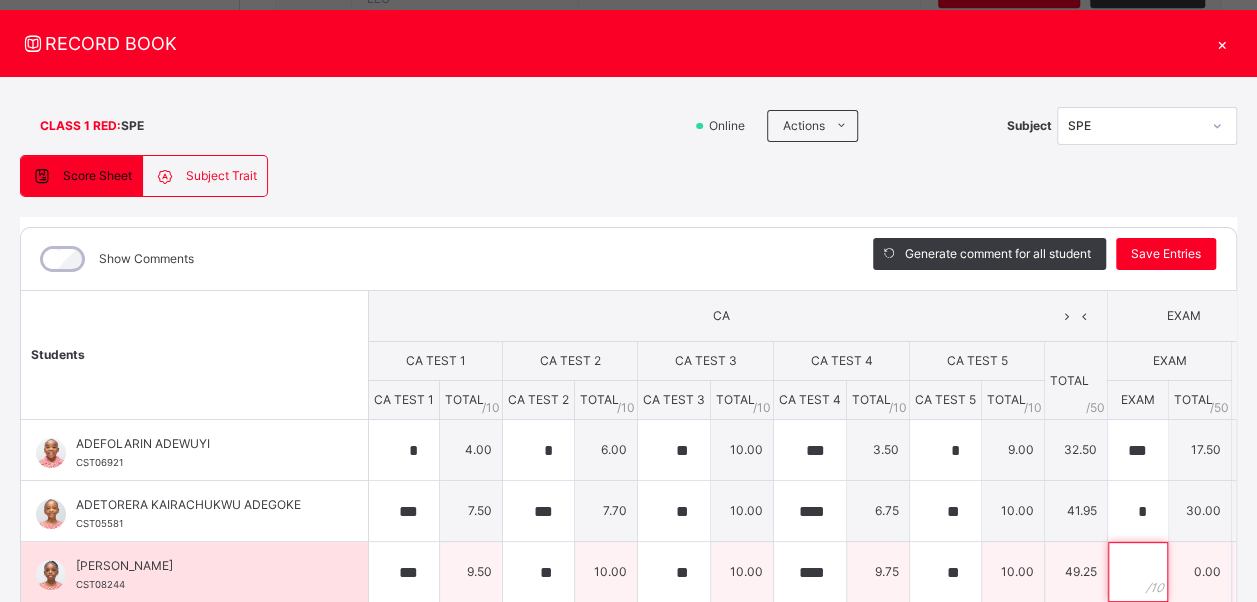 click at bounding box center [1138, 572] 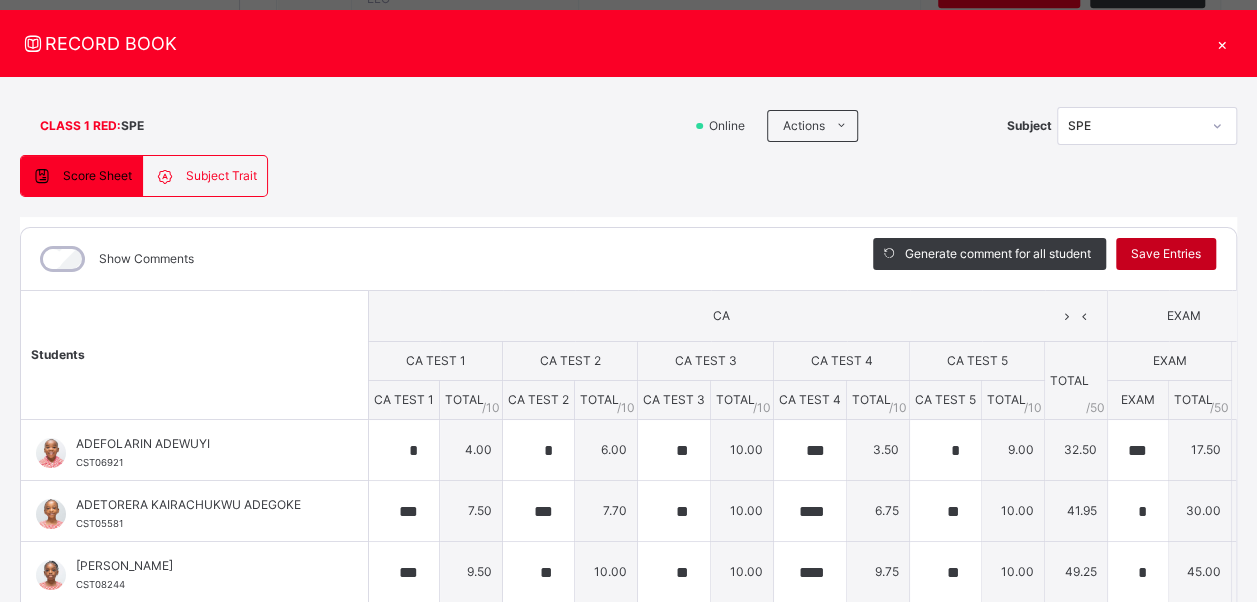 click on "Save Entries" at bounding box center [1166, 254] 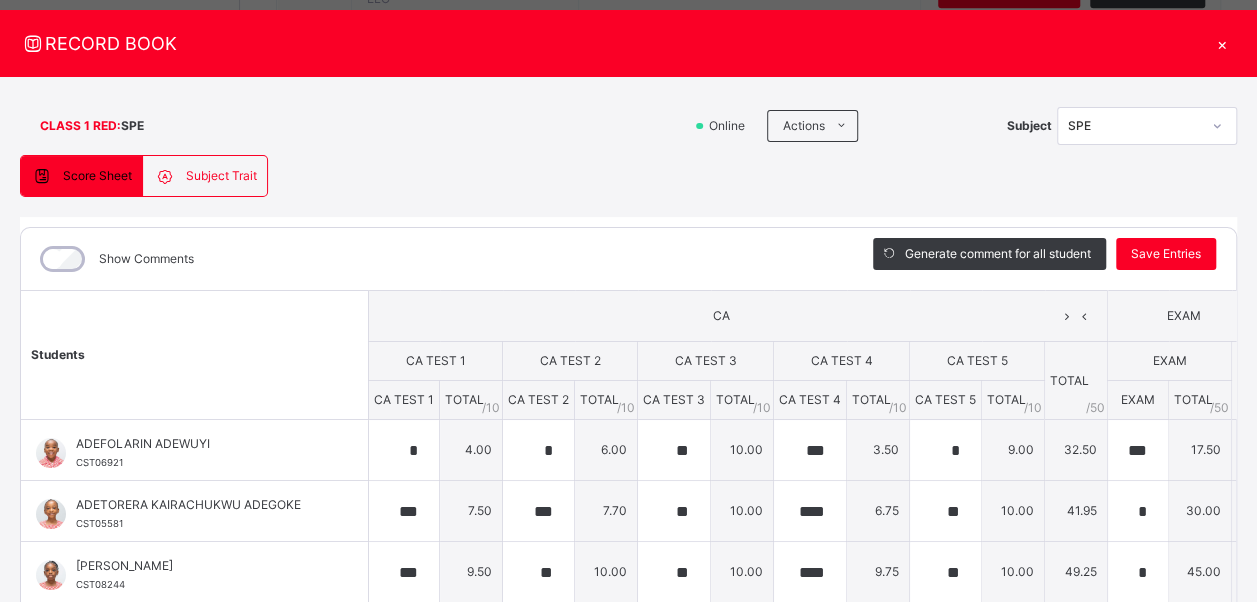click on "Show Comments" at bounding box center (432, 259) 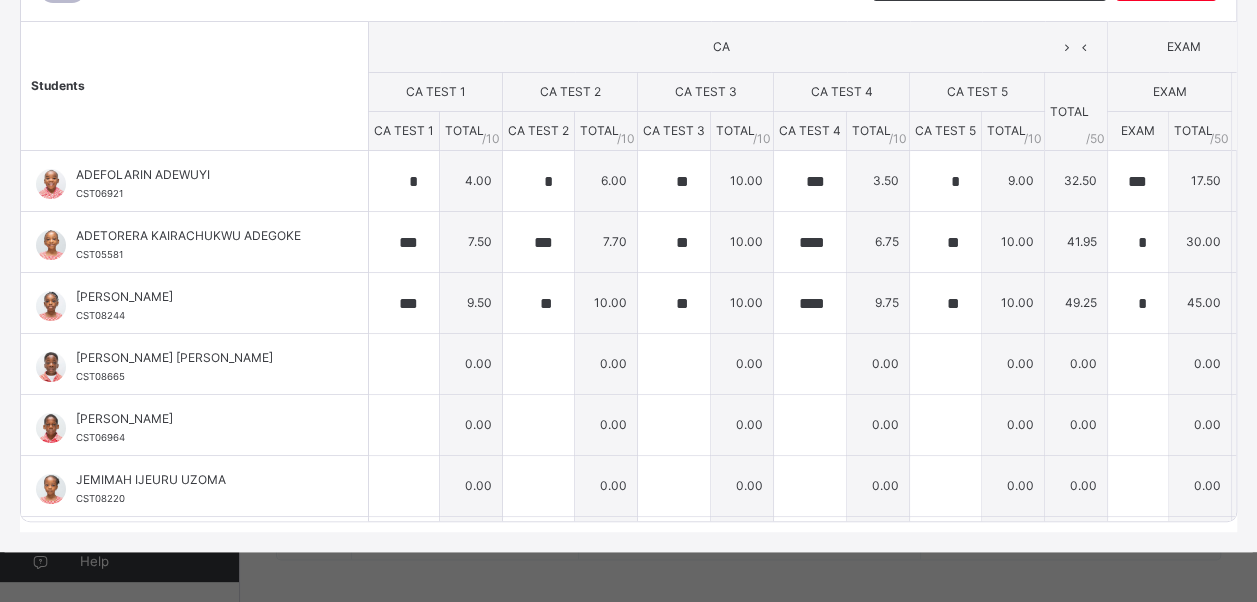 scroll, scrollTop: 323, scrollLeft: 0, axis: vertical 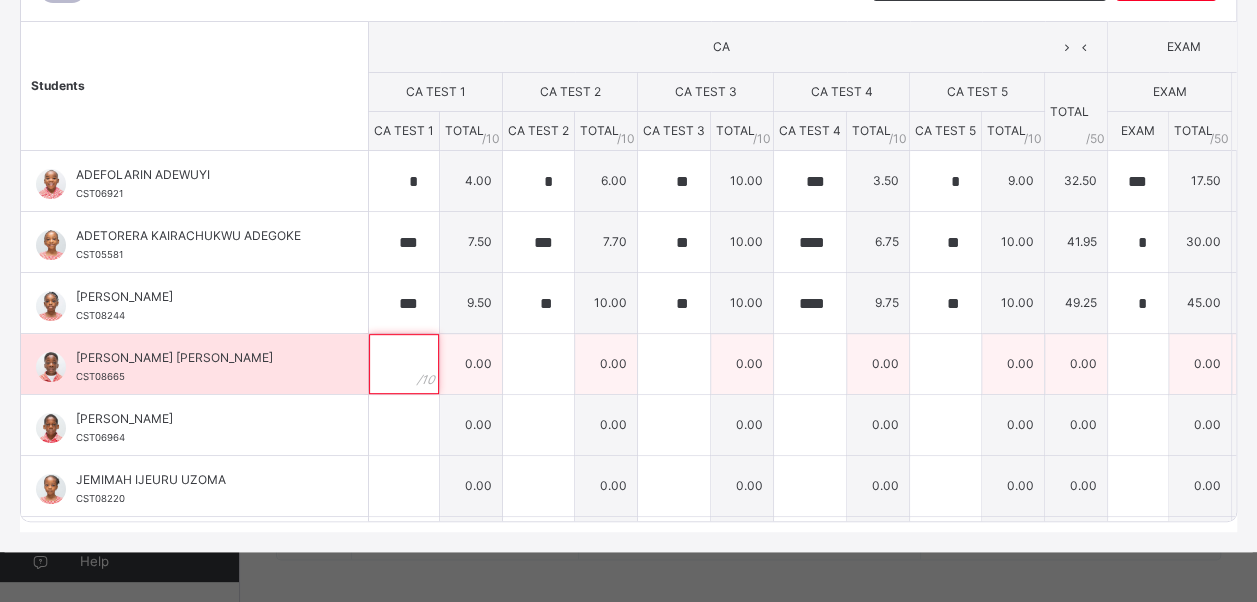 click at bounding box center (404, 364) 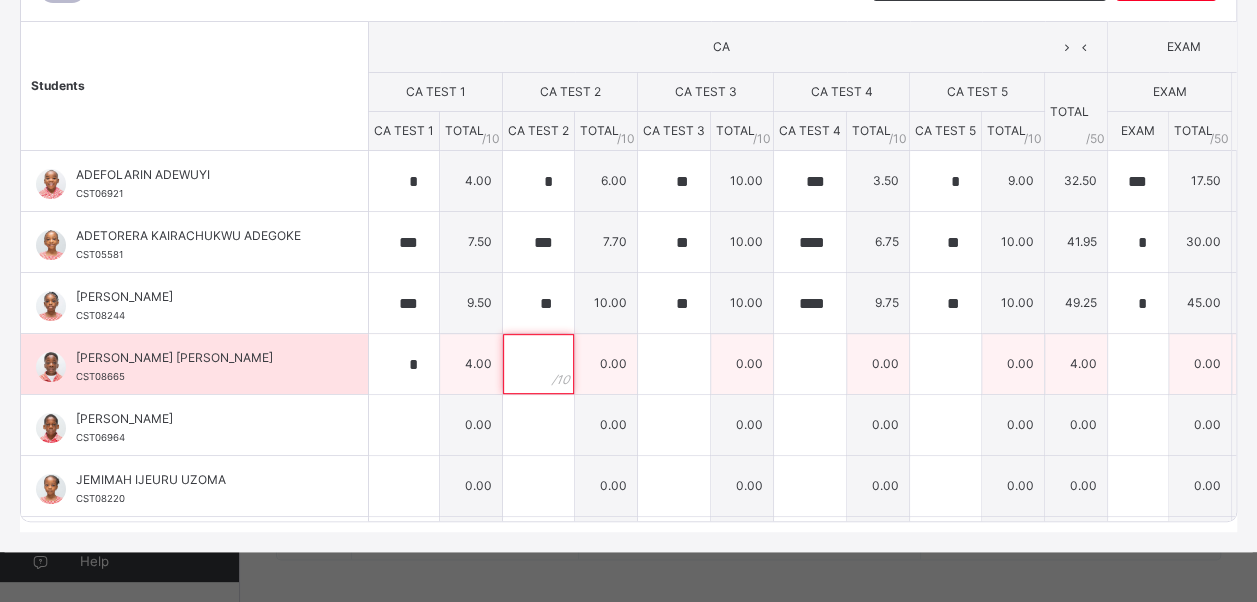 click at bounding box center [538, 364] 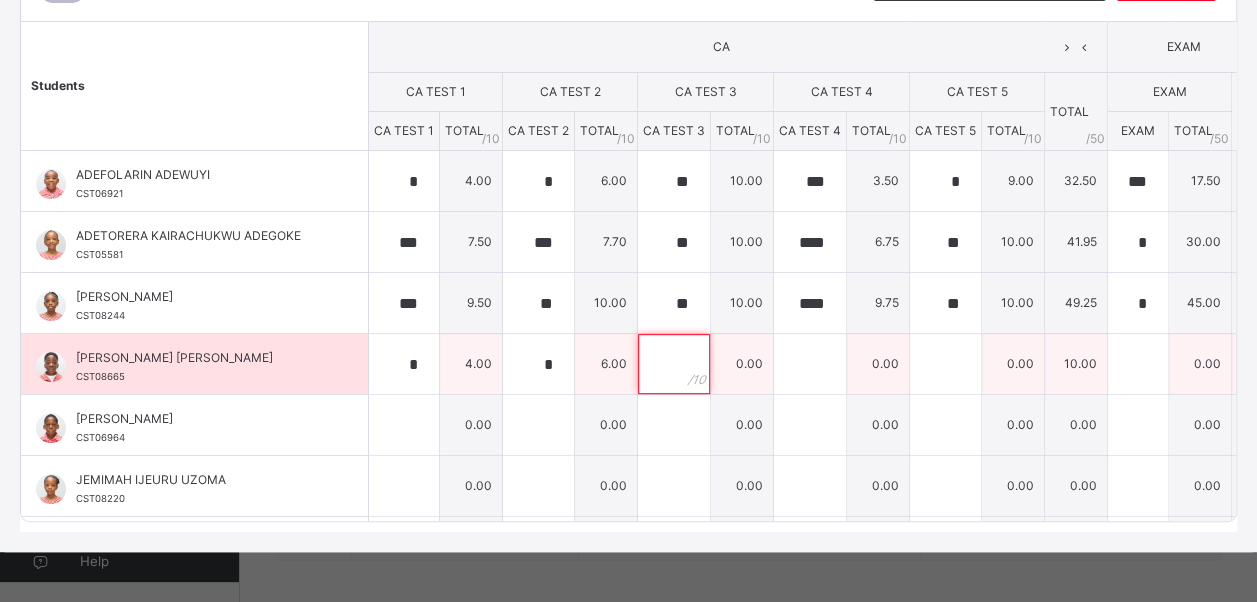 click at bounding box center [674, 364] 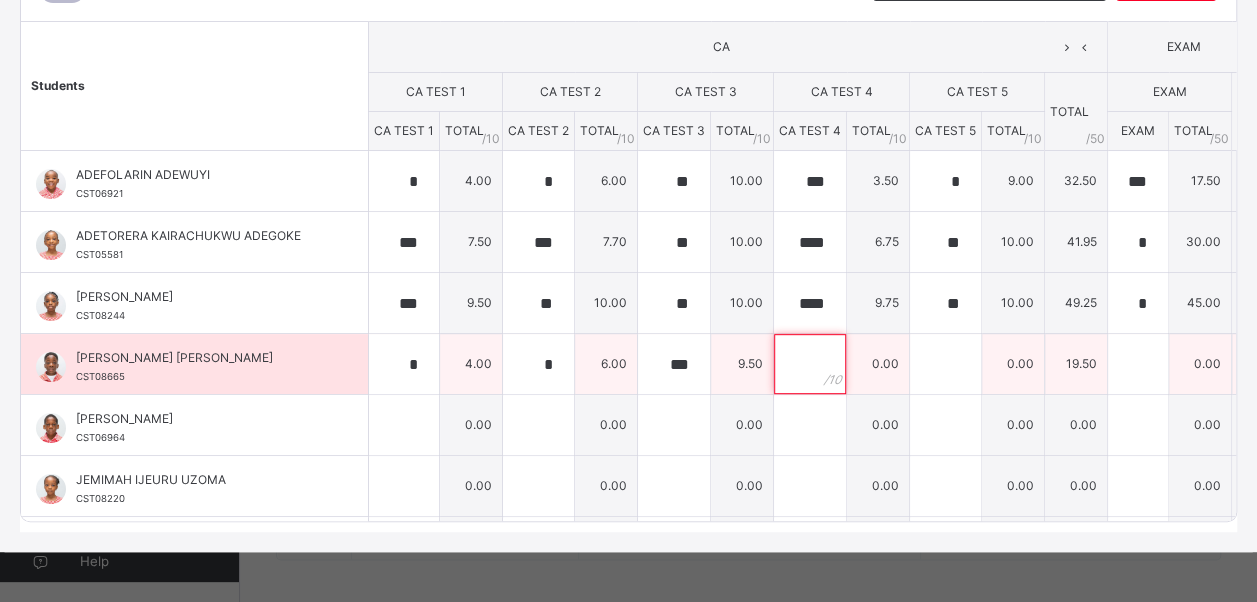 click at bounding box center [810, 364] 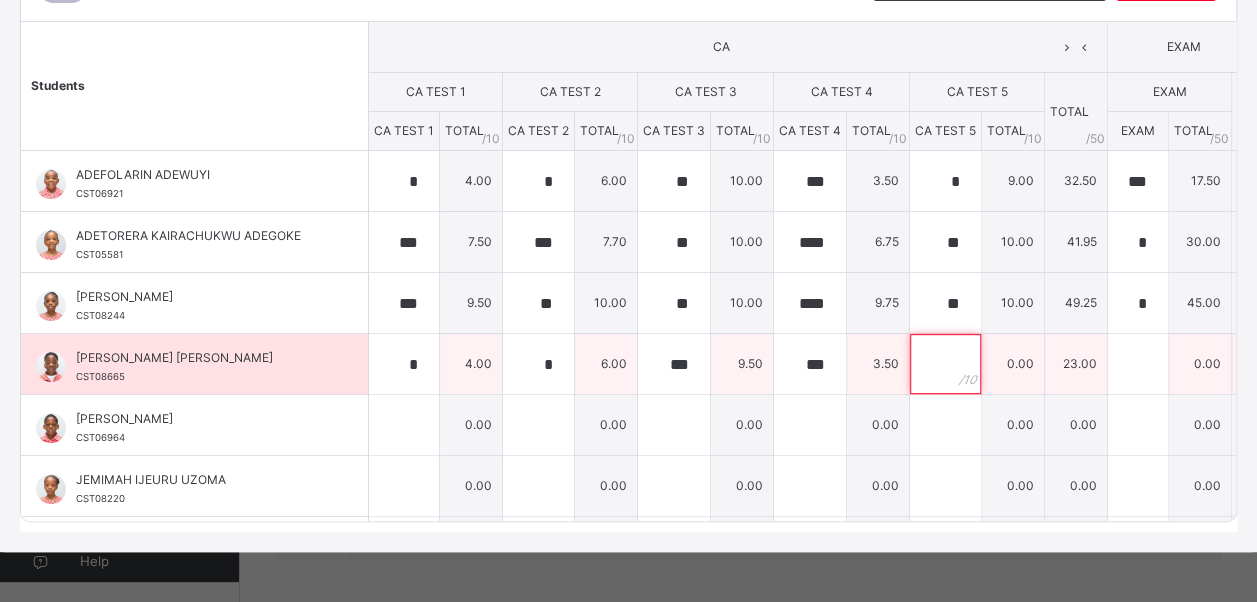 click at bounding box center [945, 364] 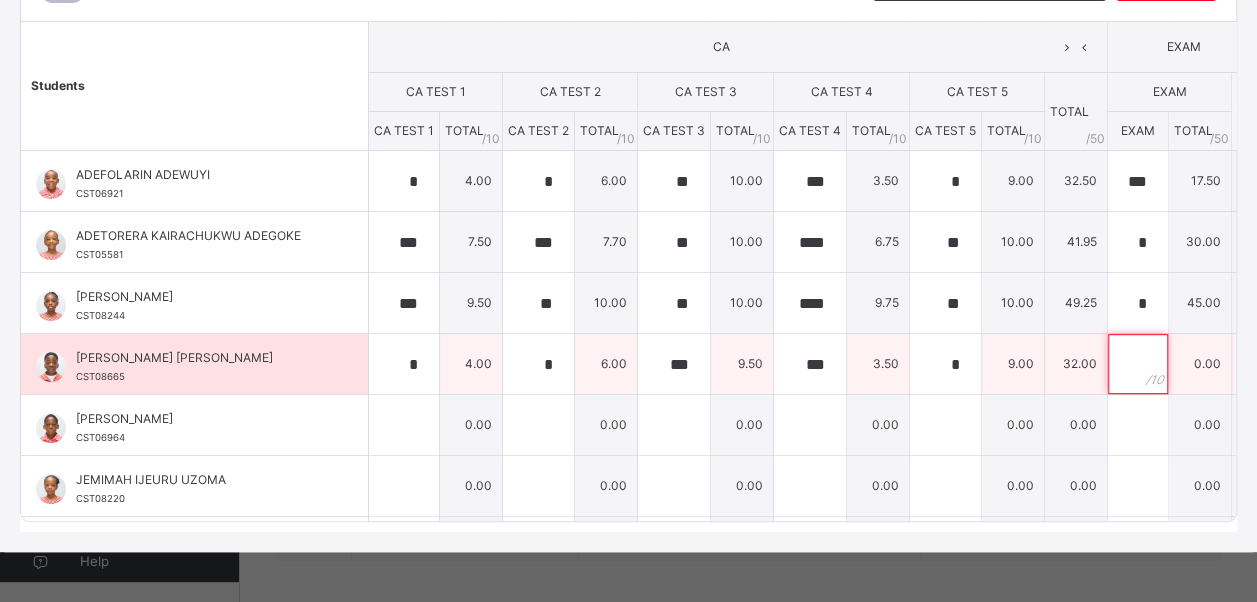 click at bounding box center [1138, 364] 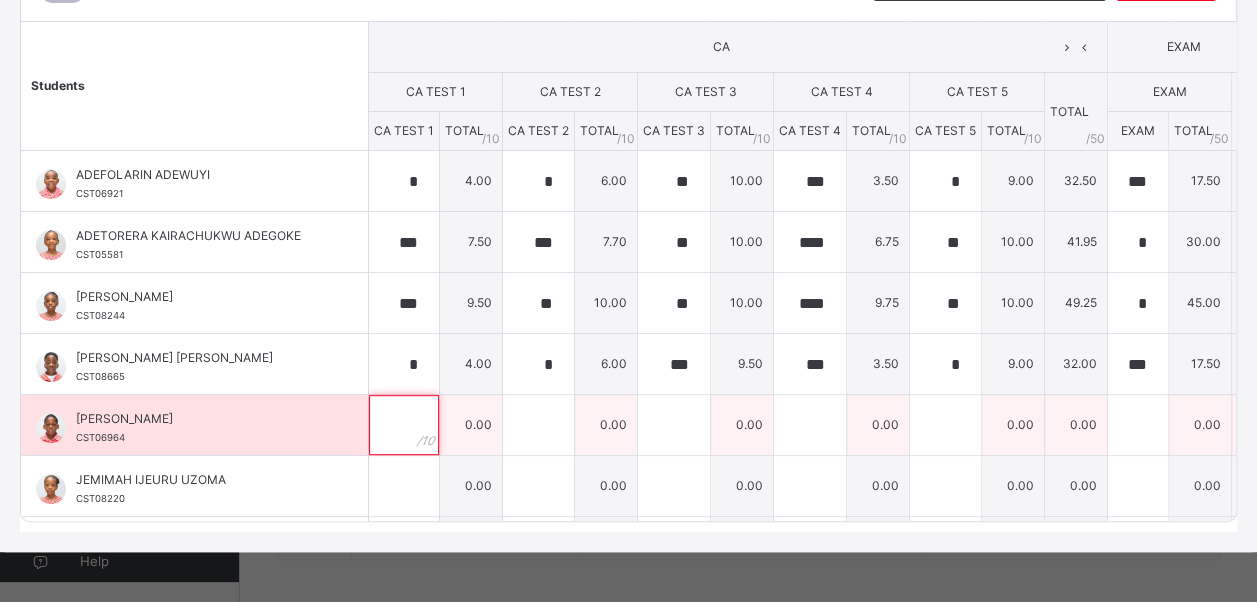 click at bounding box center (404, 425) 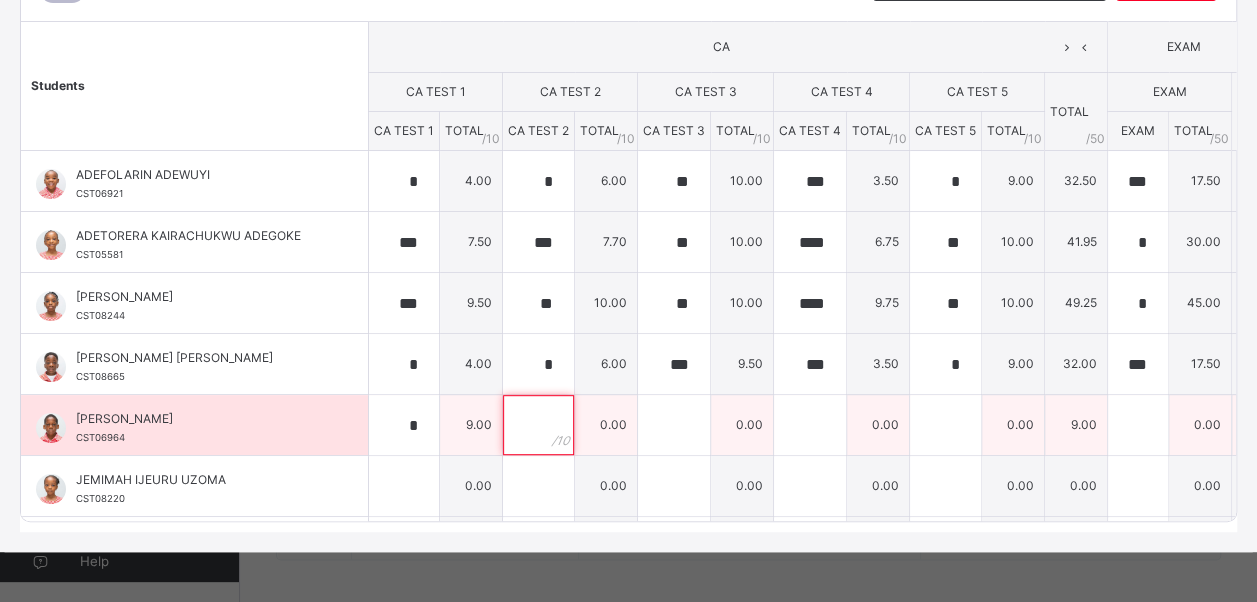 click at bounding box center [538, 425] 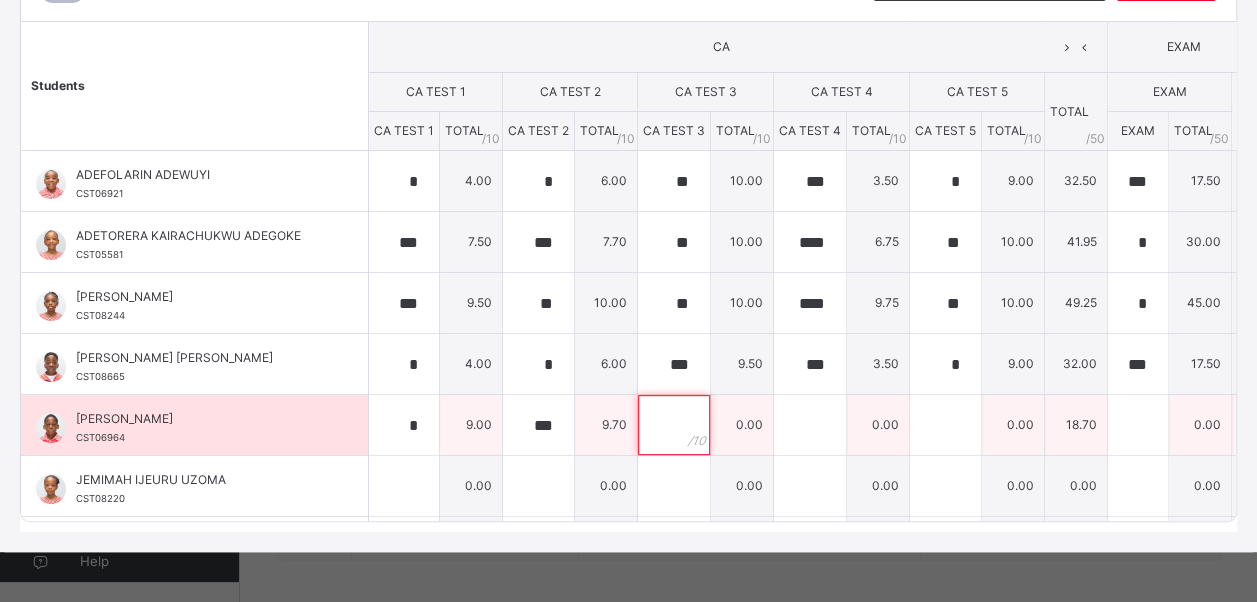 click at bounding box center (674, 425) 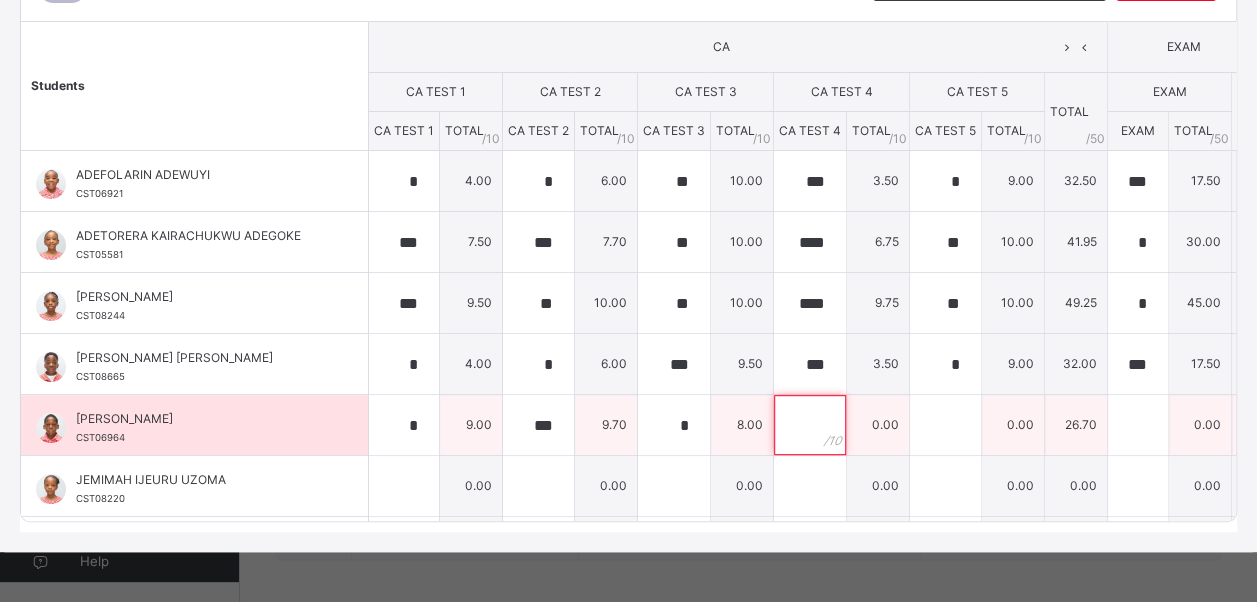 click at bounding box center [810, 425] 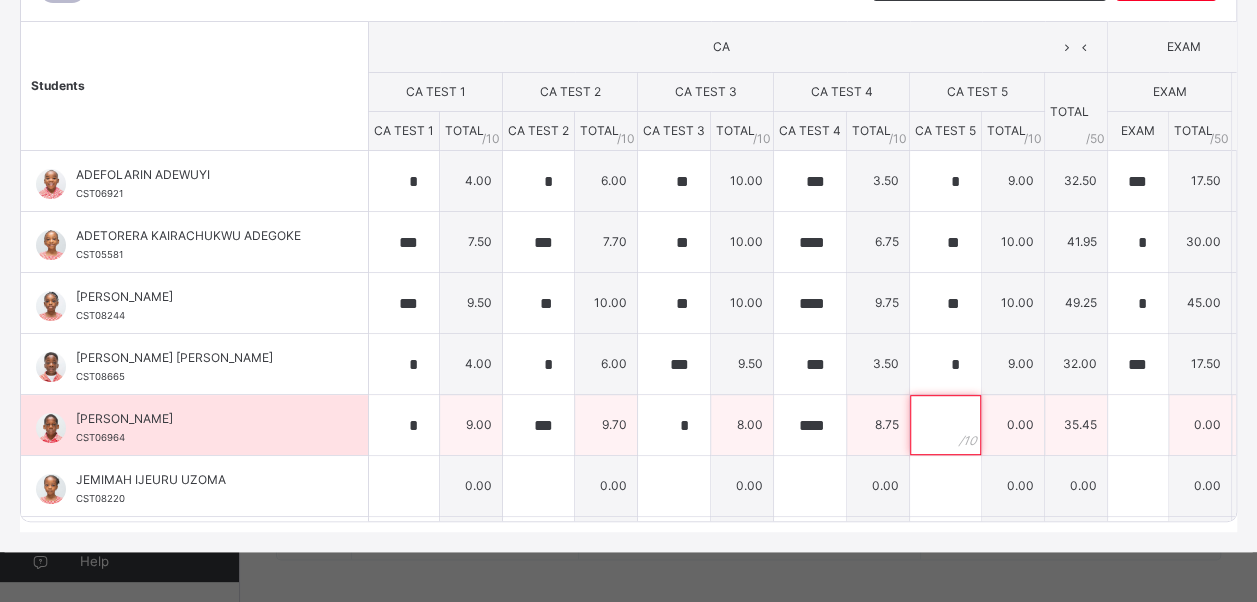 click at bounding box center [945, 425] 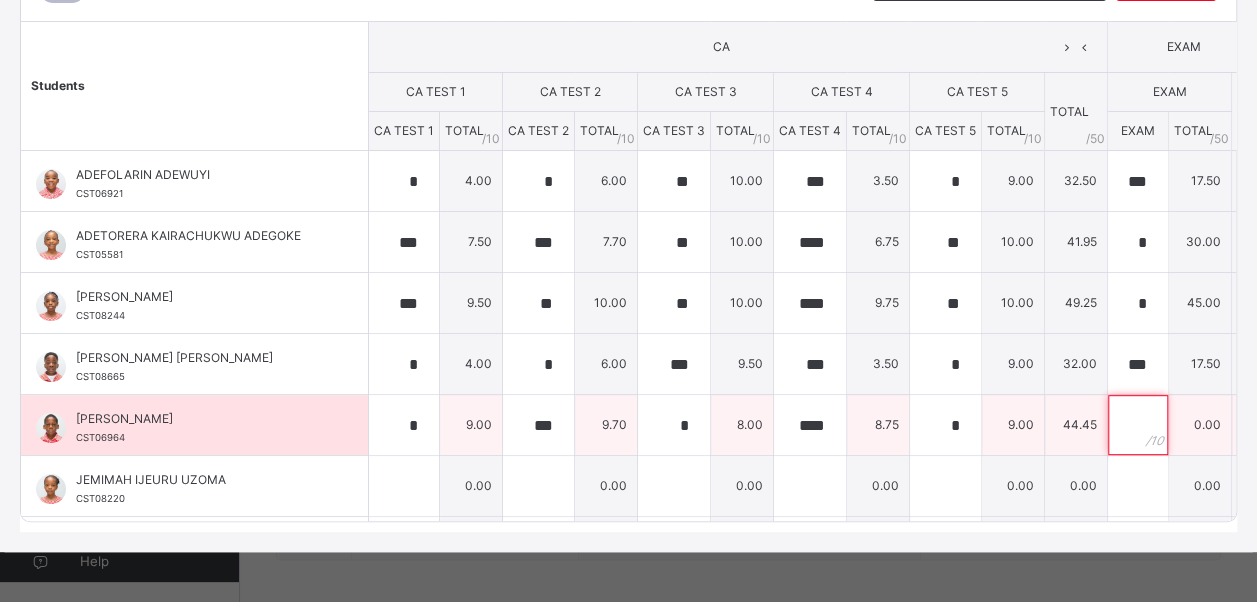 click at bounding box center [1138, 425] 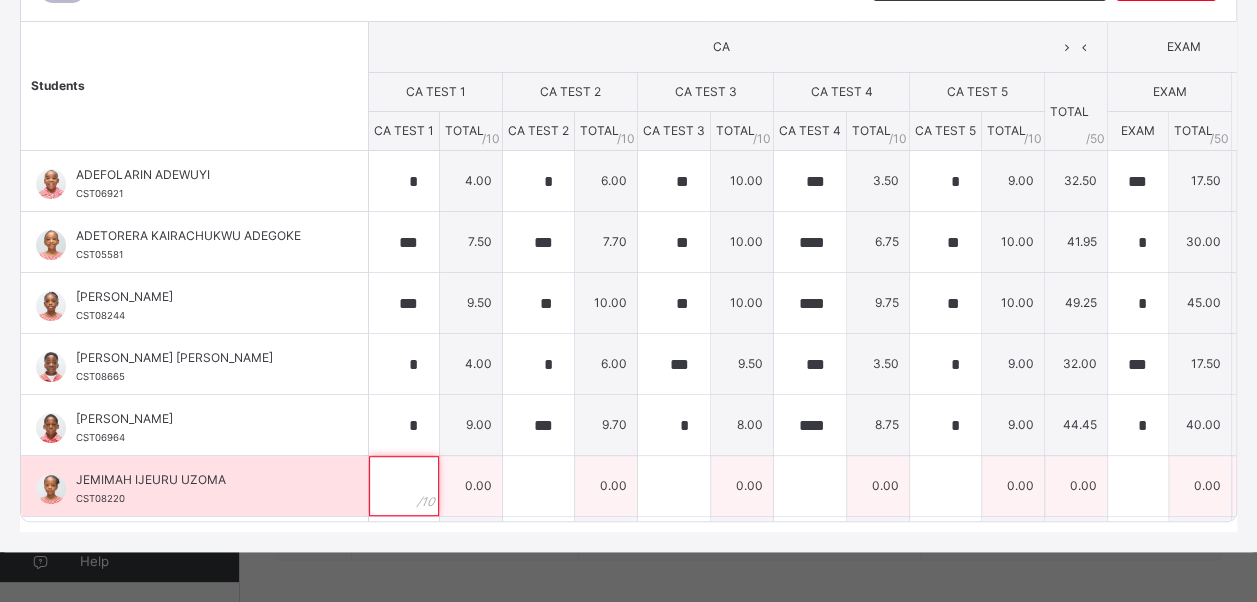 click at bounding box center [404, 486] 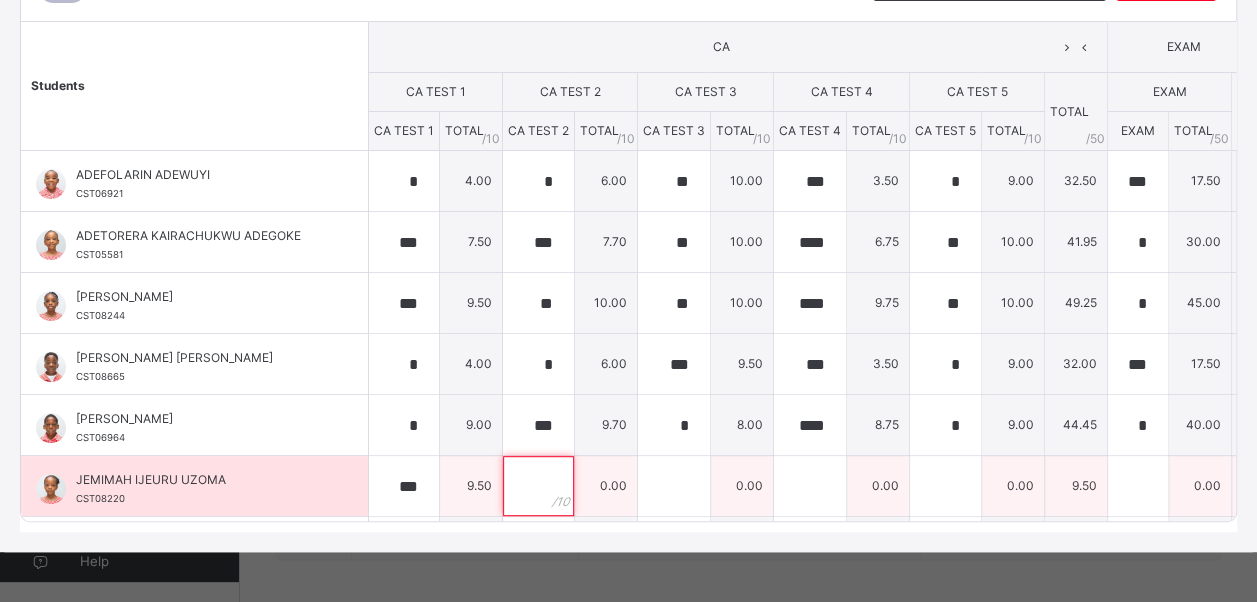 click at bounding box center (538, 486) 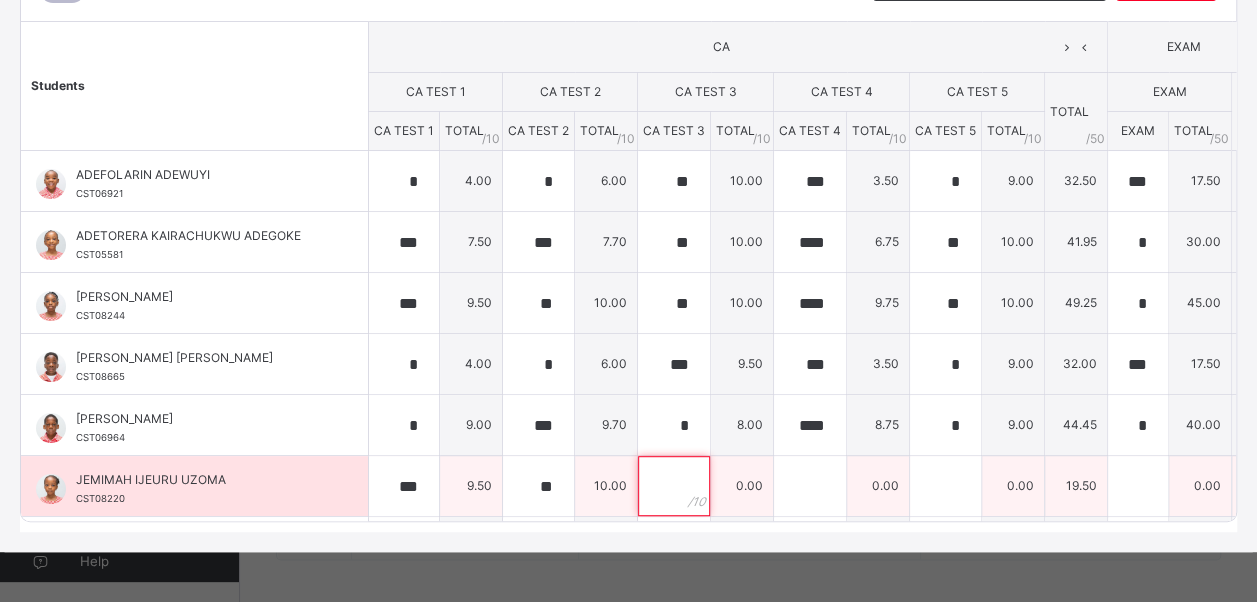 click at bounding box center [674, 486] 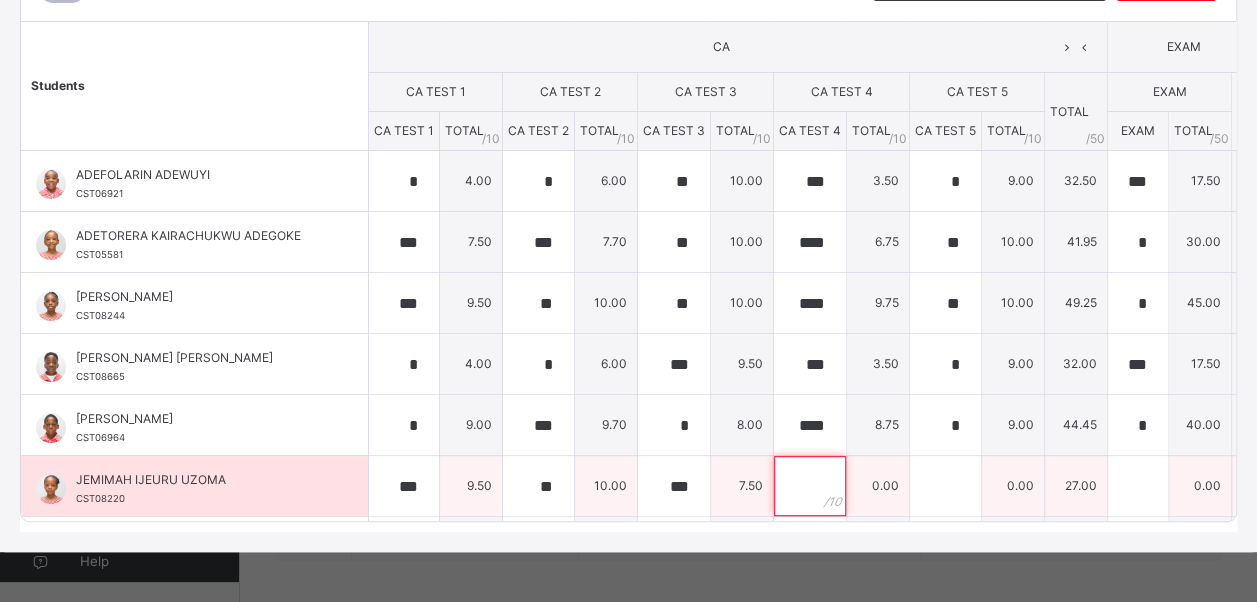 click at bounding box center [810, 486] 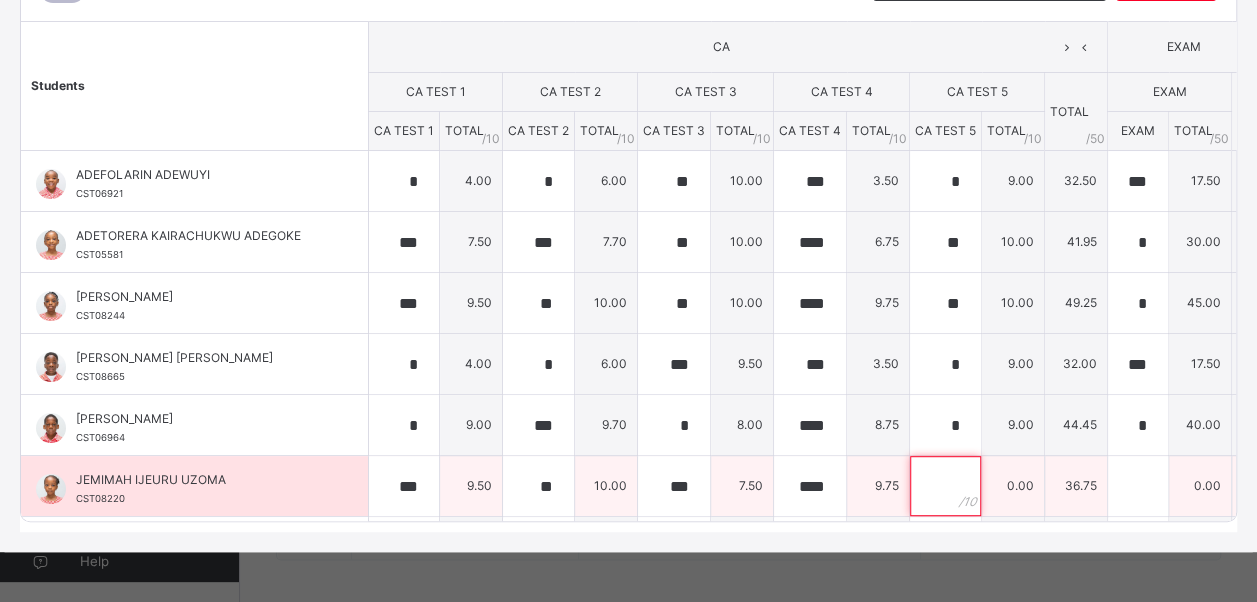 click at bounding box center [945, 486] 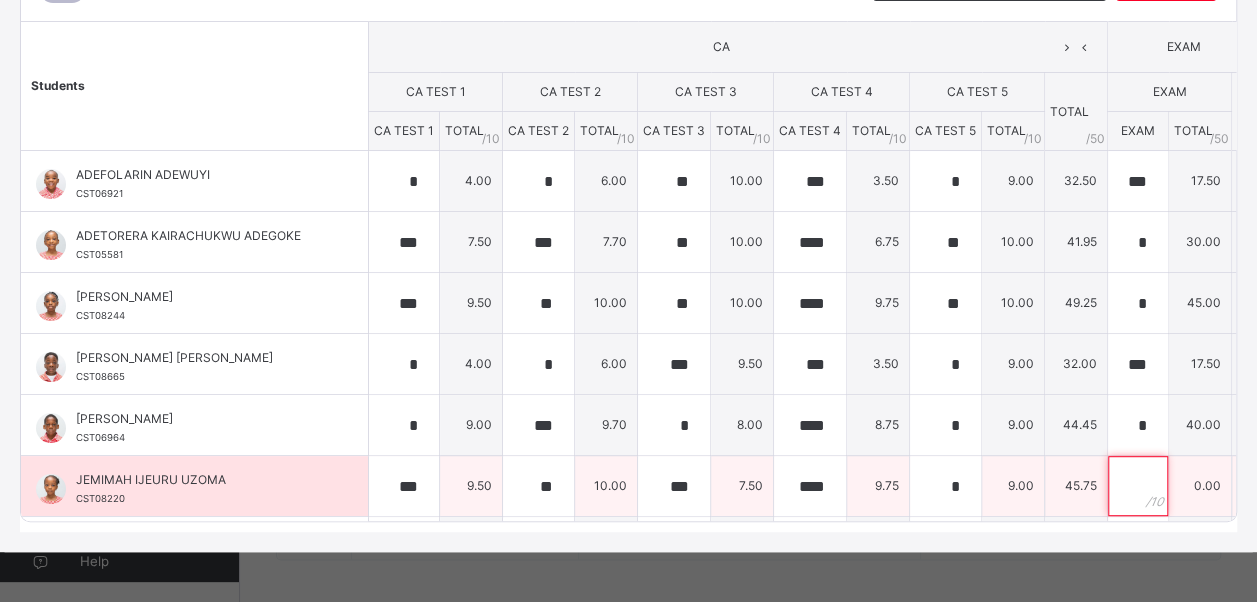 click at bounding box center [1138, 486] 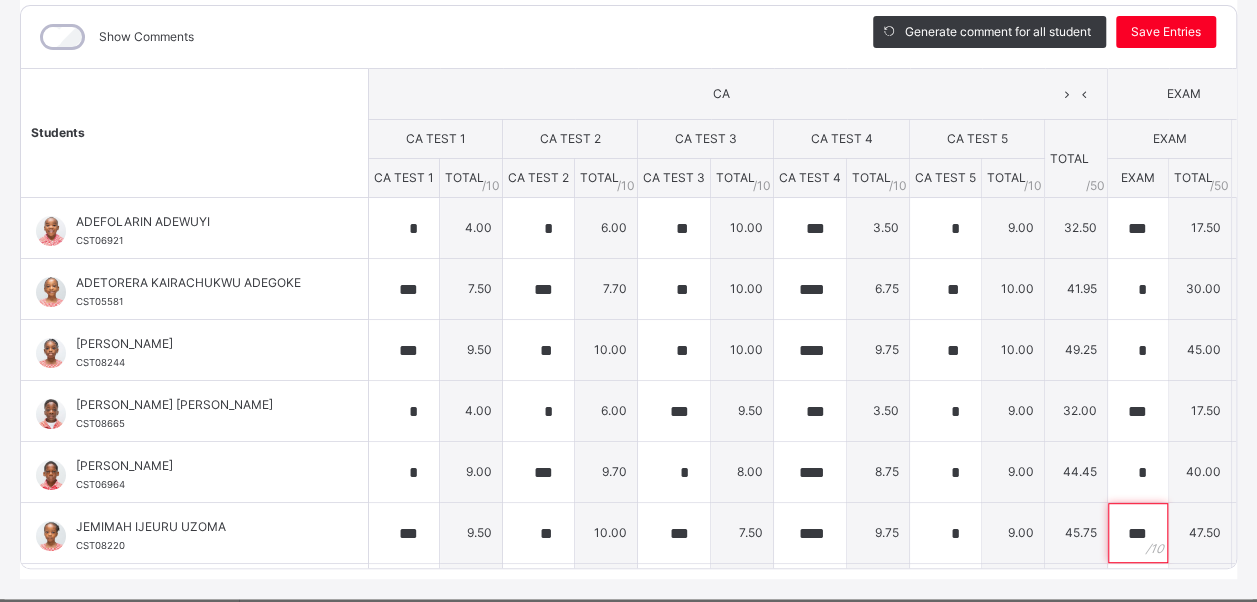 scroll, scrollTop: 213, scrollLeft: 0, axis: vertical 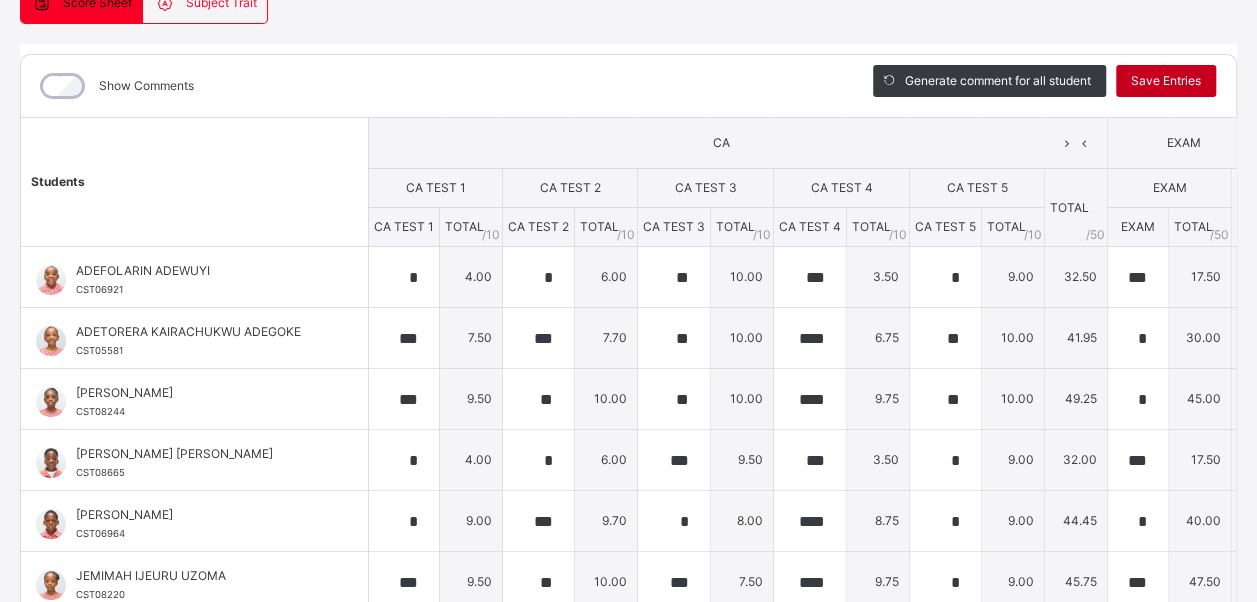 click on "Save Entries" at bounding box center (1166, 81) 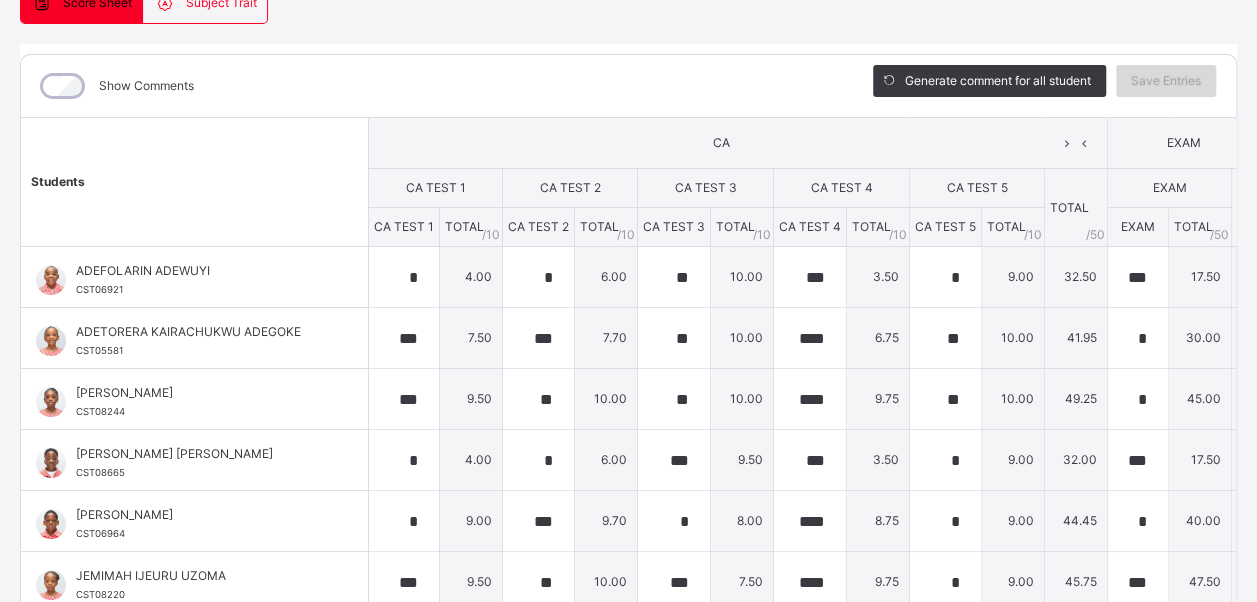 click on "Save Entries" at bounding box center [1166, 81] 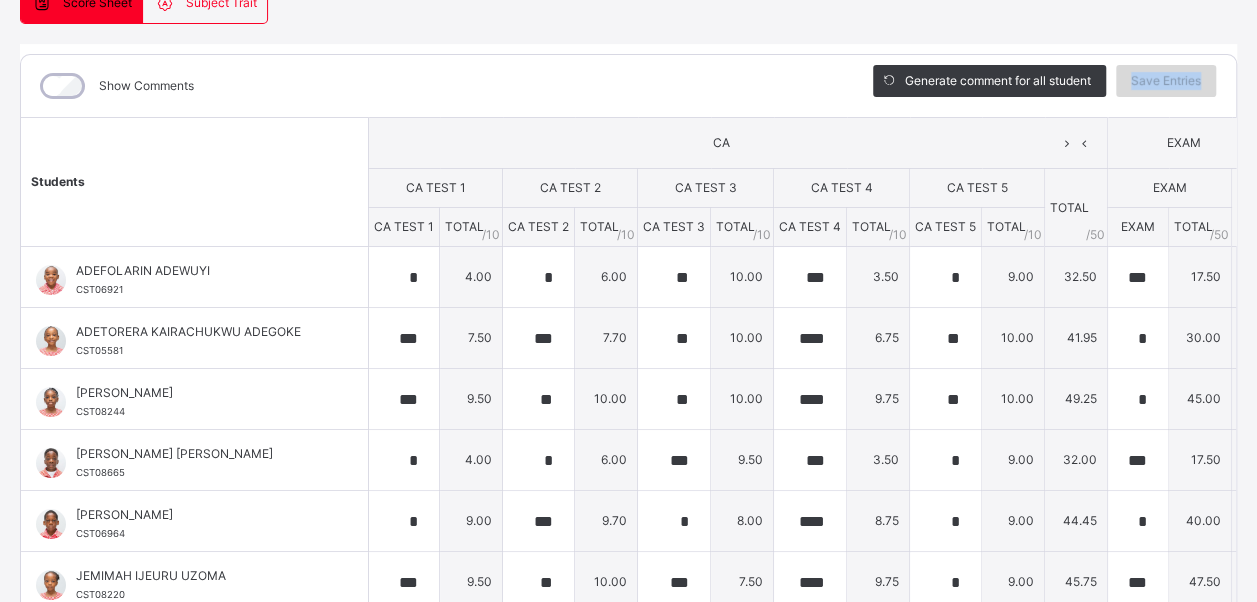 click on "Save Entries" at bounding box center [1166, 81] 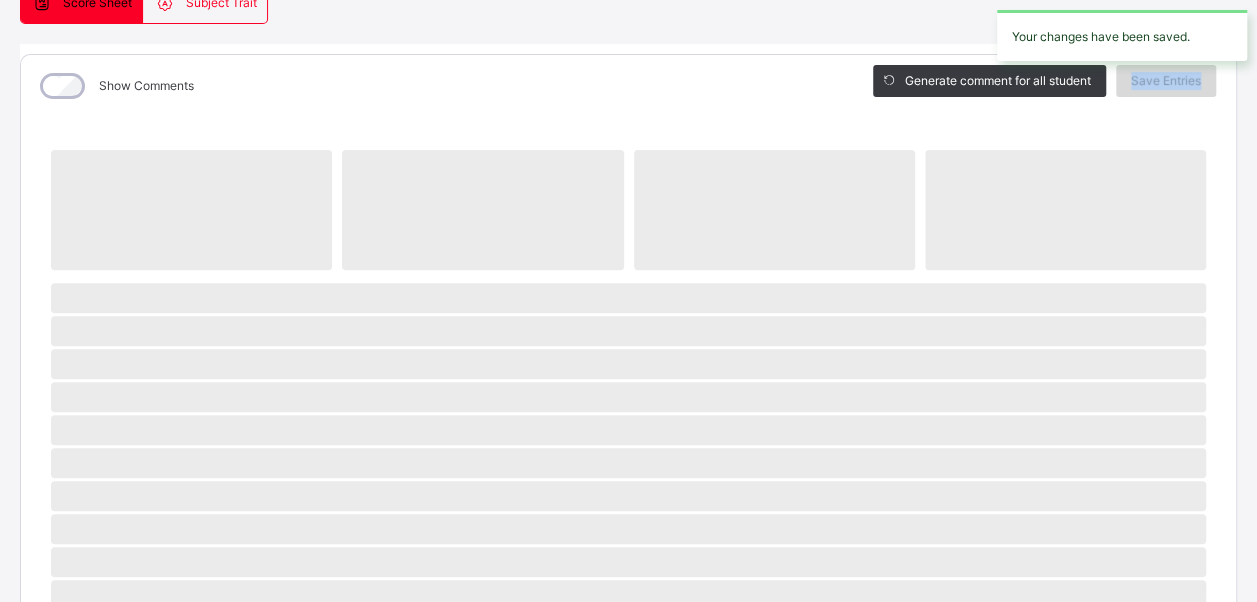 click on "Save Entries" at bounding box center (1166, 81) 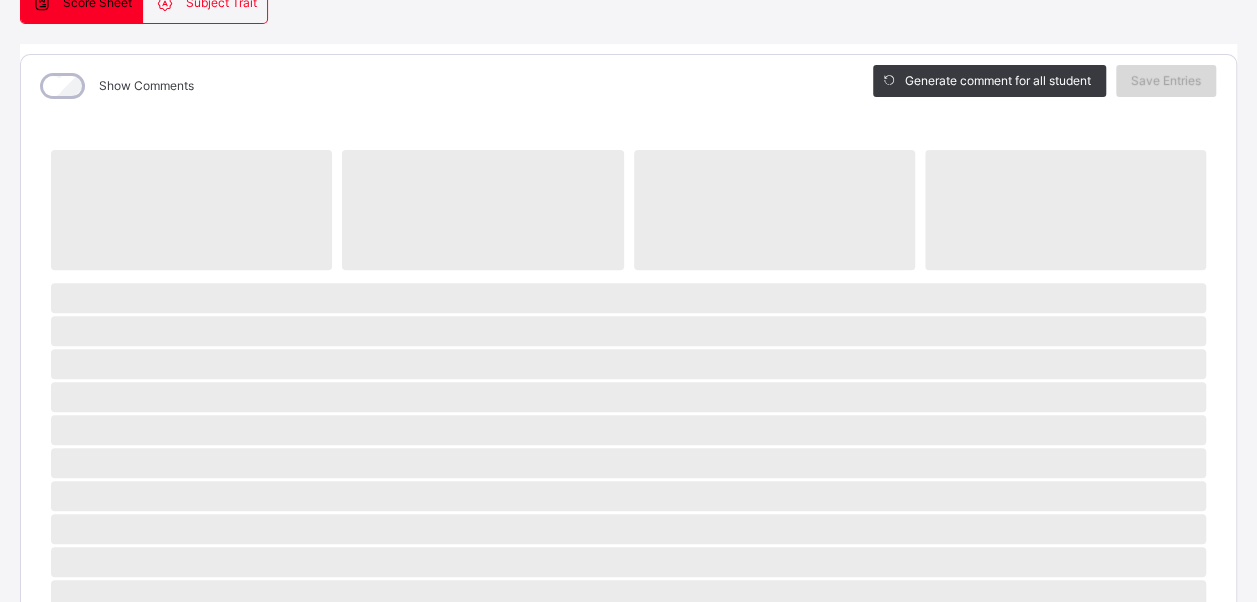 click on "Save Entries" at bounding box center [1166, 81] 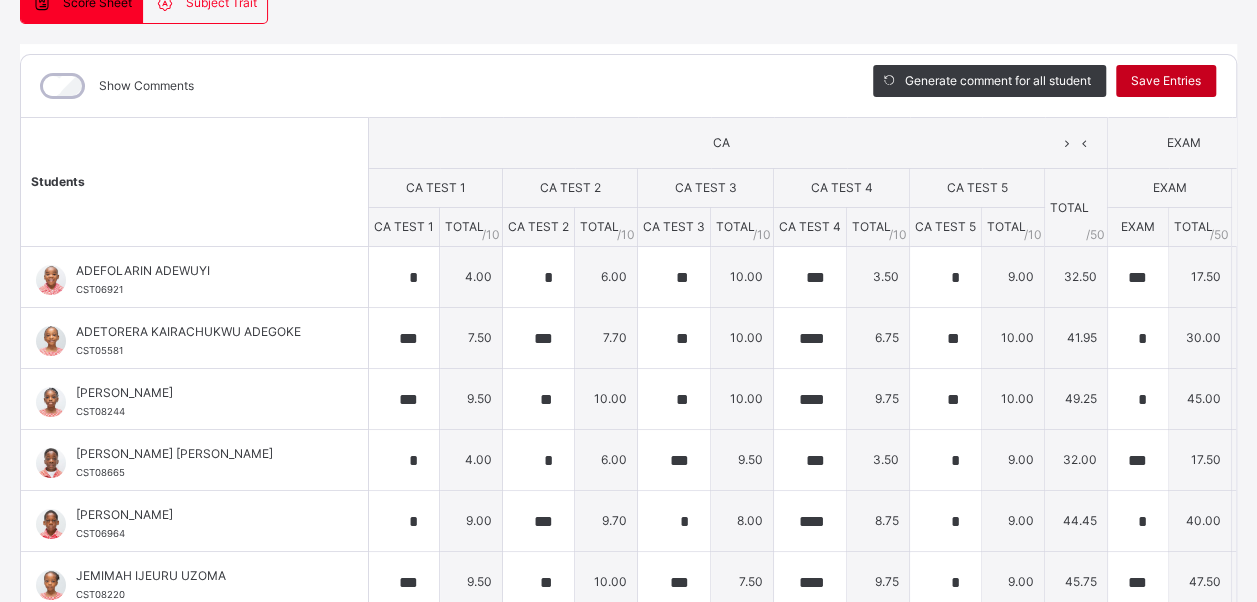 click on "Save Entries" at bounding box center (1166, 81) 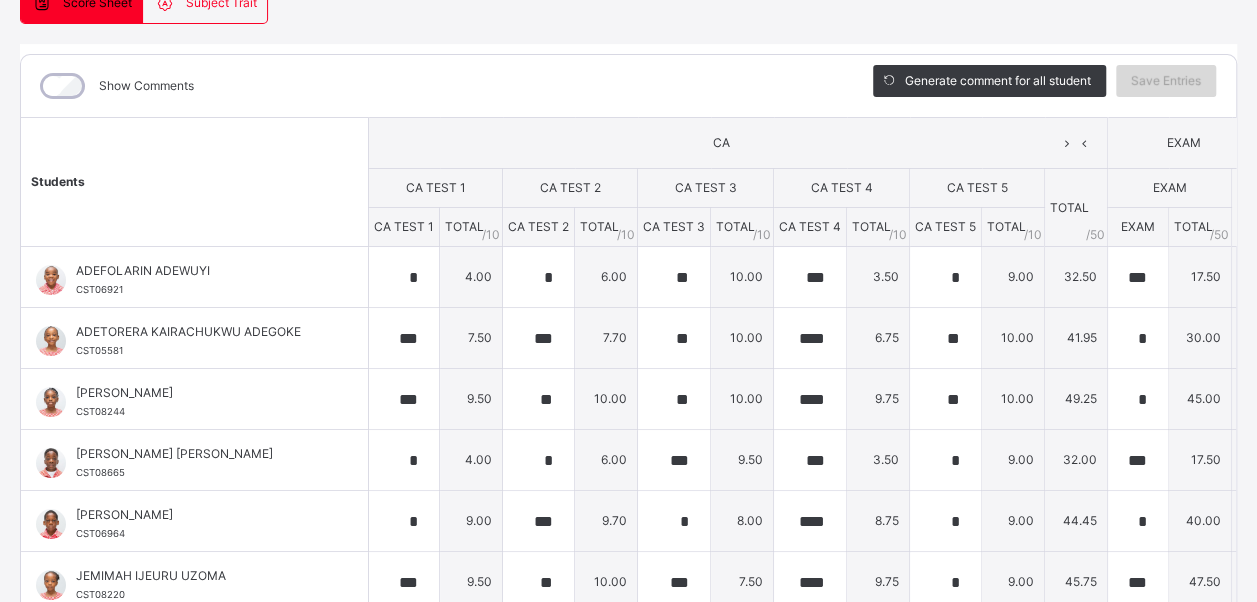 click on "Save Entries" at bounding box center [1166, 81] 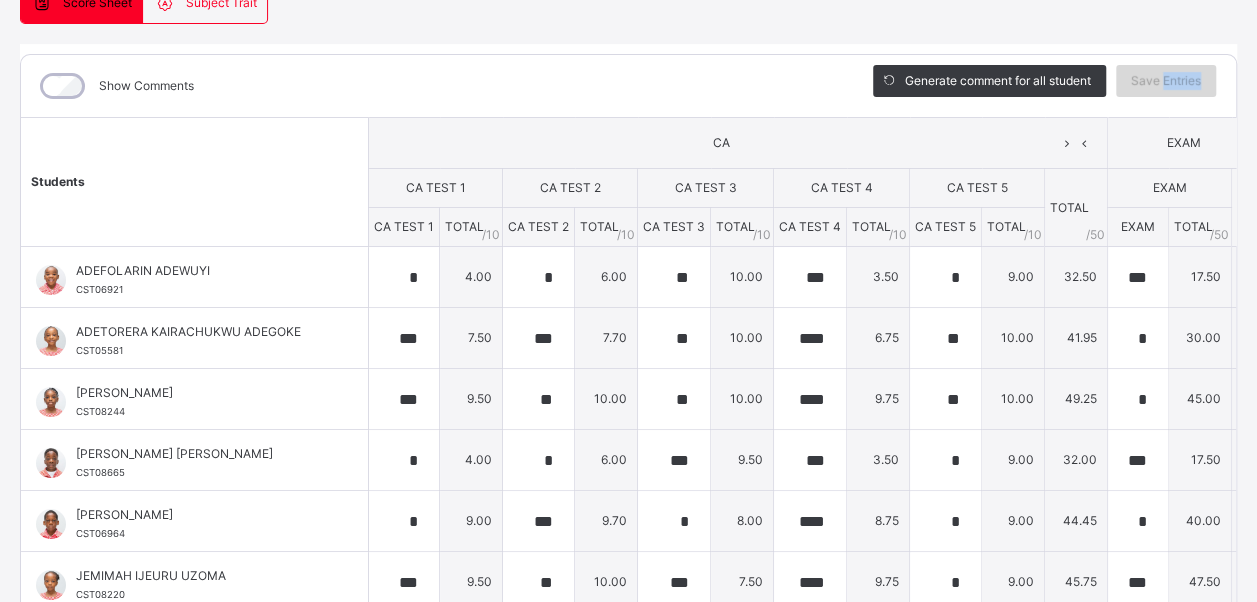 click on "Save Entries" at bounding box center (1166, 81) 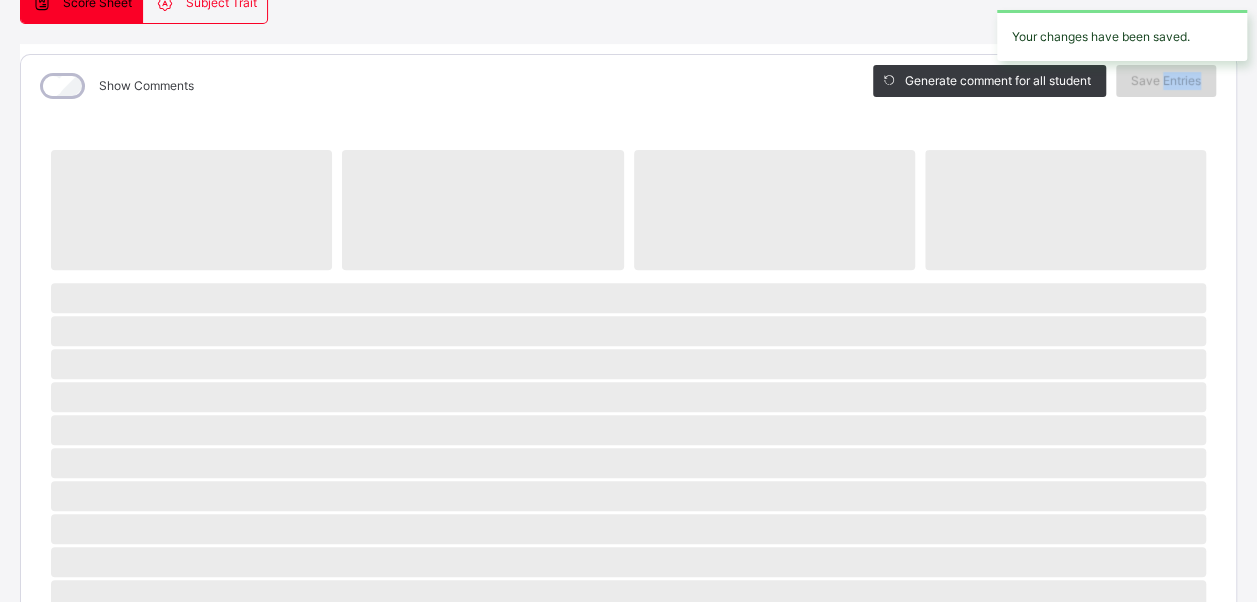 click on "Save Entries" at bounding box center (1166, 81) 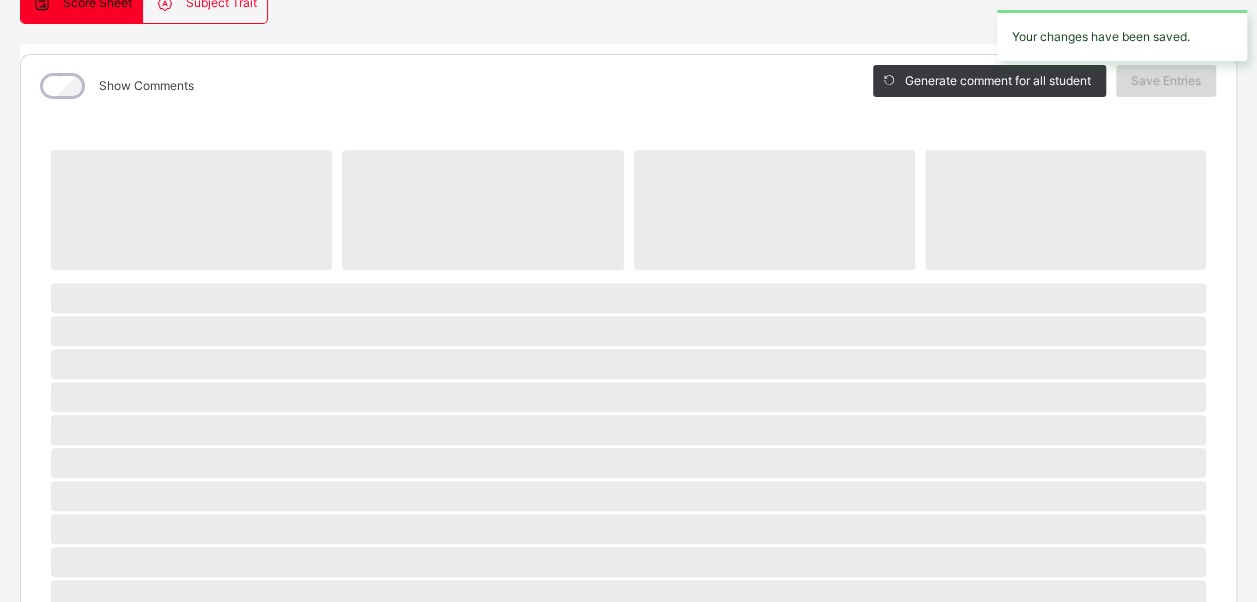 click on "Save Entries" at bounding box center [1166, 81] 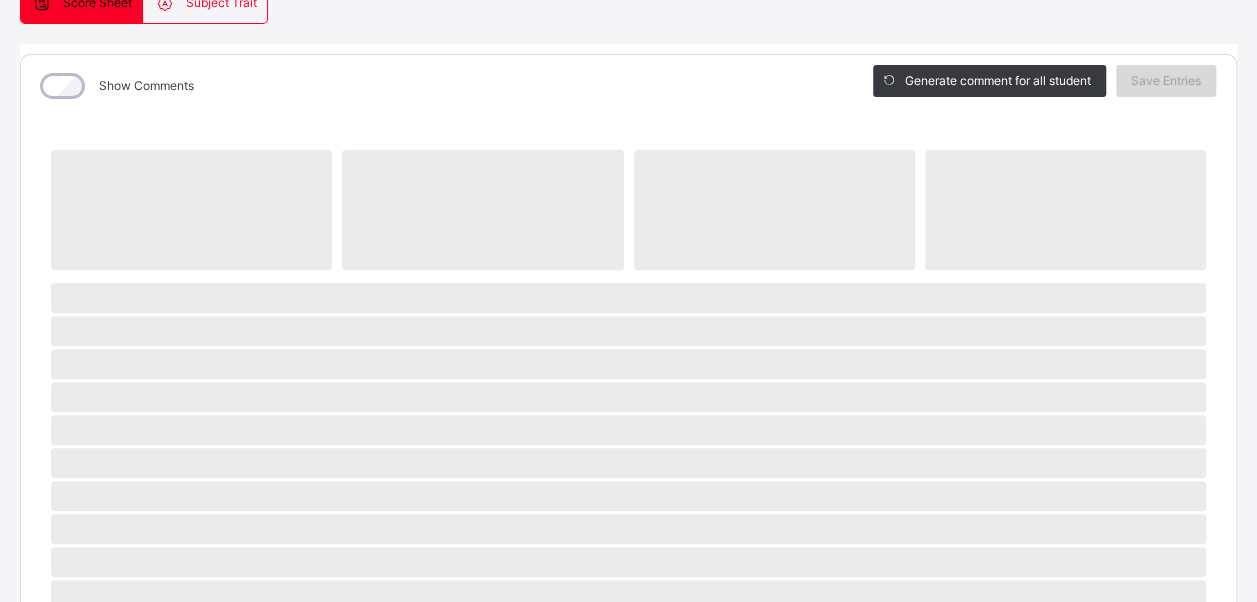 click on "Save Entries" at bounding box center [1166, 81] 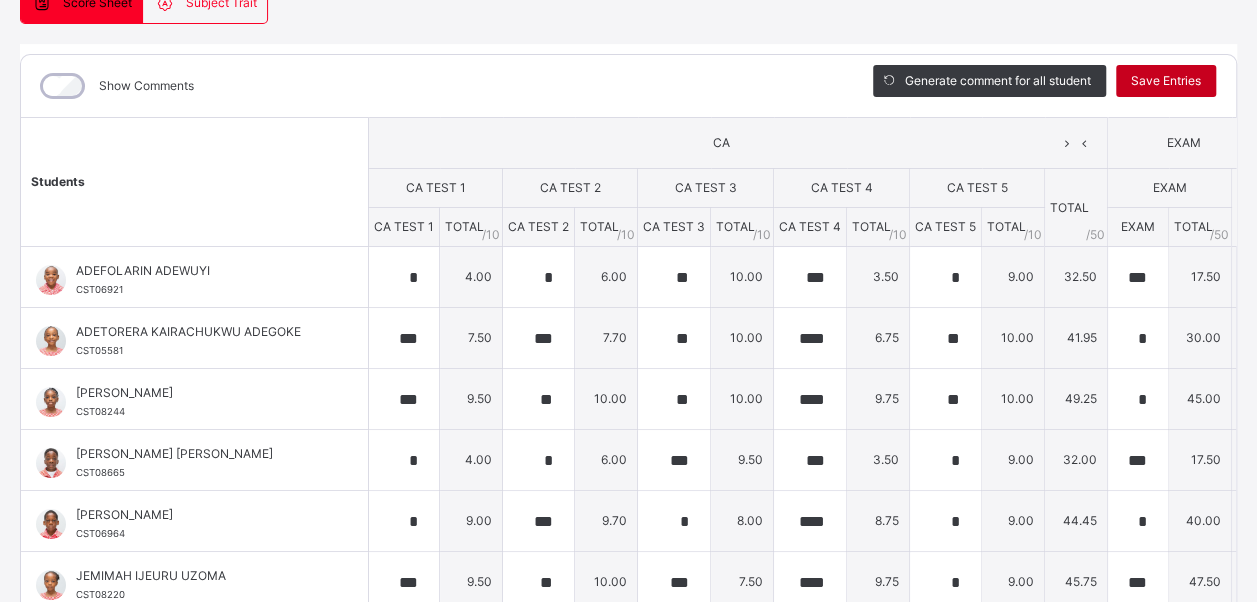 click on "Save Entries" at bounding box center (1166, 81) 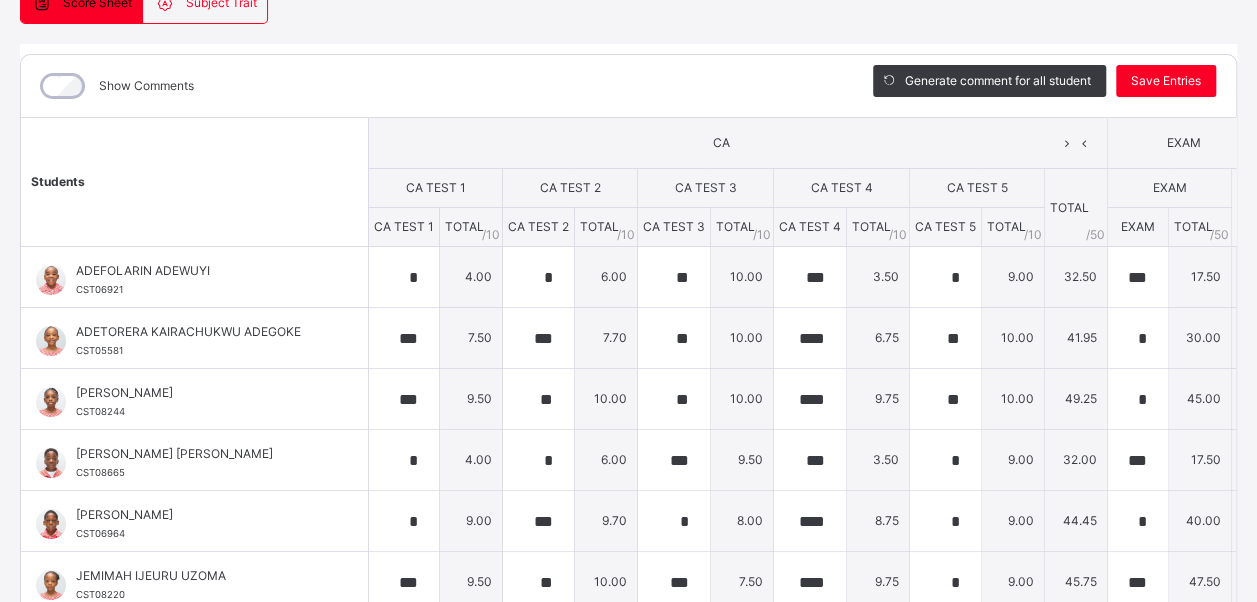 click on "Show Comments" at bounding box center (432, 86) 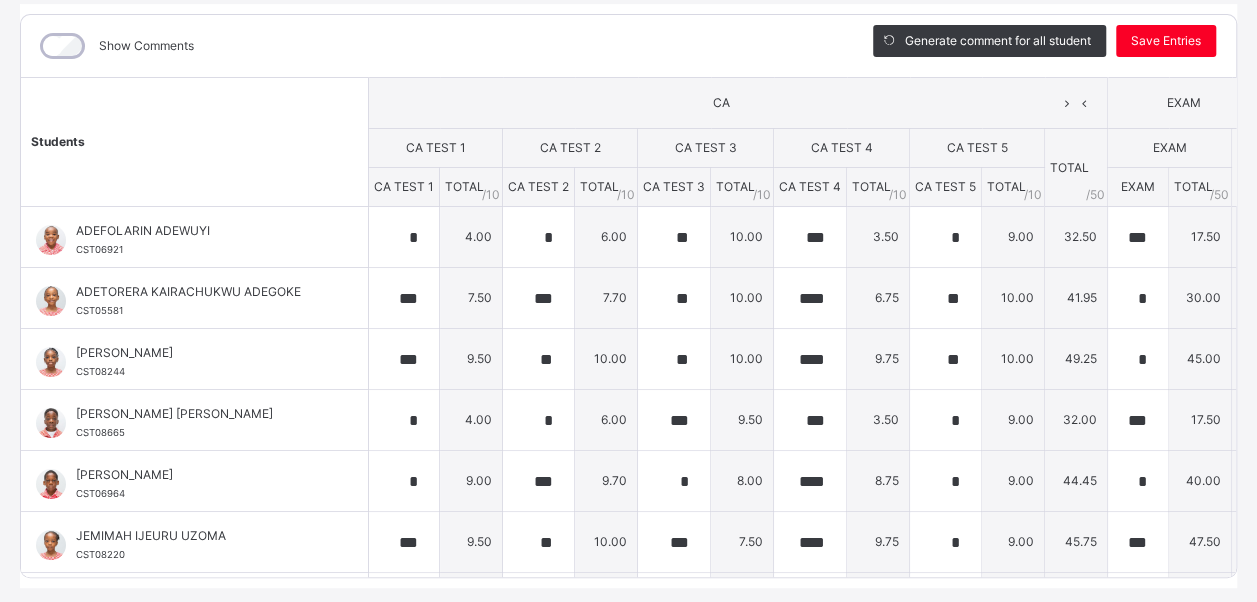 scroll, scrollTop: 323, scrollLeft: 0, axis: vertical 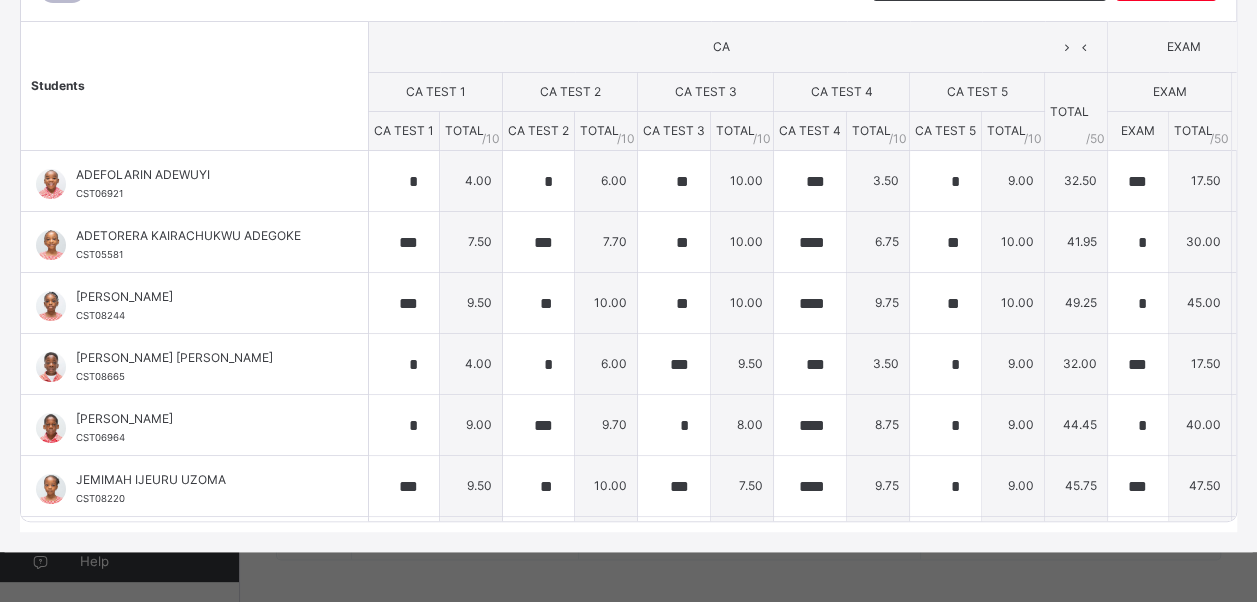 click on "Students" at bounding box center [195, 86] 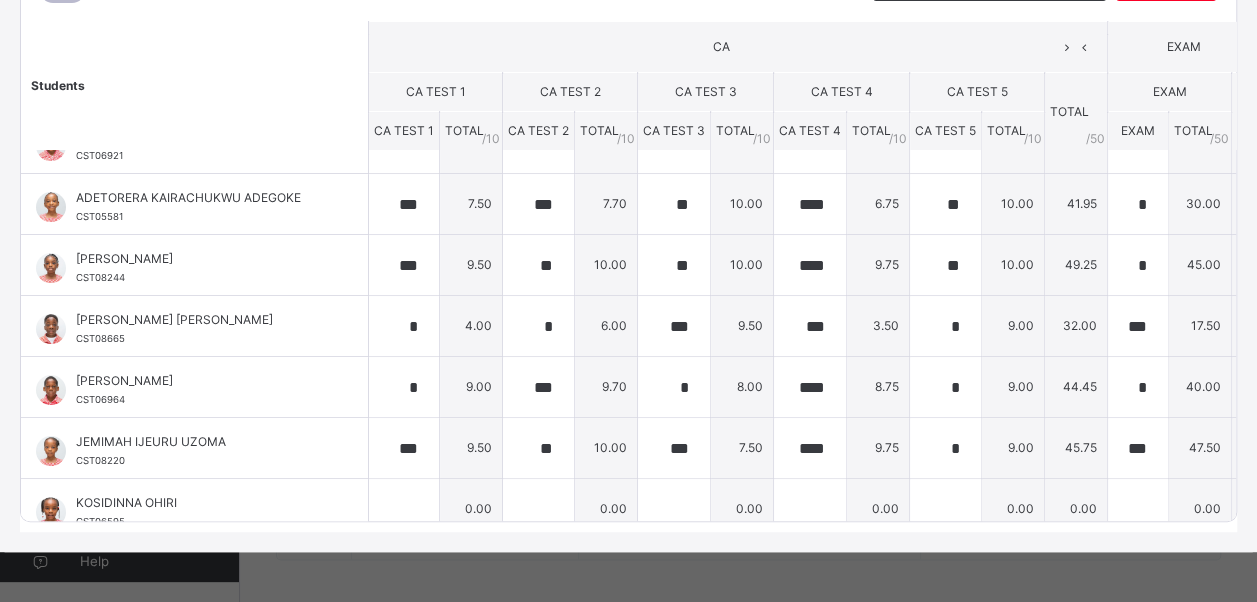 scroll, scrollTop: 40, scrollLeft: 0, axis: vertical 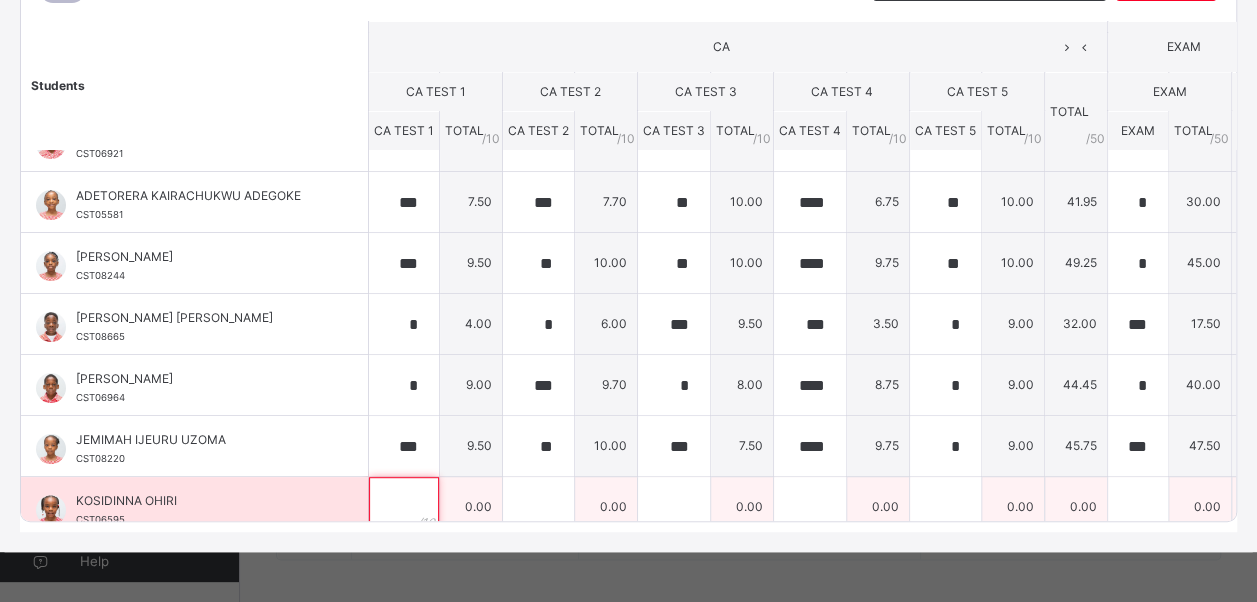 click at bounding box center (404, 507) 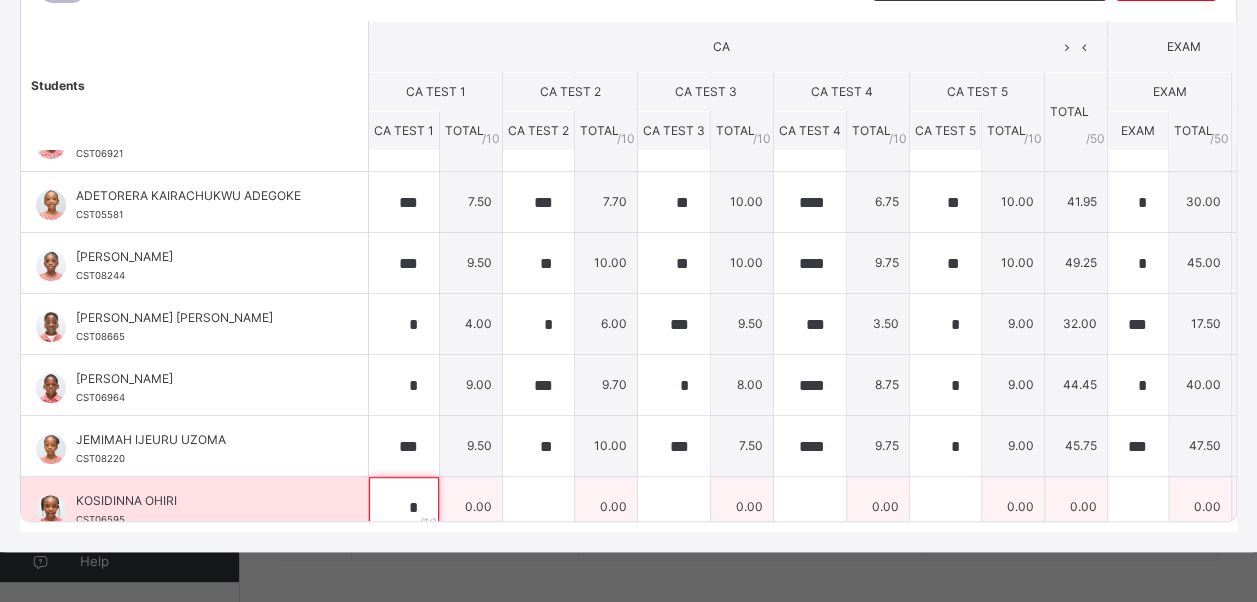 scroll, scrollTop: 48, scrollLeft: 0, axis: vertical 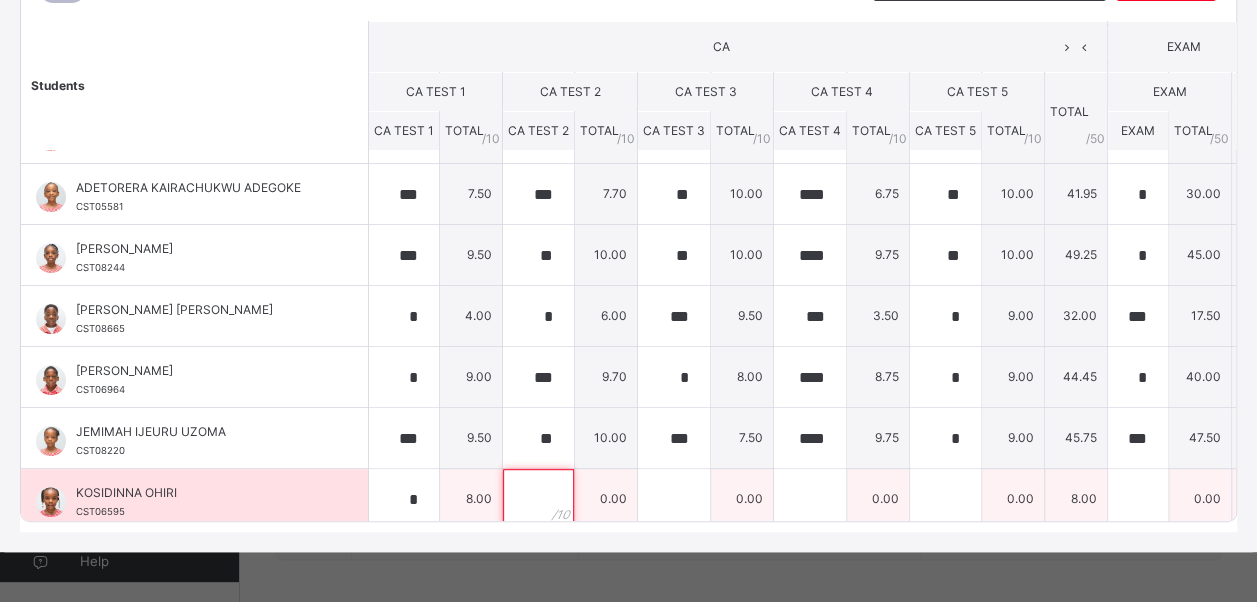 click at bounding box center (538, 499) 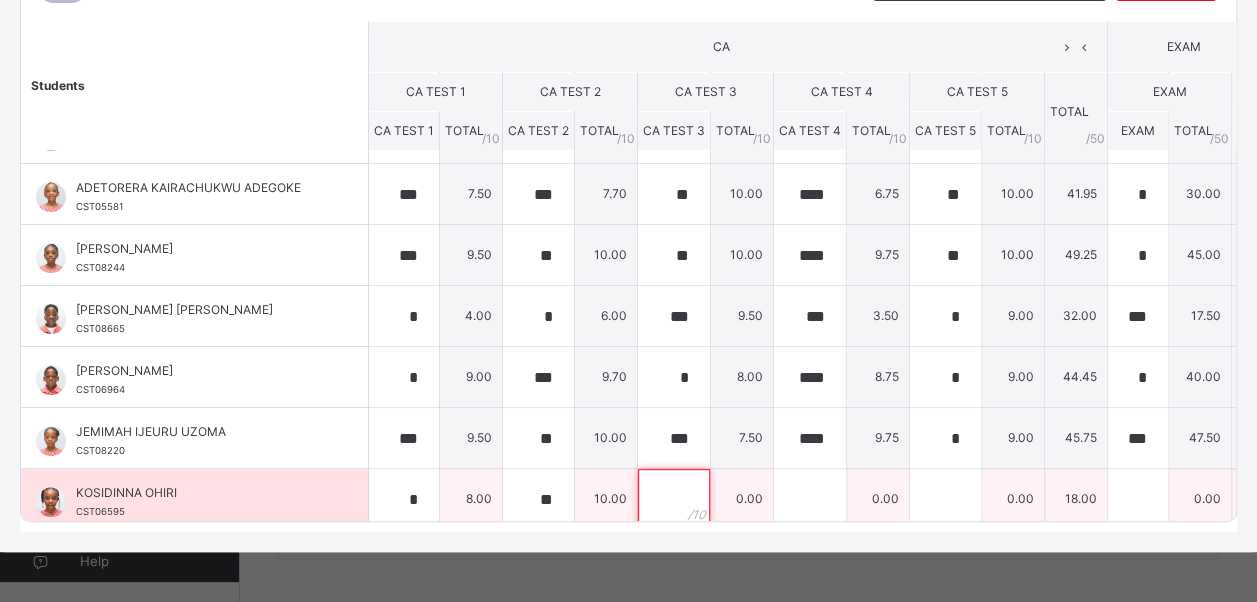 click at bounding box center (674, 499) 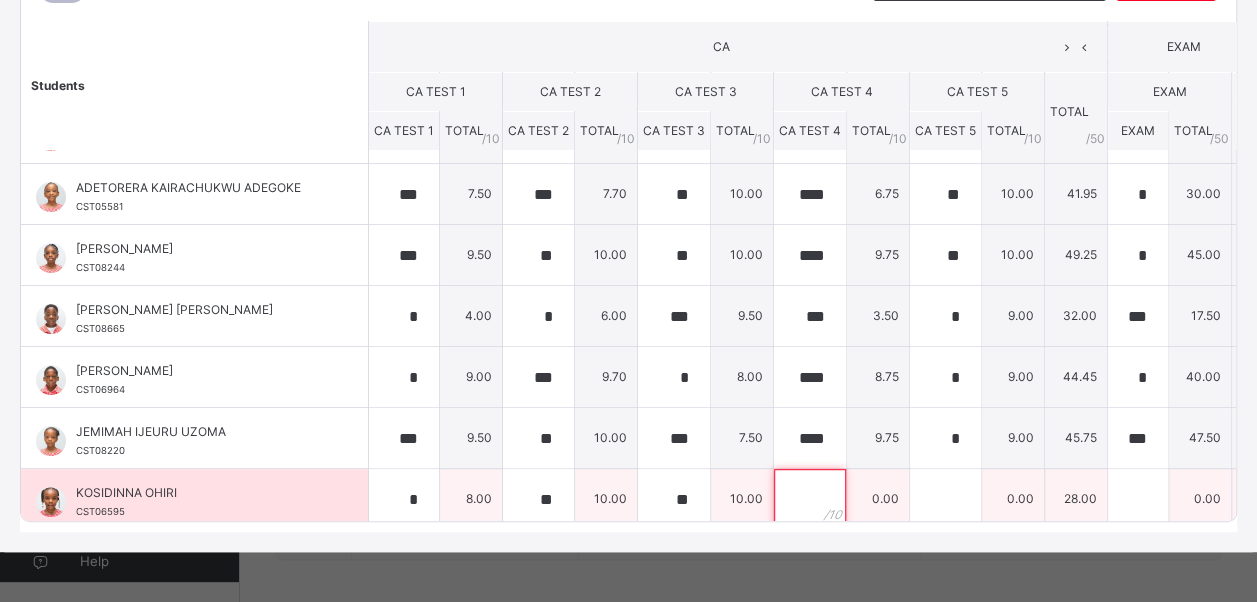click at bounding box center [810, 499] 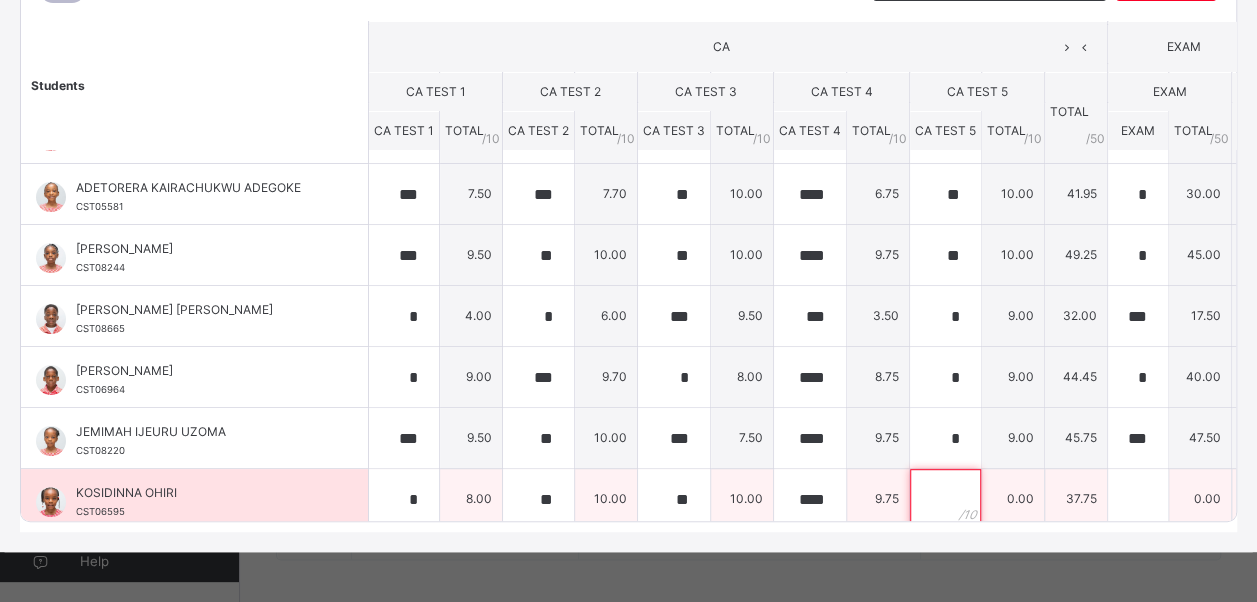 click at bounding box center [945, 499] 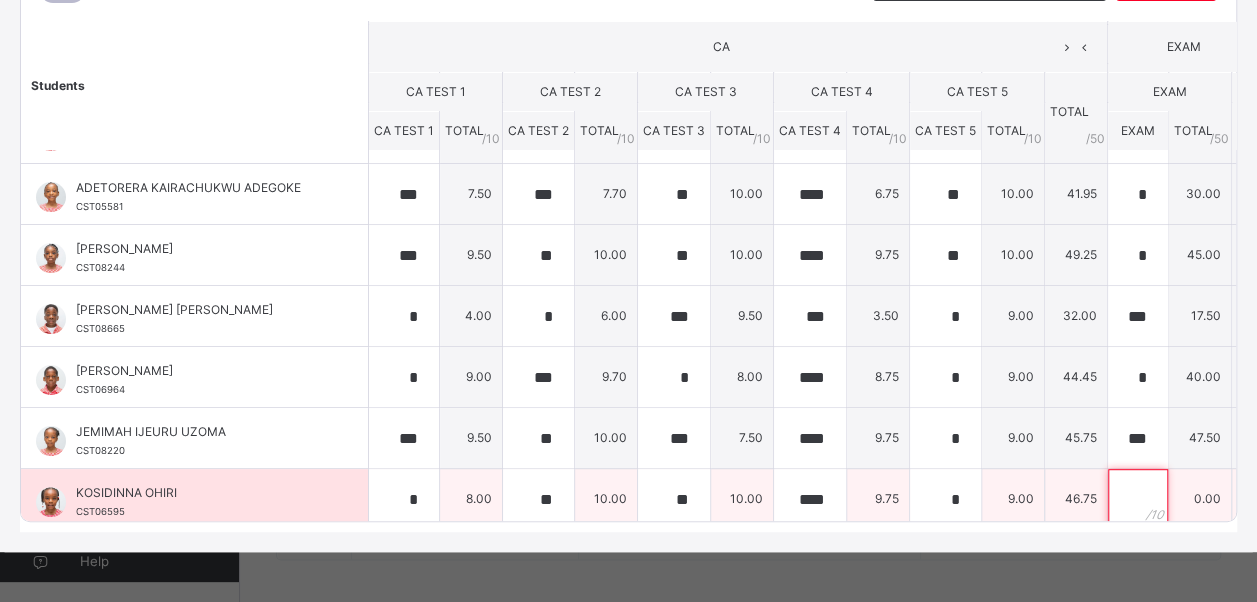 click at bounding box center (1138, 499) 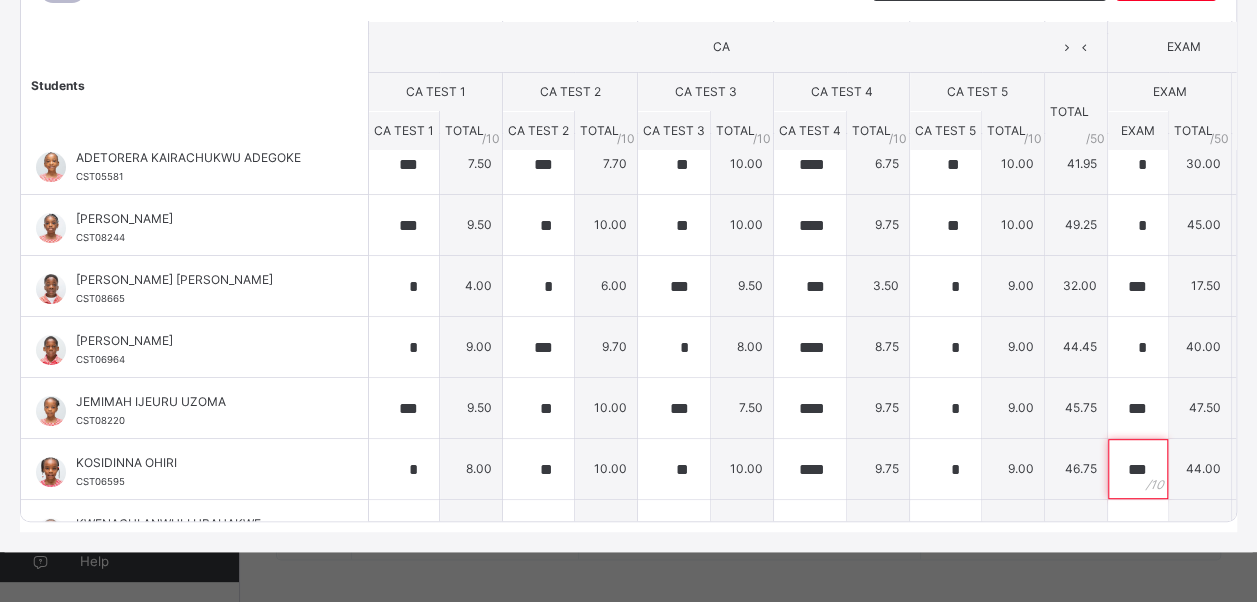 scroll, scrollTop: 0, scrollLeft: 0, axis: both 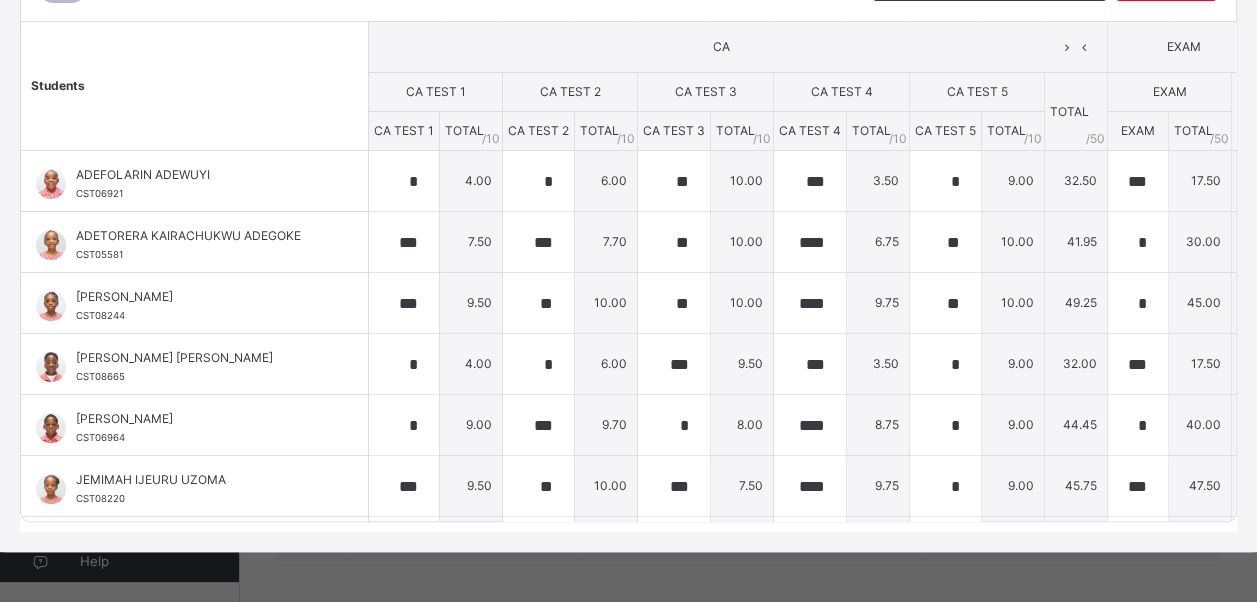 click on "Students" at bounding box center [195, 86] 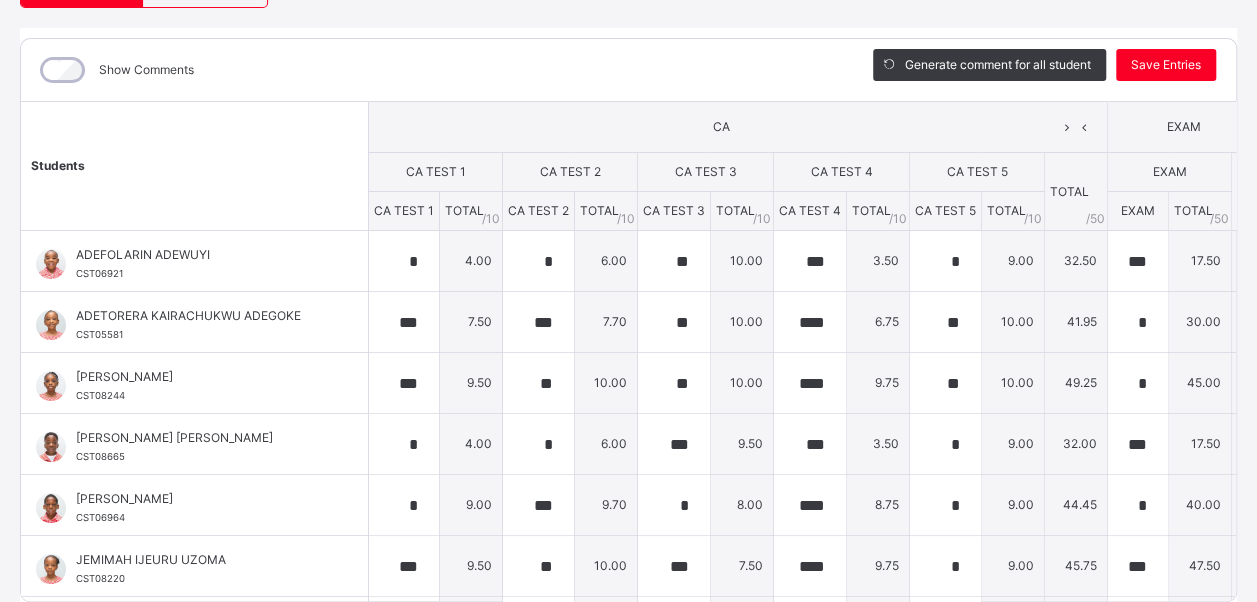 scroll, scrollTop: 203, scrollLeft: 0, axis: vertical 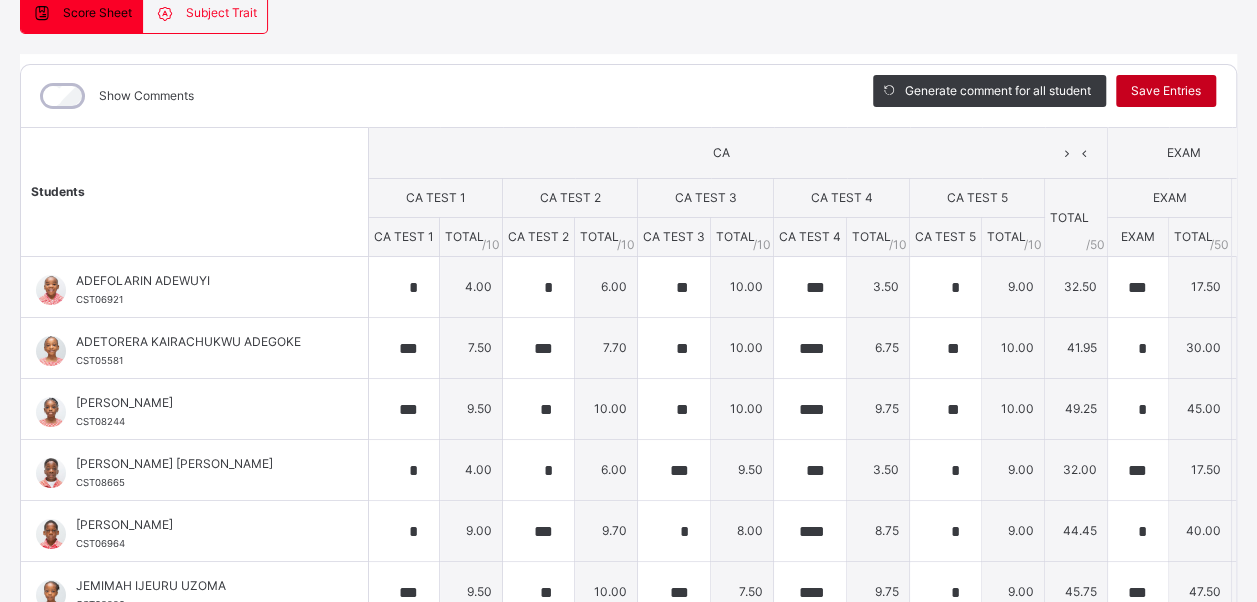 click on "Save Entries" at bounding box center [1166, 91] 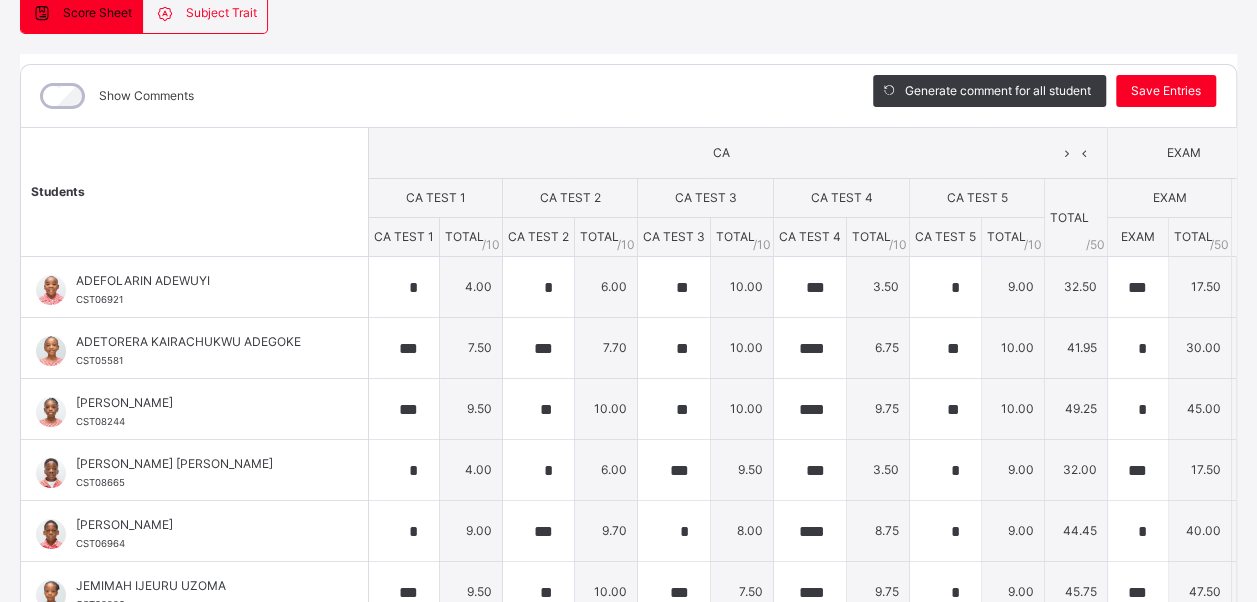 click on "Show Comments" at bounding box center (432, 96) 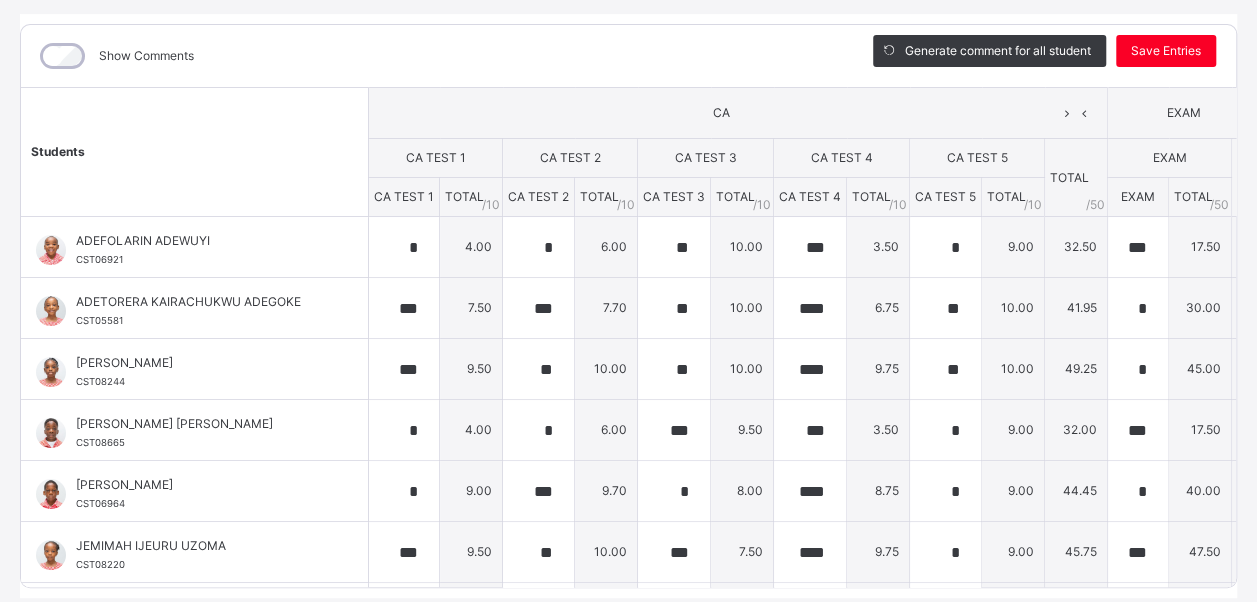 scroll, scrollTop: 323, scrollLeft: 0, axis: vertical 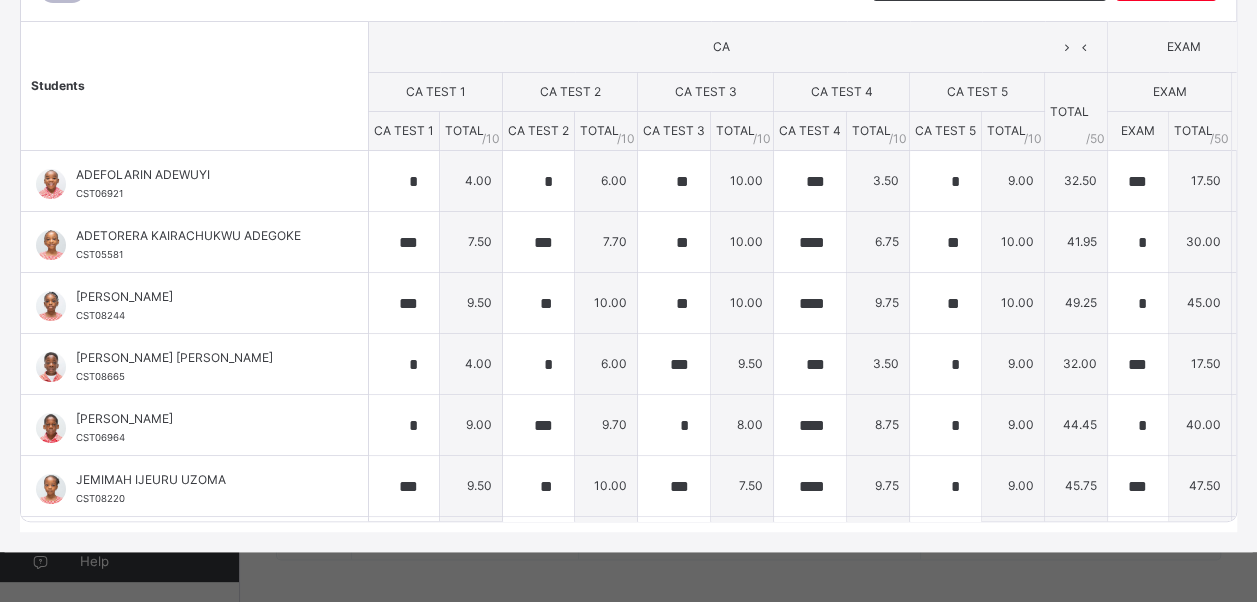 click on "Students" at bounding box center [195, 86] 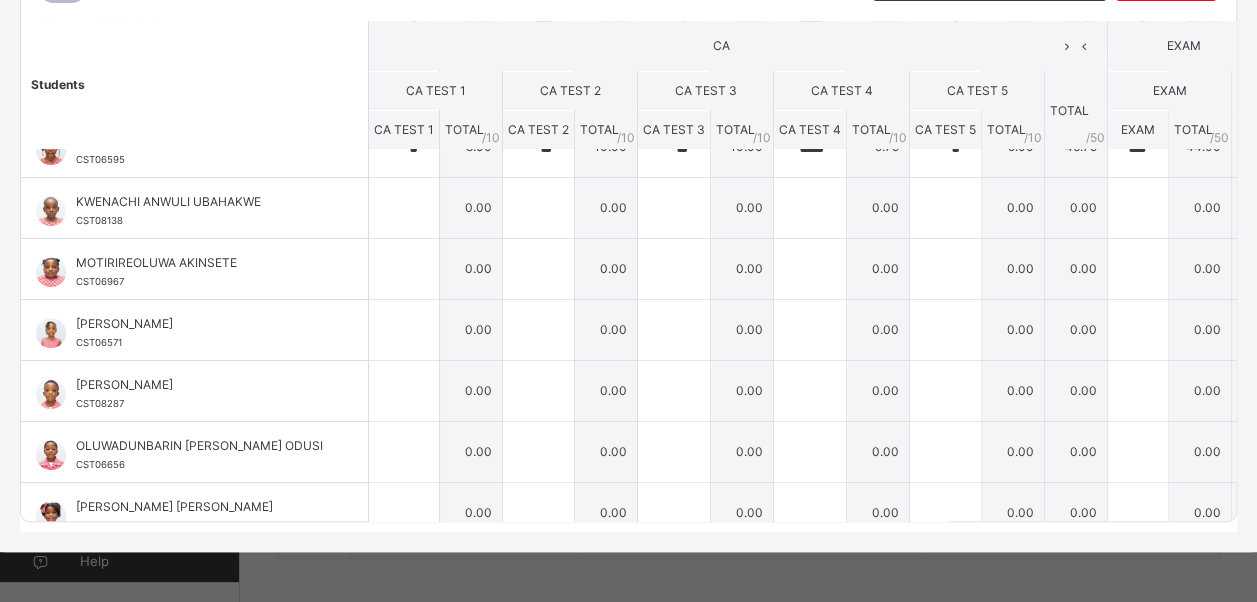 scroll, scrollTop: 360, scrollLeft: 0, axis: vertical 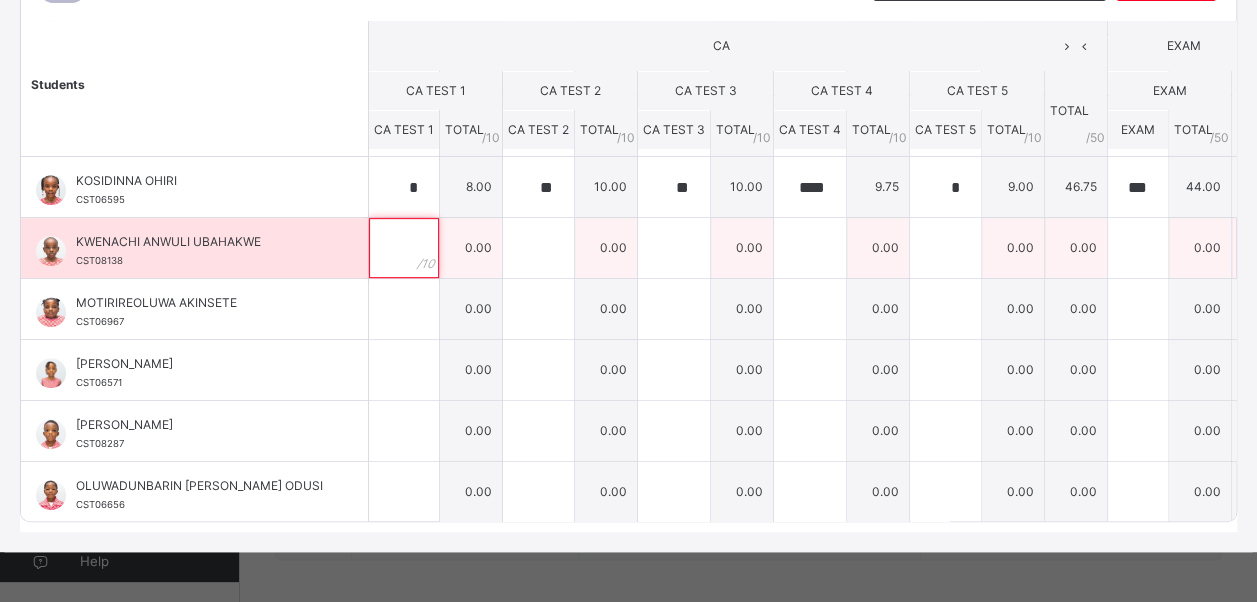 click at bounding box center (404, 248) 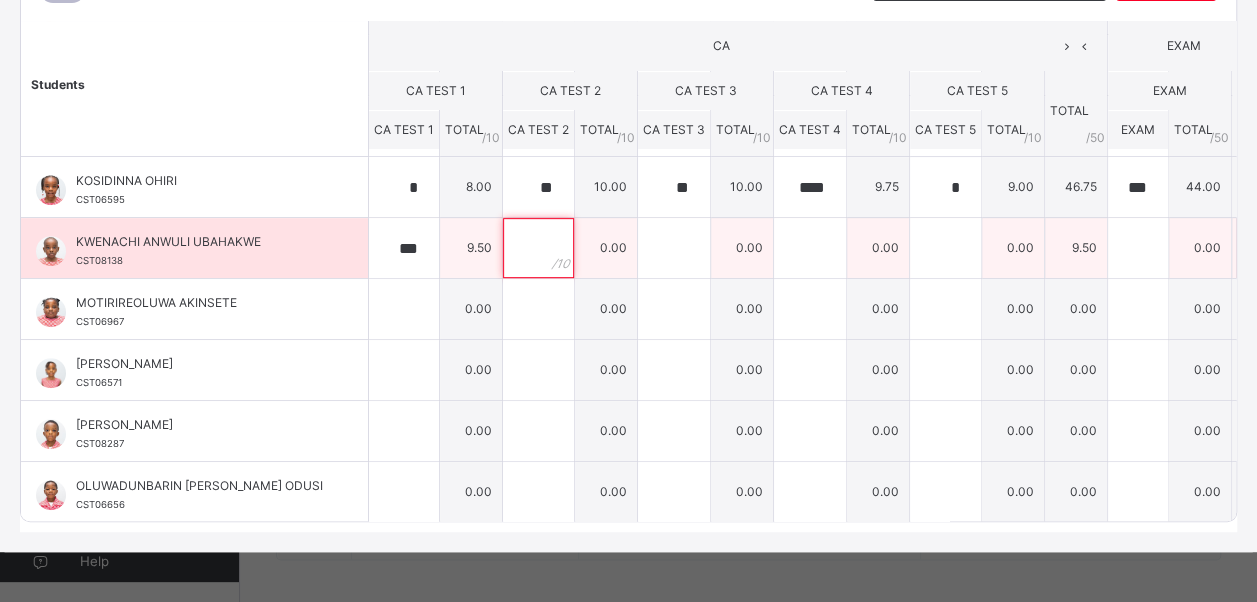 click at bounding box center [538, 248] 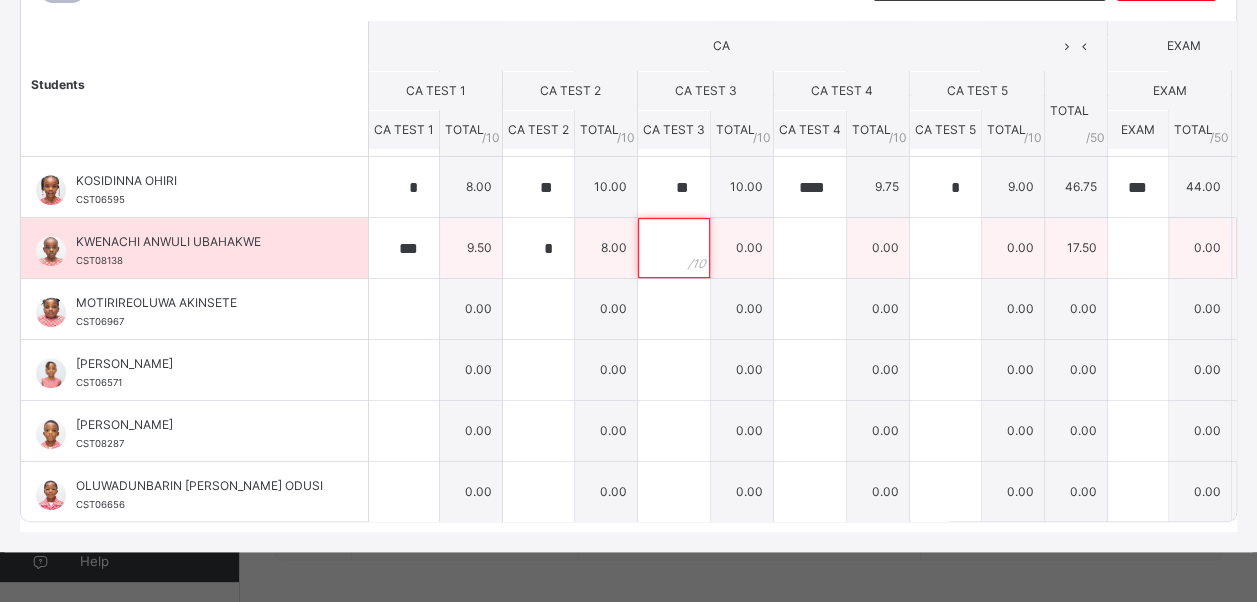 click at bounding box center (674, 248) 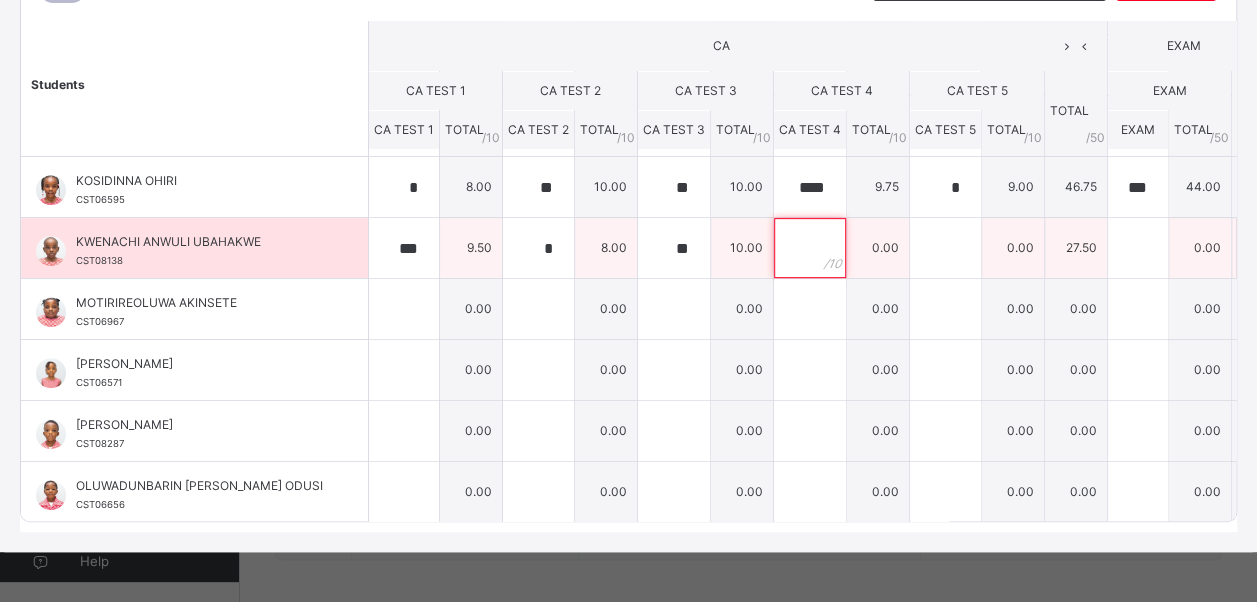 click at bounding box center [810, 248] 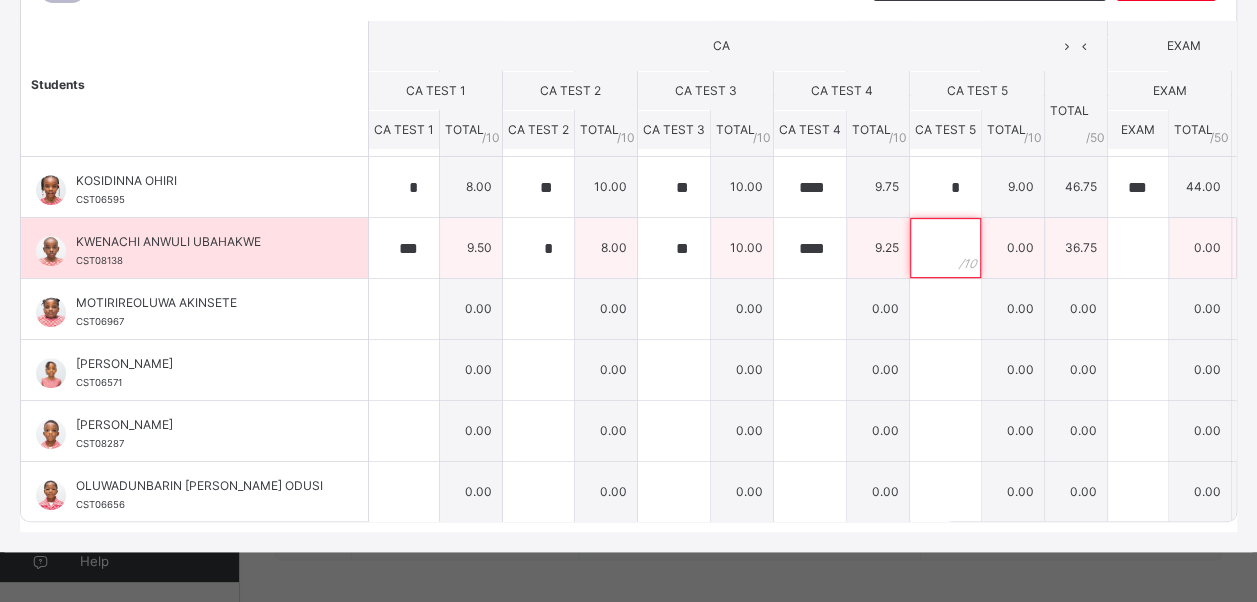 click at bounding box center (945, 248) 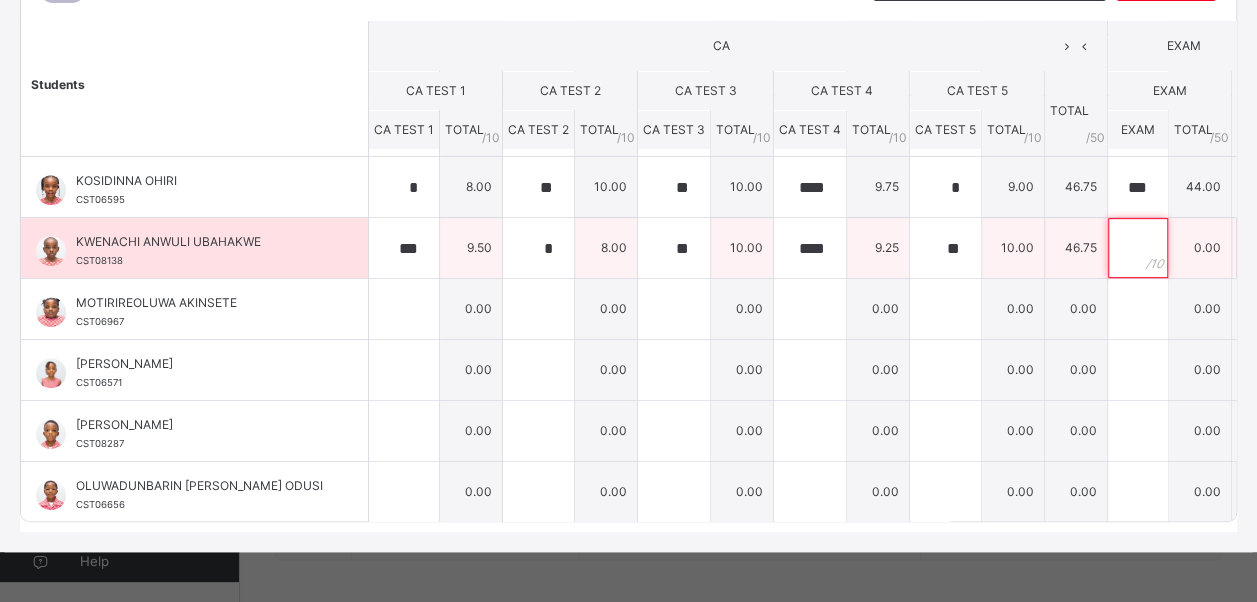 click at bounding box center (1138, 248) 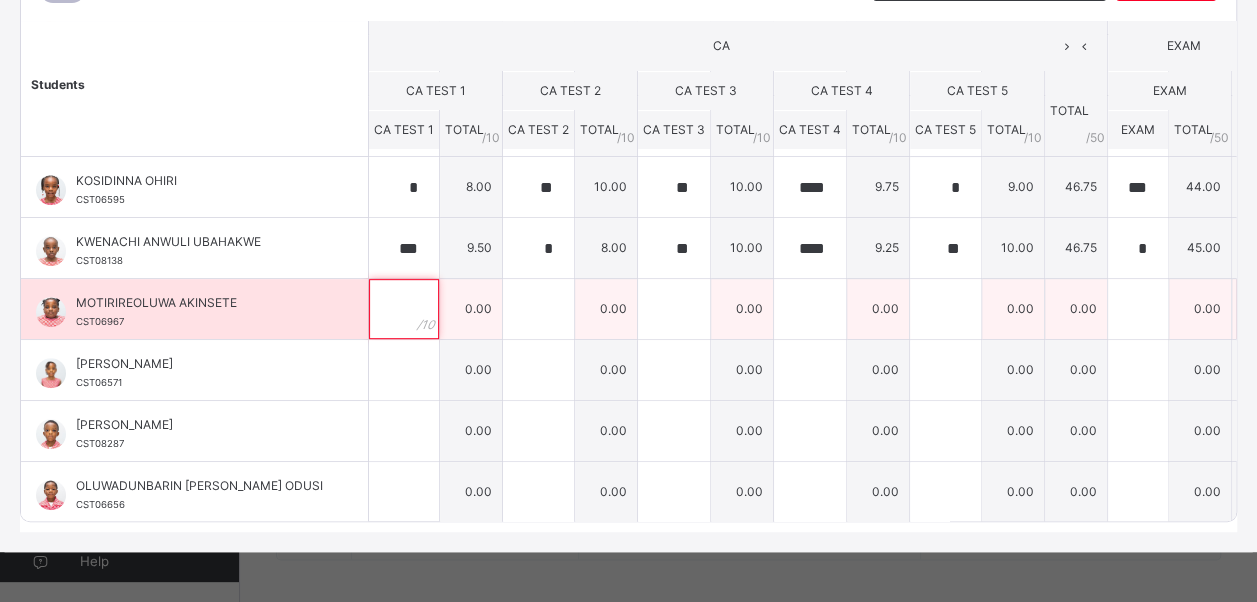 click at bounding box center [404, 309] 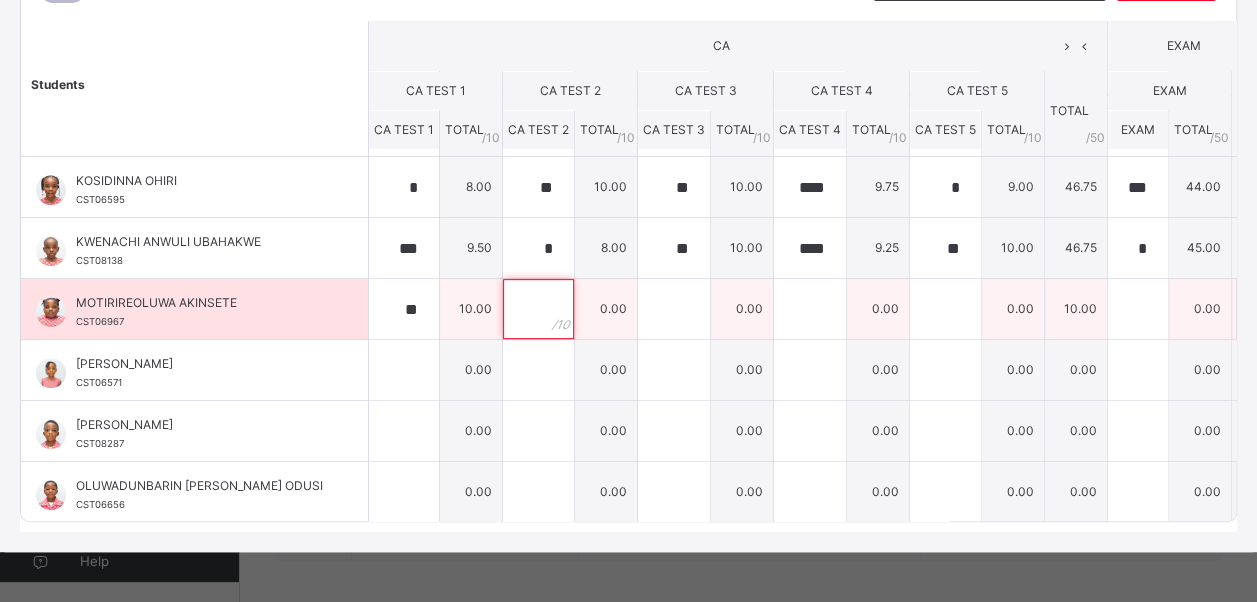 click at bounding box center [538, 309] 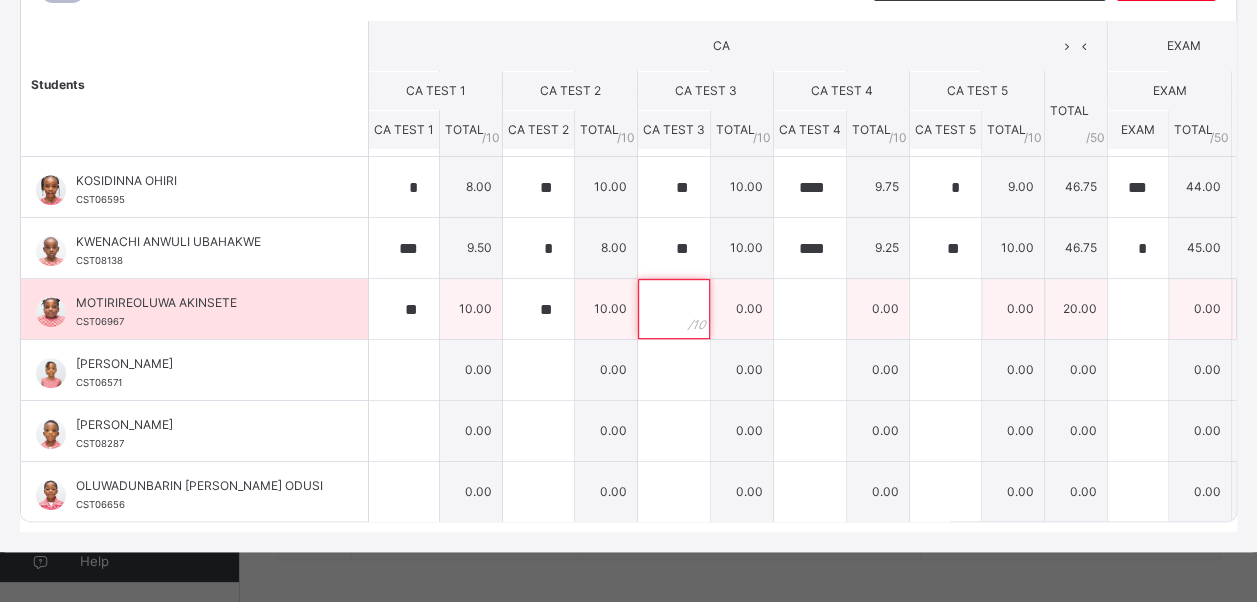 click at bounding box center [674, 309] 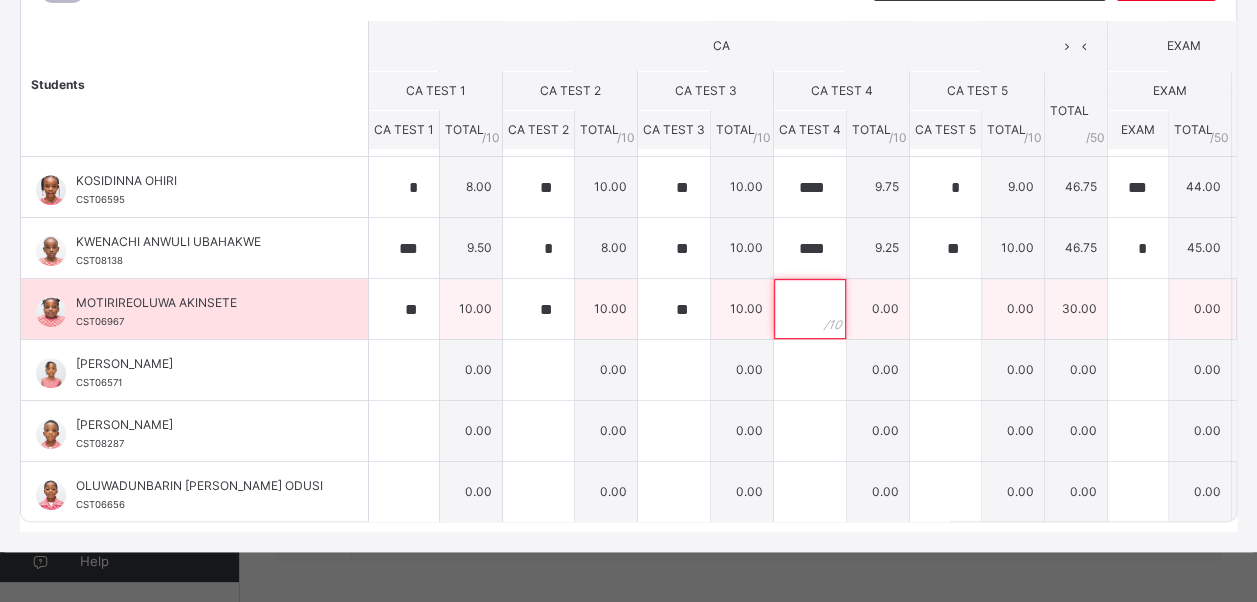 click at bounding box center [810, 309] 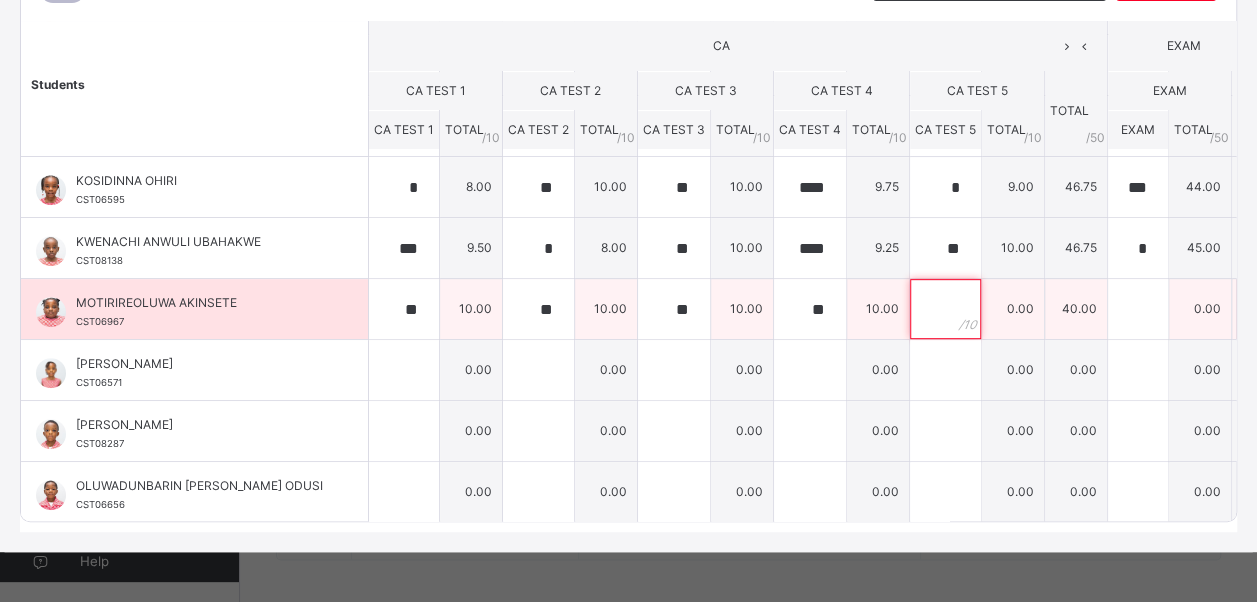 click at bounding box center [945, 309] 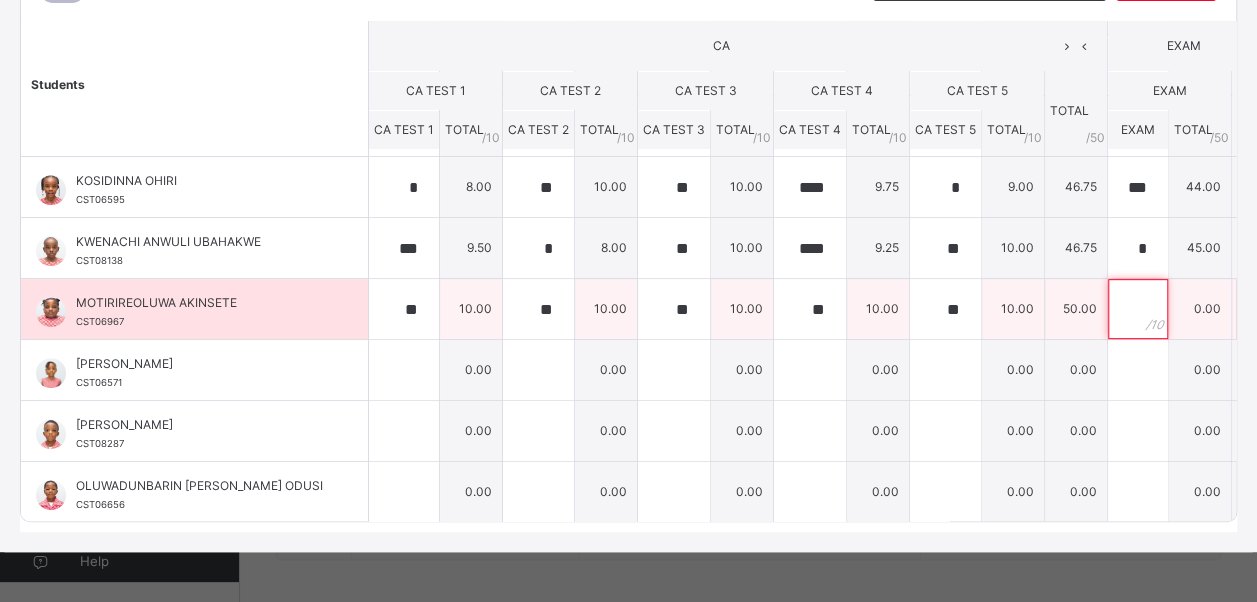 click at bounding box center [1138, 309] 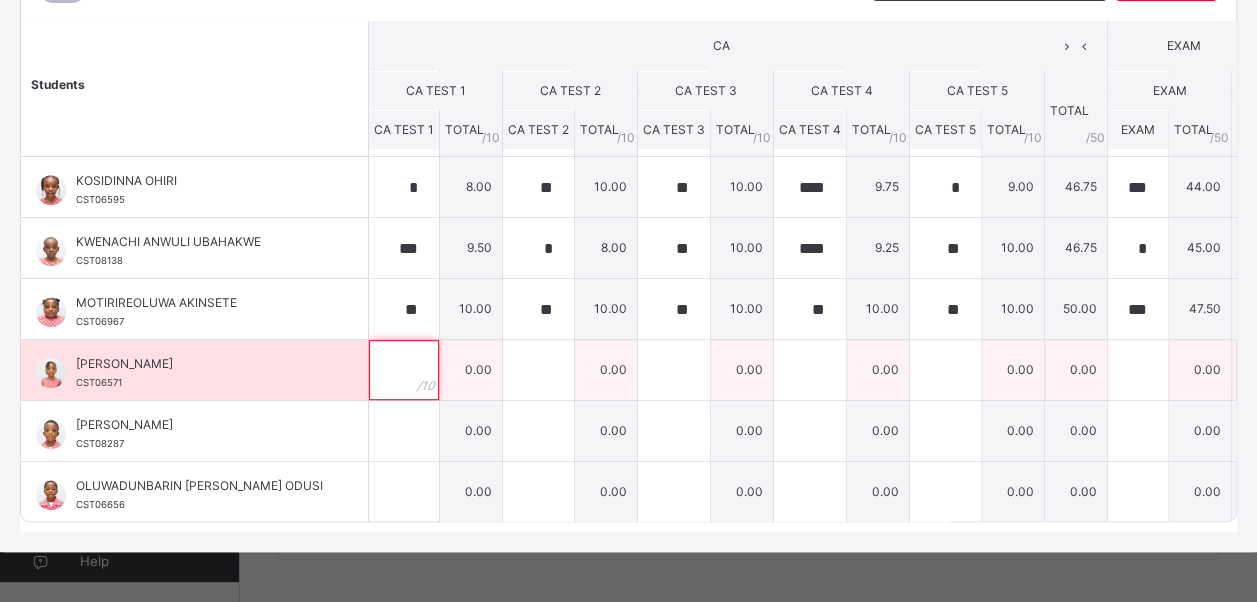 click at bounding box center (404, 370) 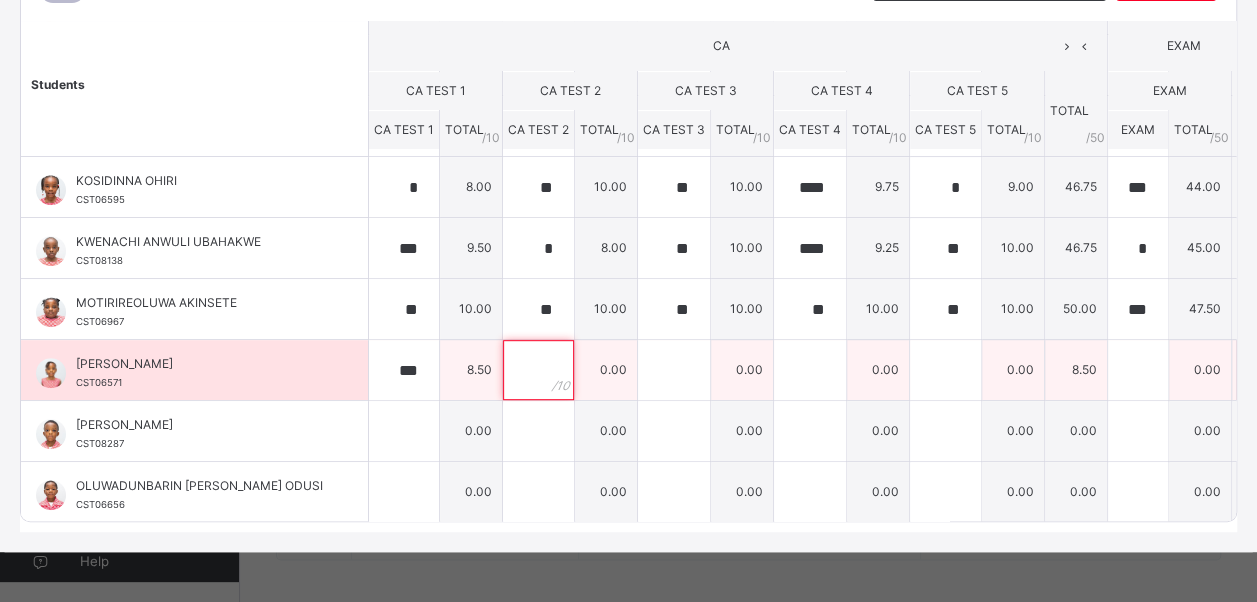 click at bounding box center [538, 370] 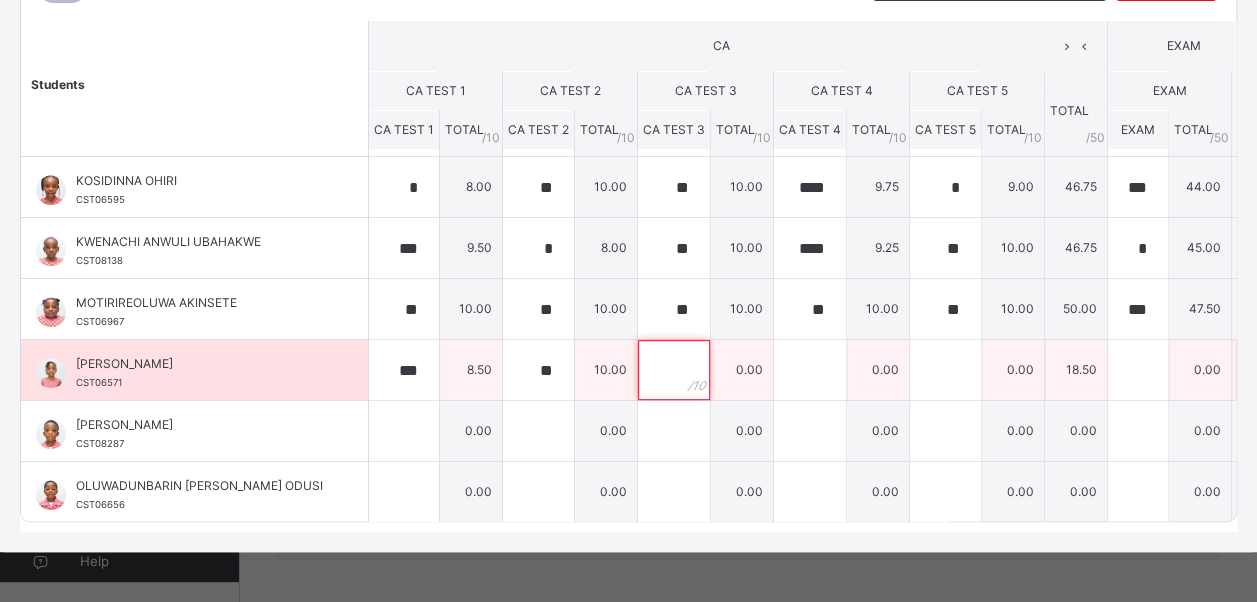 click at bounding box center [674, 370] 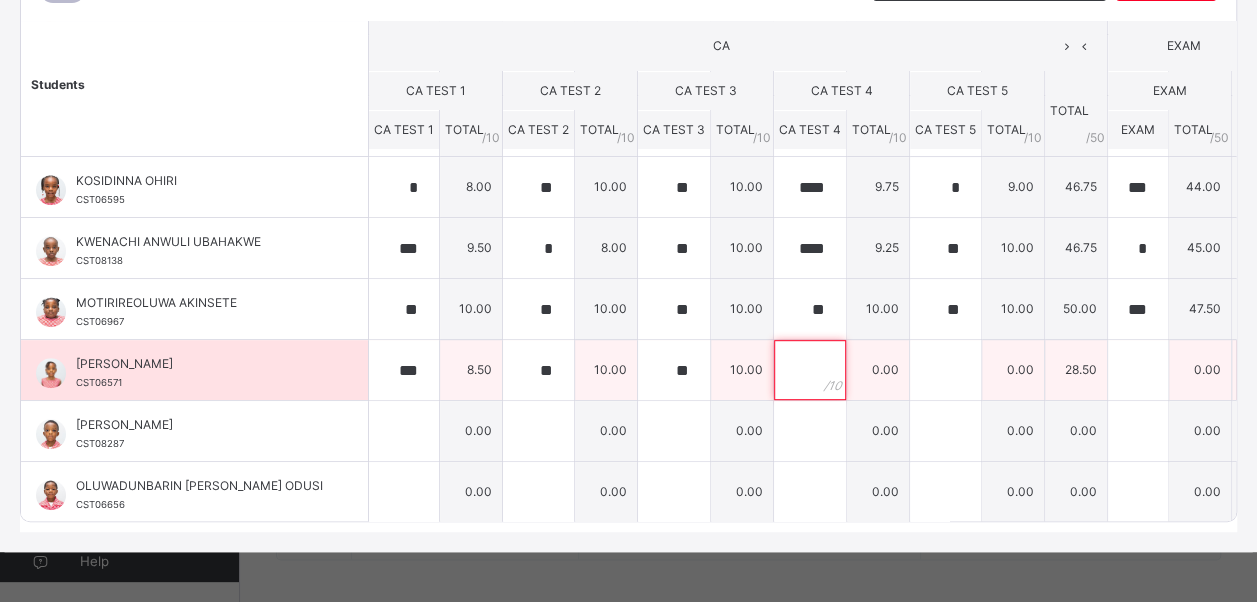 click at bounding box center [810, 370] 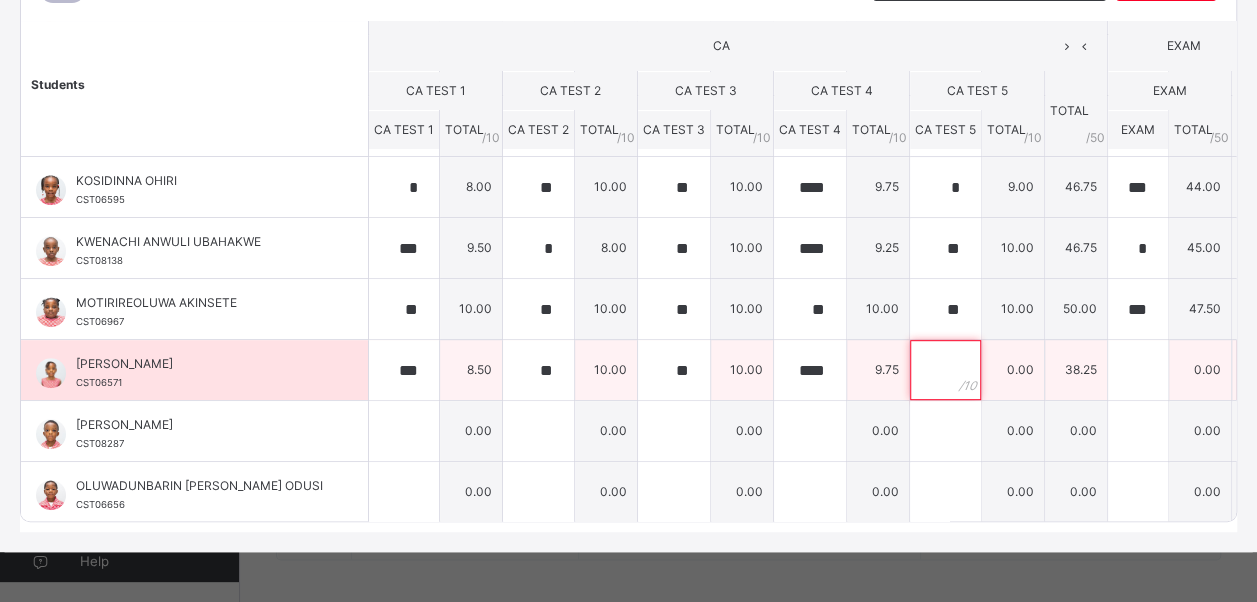 click at bounding box center [945, 370] 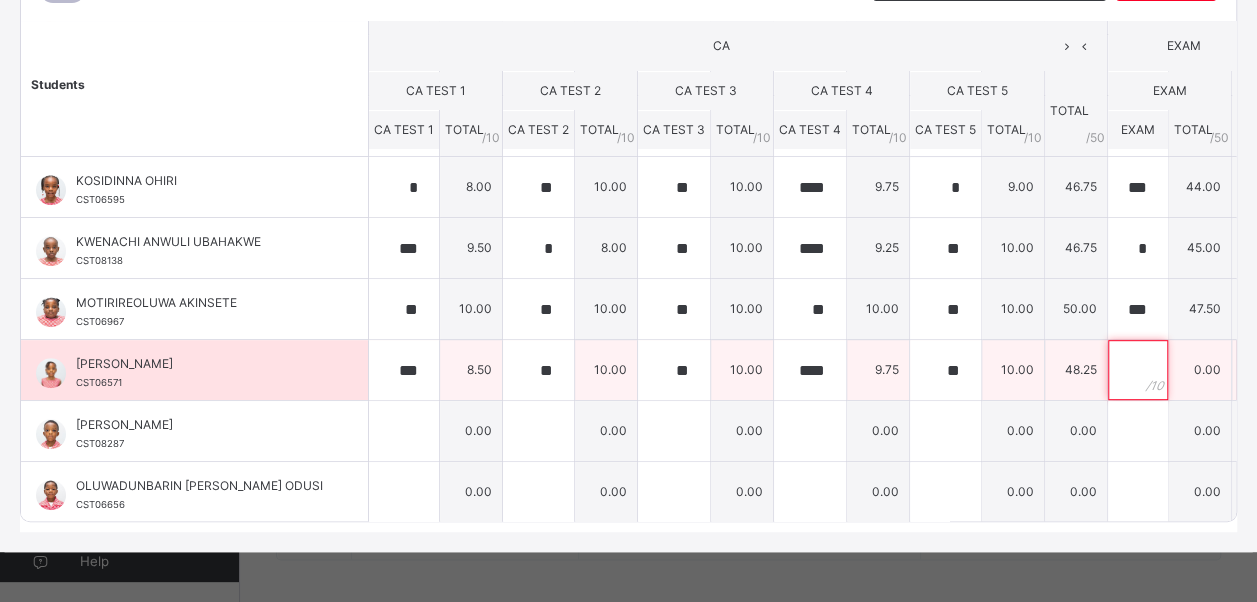 click at bounding box center [1138, 370] 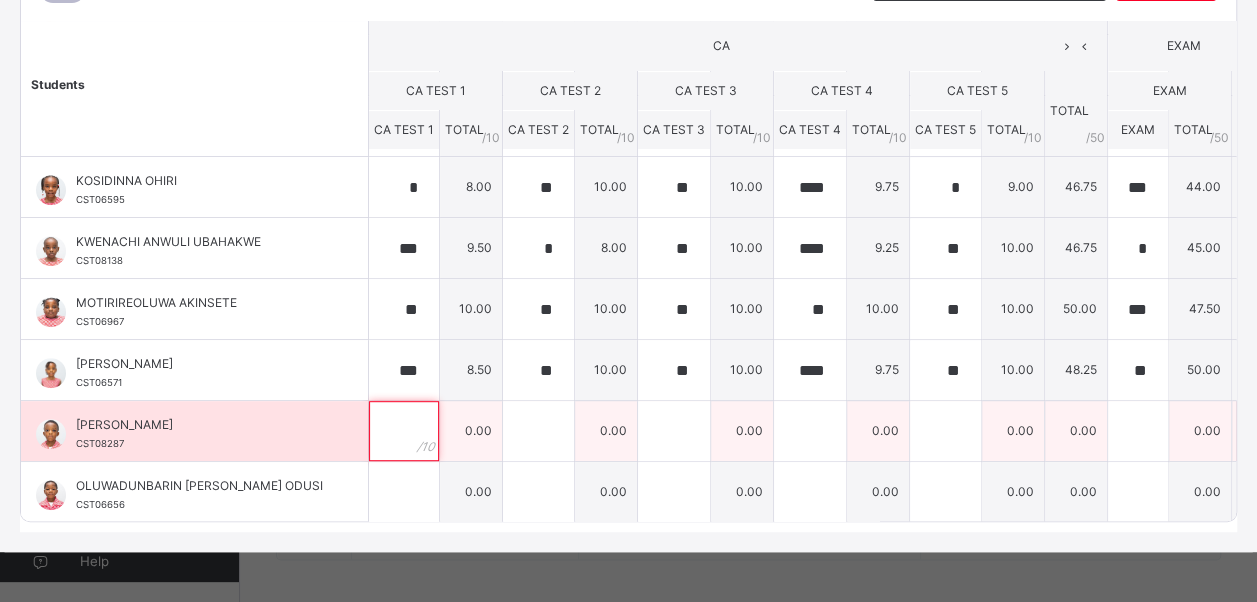 click at bounding box center (404, 431) 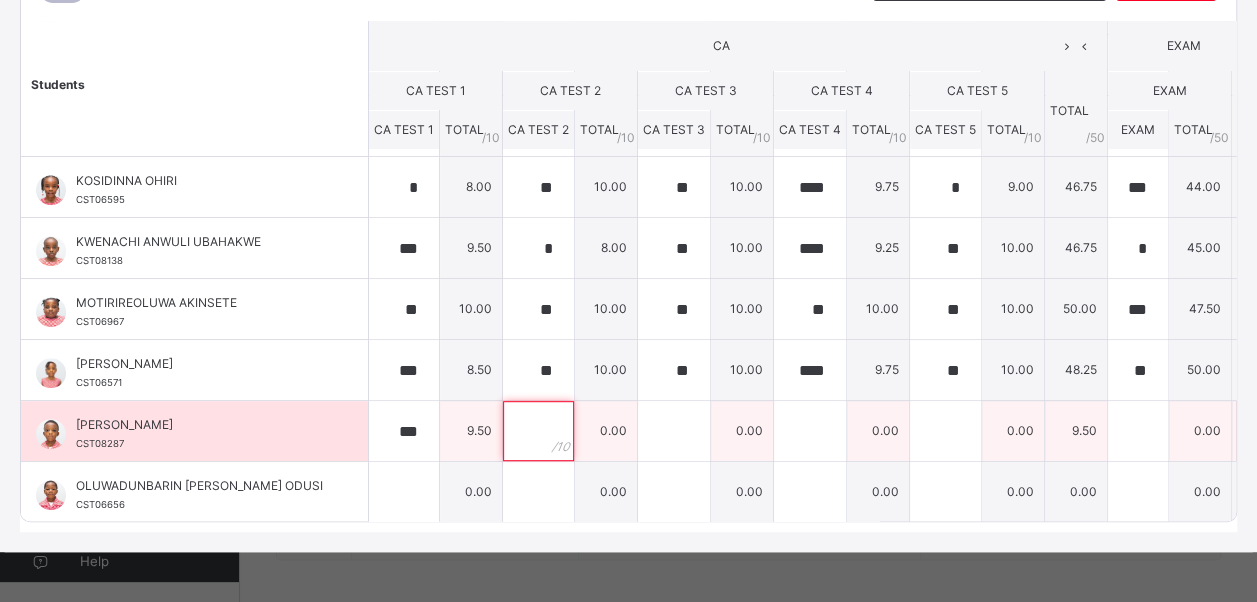 click at bounding box center [538, 431] 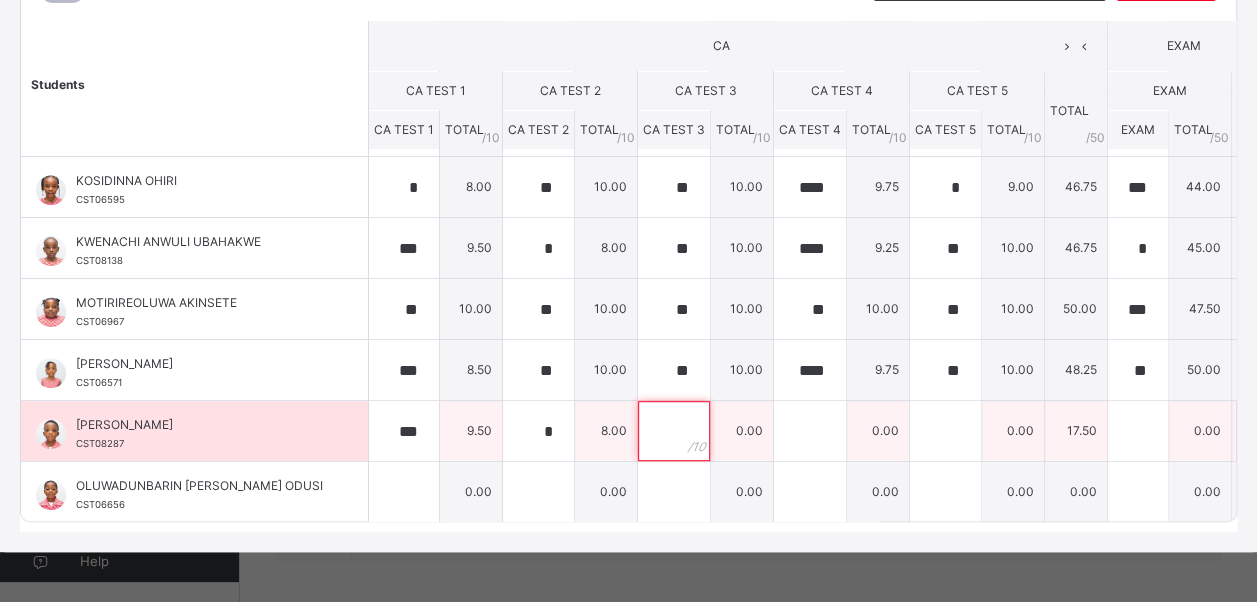 click at bounding box center [674, 431] 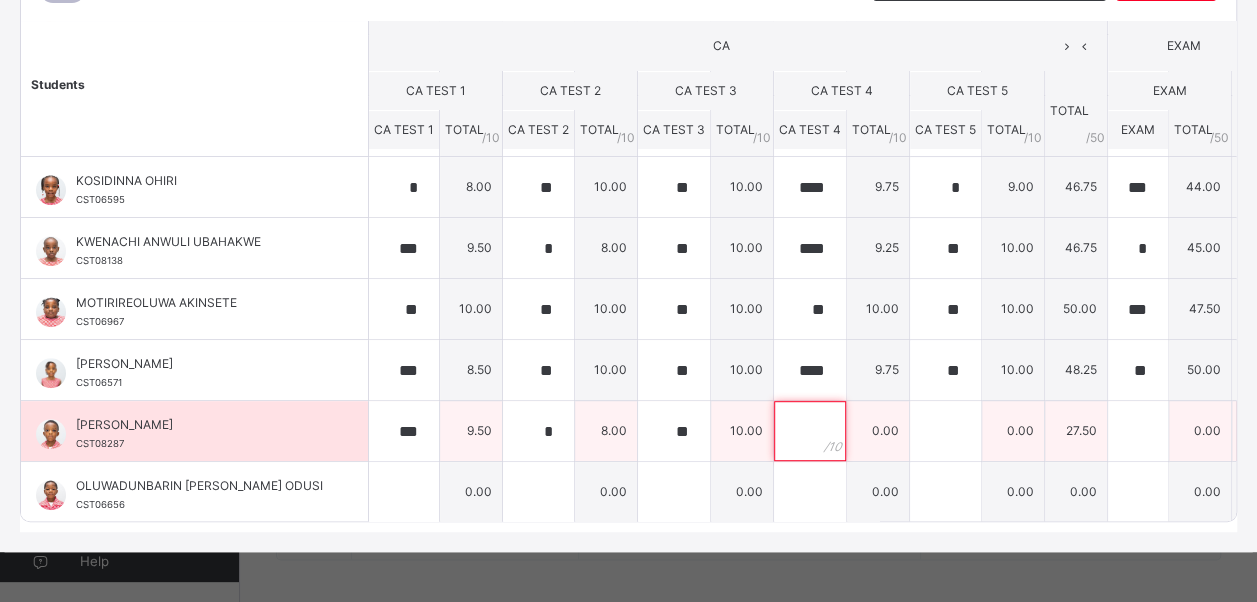 click at bounding box center [810, 431] 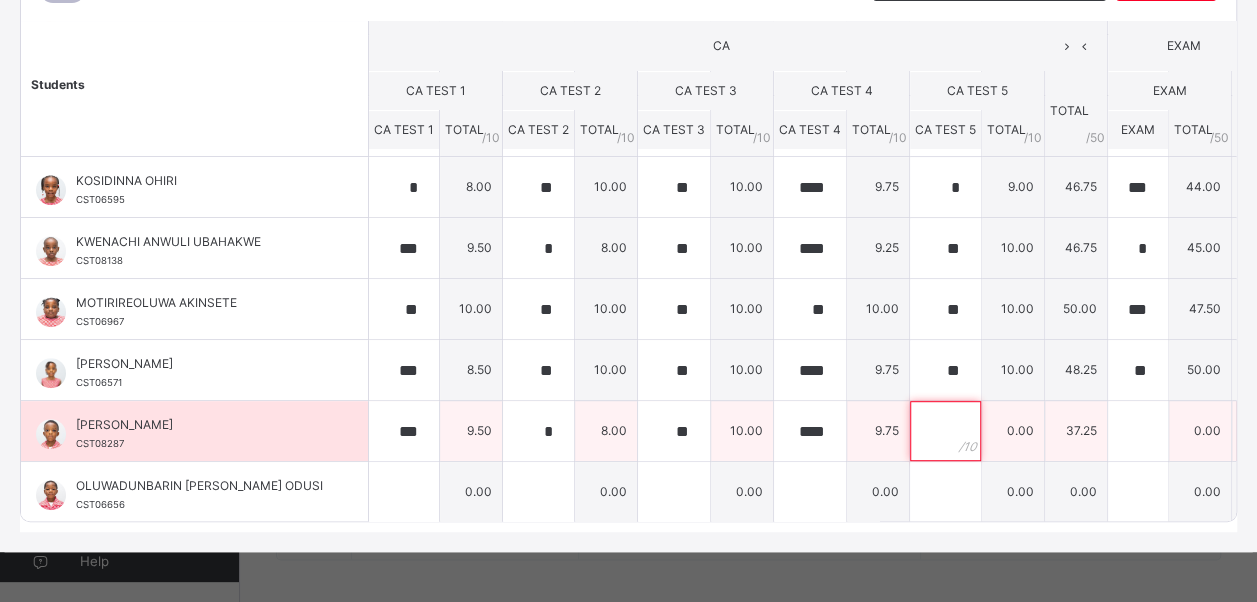 click at bounding box center (945, 431) 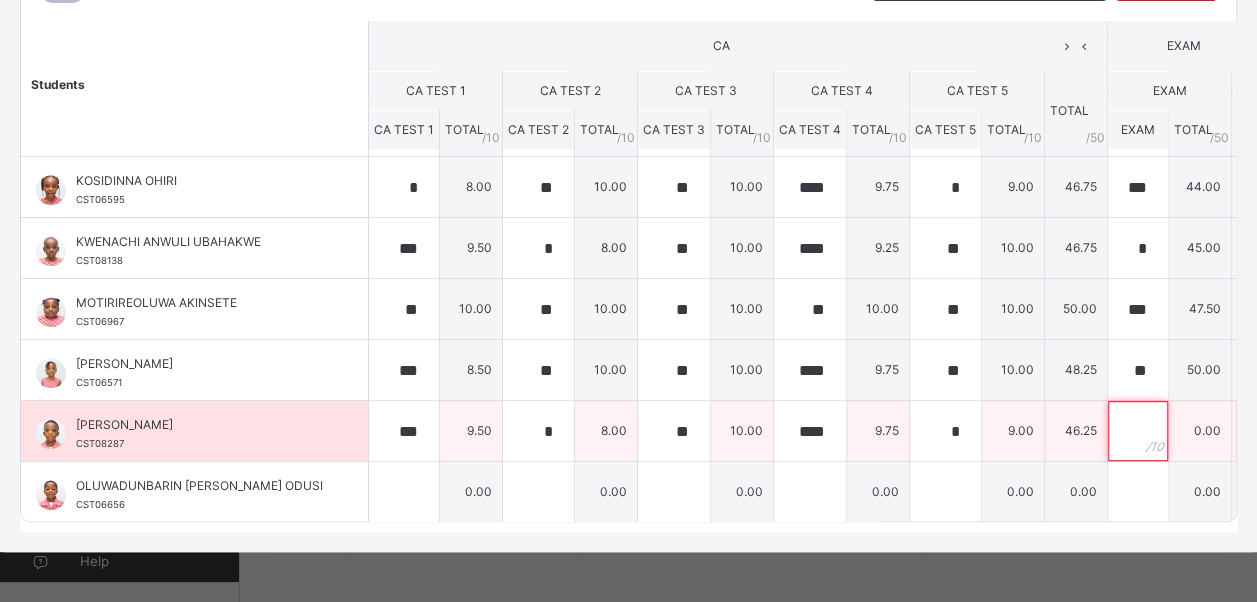 click at bounding box center (1138, 431) 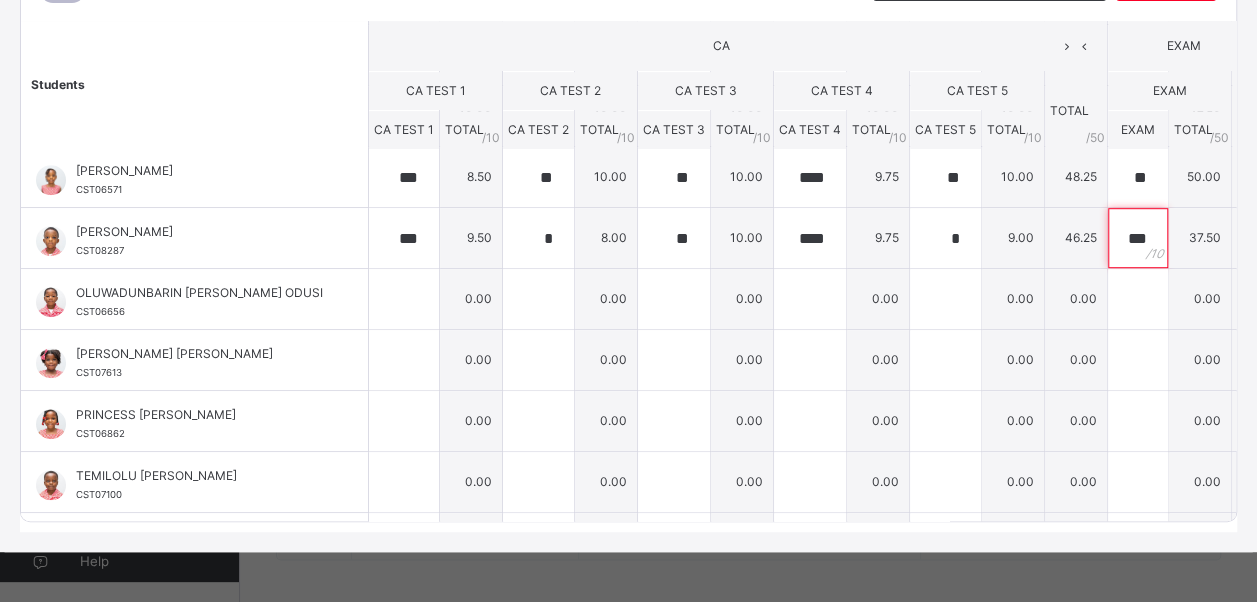 scroll, scrollTop: 551, scrollLeft: 0, axis: vertical 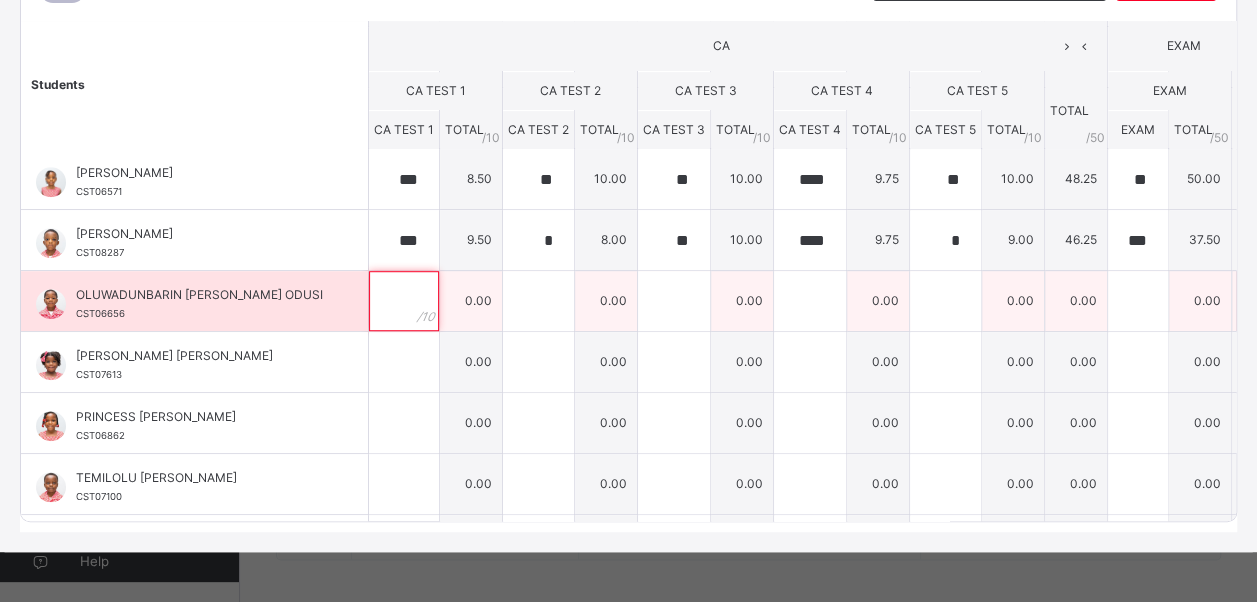 click at bounding box center [404, 301] 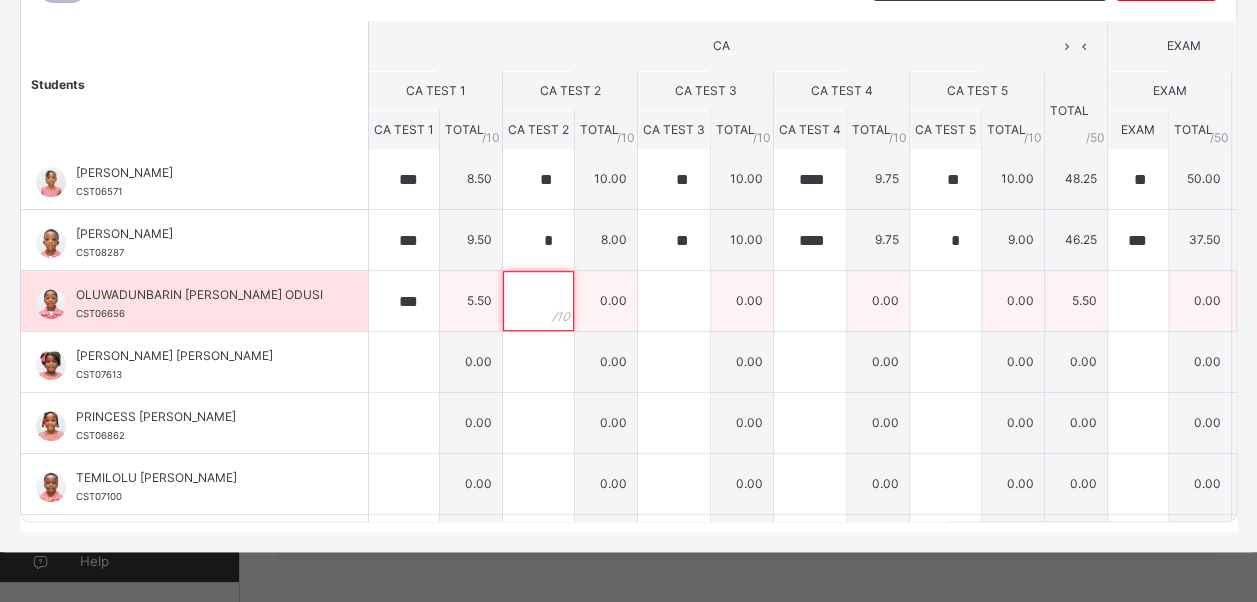 click at bounding box center (538, 301) 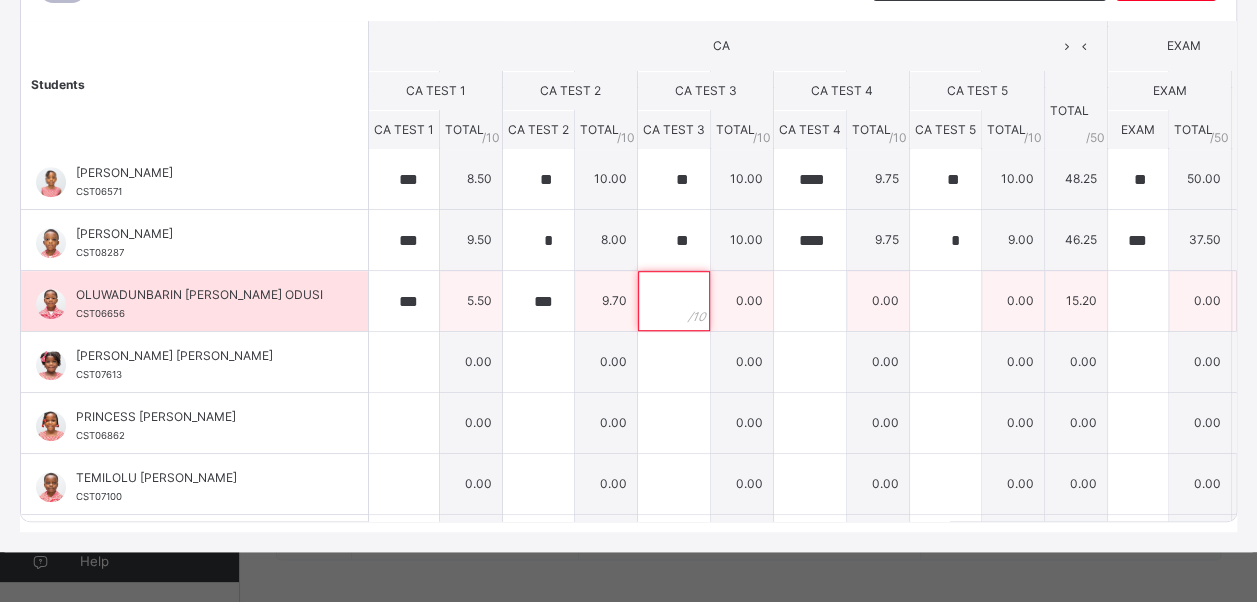 click at bounding box center [674, 301] 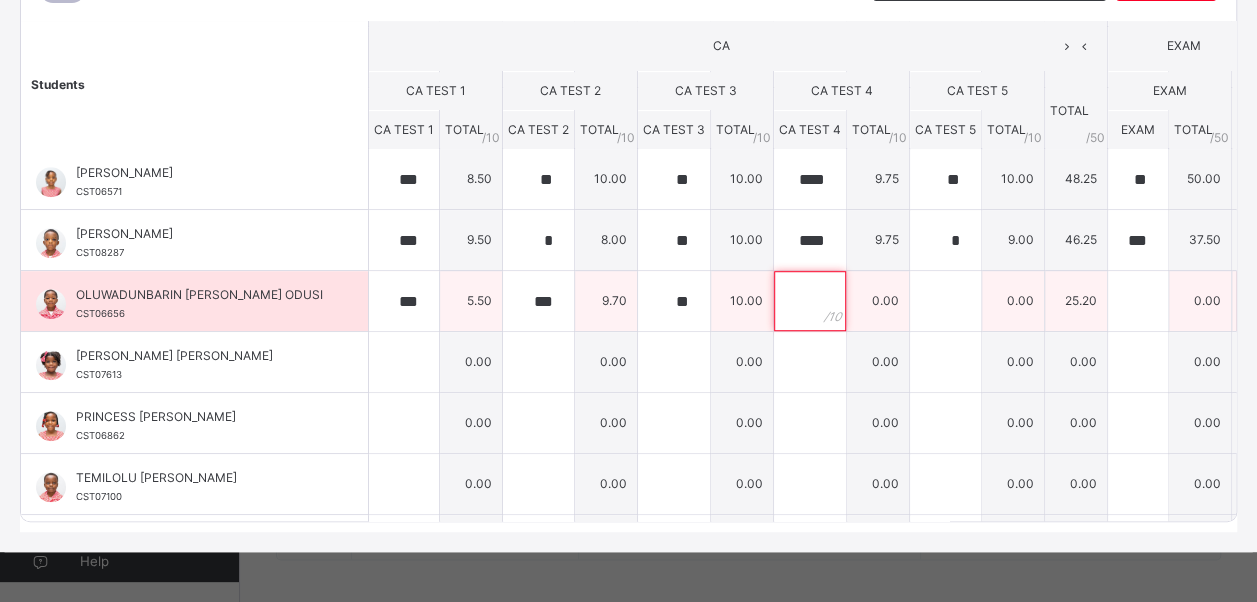 click at bounding box center (810, 301) 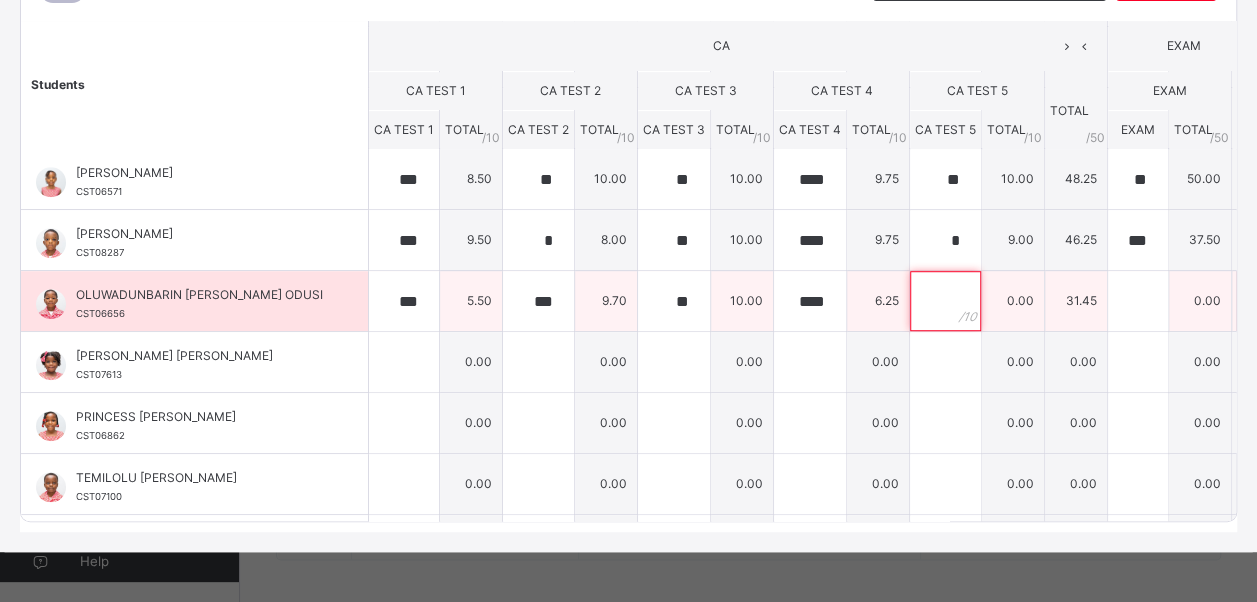 click at bounding box center [945, 301] 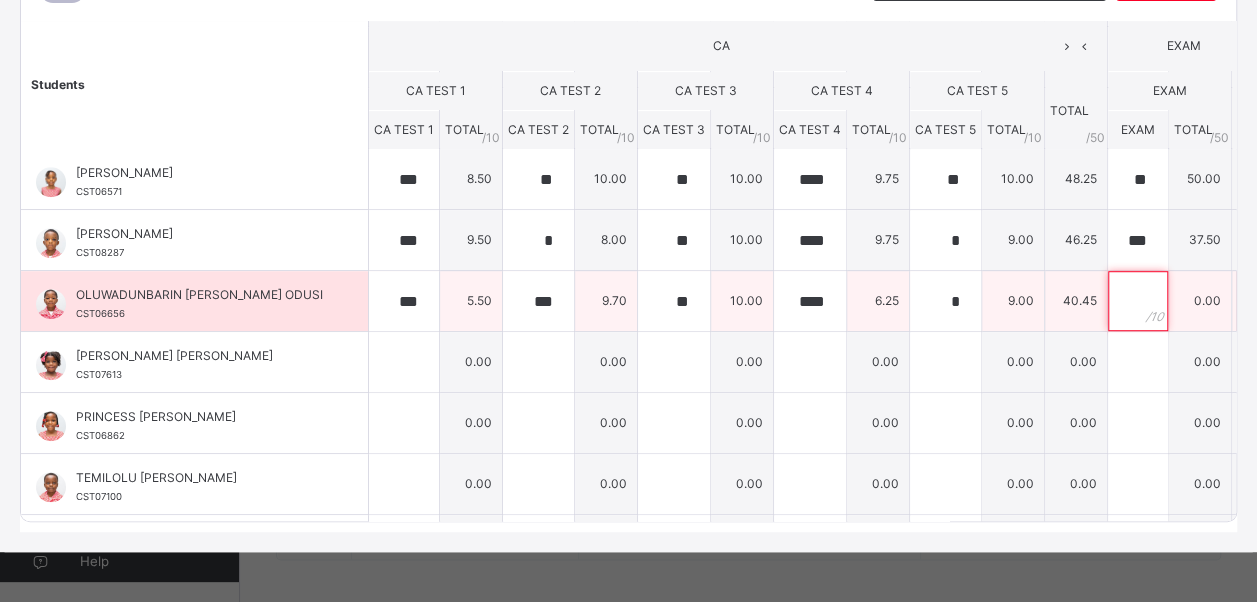click at bounding box center [1138, 301] 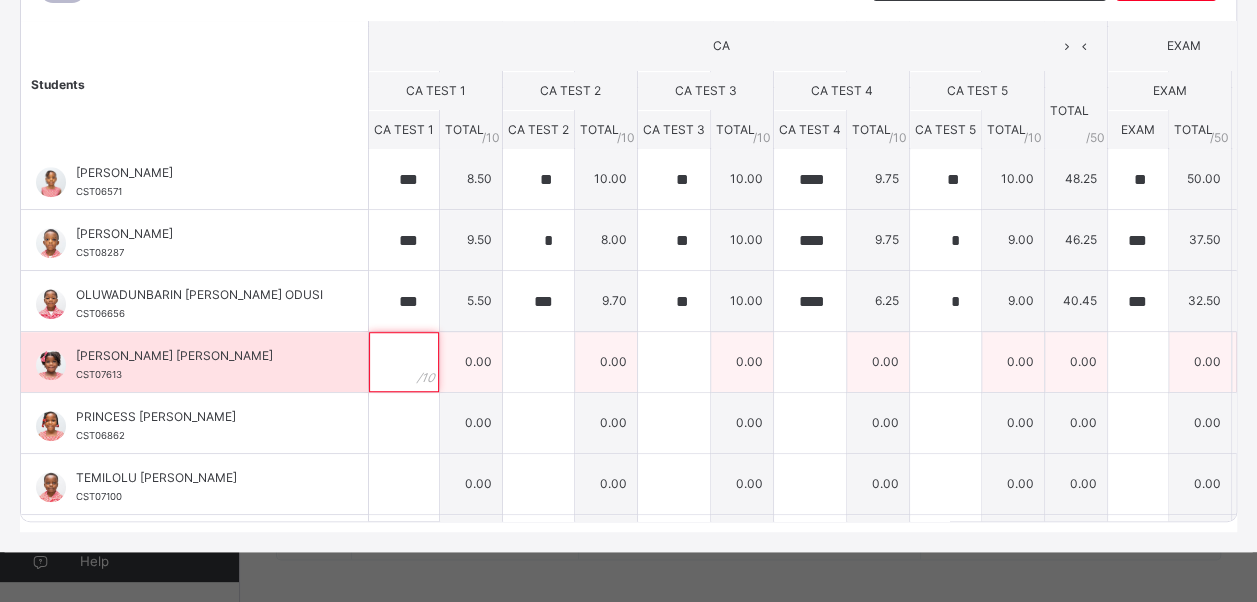 click at bounding box center [404, 362] 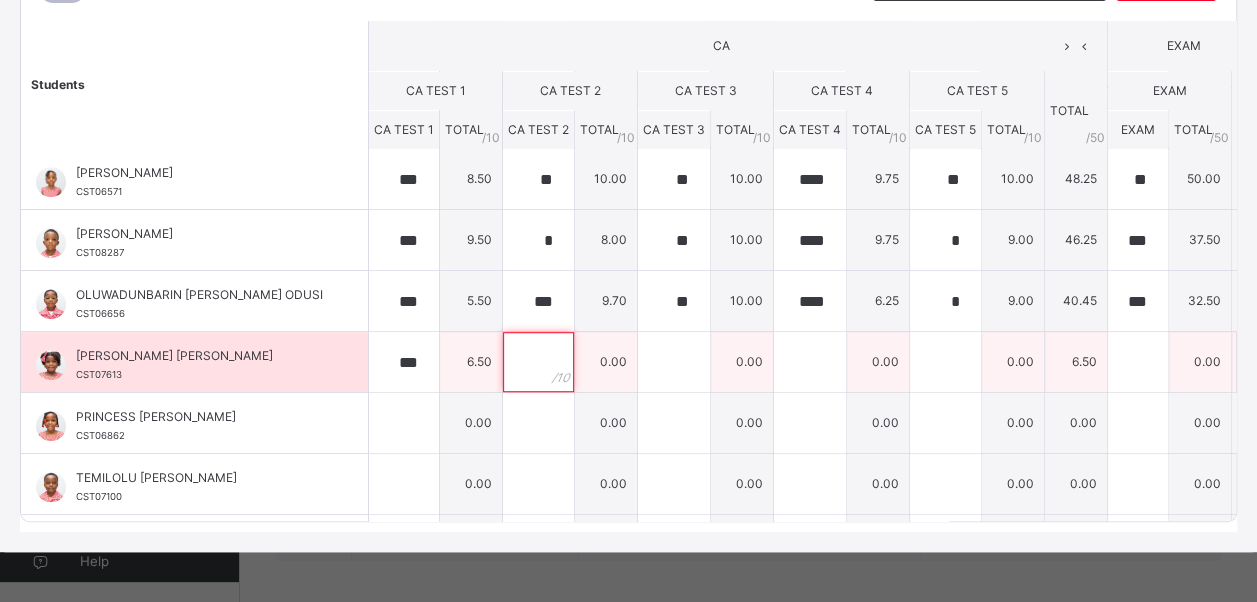 click at bounding box center (538, 362) 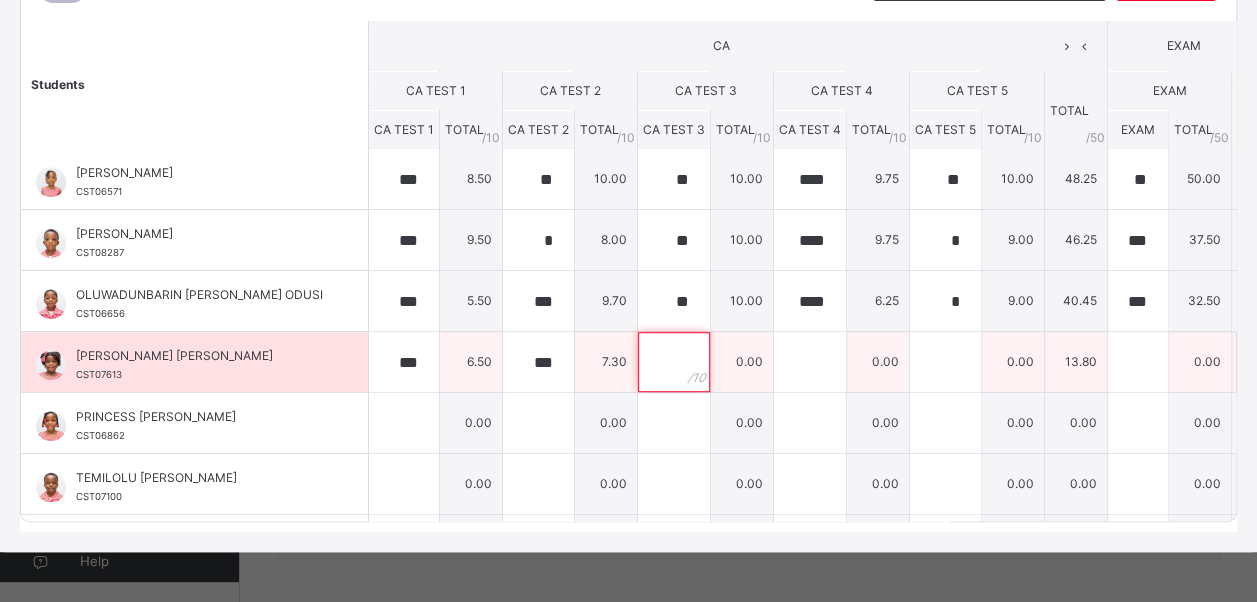 click at bounding box center (674, 362) 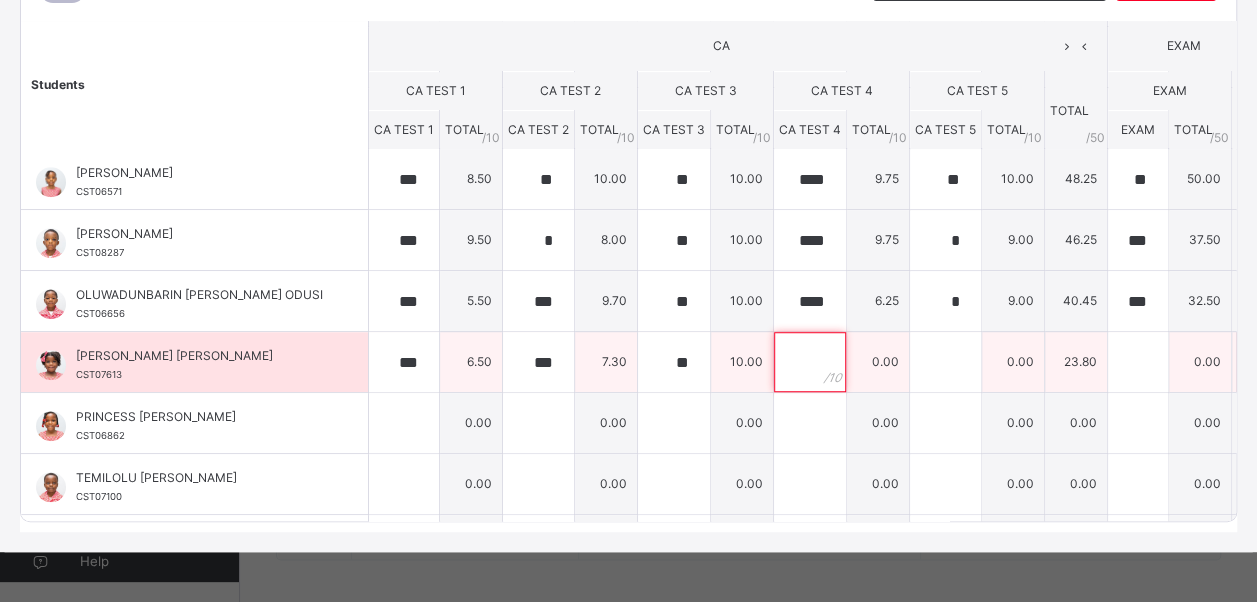 click at bounding box center [810, 362] 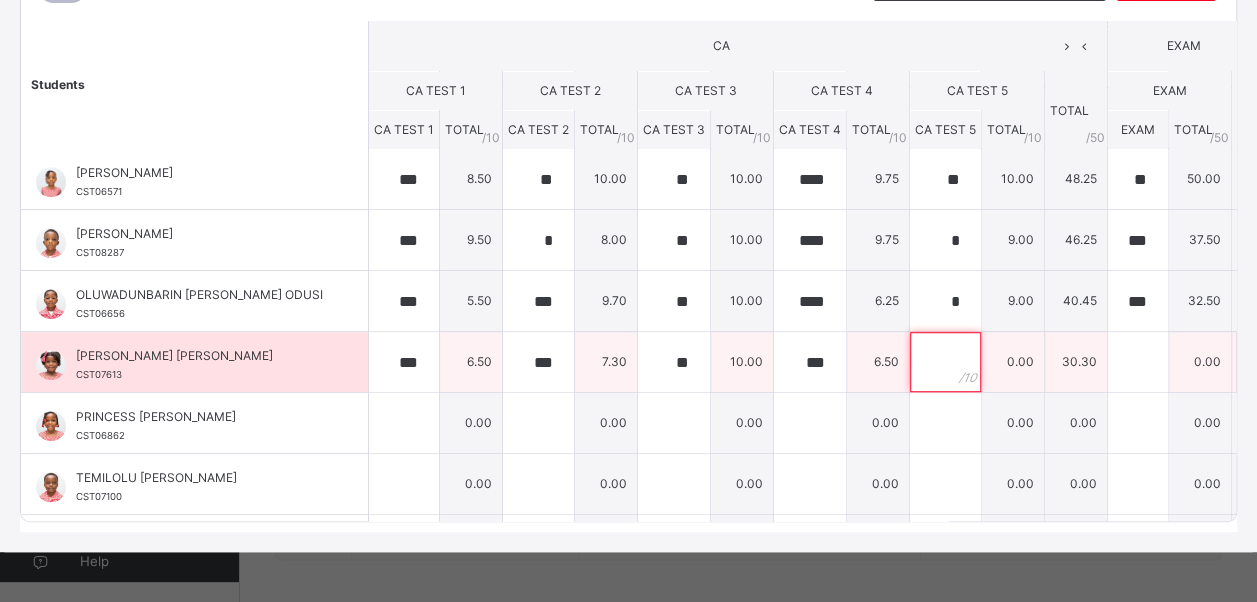 click at bounding box center (945, 362) 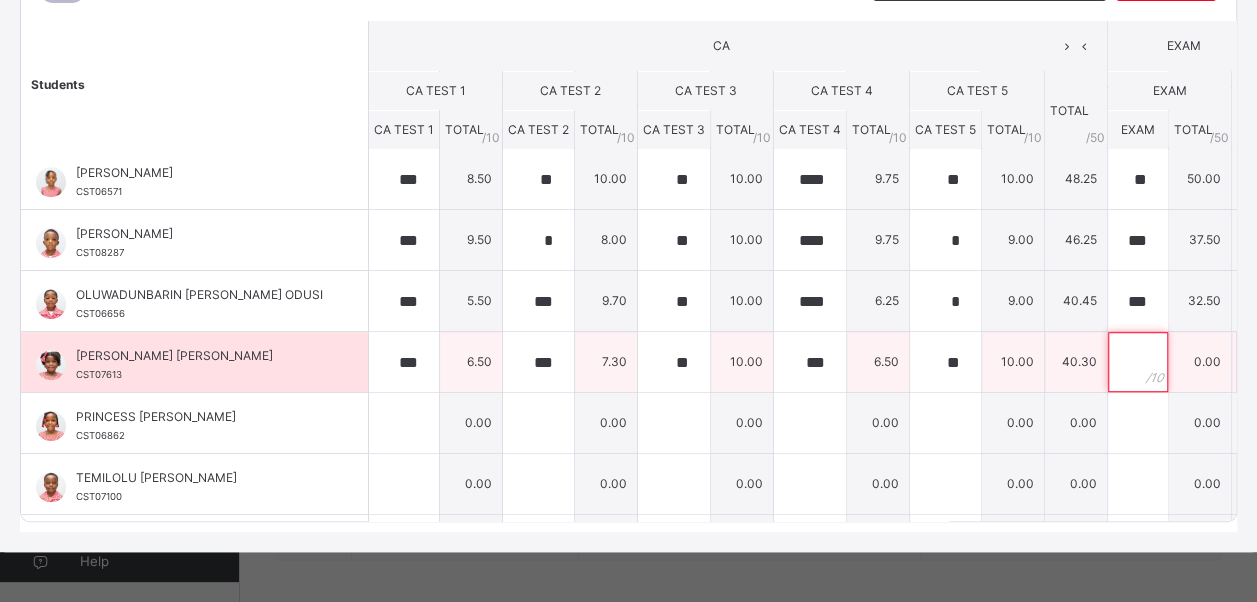 click at bounding box center [1138, 362] 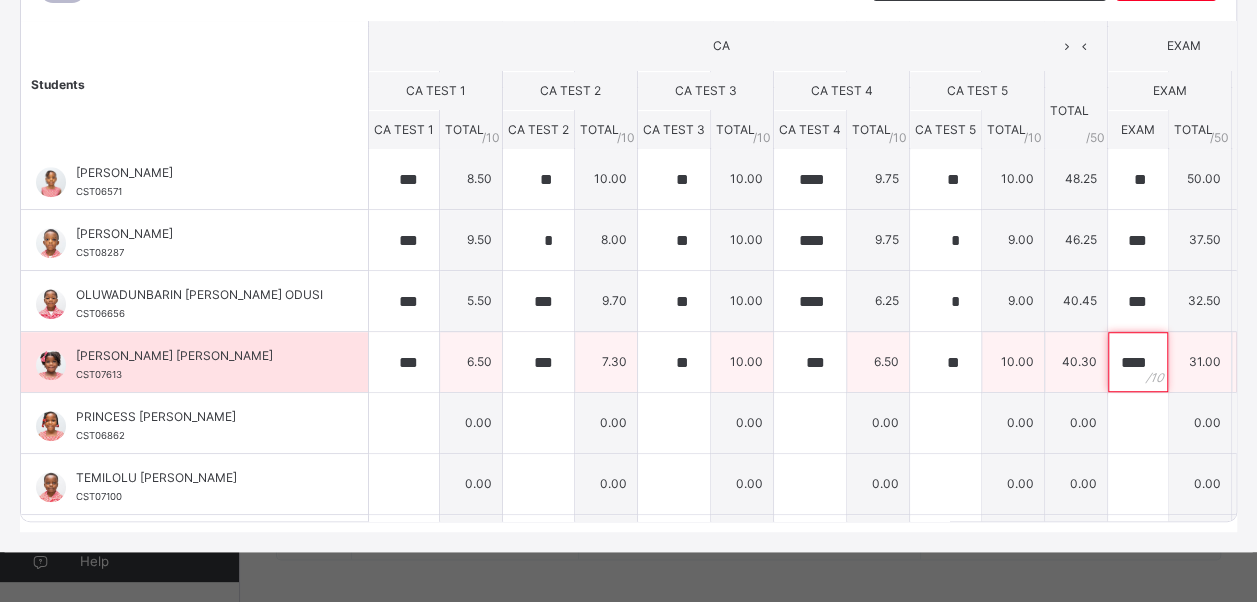 scroll, scrollTop: 0, scrollLeft: 2, axis: horizontal 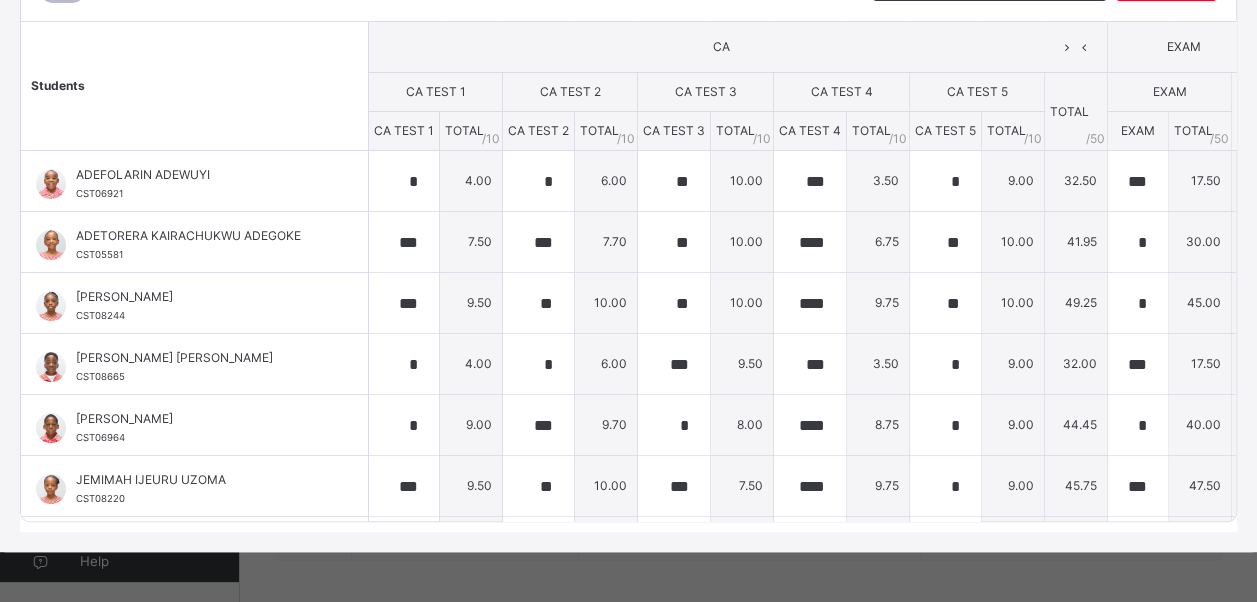 click on "CA" at bounding box center [721, 47] 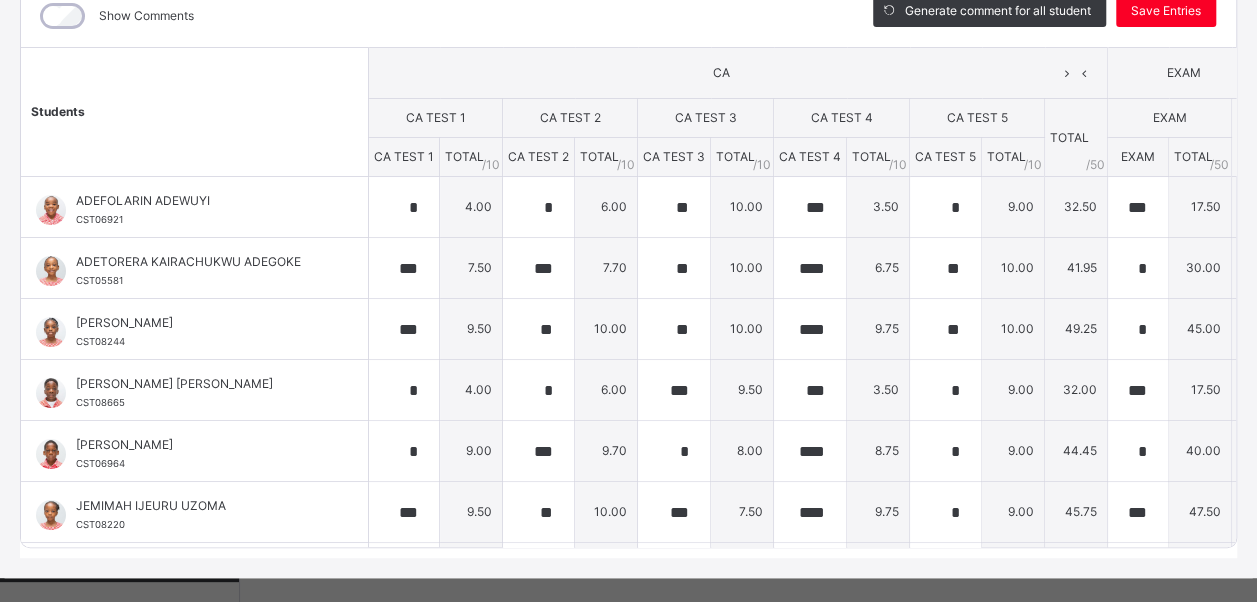 scroll, scrollTop: 163, scrollLeft: 0, axis: vertical 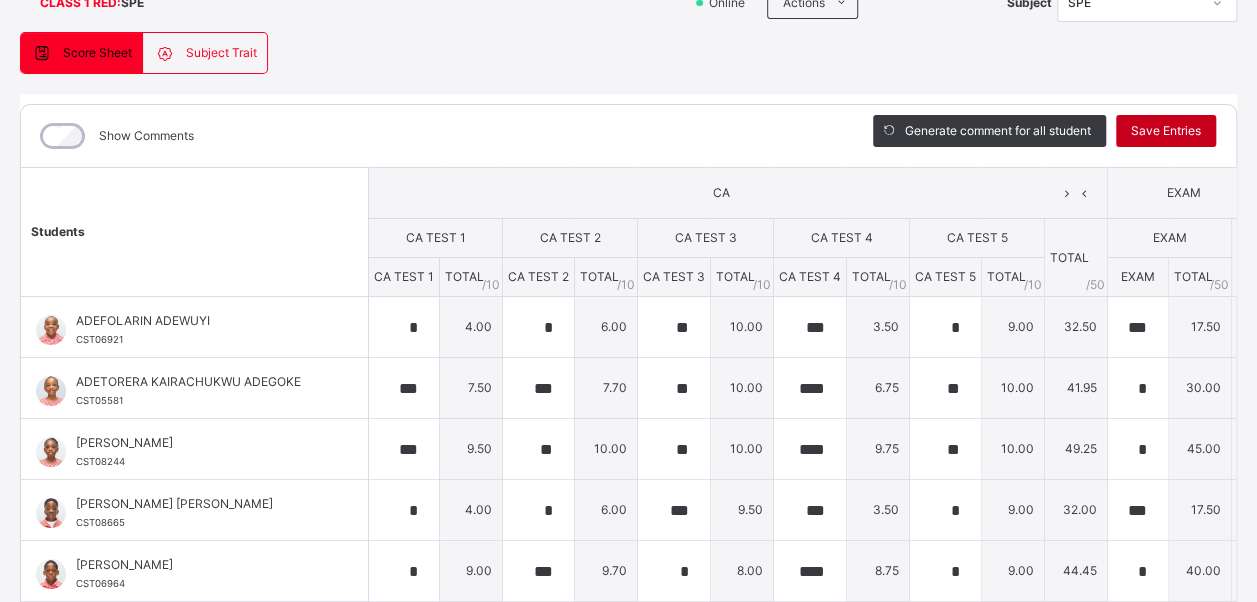 click on "Save Entries" at bounding box center [1166, 131] 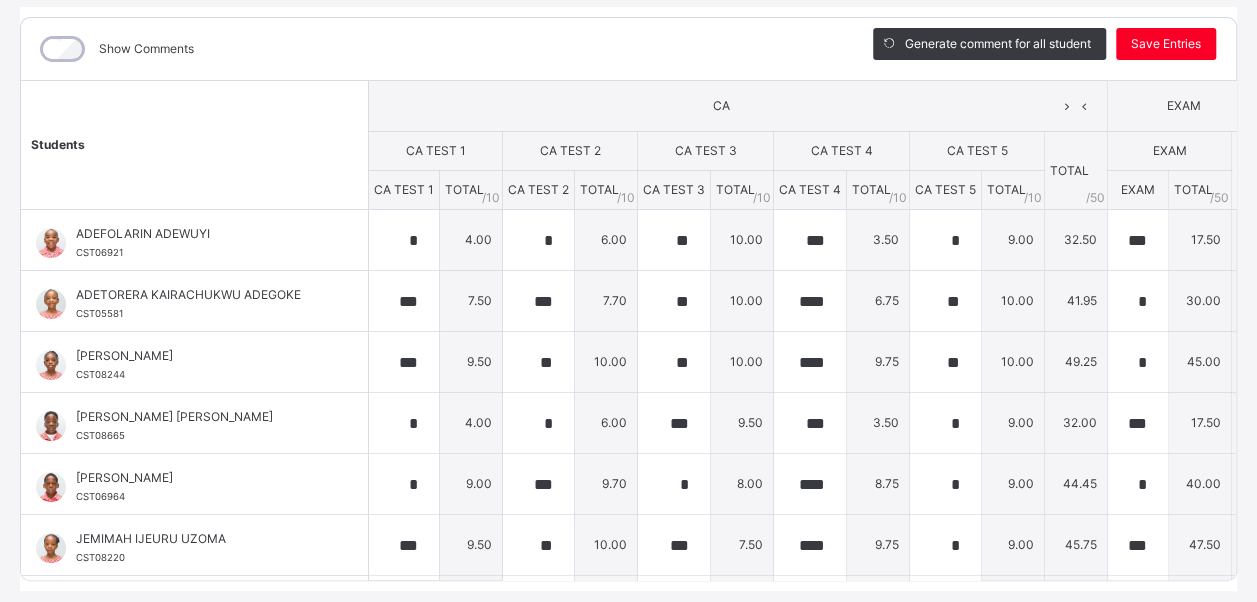 scroll, scrollTop: 323, scrollLeft: 0, axis: vertical 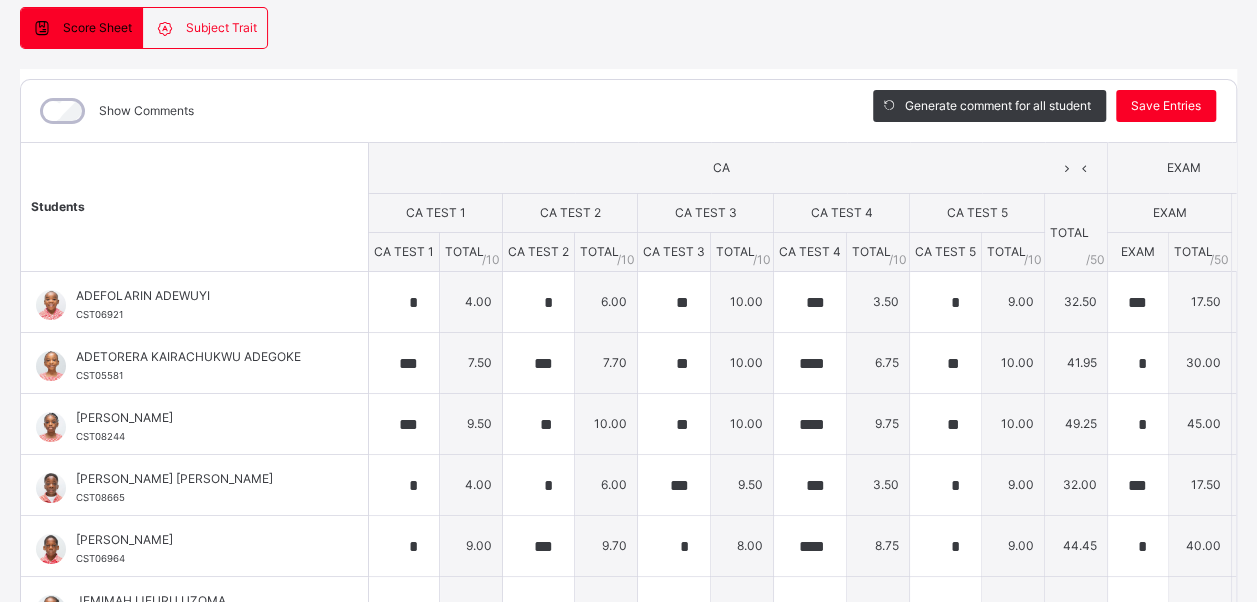 click on "CA" at bounding box center (721, 168) 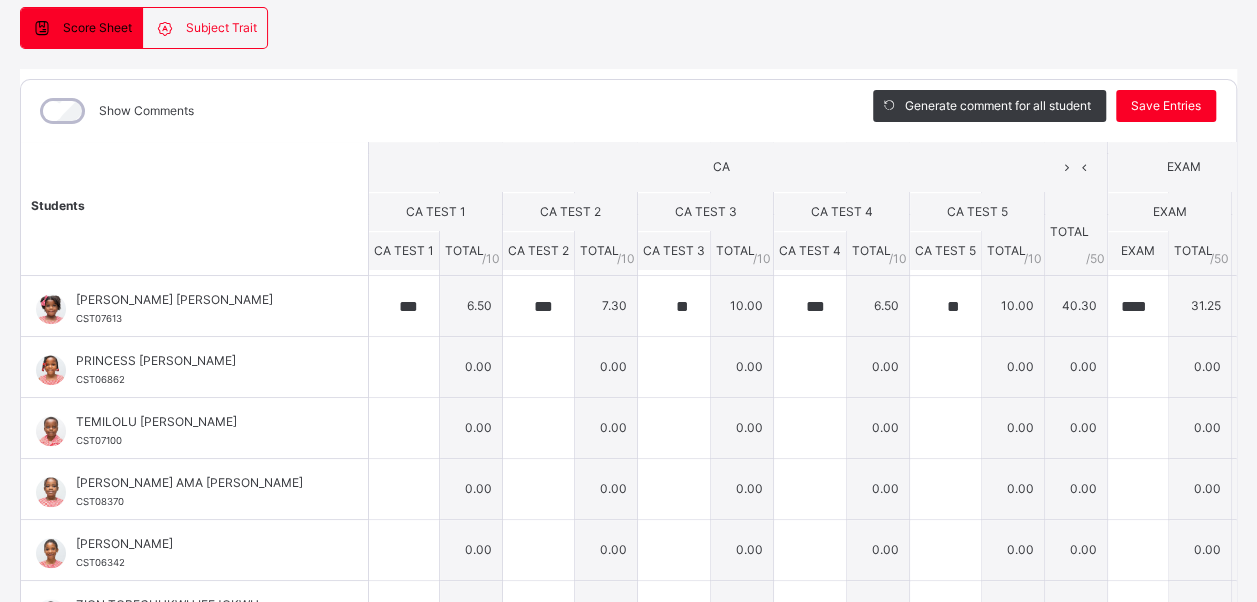 scroll, scrollTop: 736, scrollLeft: 0, axis: vertical 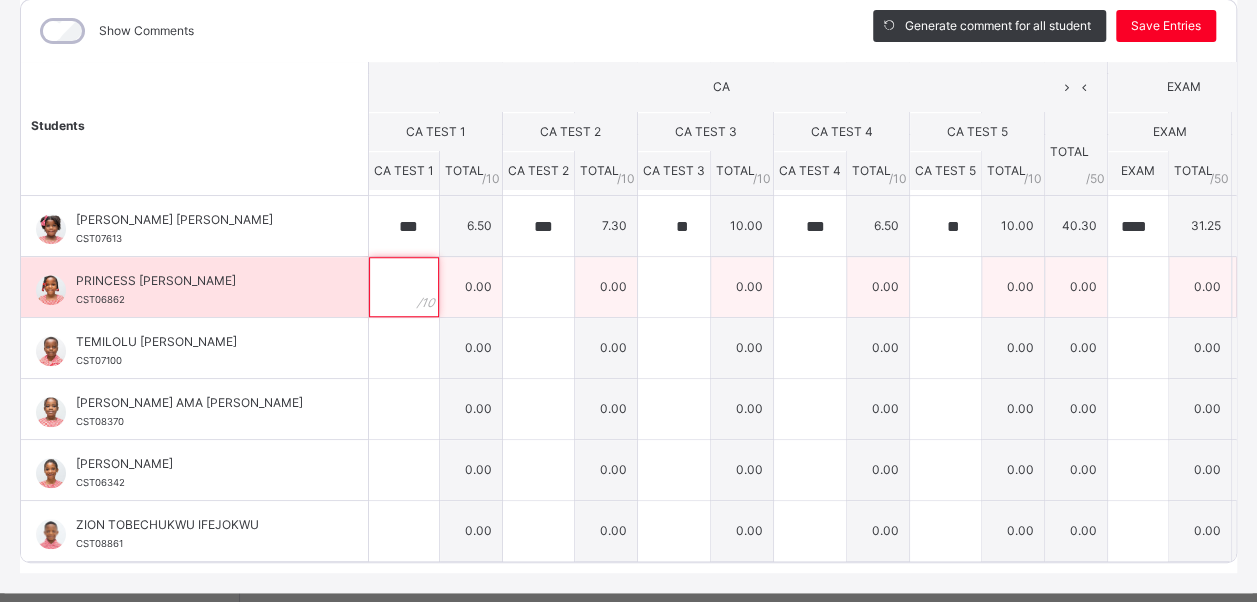 click at bounding box center [404, 287] 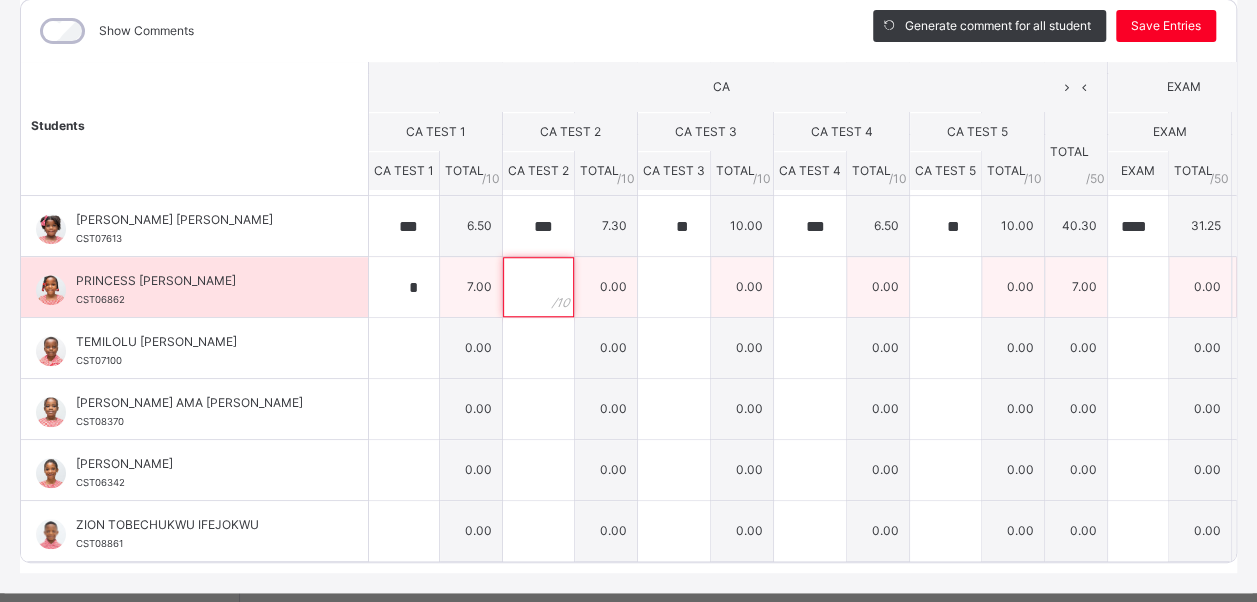 click at bounding box center (538, 287) 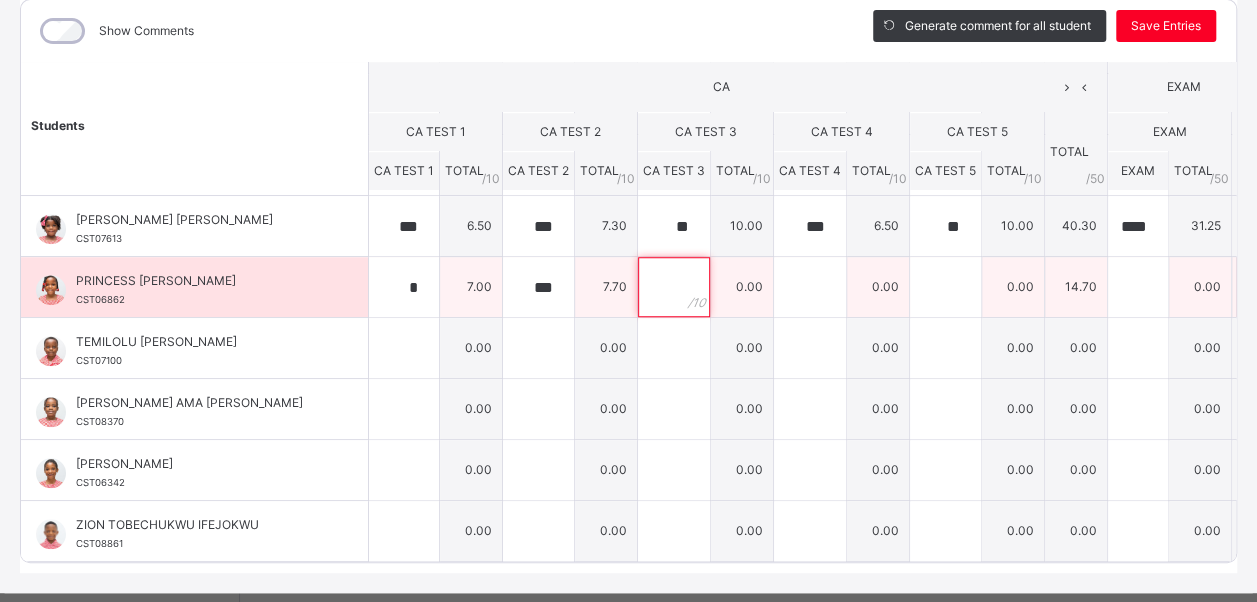 click at bounding box center (674, 287) 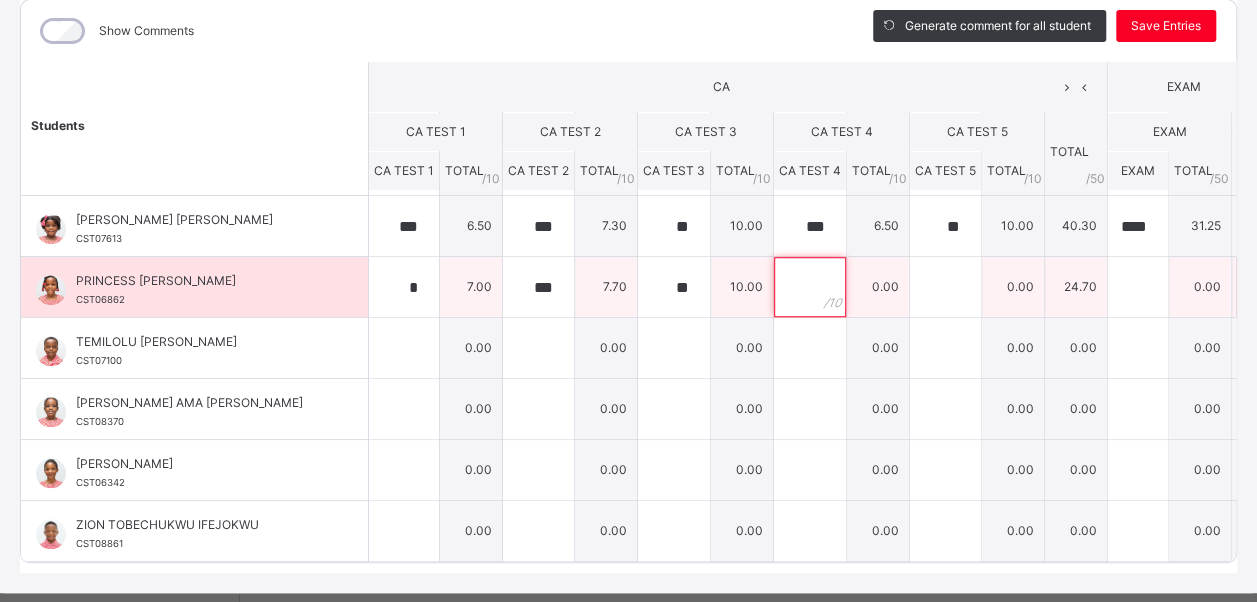 click at bounding box center [810, 287] 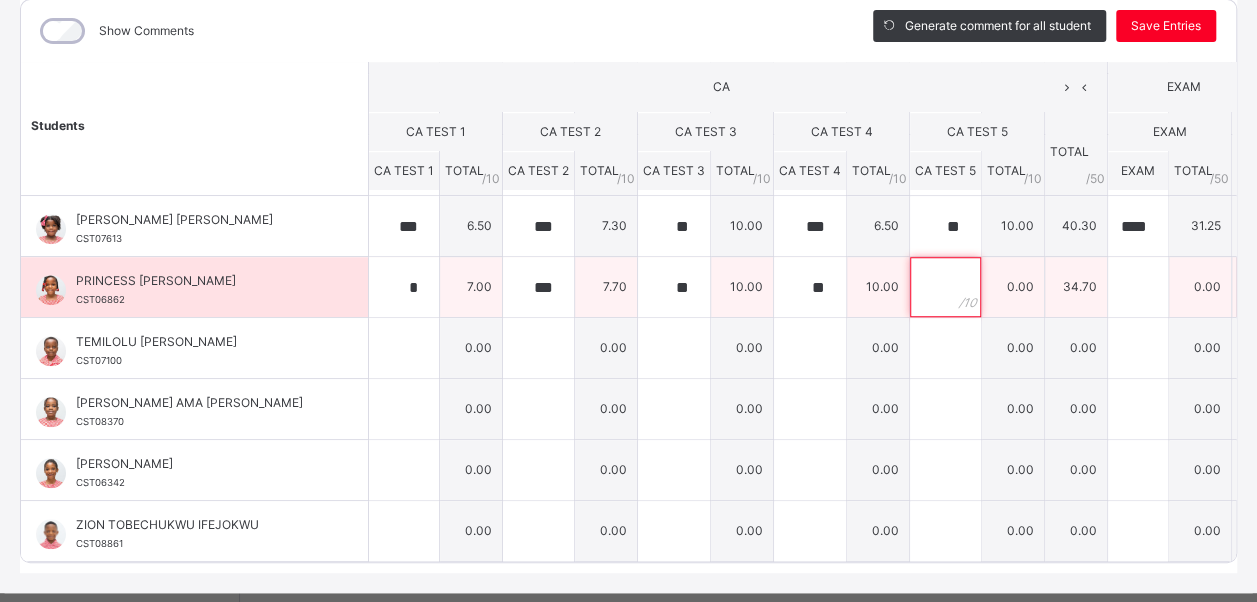 click at bounding box center (945, 287) 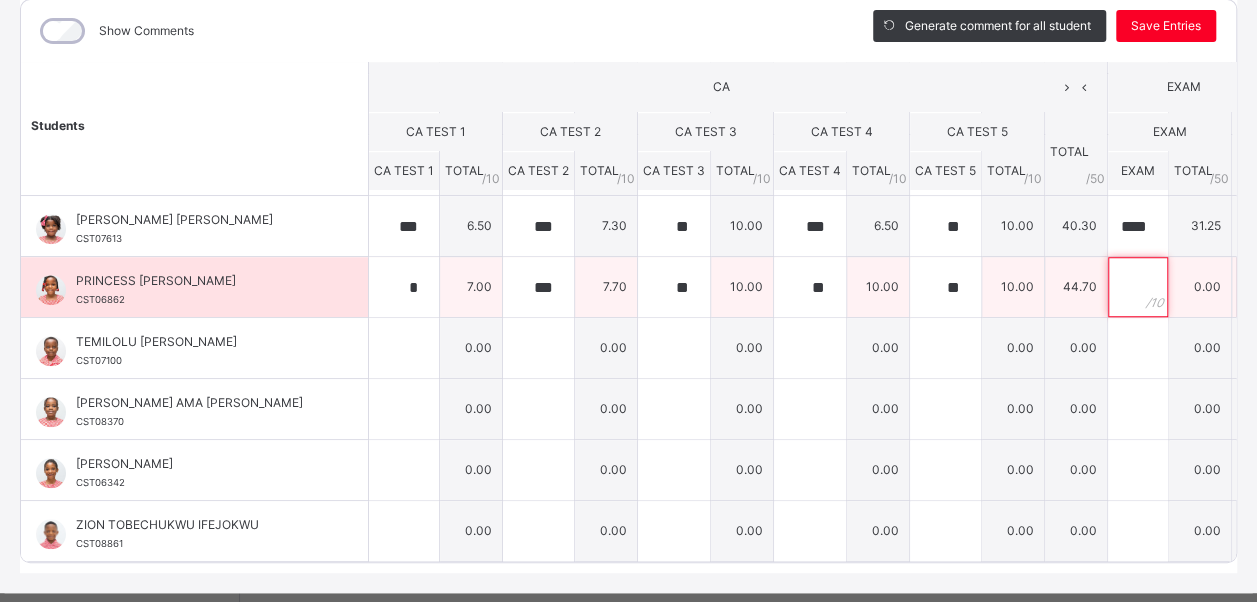 click at bounding box center (1138, 287) 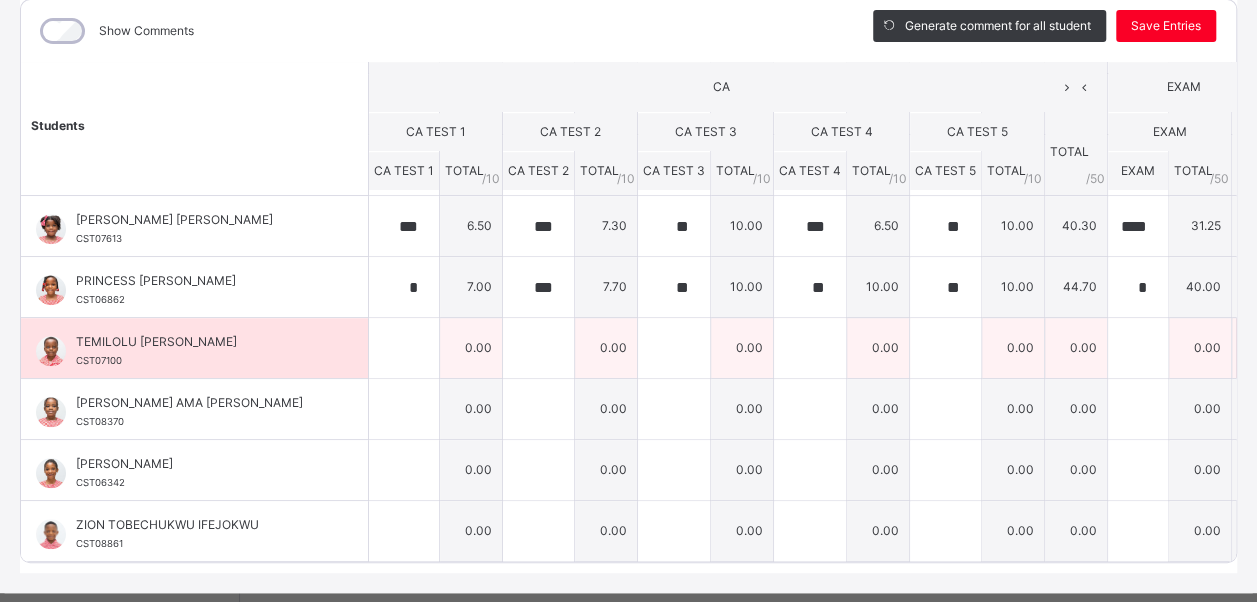 click on "0.00" at bounding box center [471, 348] 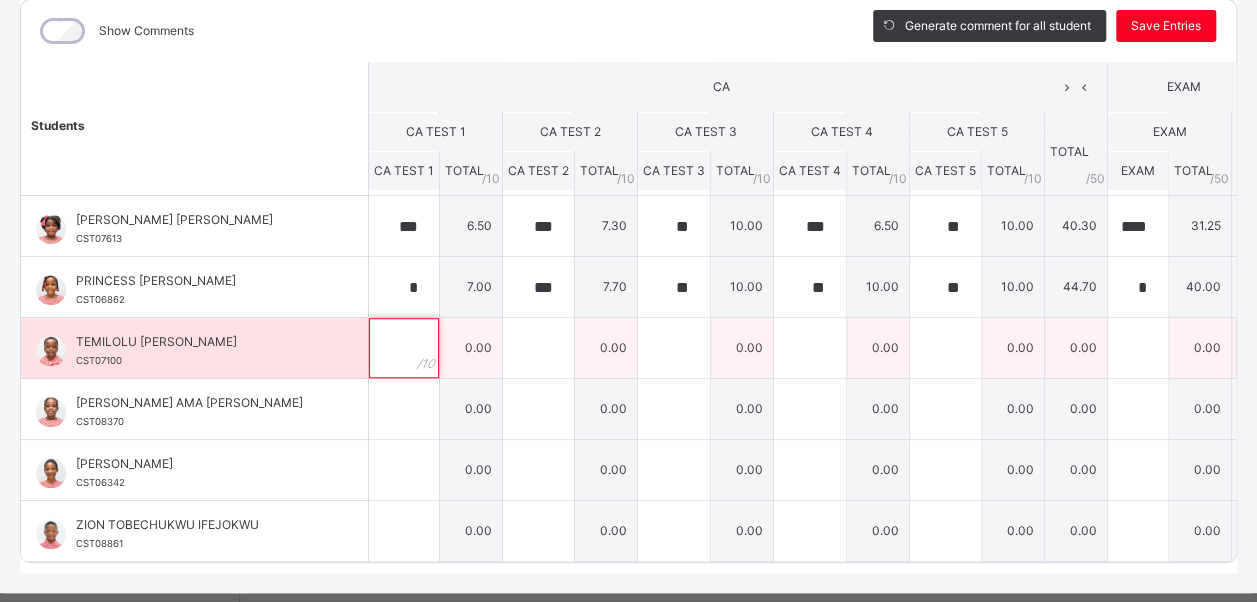 click at bounding box center (404, 348) 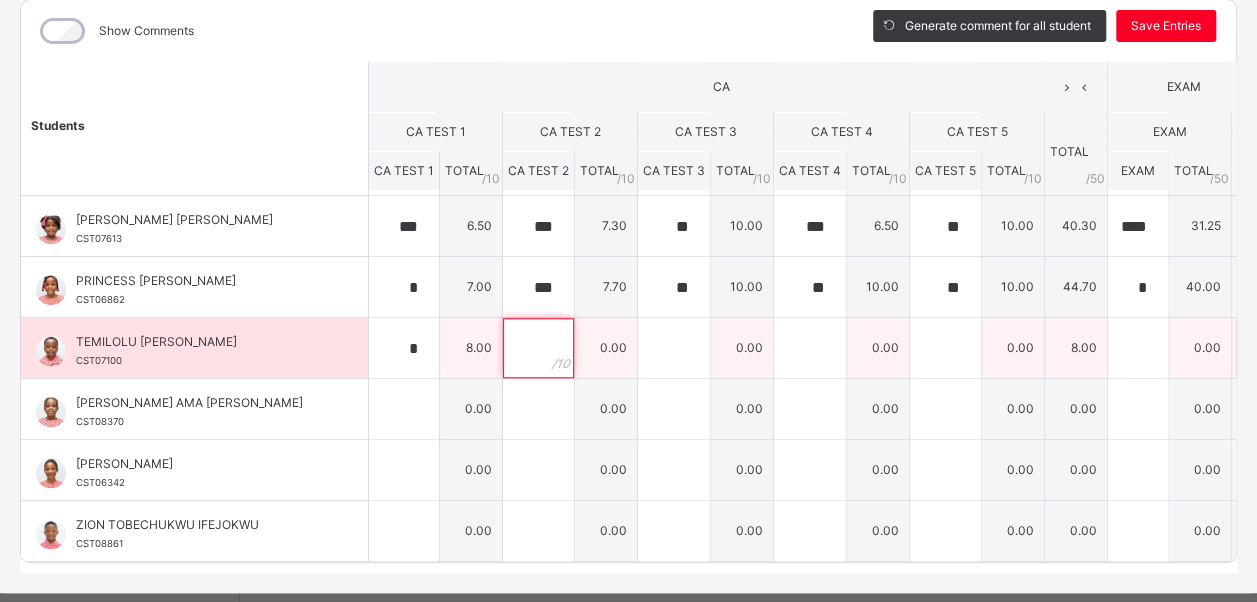click at bounding box center (538, 348) 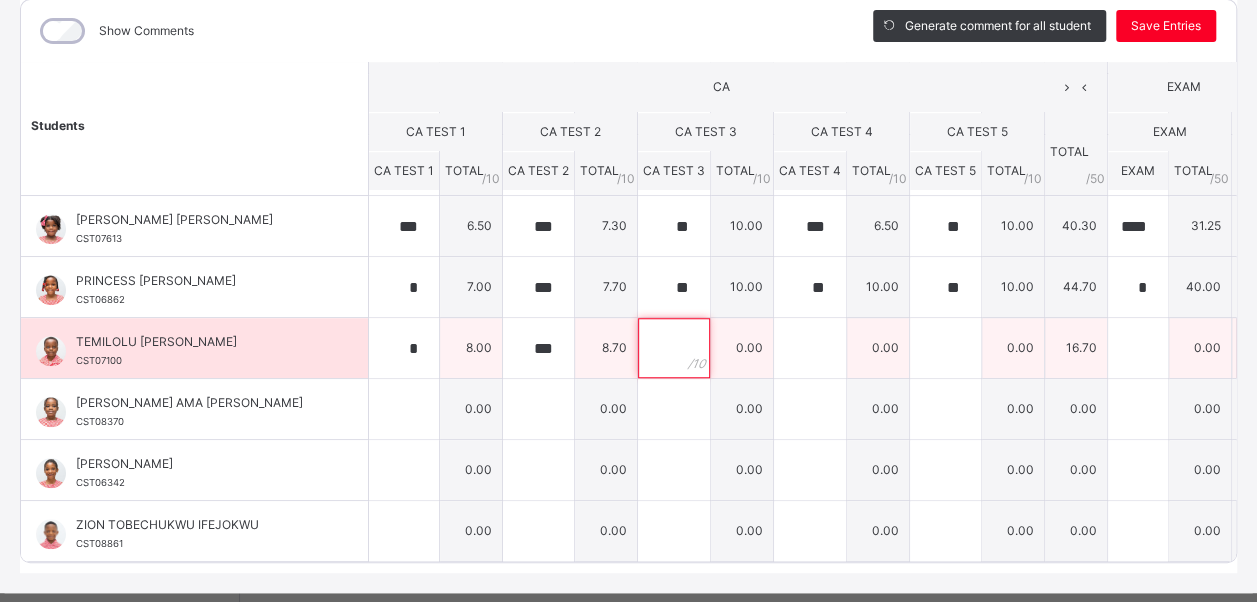 click at bounding box center [674, 348] 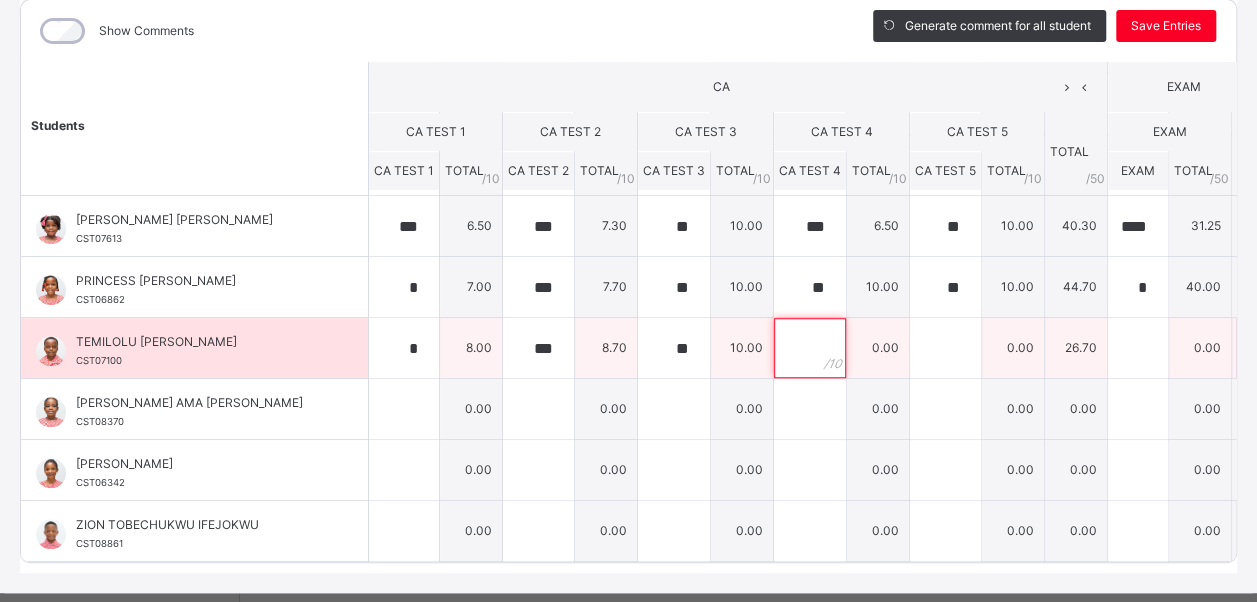 click at bounding box center (810, 348) 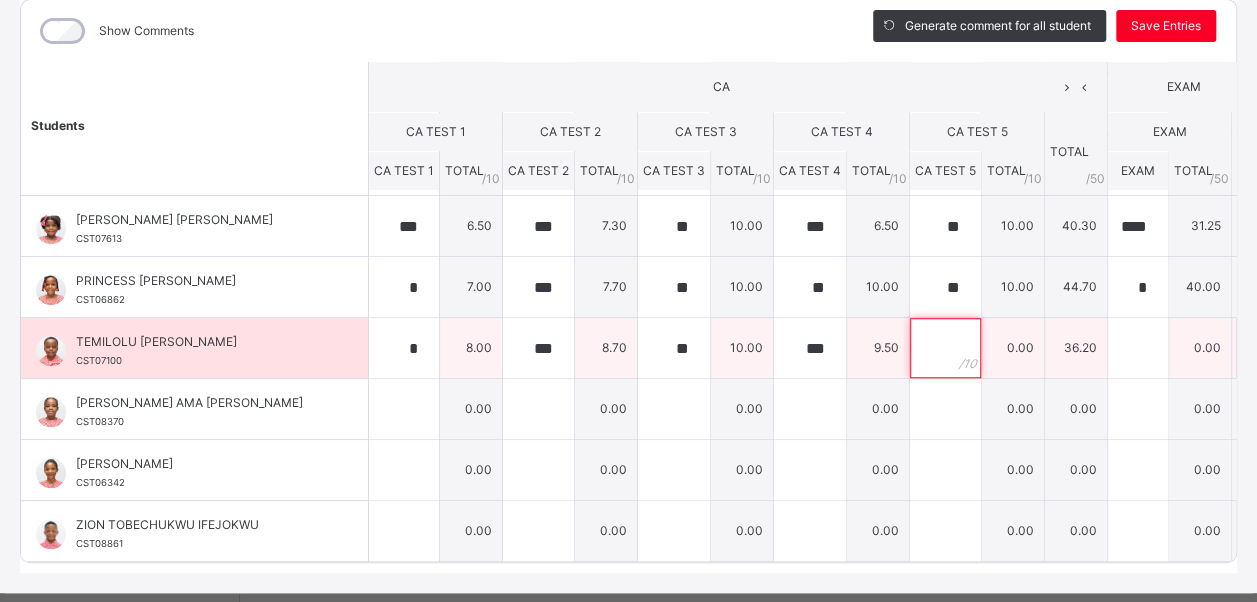 click at bounding box center (945, 348) 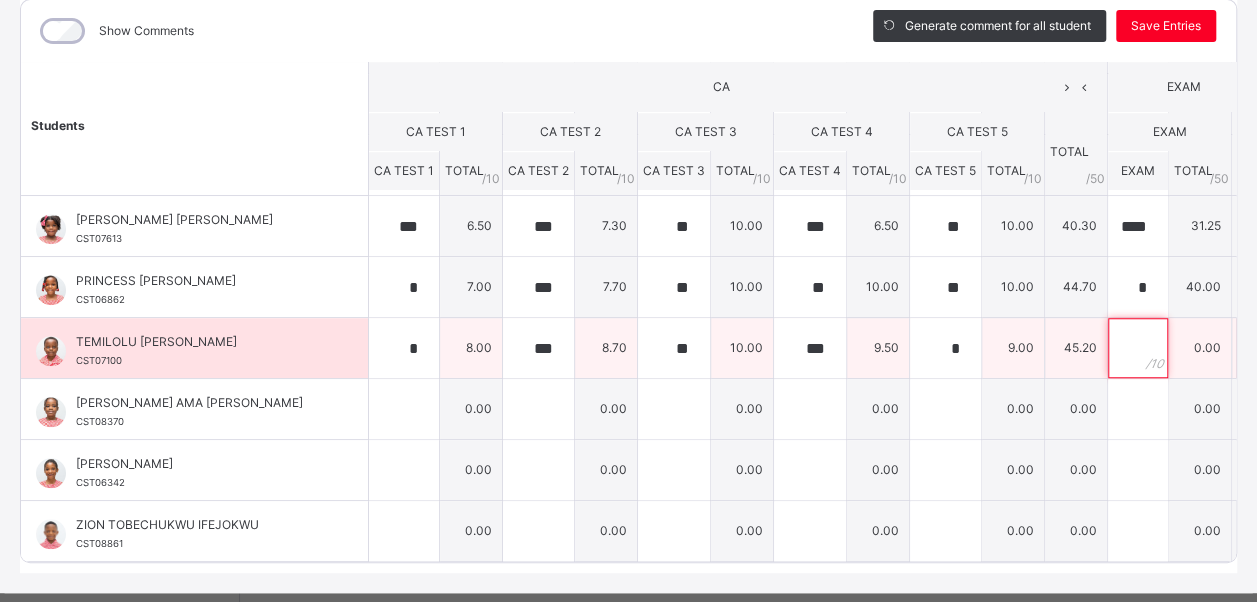 click at bounding box center (1138, 348) 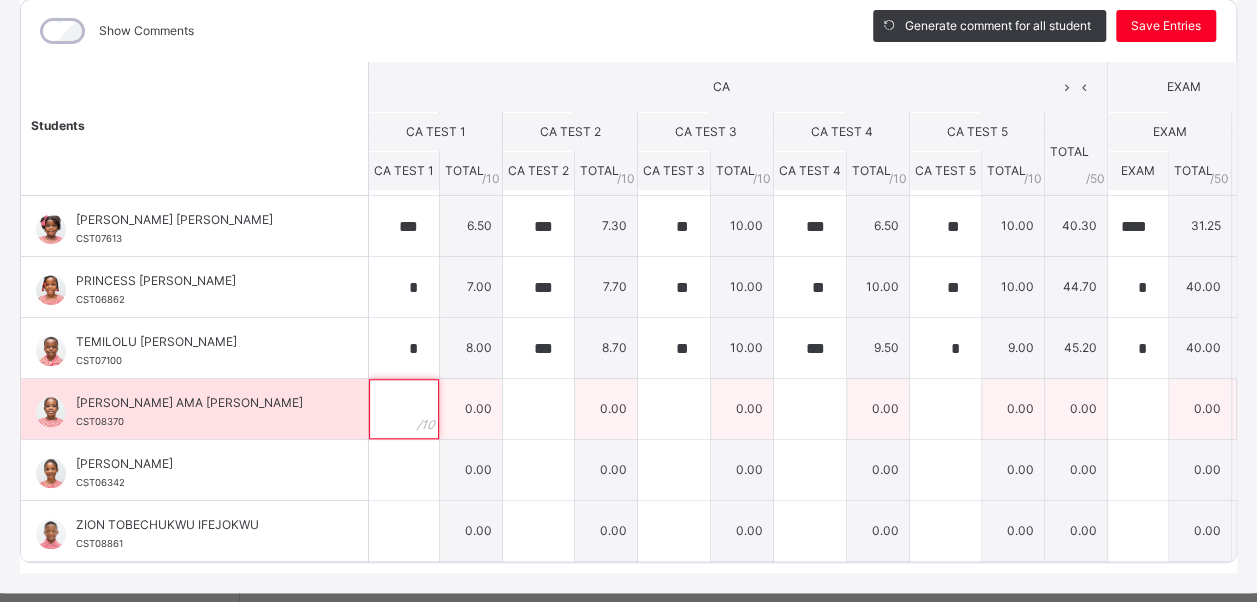 click at bounding box center (404, 409) 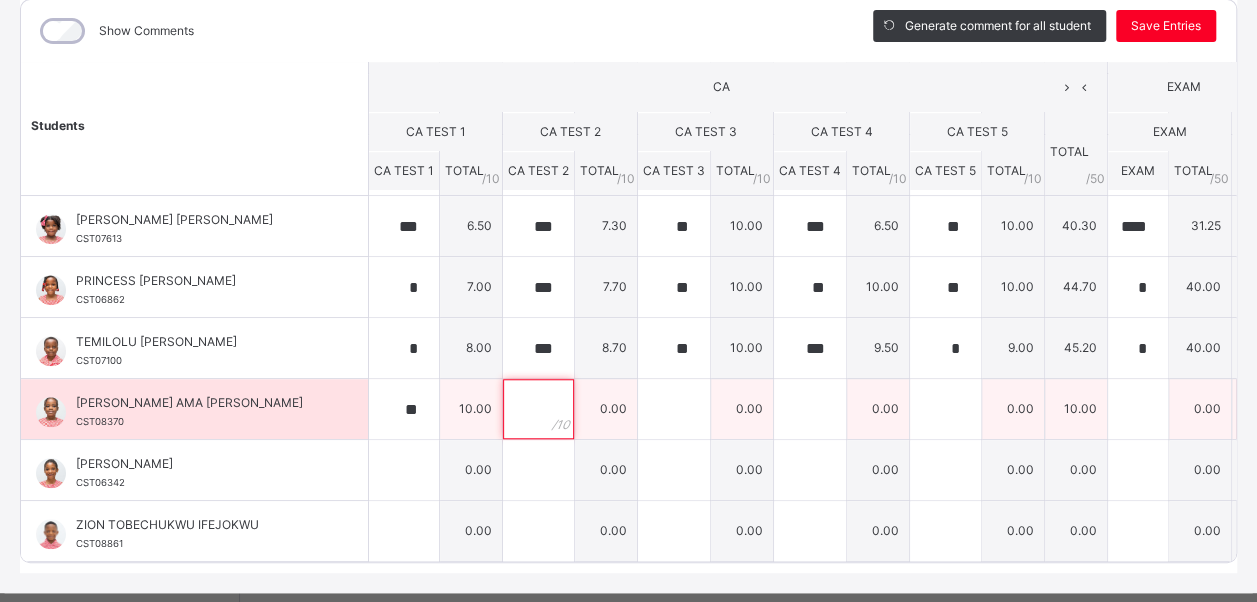click at bounding box center (538, 409) 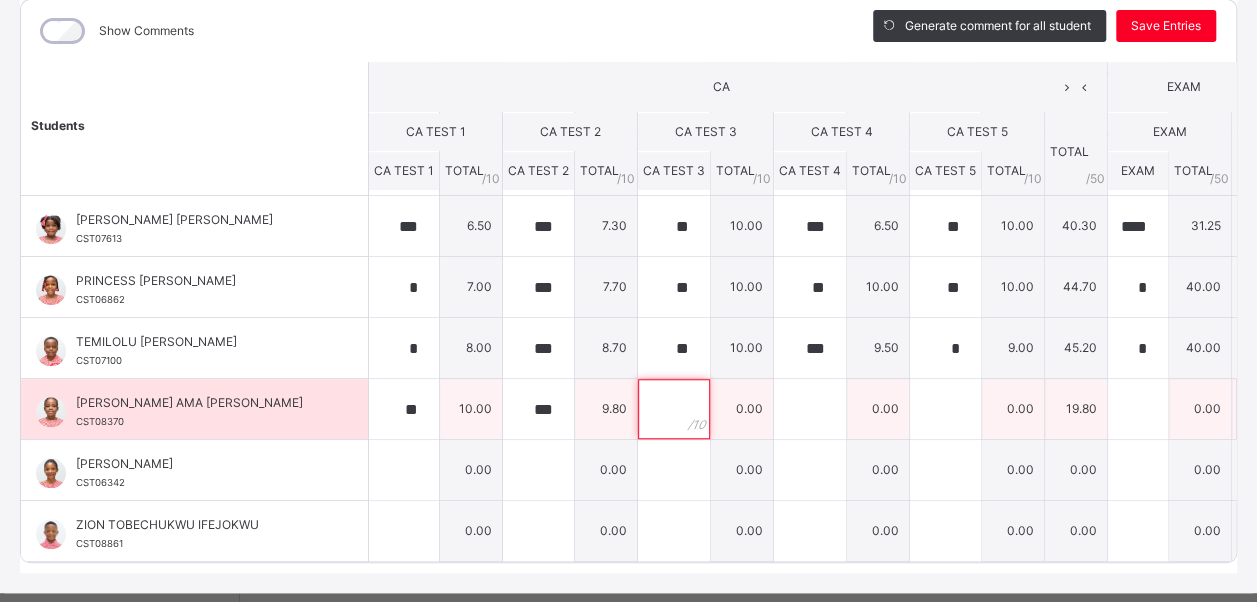 click at bounding box center [674, 409] 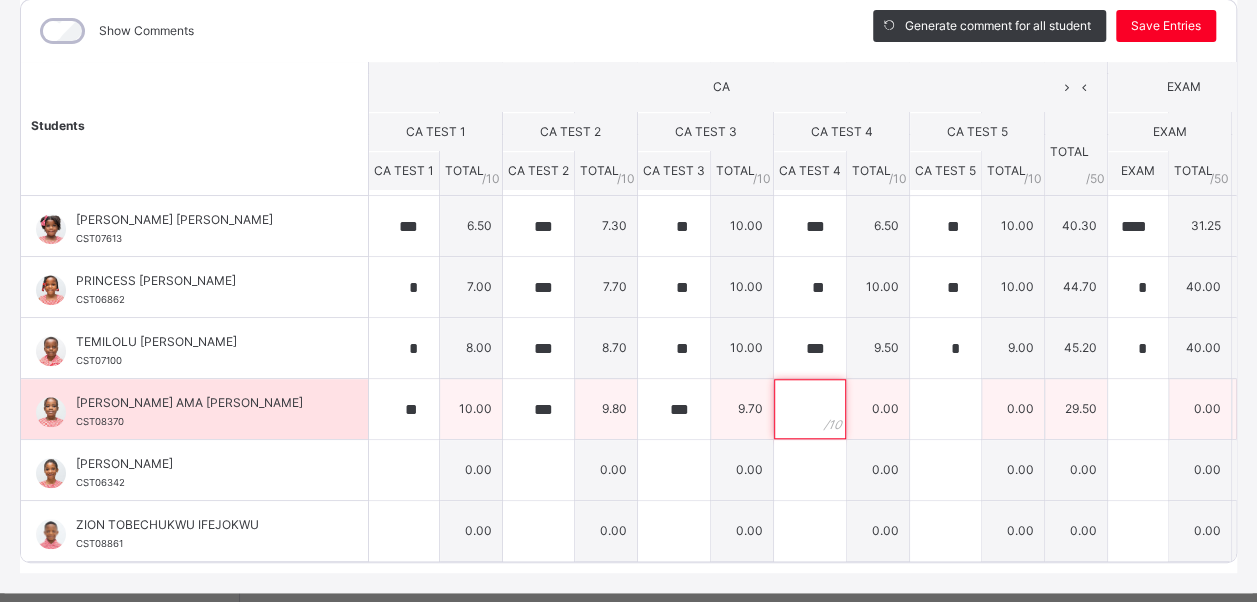 click at bounding box center [810, 409] 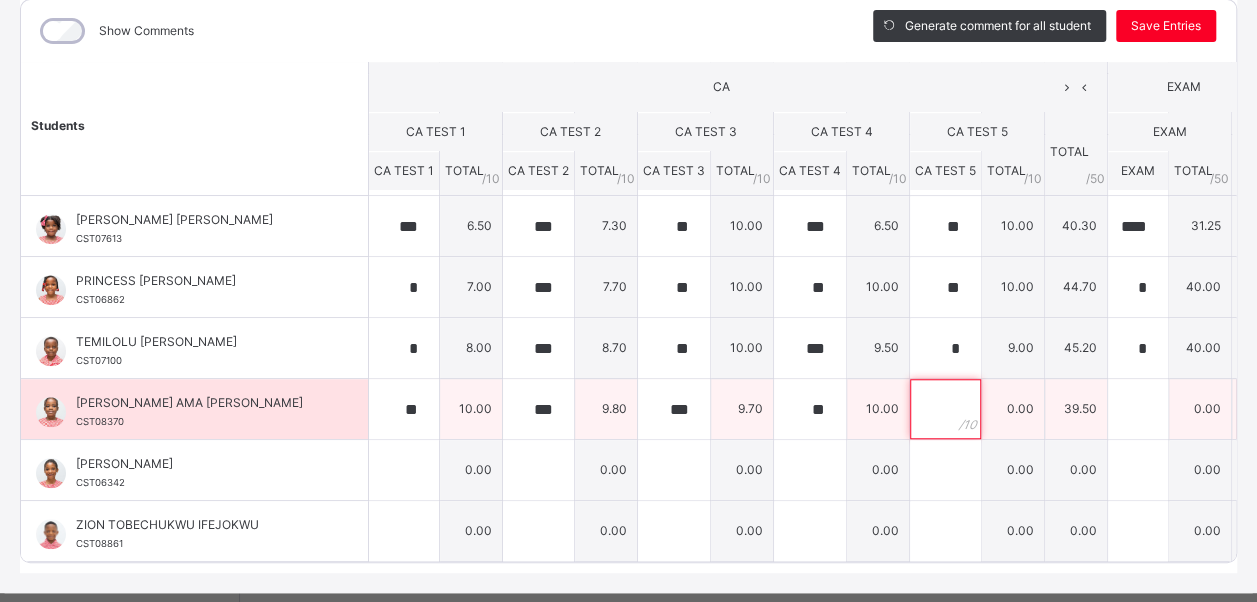 click at bounding box center [945, 409] 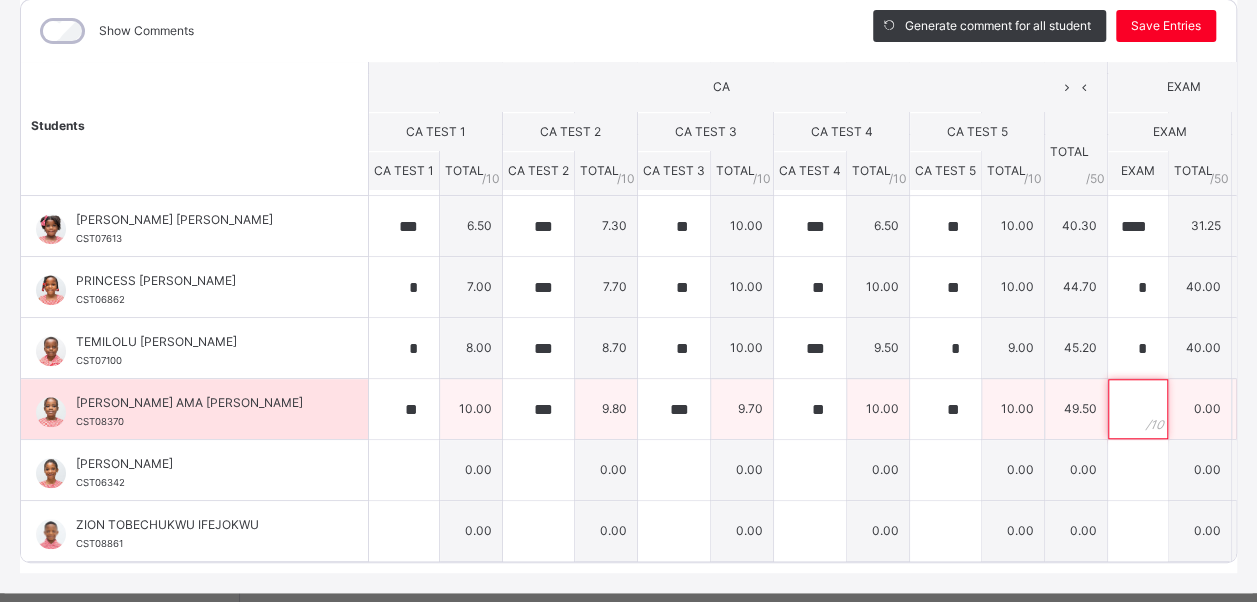 click at bounding box center (1138, 409) 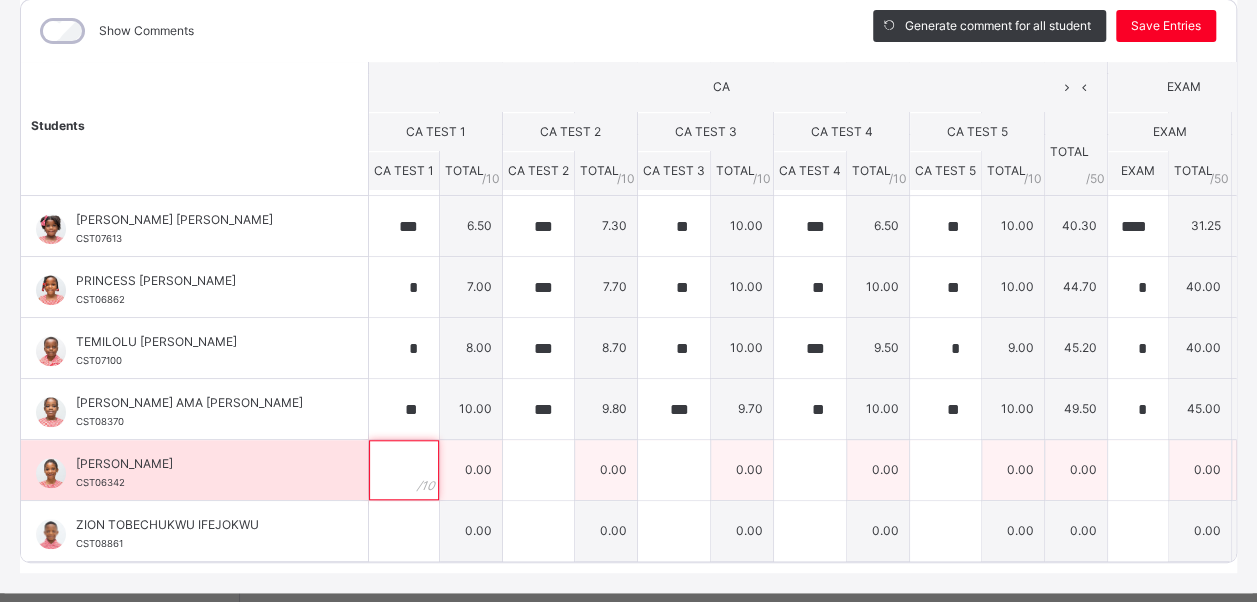 click at bounding box center (404, 470) 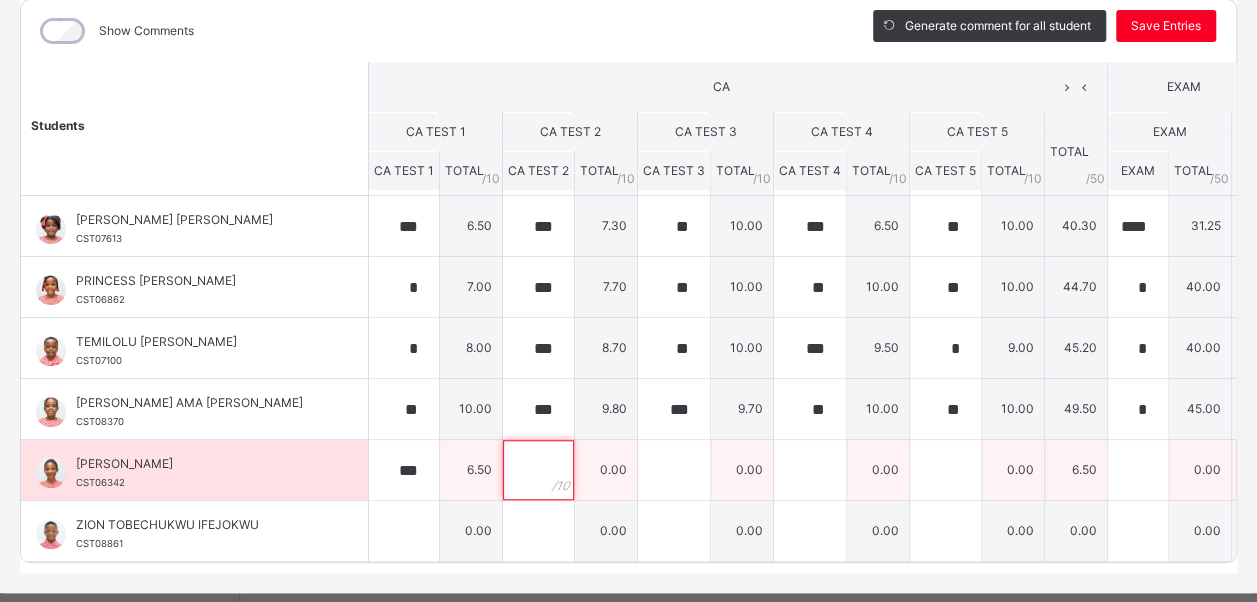 click at bounding box center [538, 470] 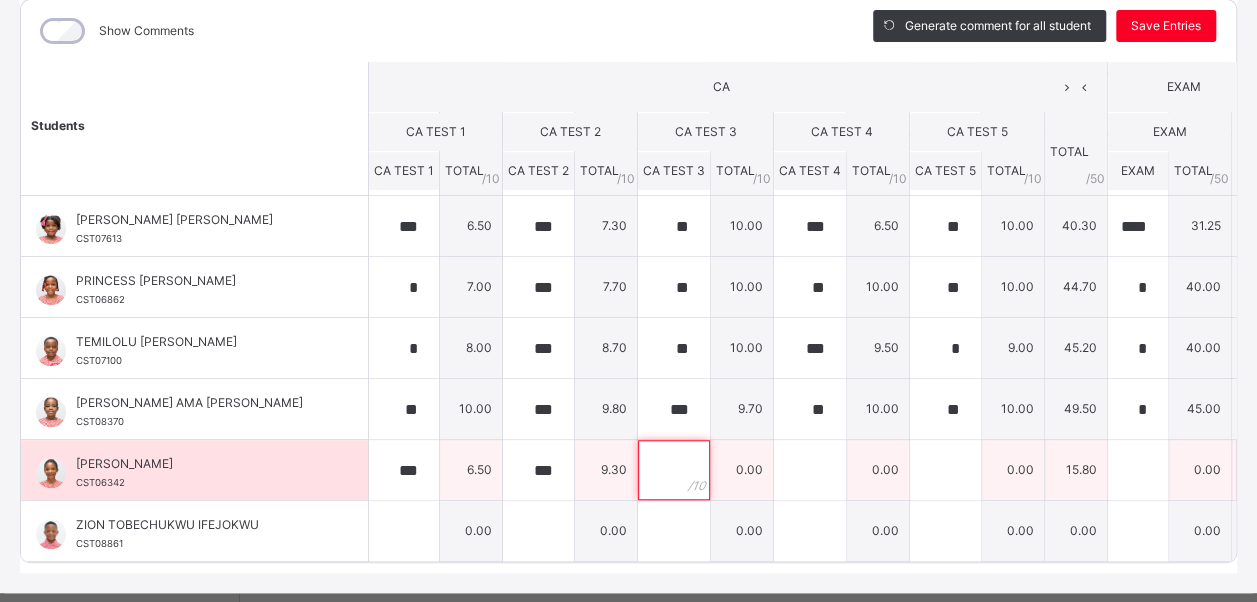 click at bounding box center (674, 470) 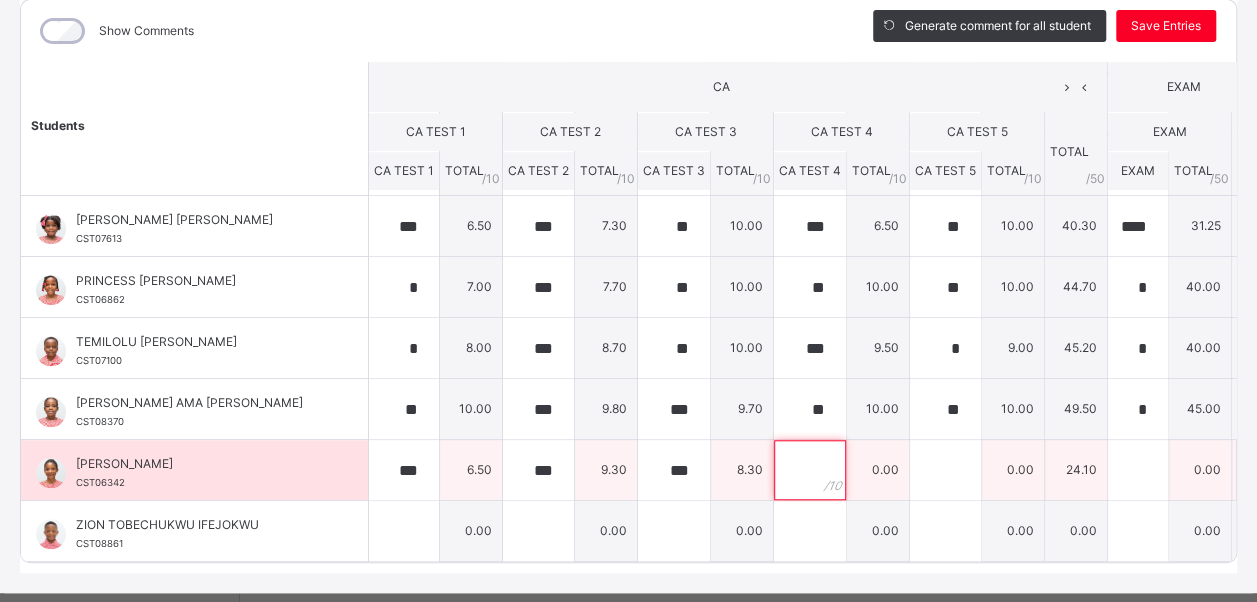 click at bounding box center [810, 470] 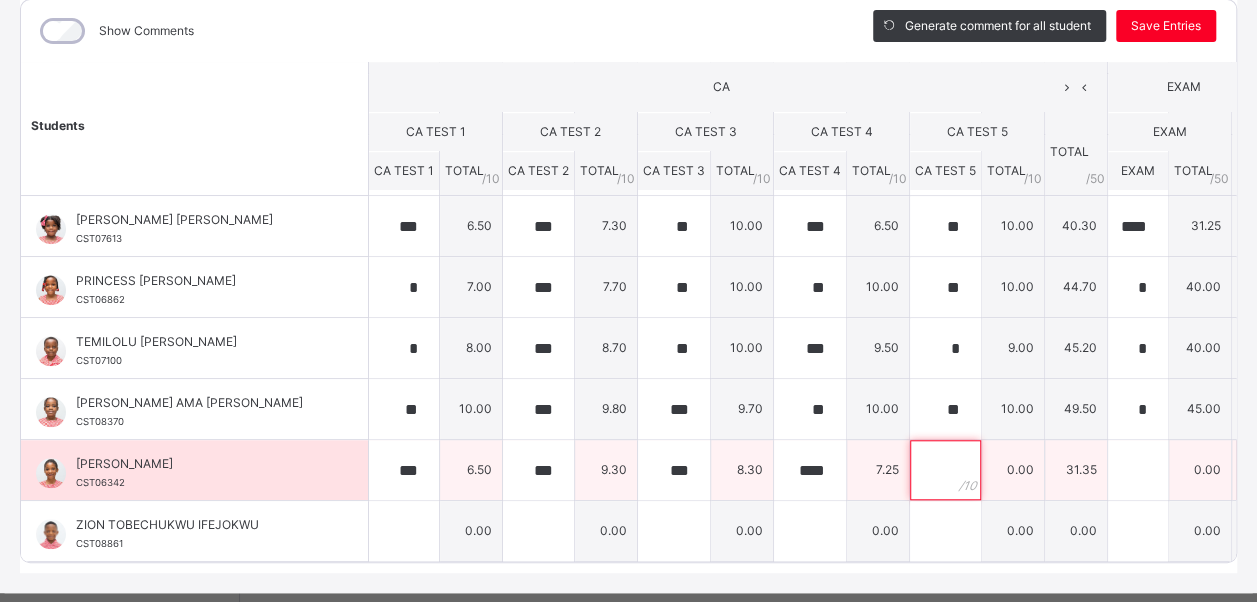 click at bounding box center [945, 470] 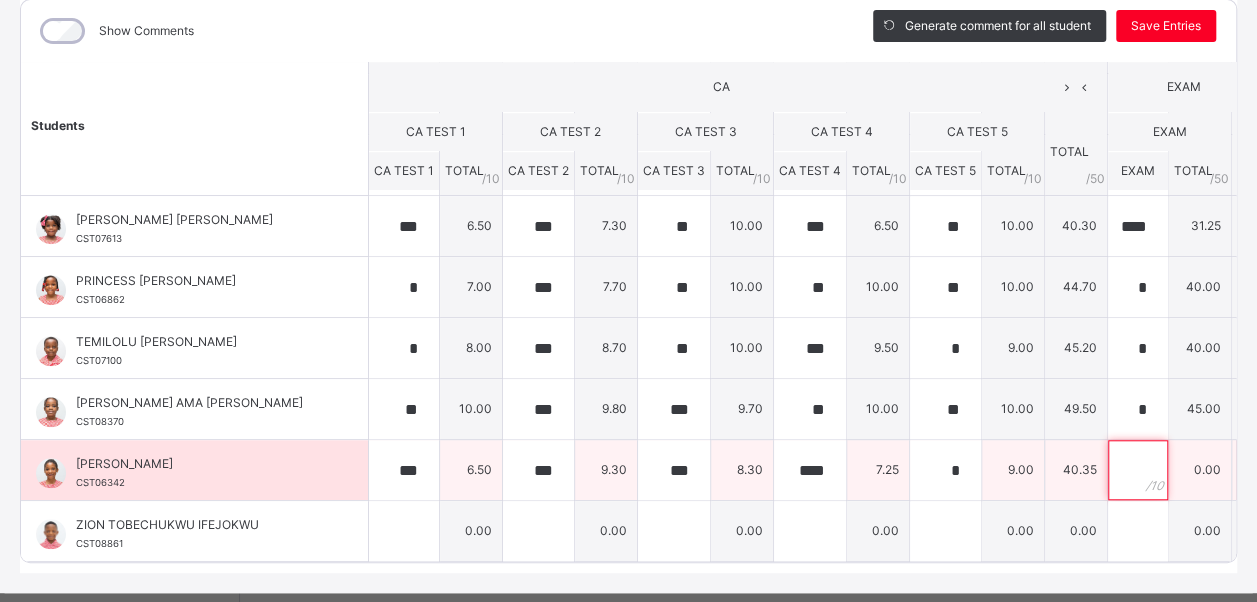 click at bounding box center (1138, 470) 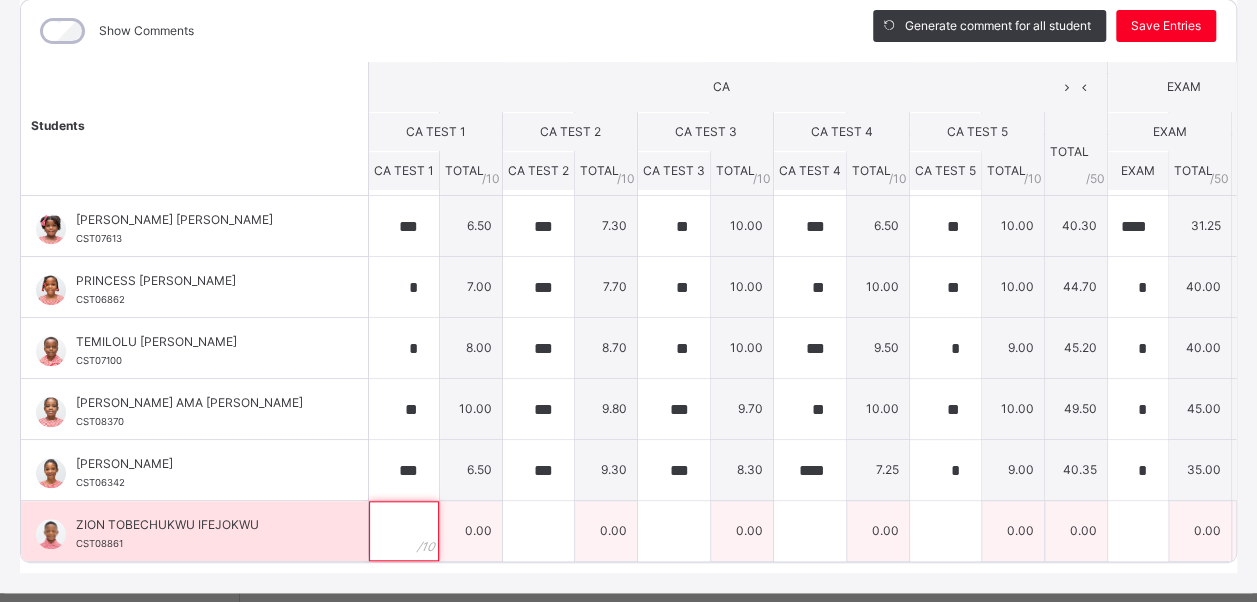 click at bounding box center [404, 531] 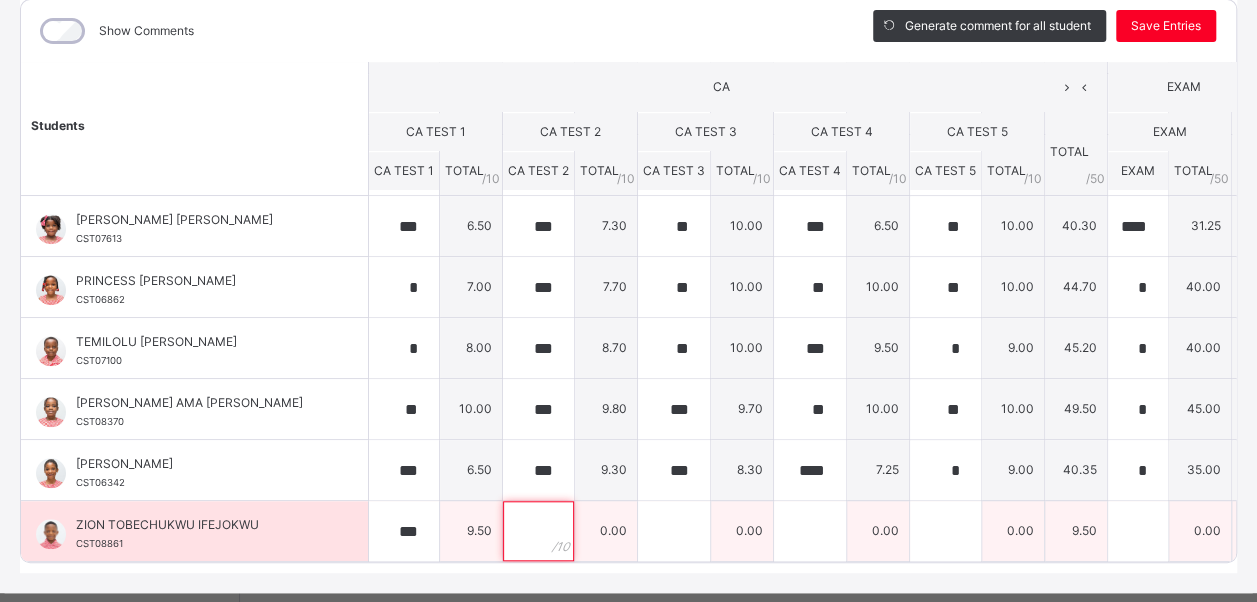 click at bounding box center (538, 531) 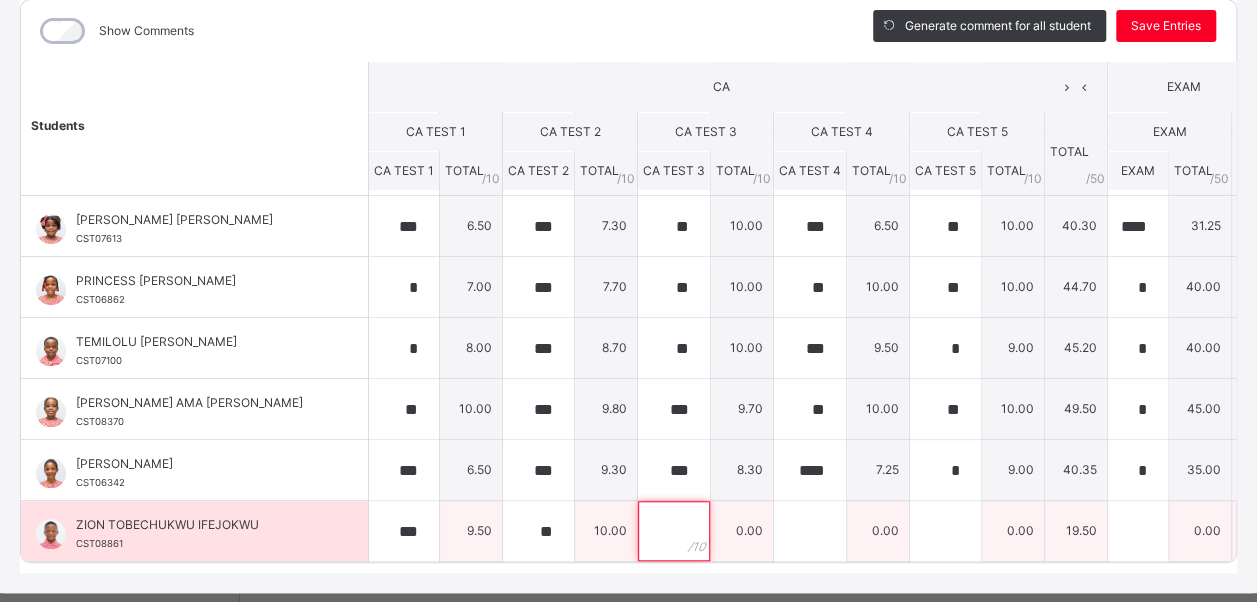 click at bounding box center [674, 531] 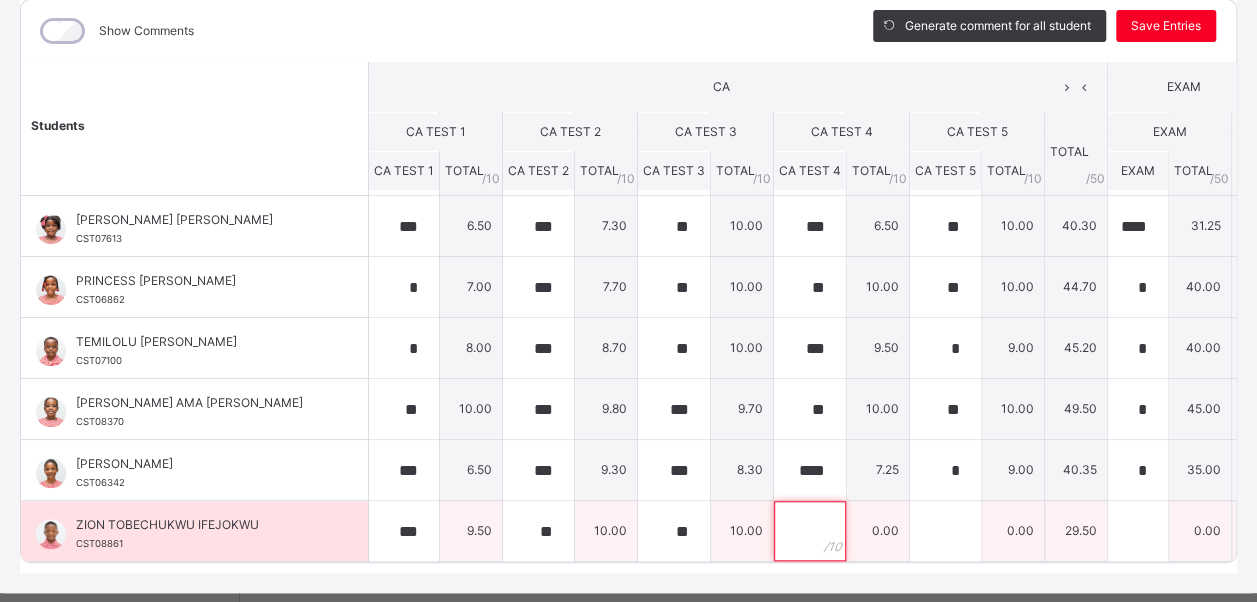 click at bounding box center (810, 531) 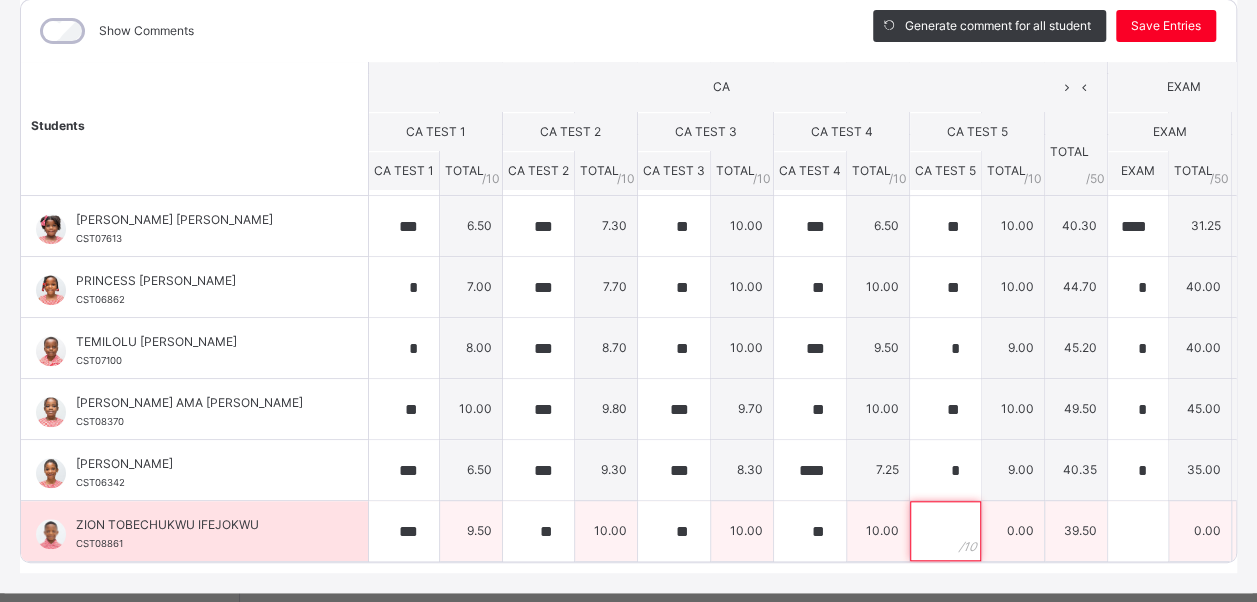 click at bounding box center [945, 531] 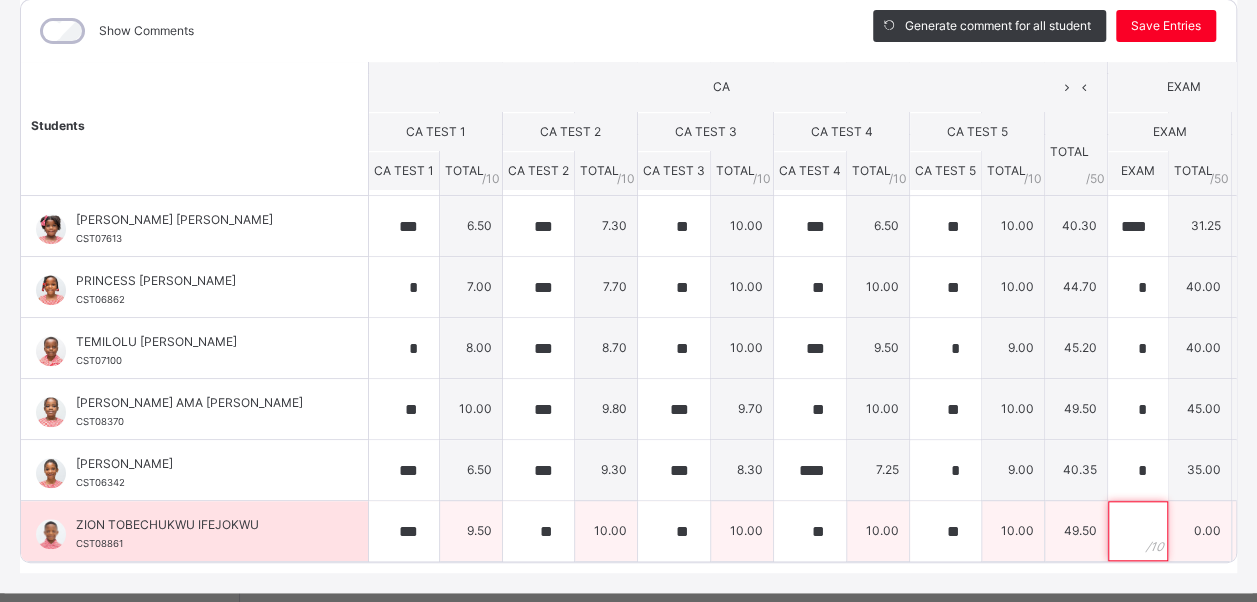 click at bounding box center (1138, 531) 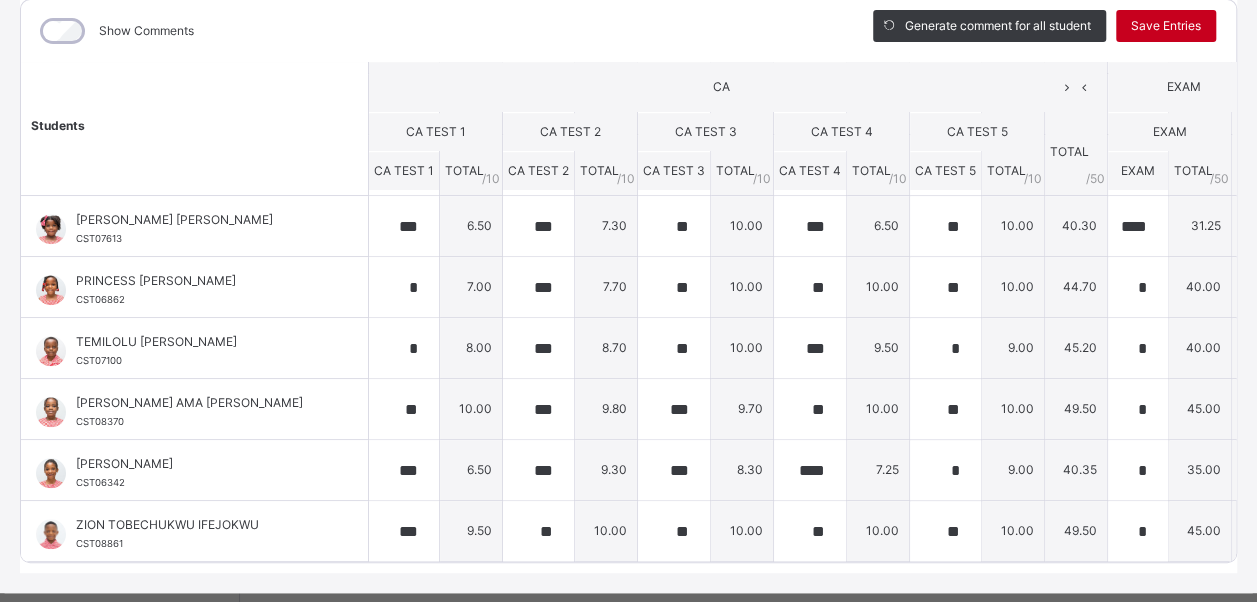 click on "Save Entries" at bounding box center [1166, 26] 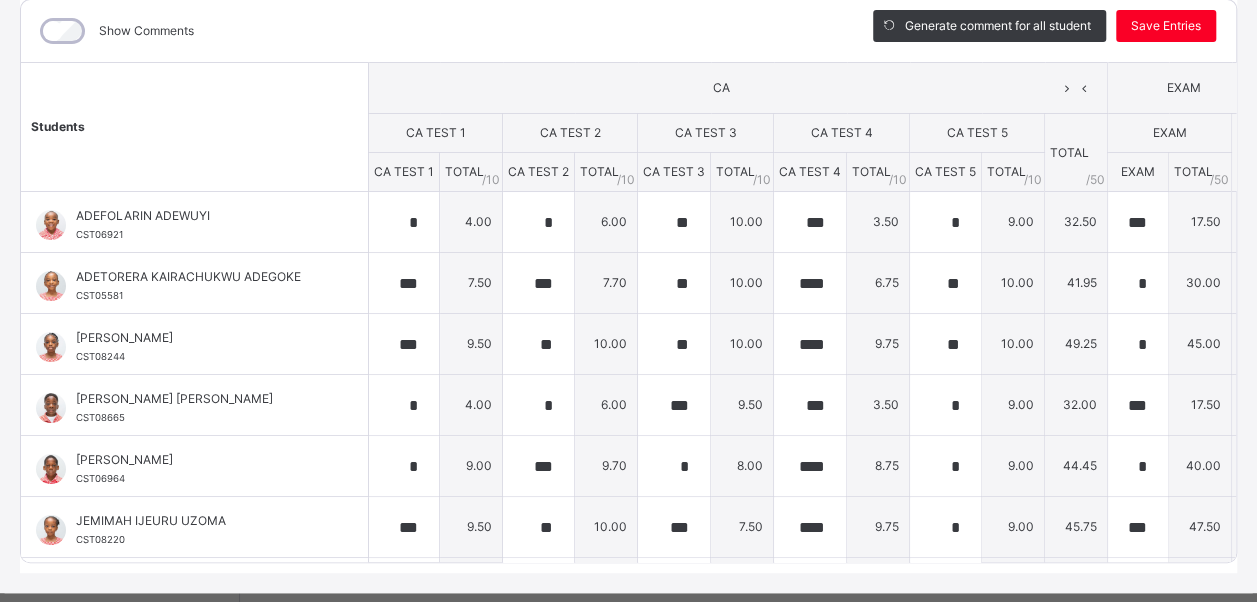 click on "Show Comments" at bounding box center (432, 31) 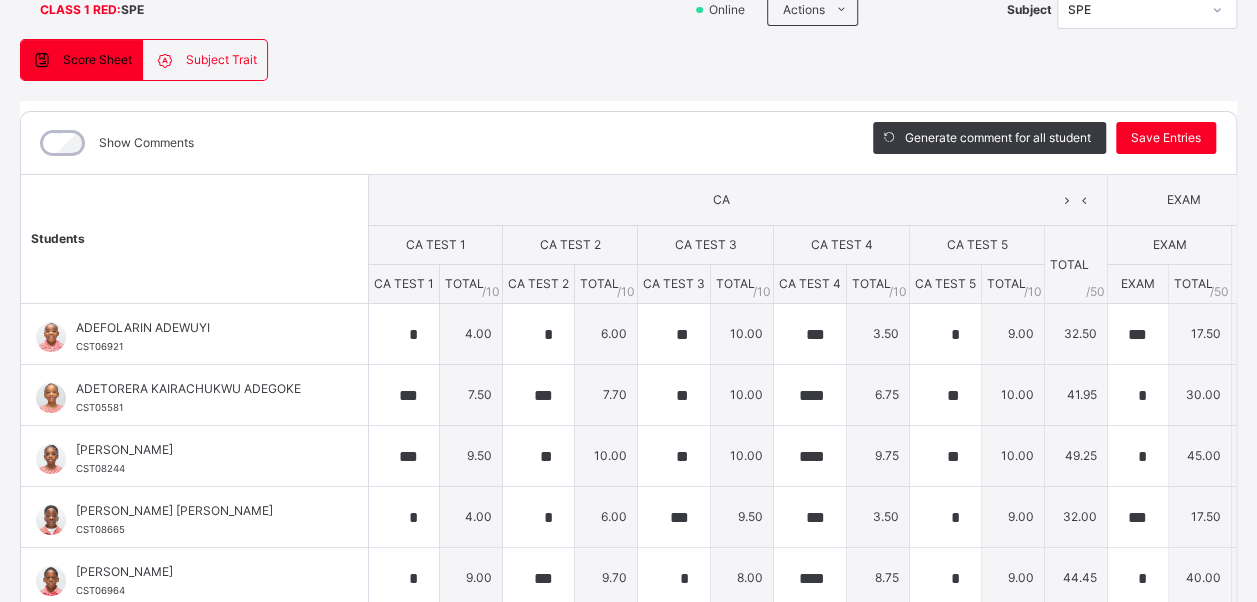 scroll, scrollTop: 17, scrollLeft: 0, axis: vertical 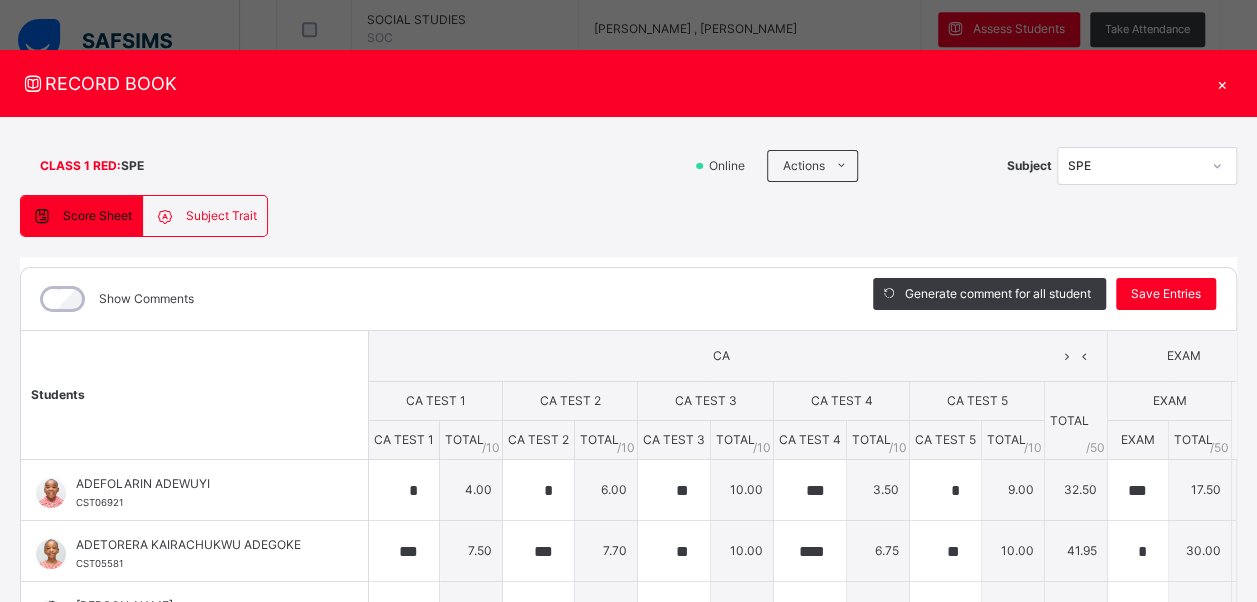 click on "×" at bounding box center [1222, 83] 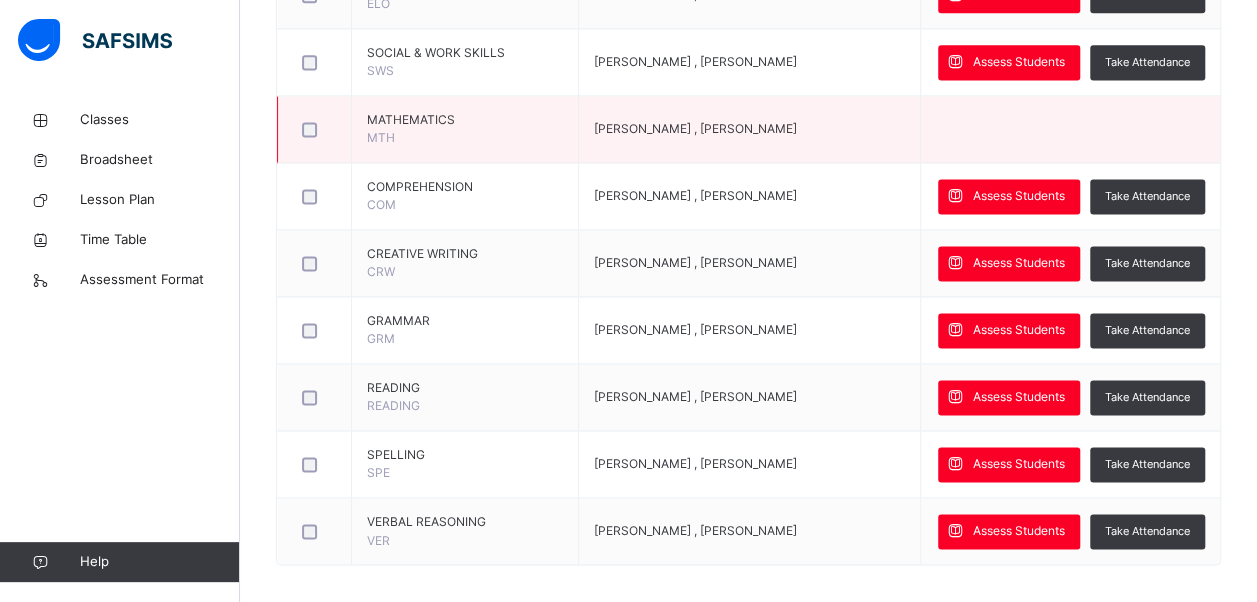 scroll, scrollTop: 1353, scrollLeft: 0, axis: vertical 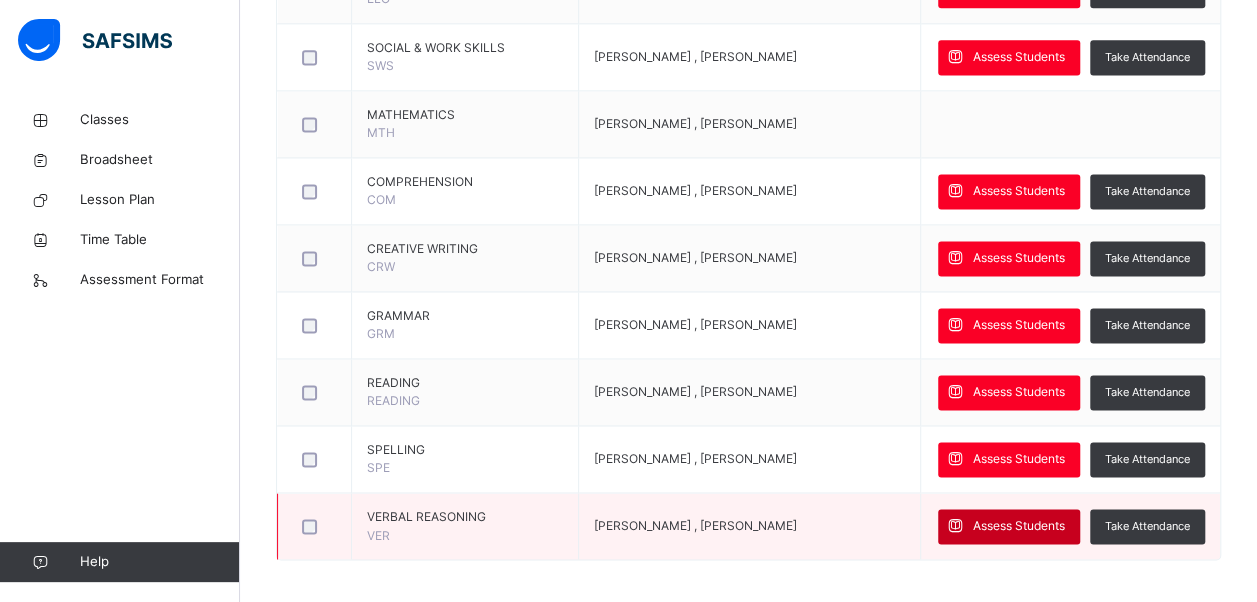 click on "Assess Students" at bounding box center [1019, 526] 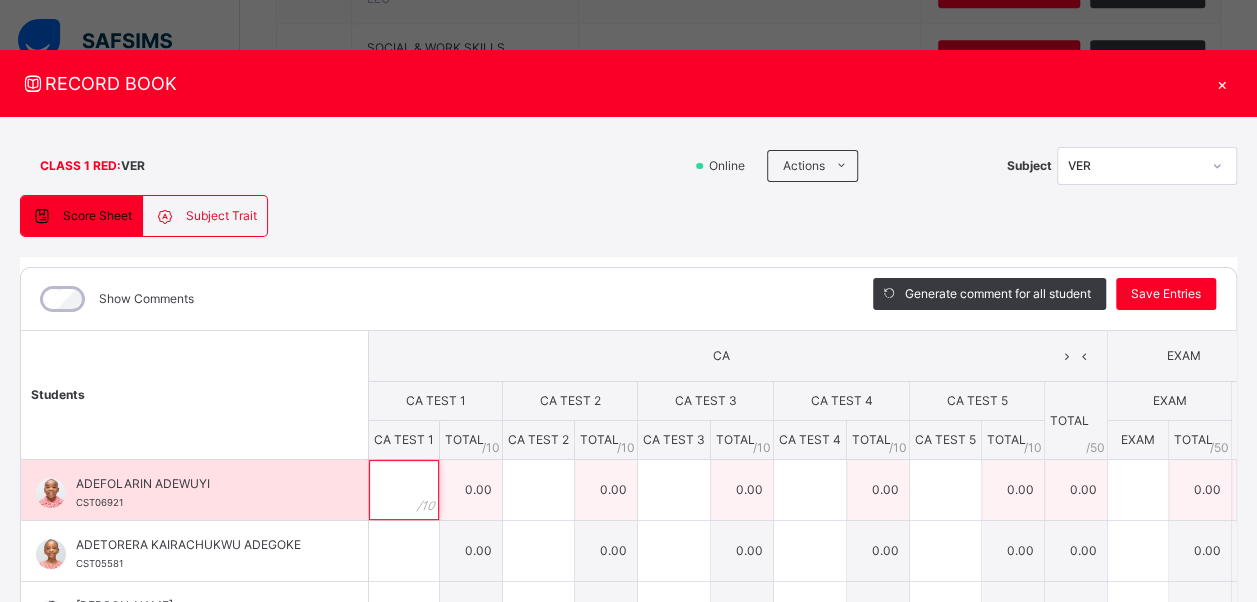 click at bounding box center (404, 490) 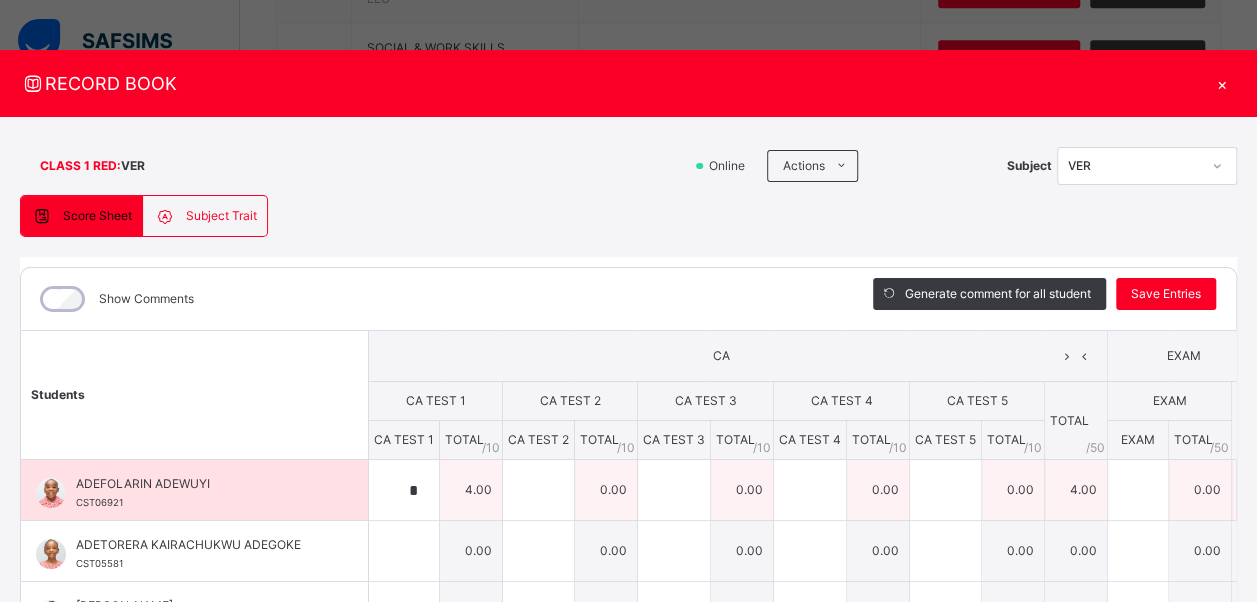 click on "0.00" at bounding box center [606, 490] 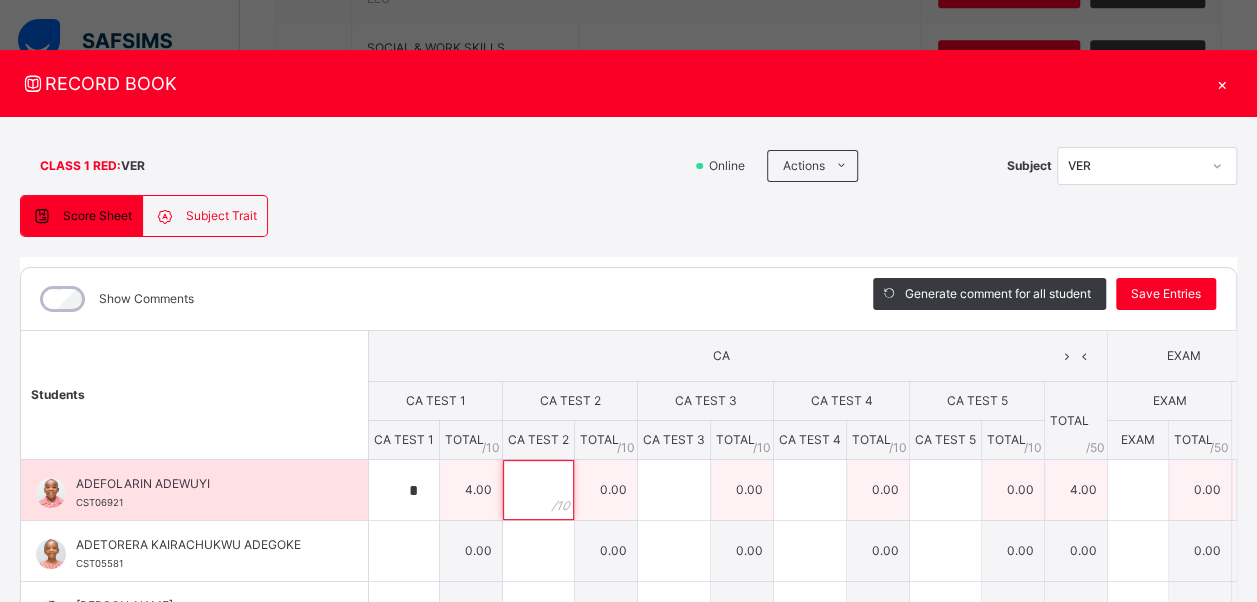 click at bounding box center [538, 490] 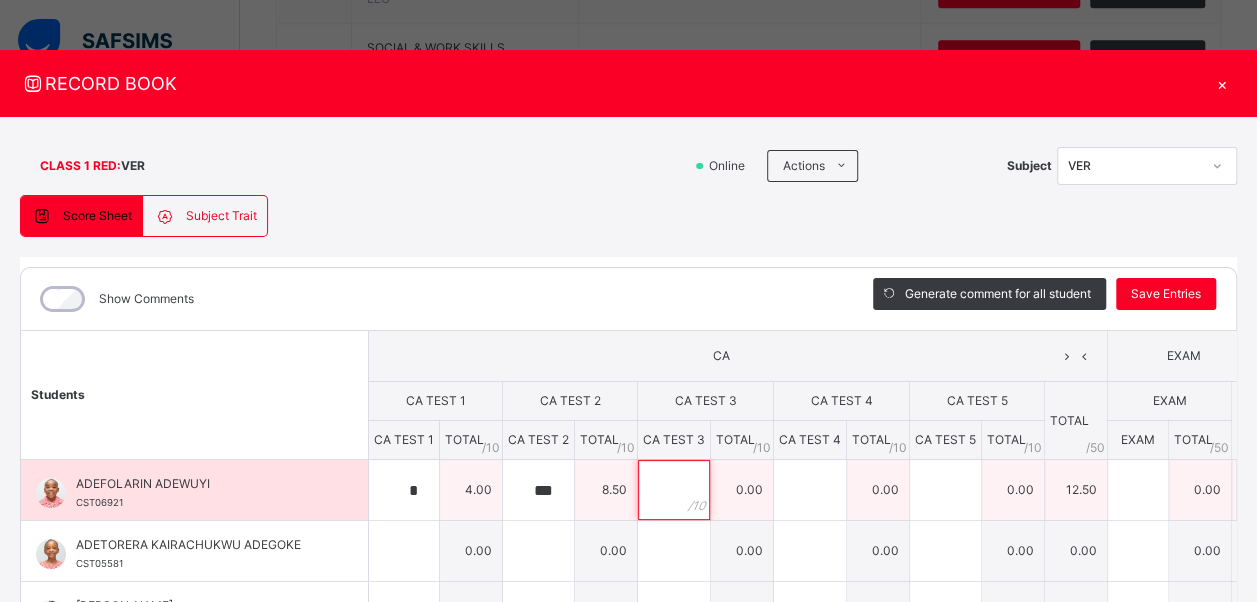click at bounding box center [674, 490] 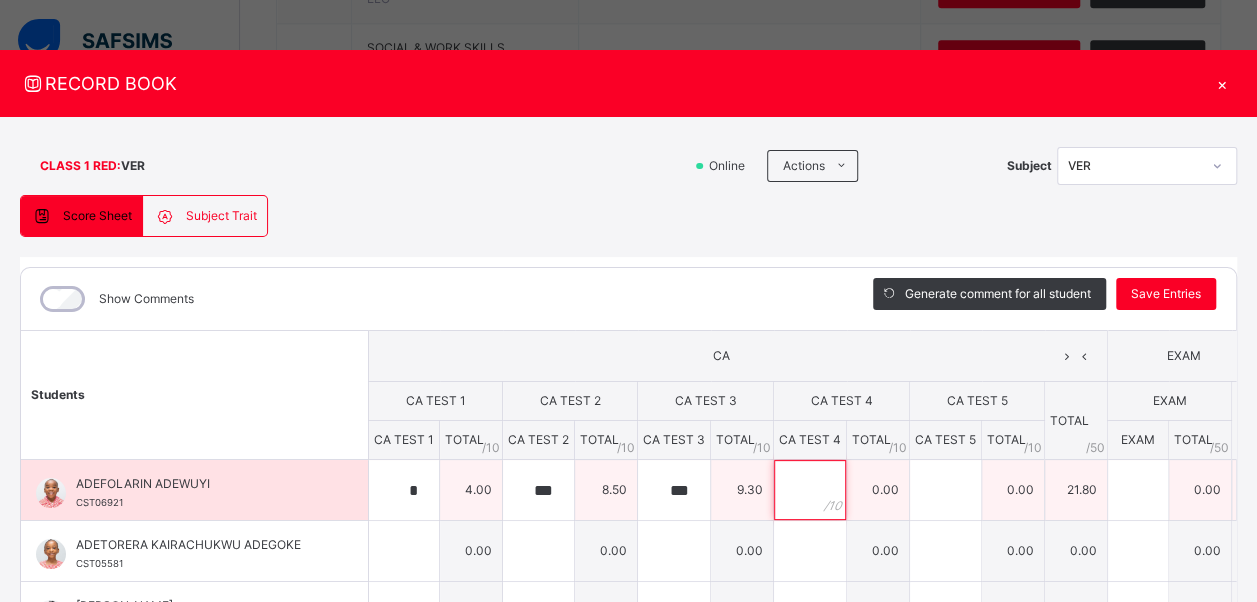 click at bounding box center [810, 490] 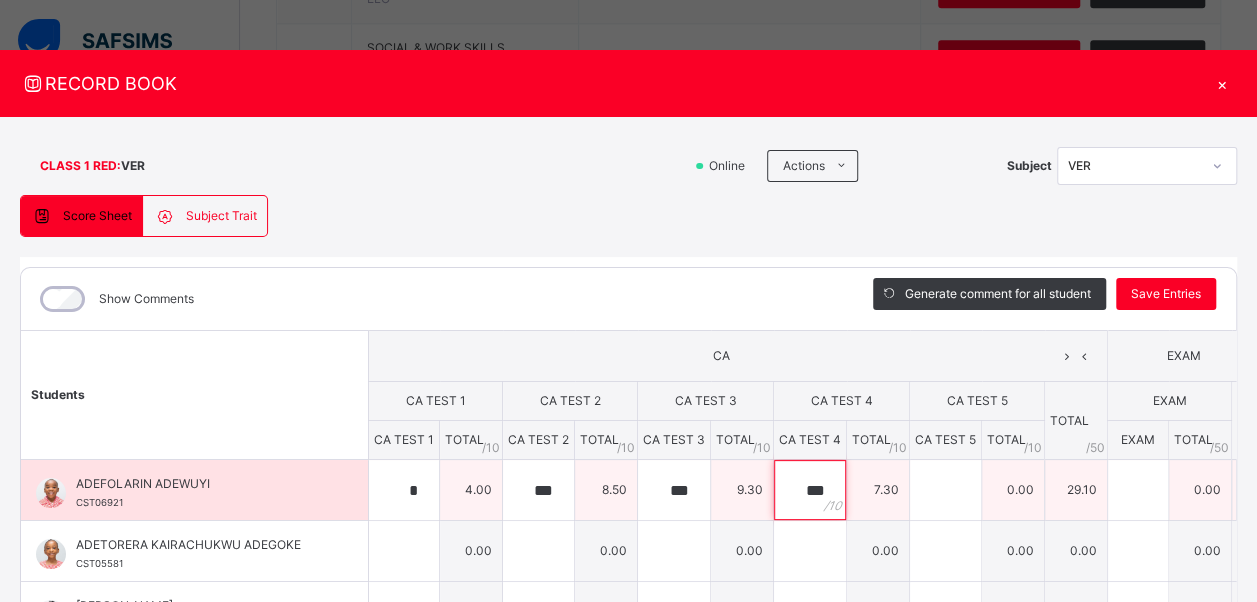 drag, startPoint x: 766, startPoint y: 492, endPoint x: 902, endPoint y: 492, distance: 136 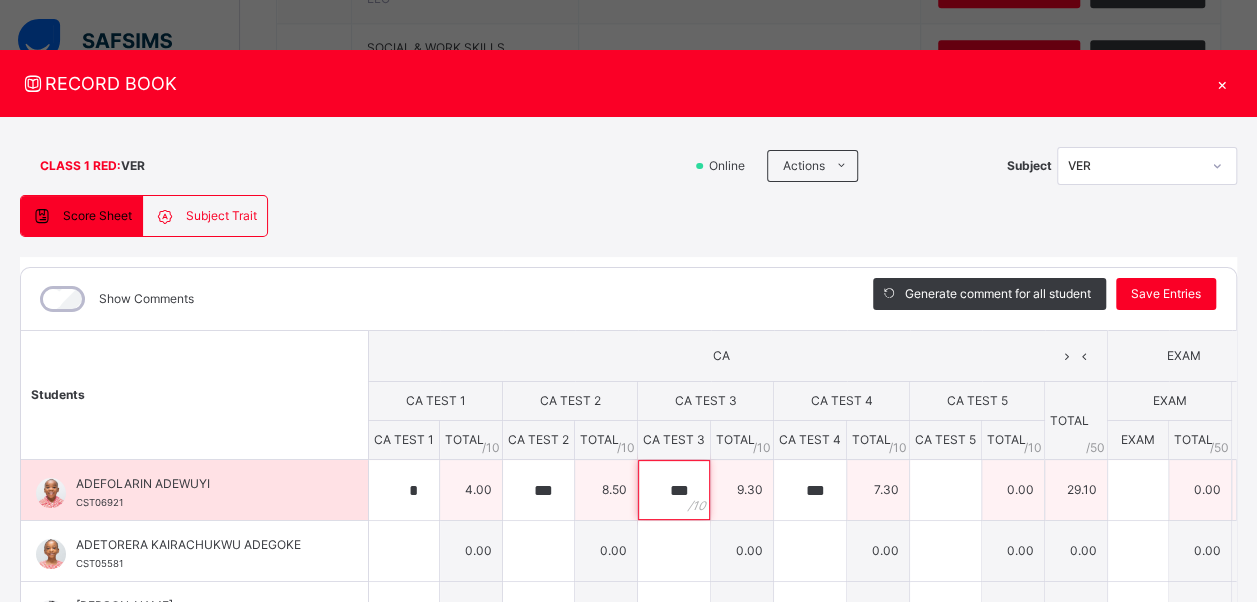click on "***" at bounding box center [674, 490] 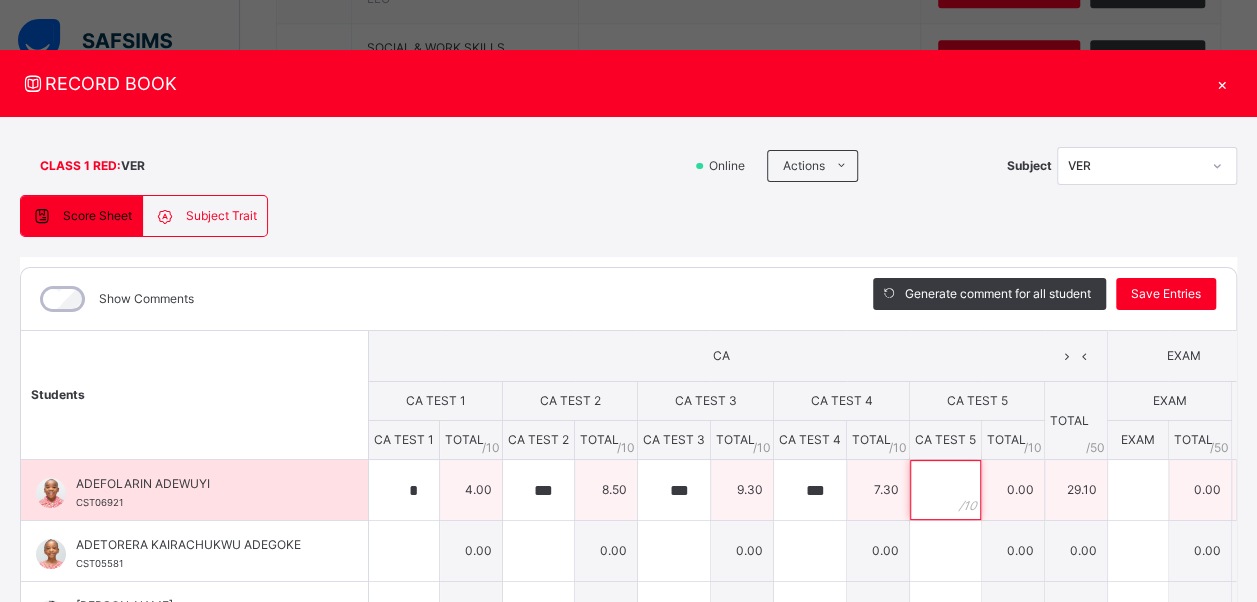 click at bounding box center [945, 490] 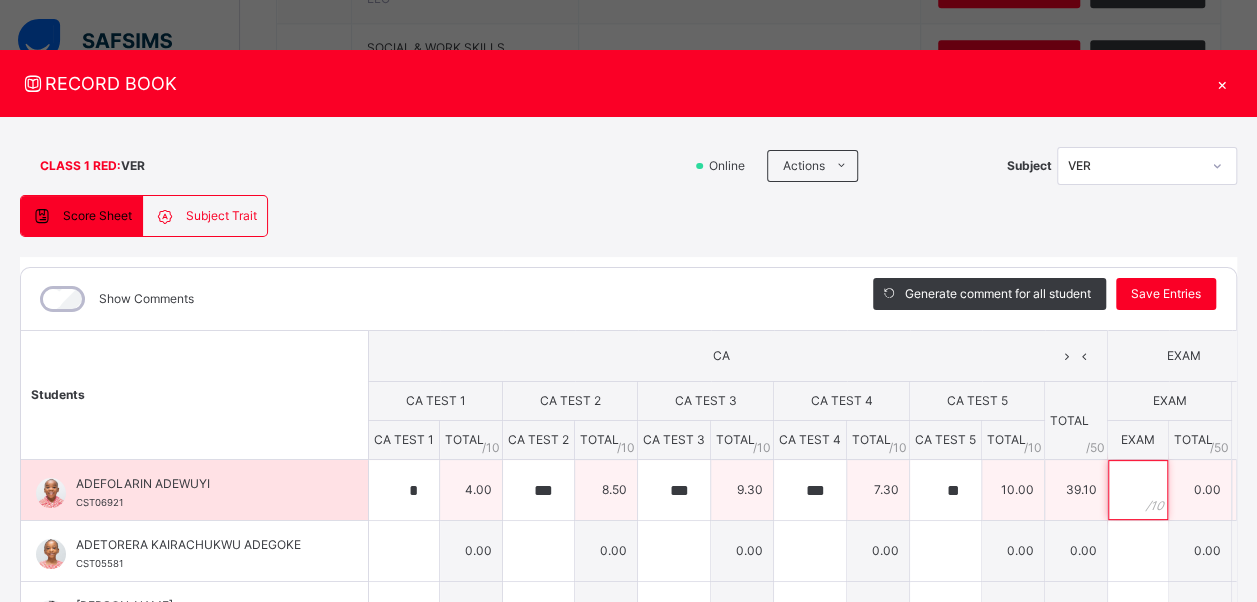 click at bounding box center (1138, 490) 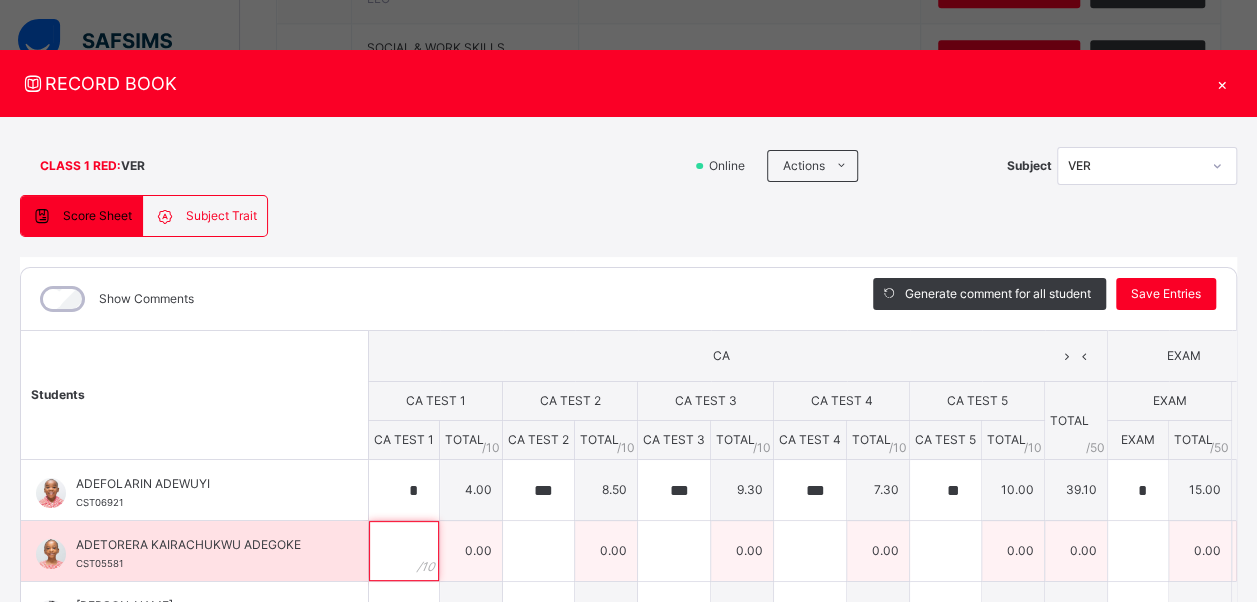 click at bounding box center (404, 551) 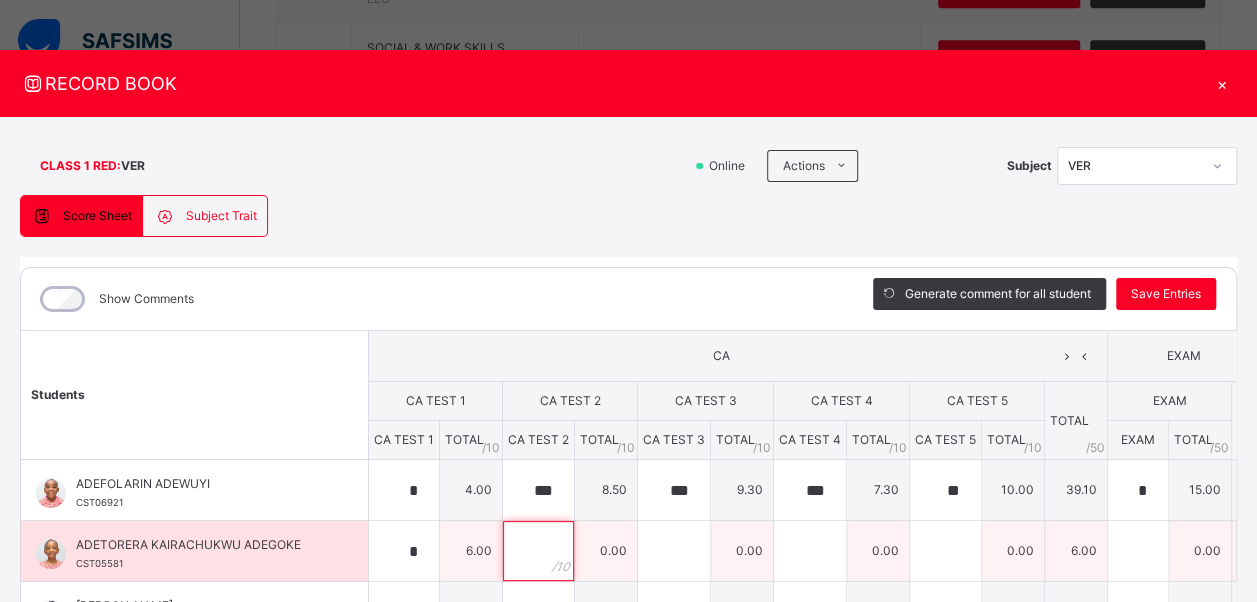 click at bounding box center [538, 551] 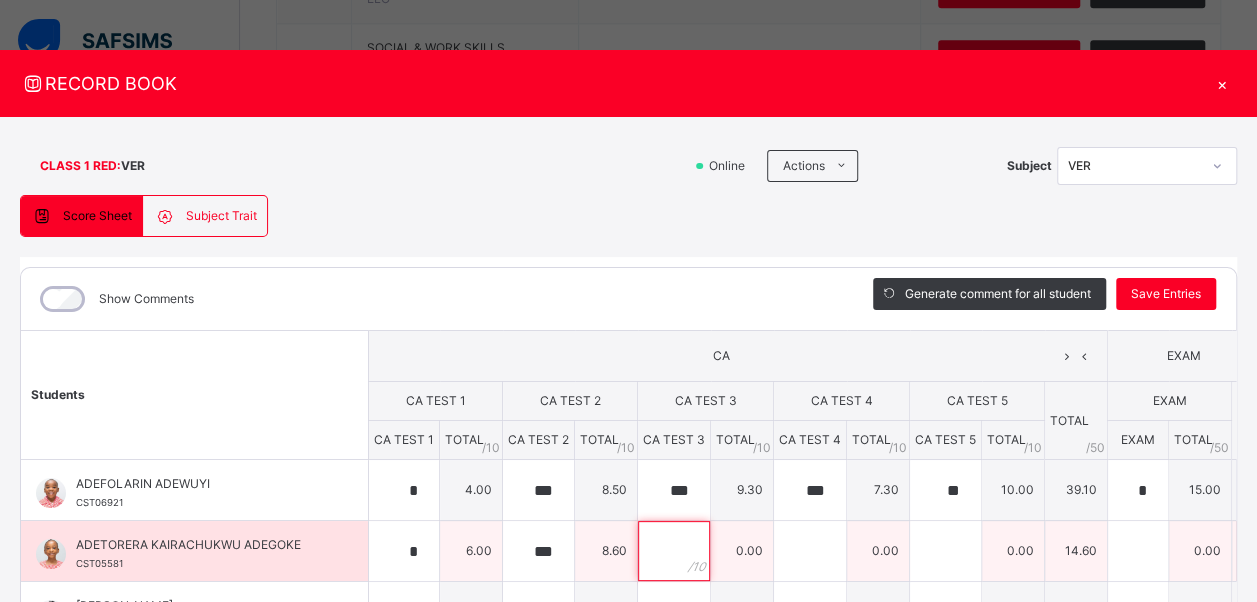 click at bounding box center (674, 551) 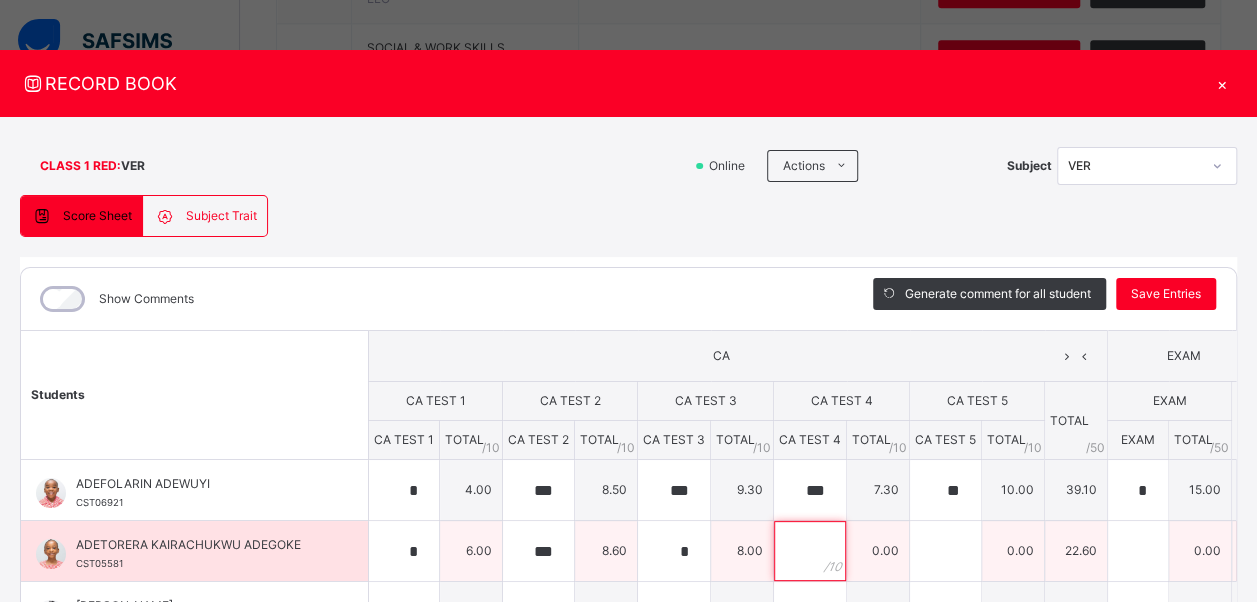 click at bounding box center (810, 551) 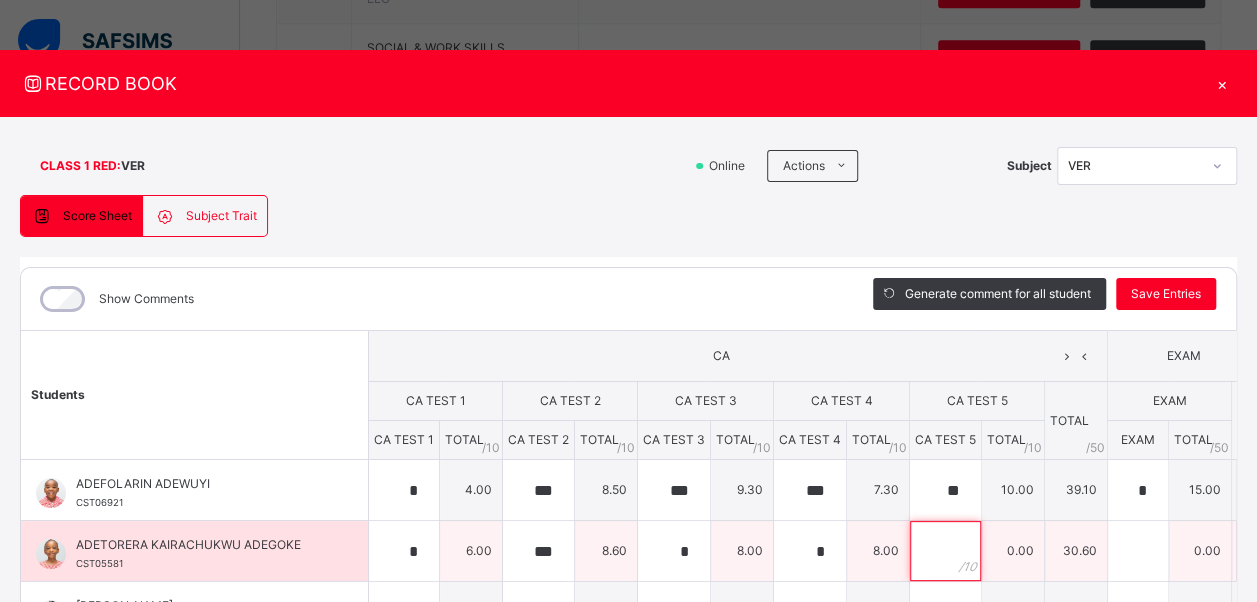 click at bounding box center (945, 551) 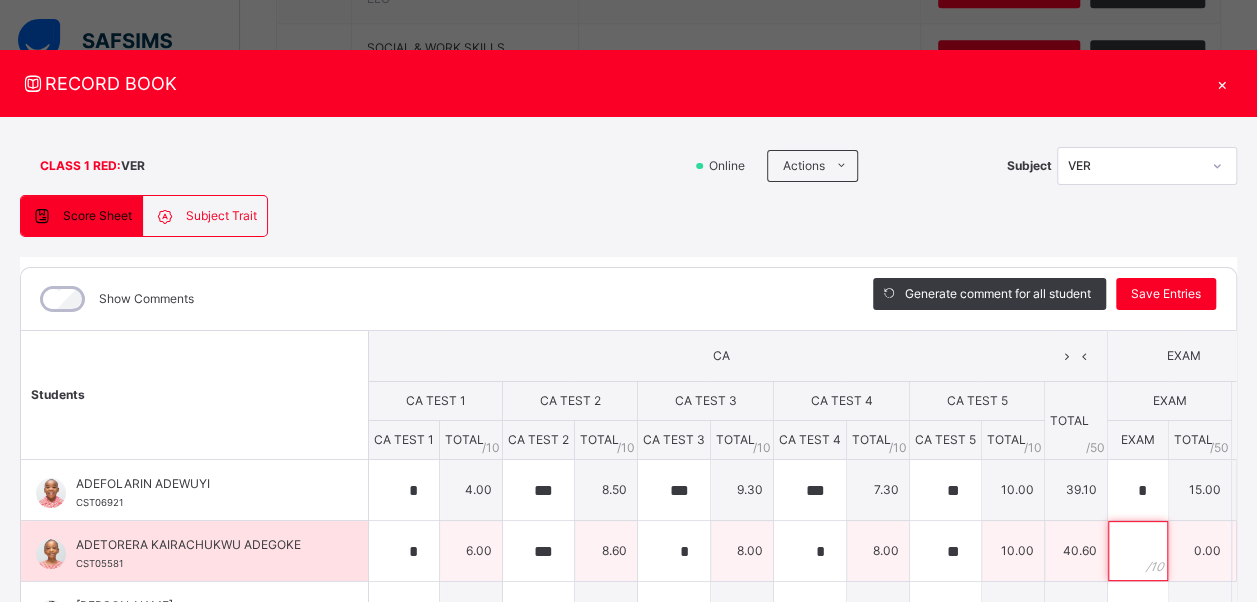 click at bounding box center (1138, 551) 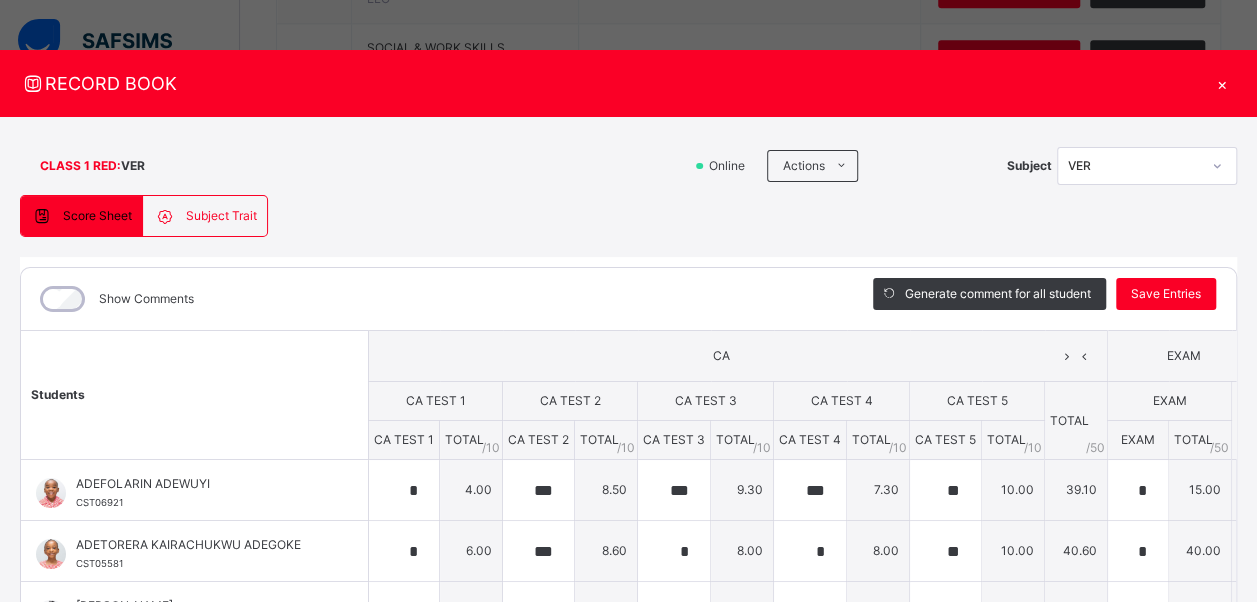 click on "Show Comments" at bounding box center (432, 299) 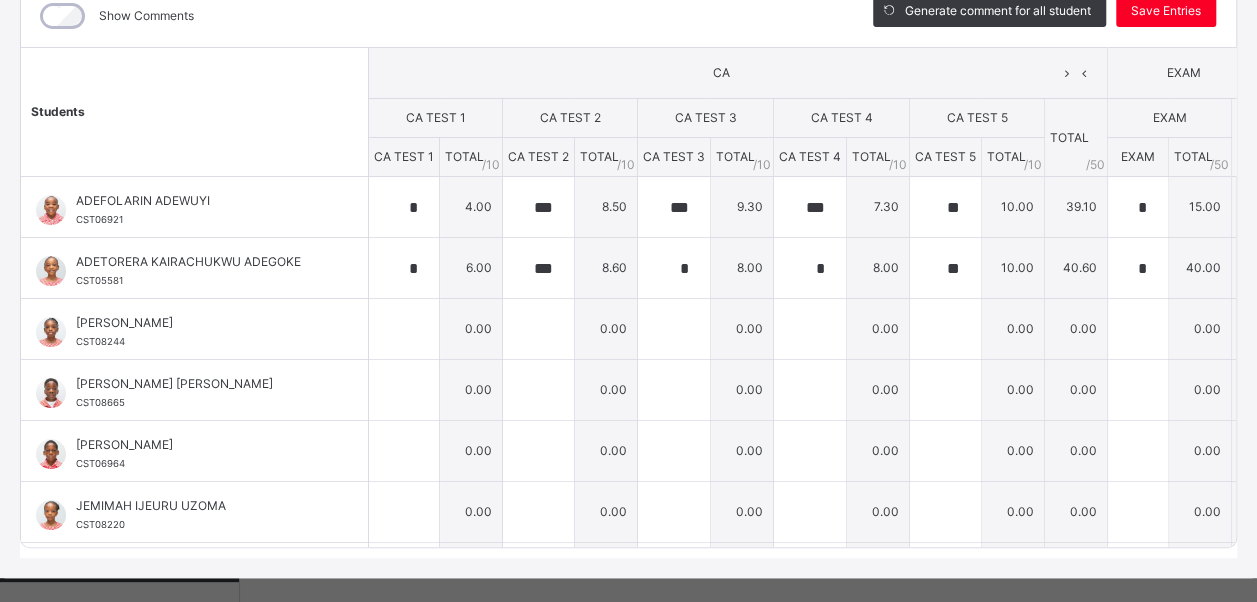 scroll, scrollTop: 280, scrollLeft: 0, axis: vertical 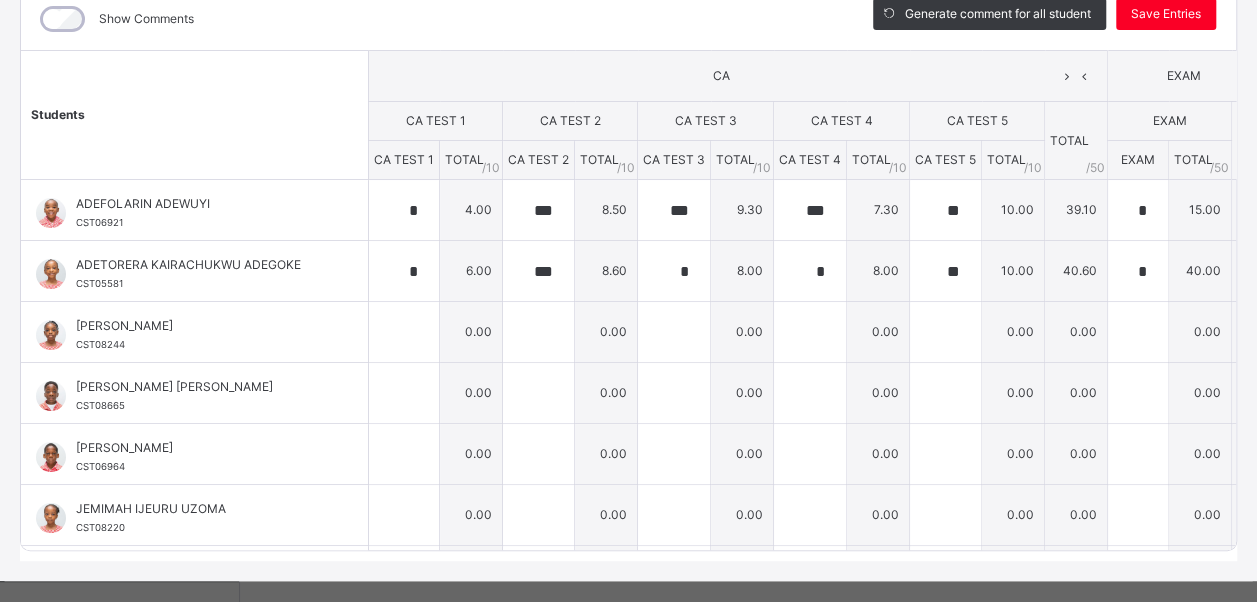 click on "Students" at bounding box center (195, 115) 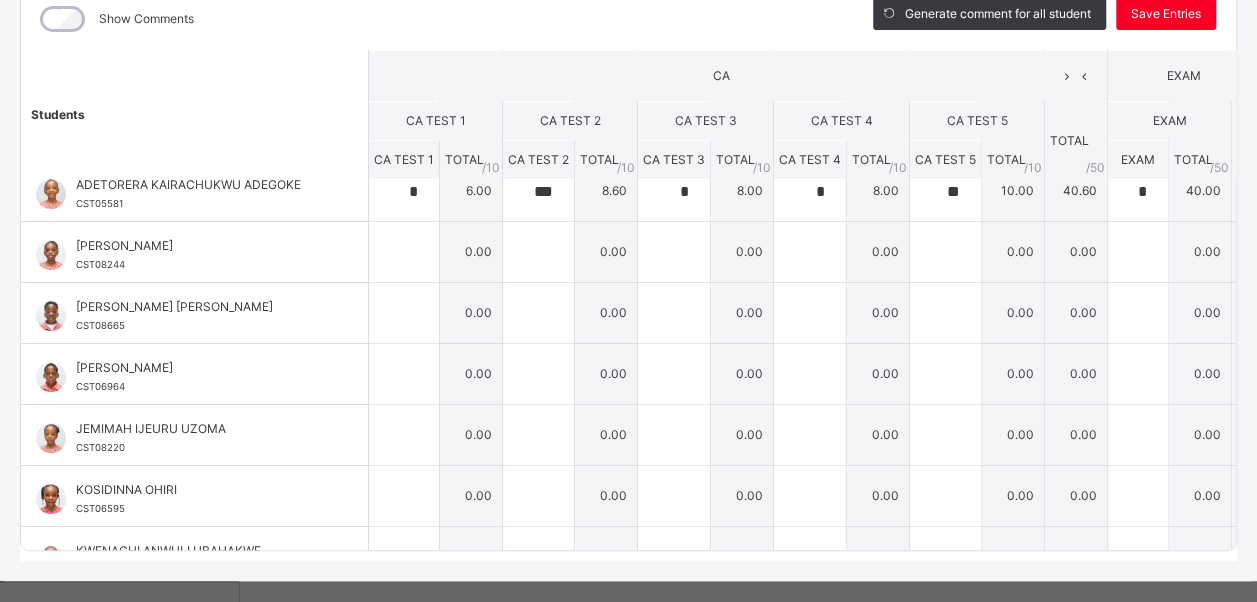 scroll, scrollTop: 120, scrollLeft: 0, axis: vertical 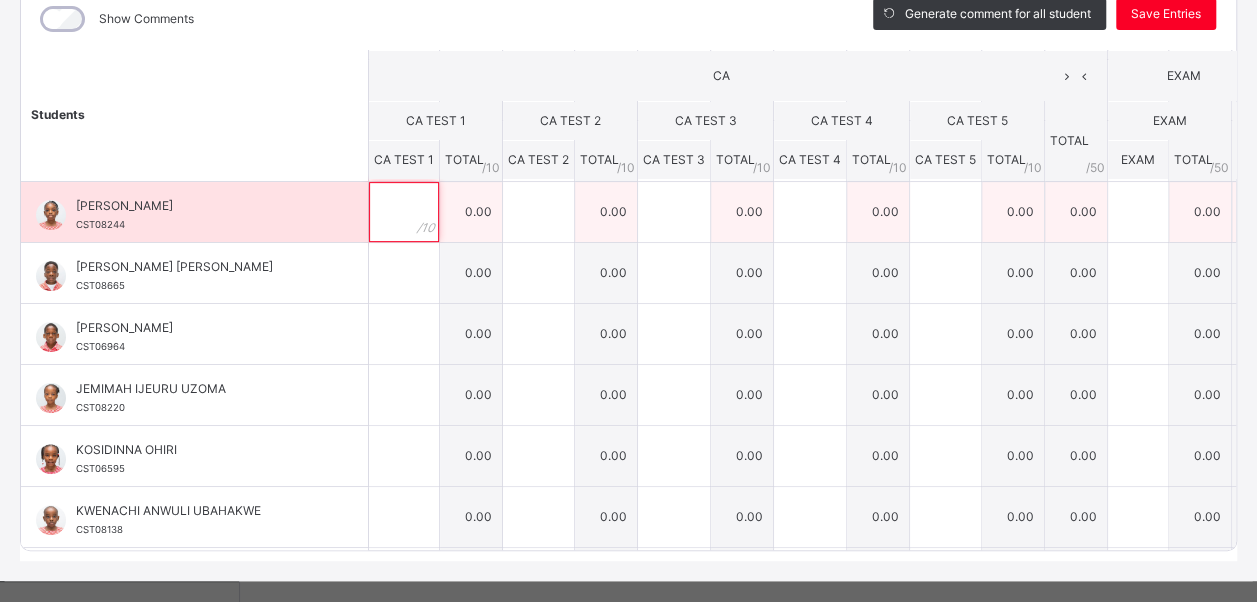 click at bounding box center [404, 212] 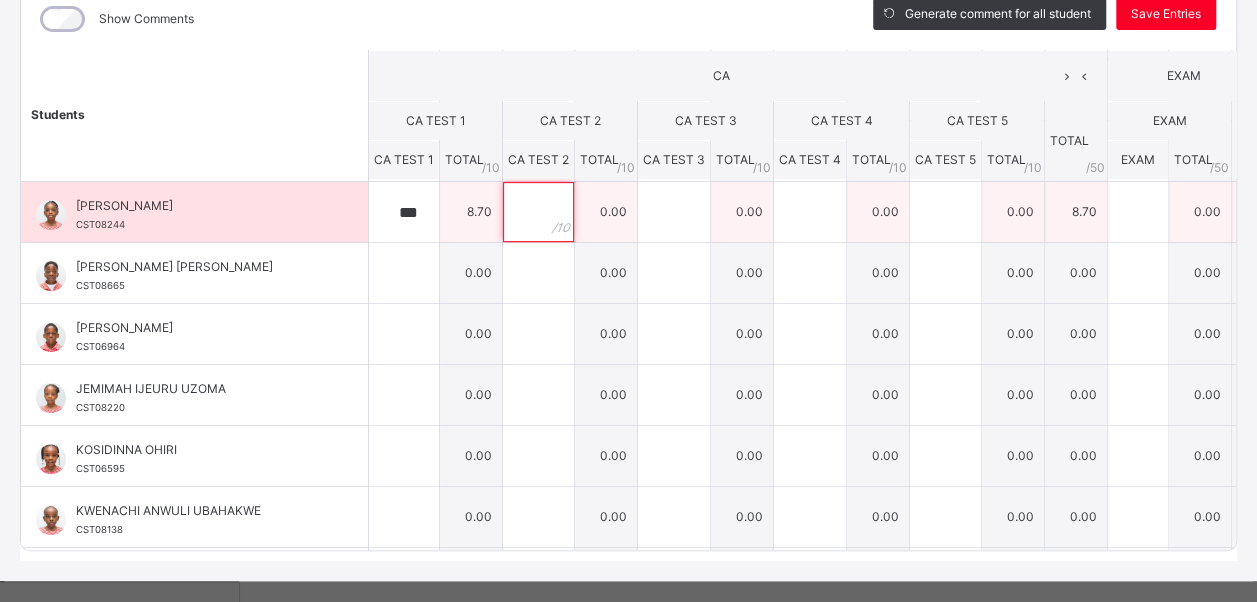 click at bounding box center (538, 212) 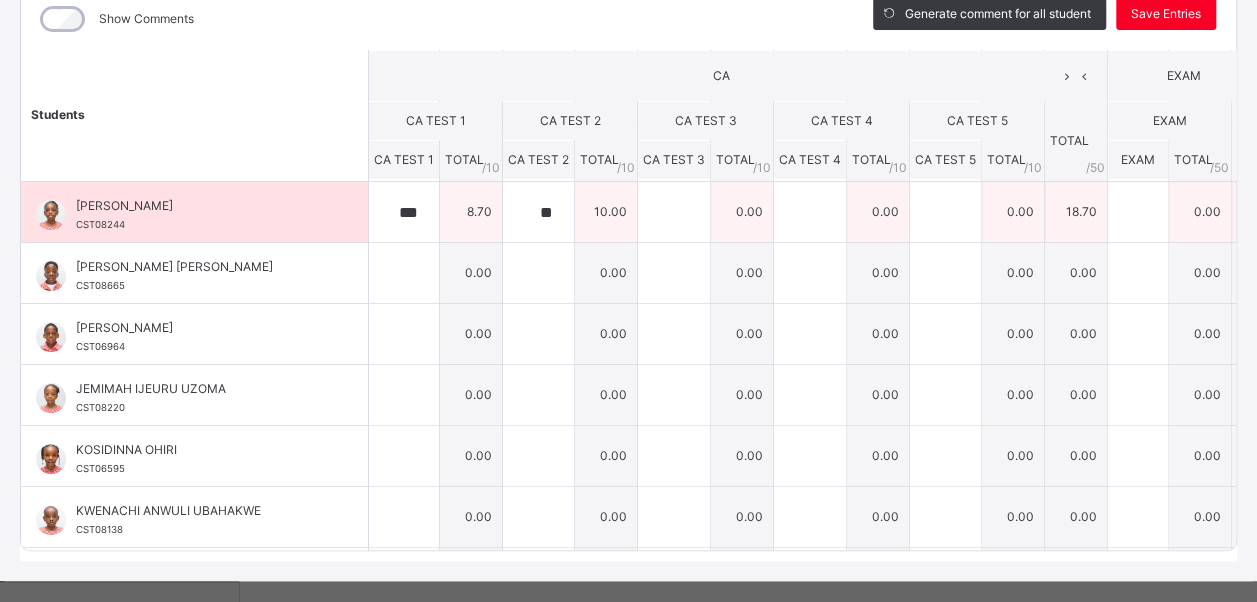 click on "0.00" at bounding box center (742, 212) 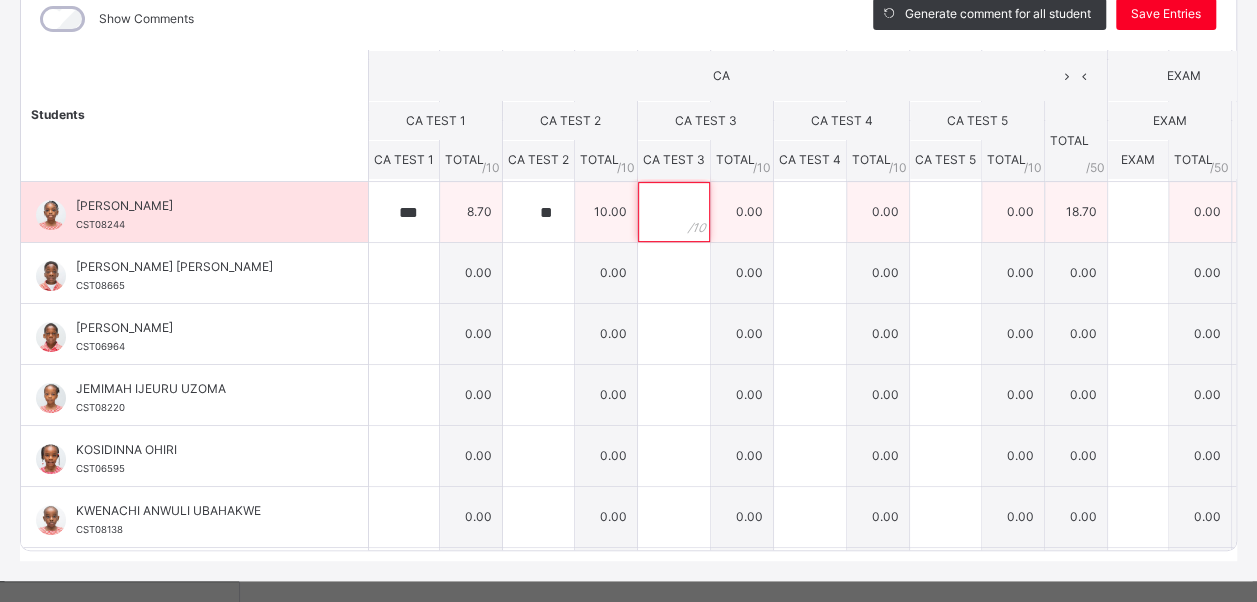 click at bounding box center (674, 212) 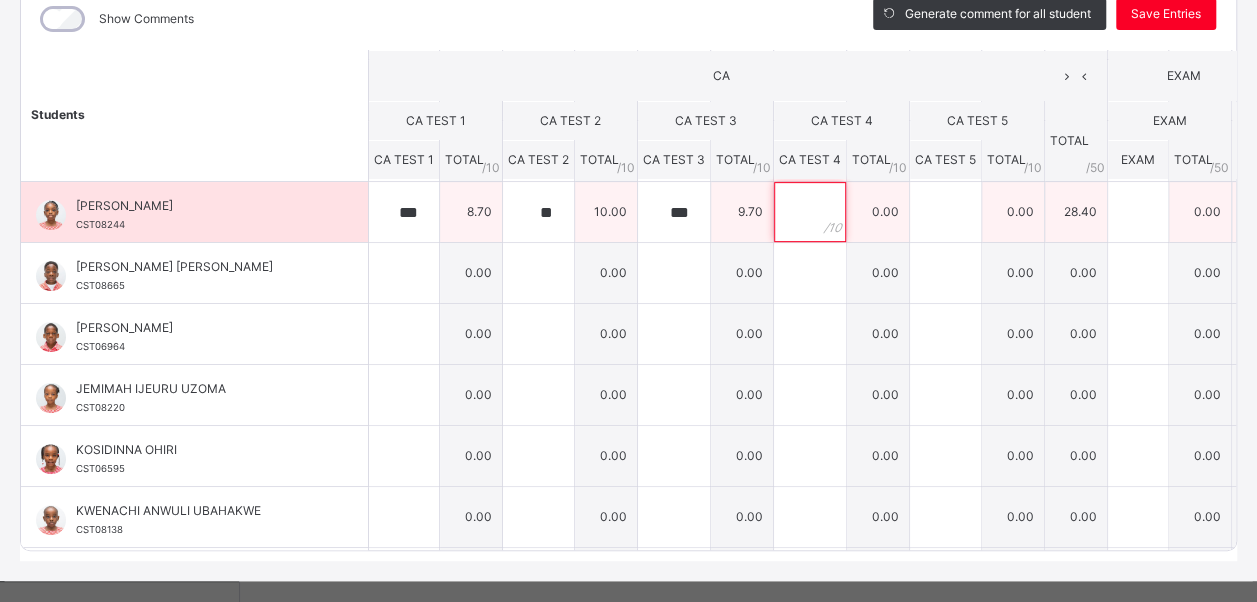 click at bounding box center [810, 212] 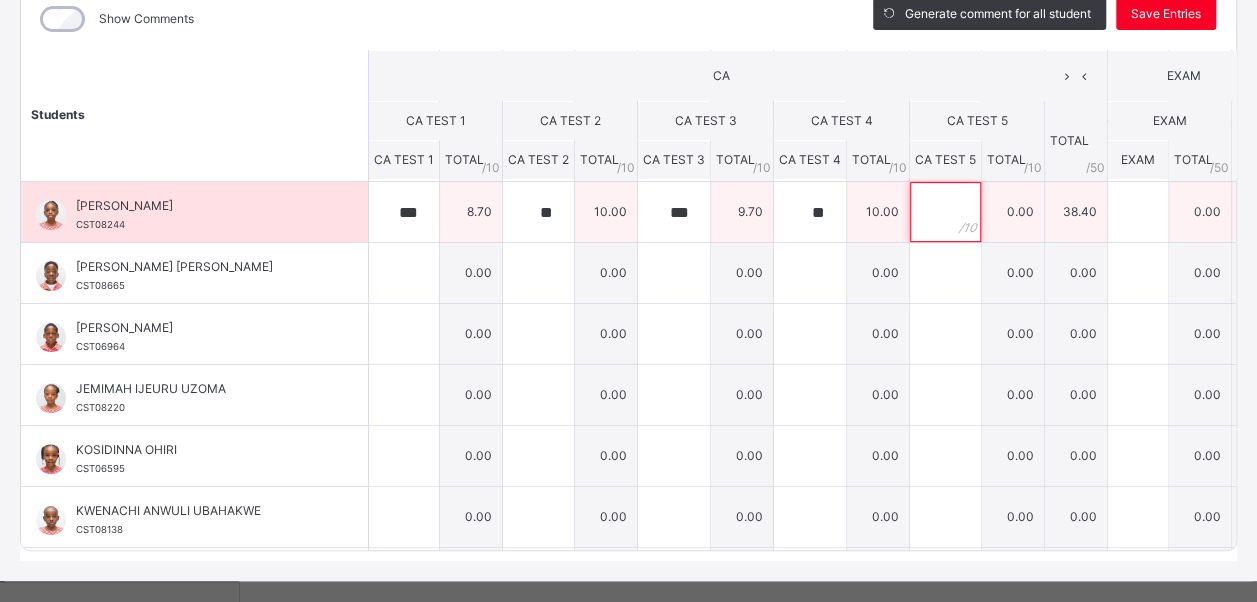 click at bounding box center (945, 212) 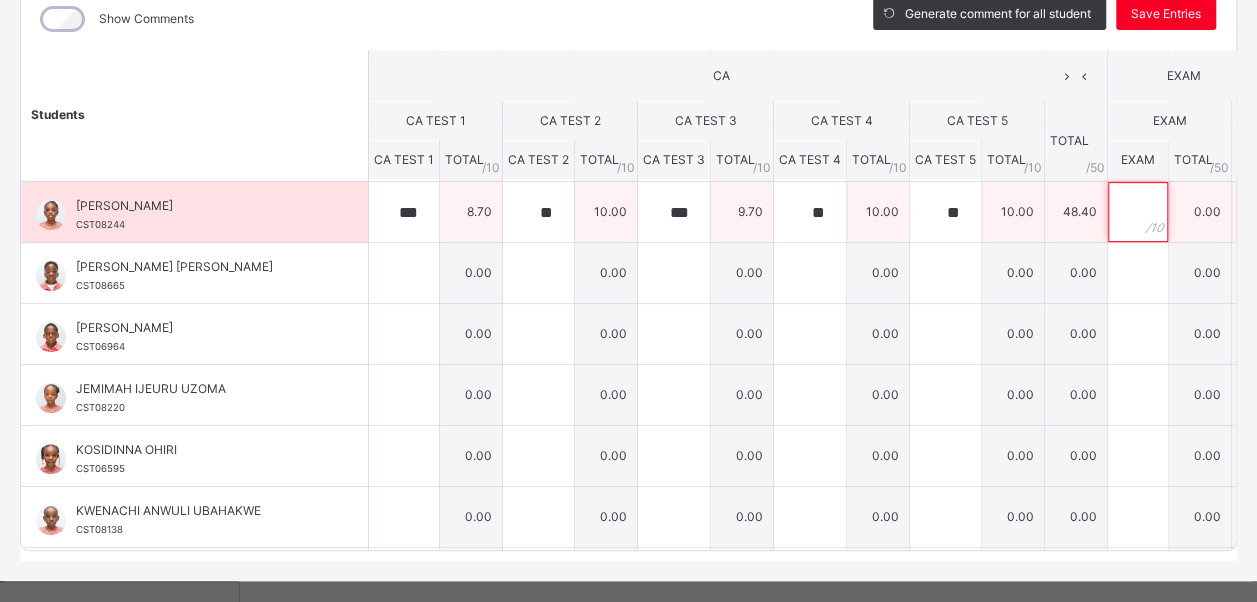 click at bounding box center (1138, 212) 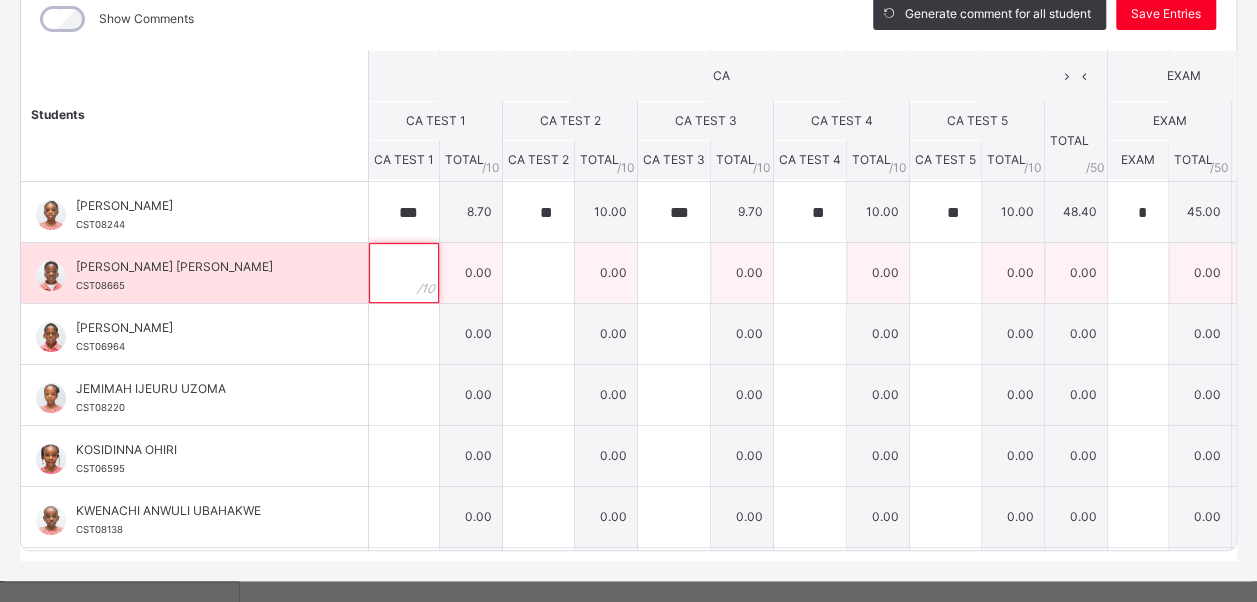 click at bounding box center [404, 273] 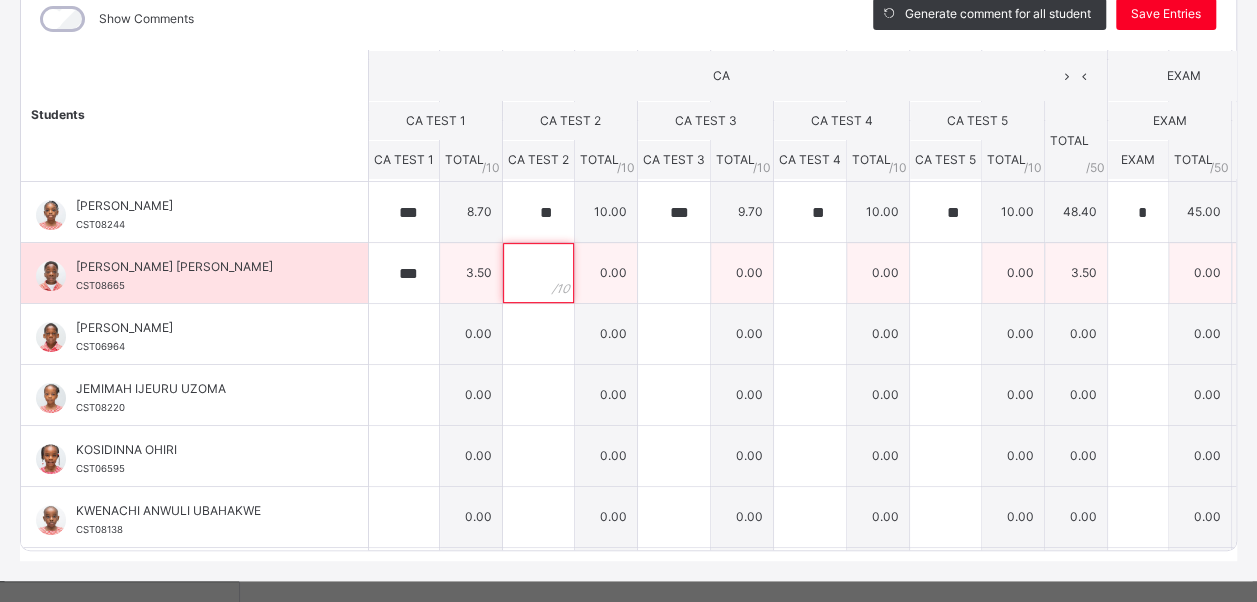 click at bounding box center [538, 273] 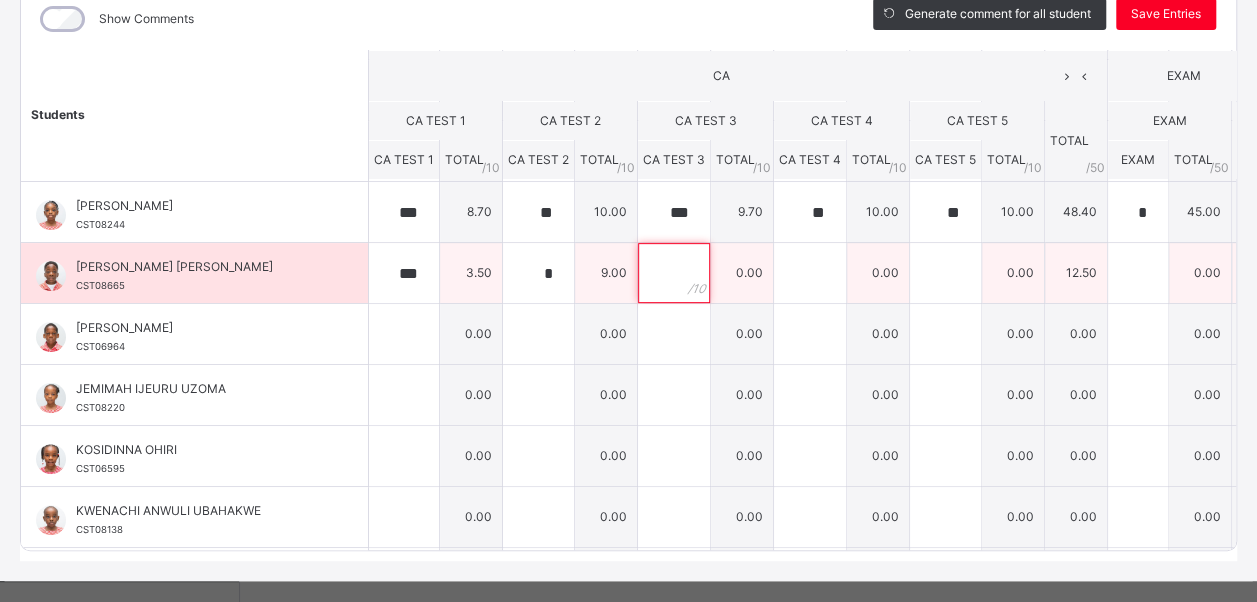 click at bounding box center [674, 273] 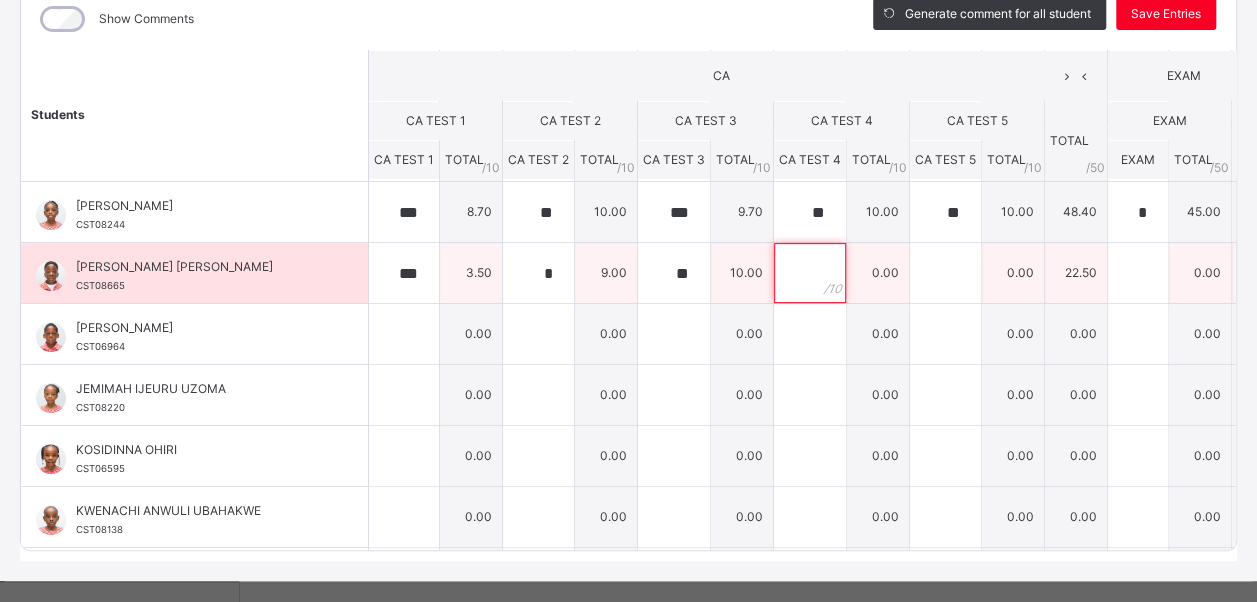 click at bounding box center (810, 273) 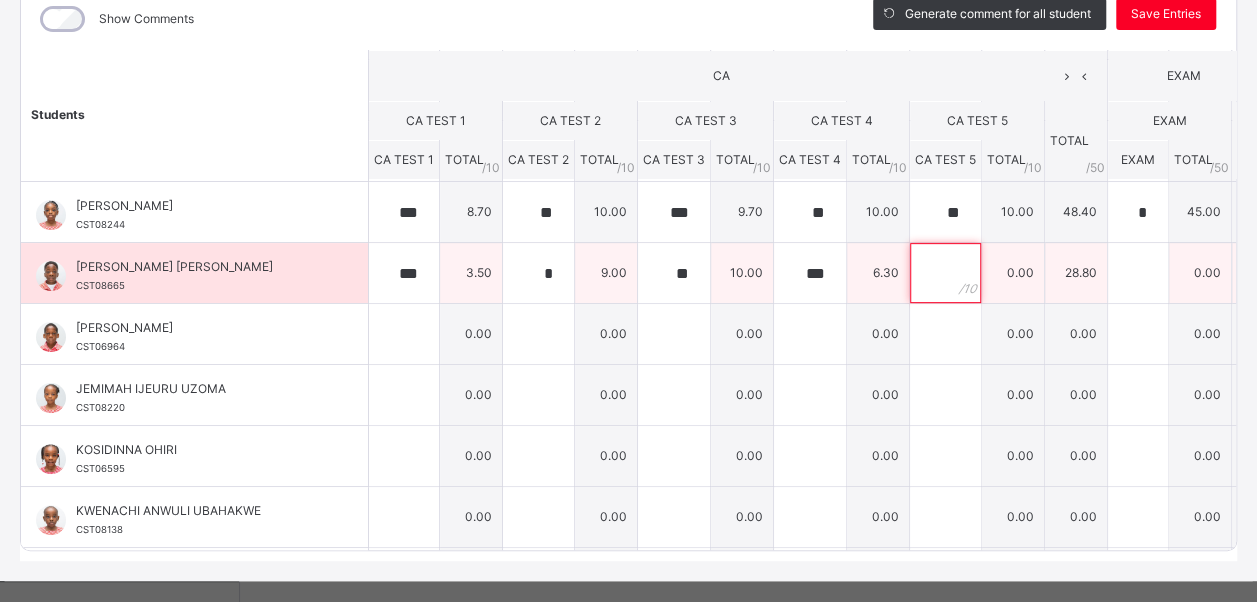 click at bounding box center (945, 273) 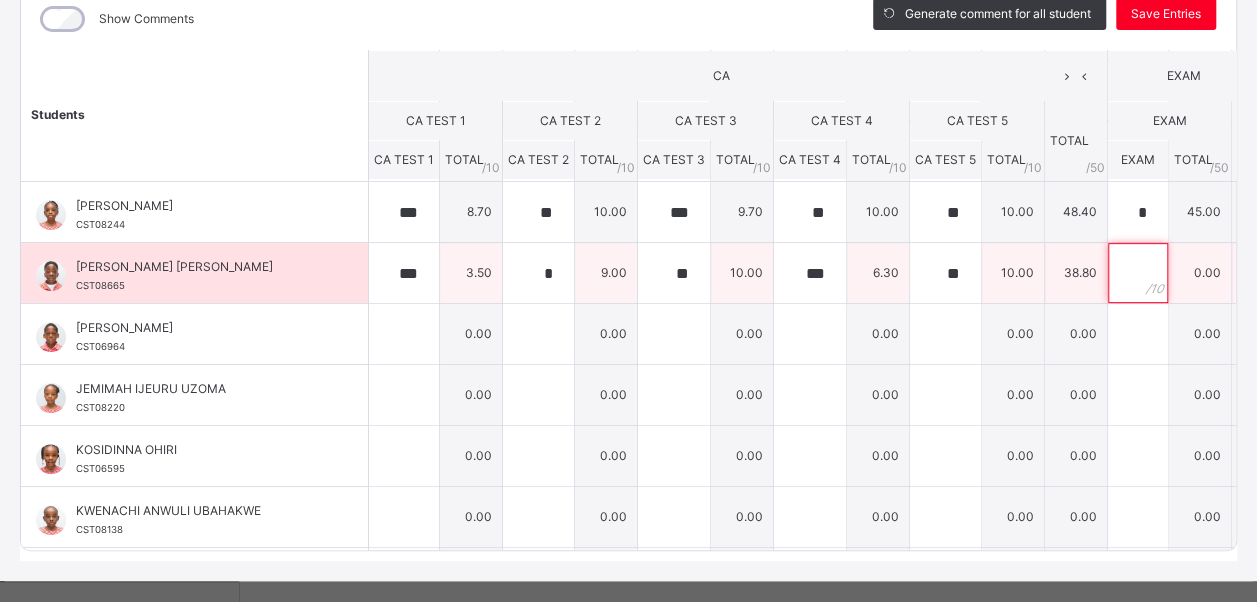 click at bounding box center (1138, 273) 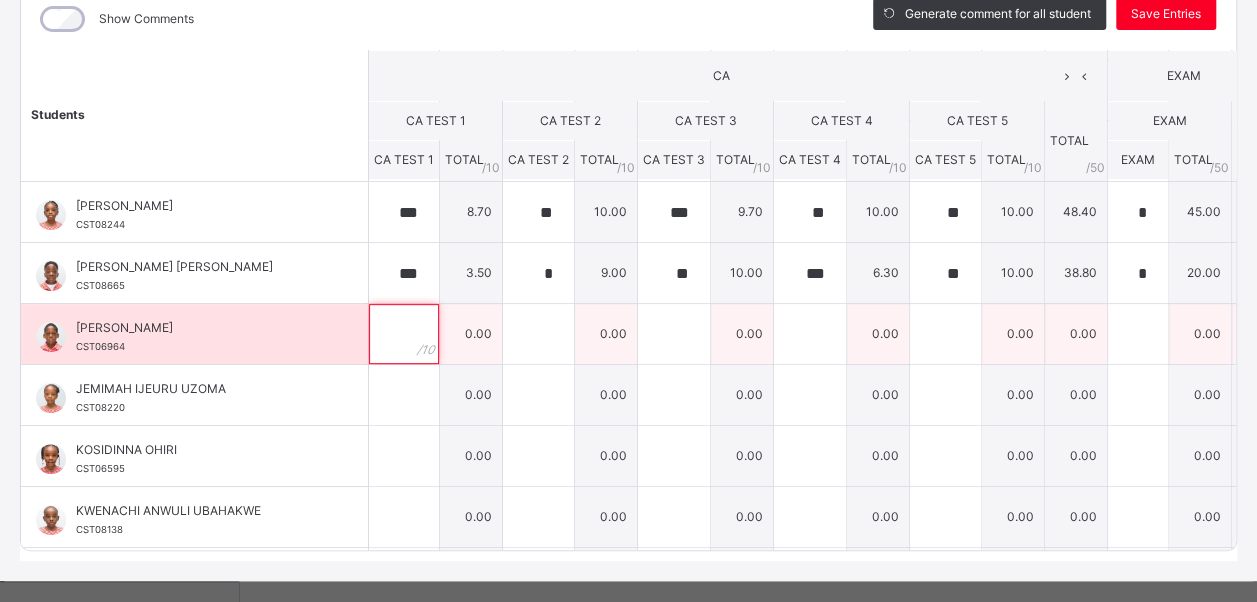 click at bounding box center (404, 334) 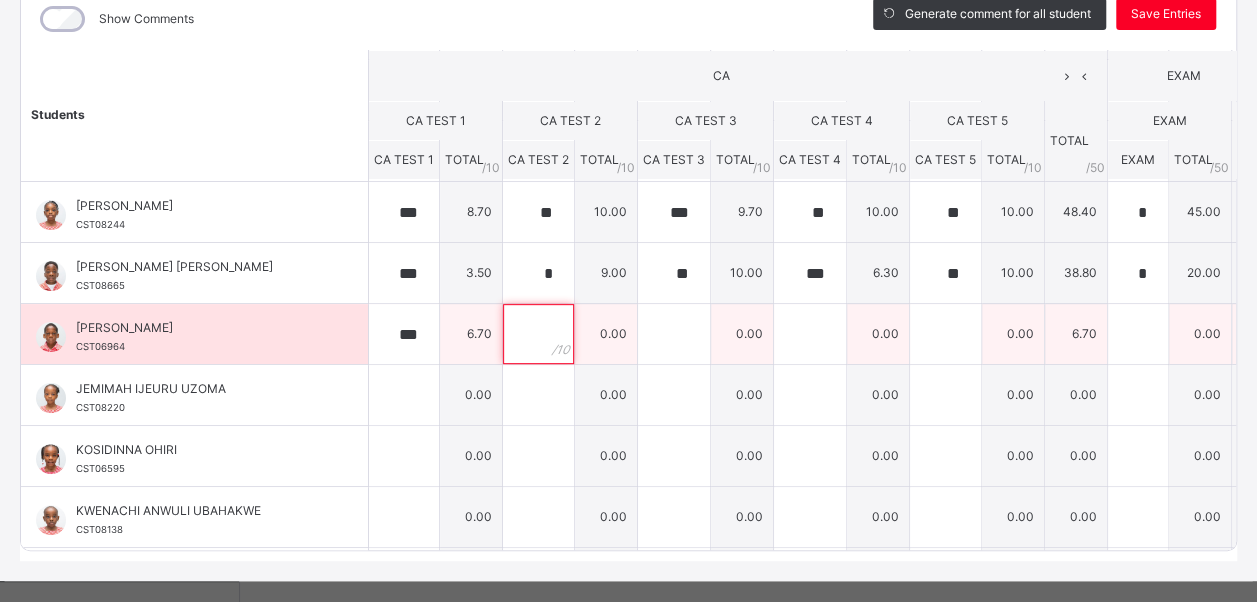 click at bounding box center (538, 334) 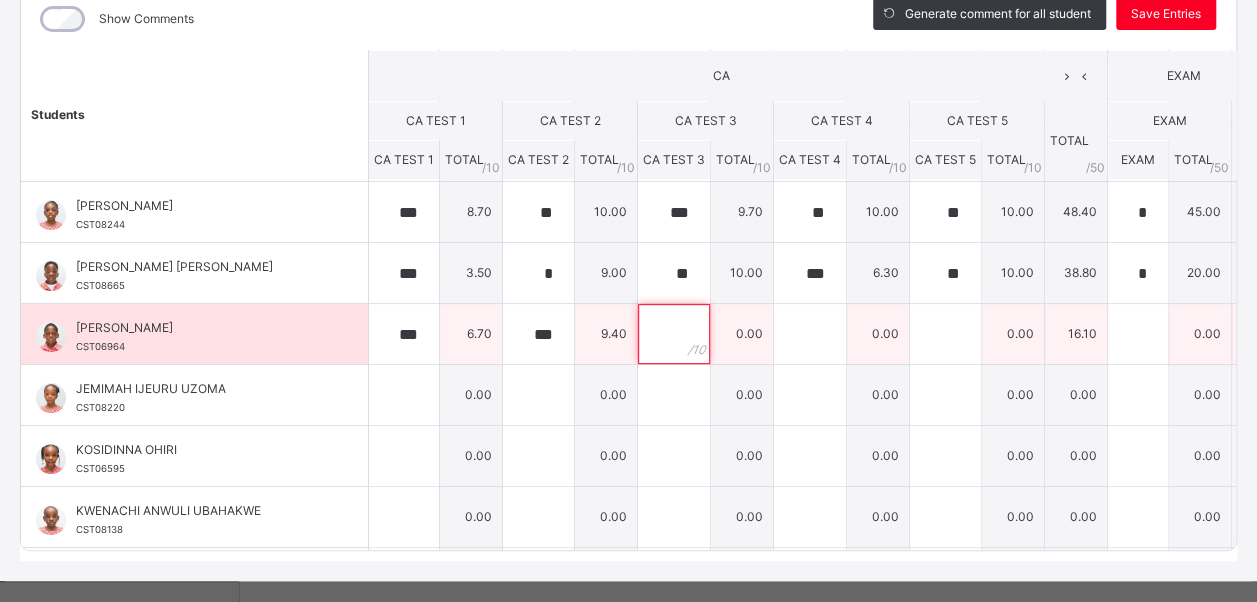 click at bounding box center [674, 334] 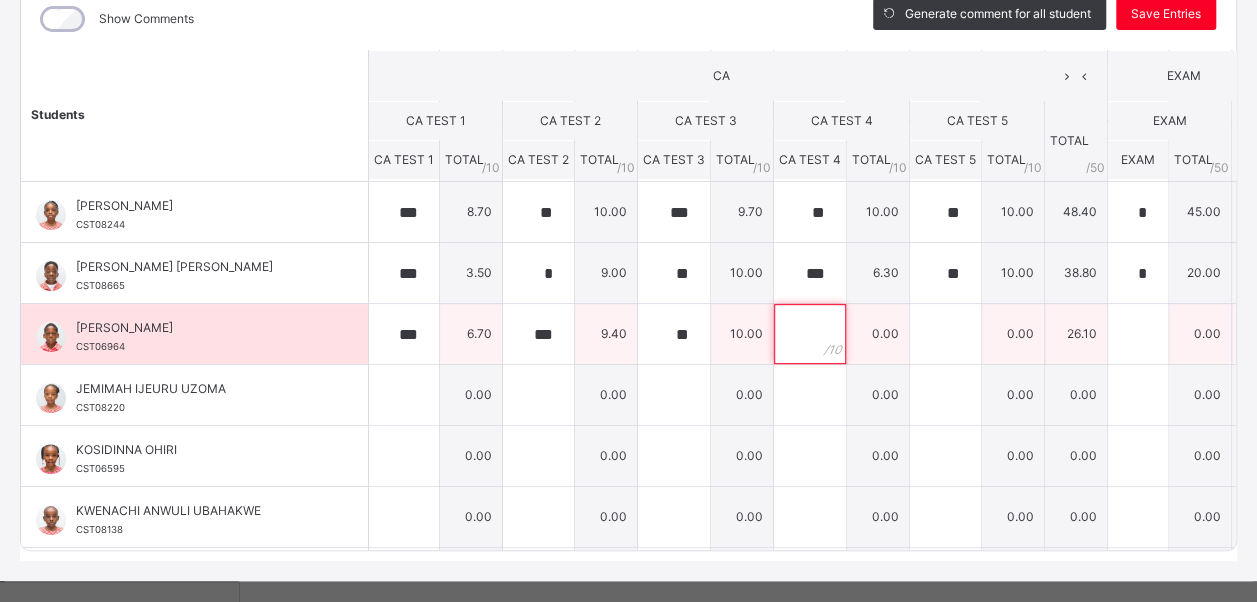 click at bounding box center [810, 334] 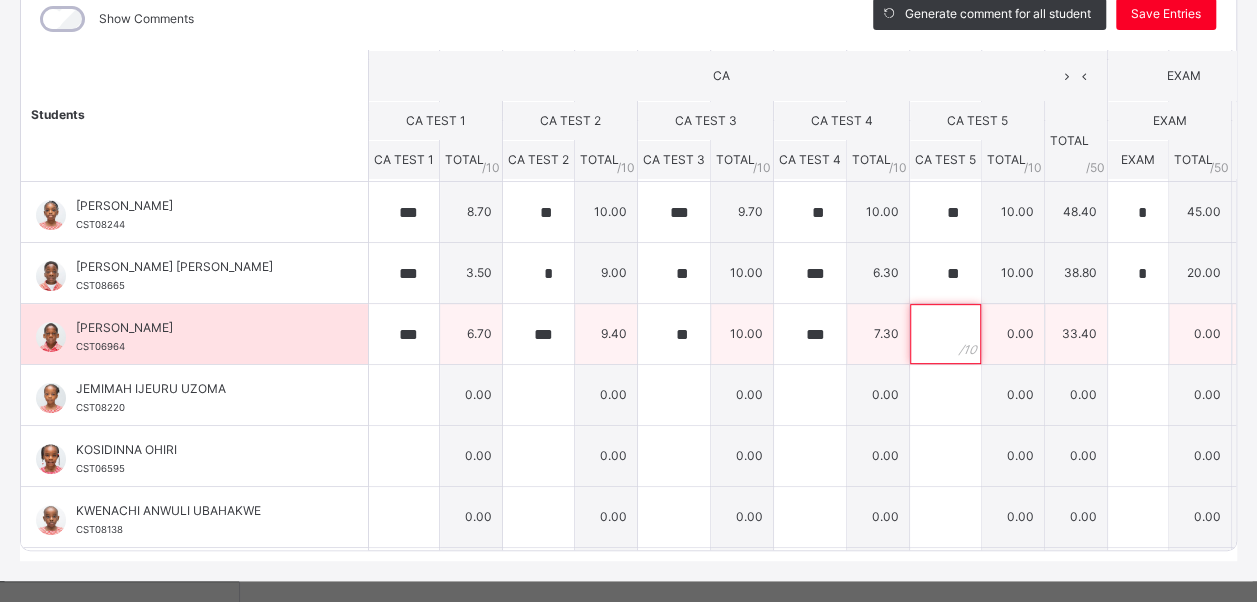 click at bounding box center (945, 334) 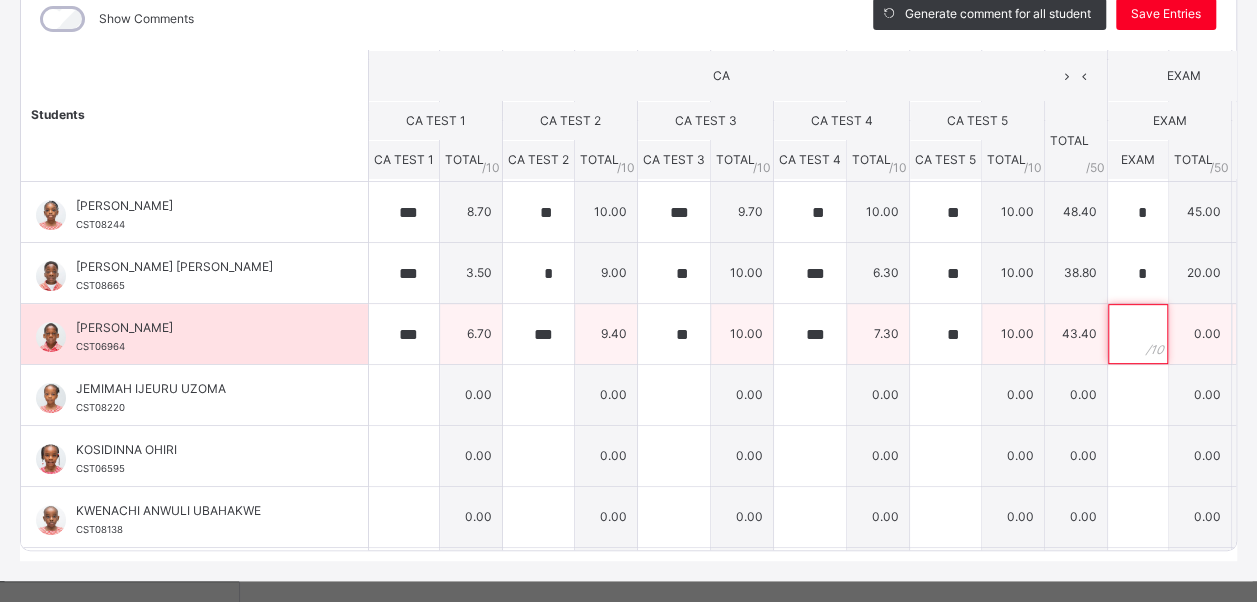 click at bounding box center (1138, 334) 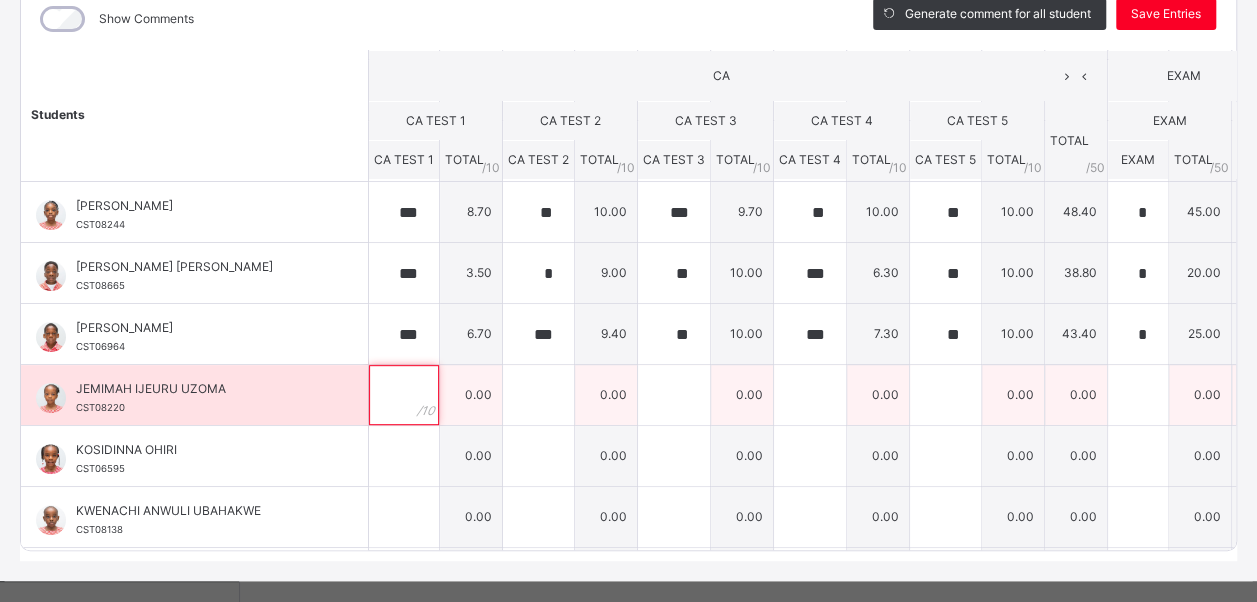 click at bounding box center [404, 395] 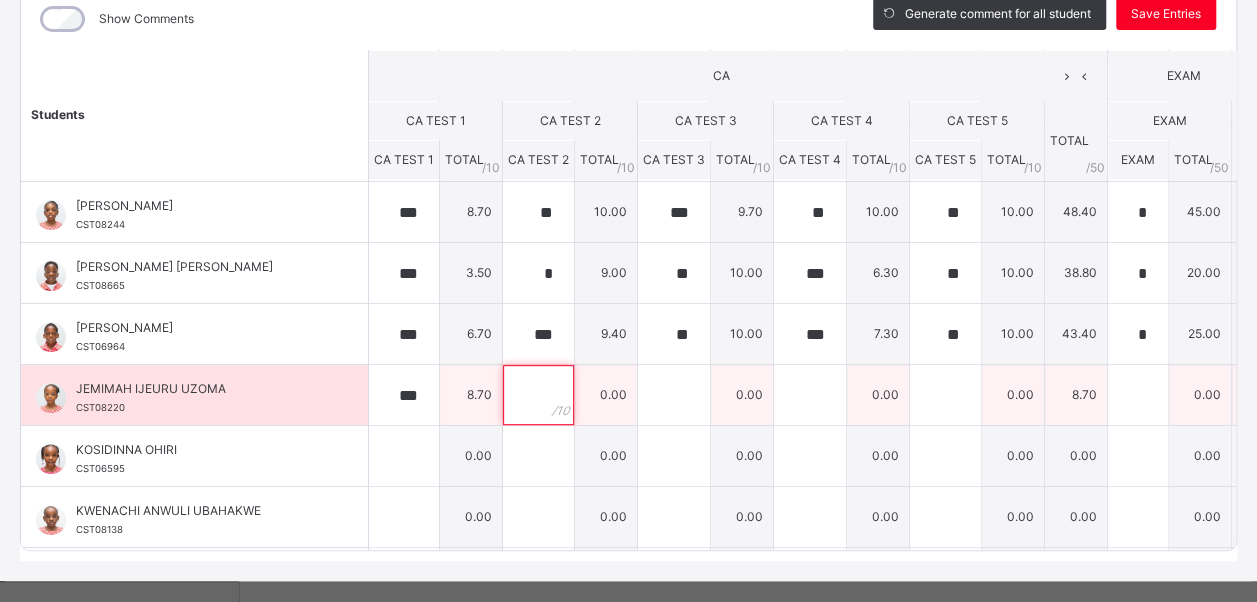 click at bounding box center [538, 395] 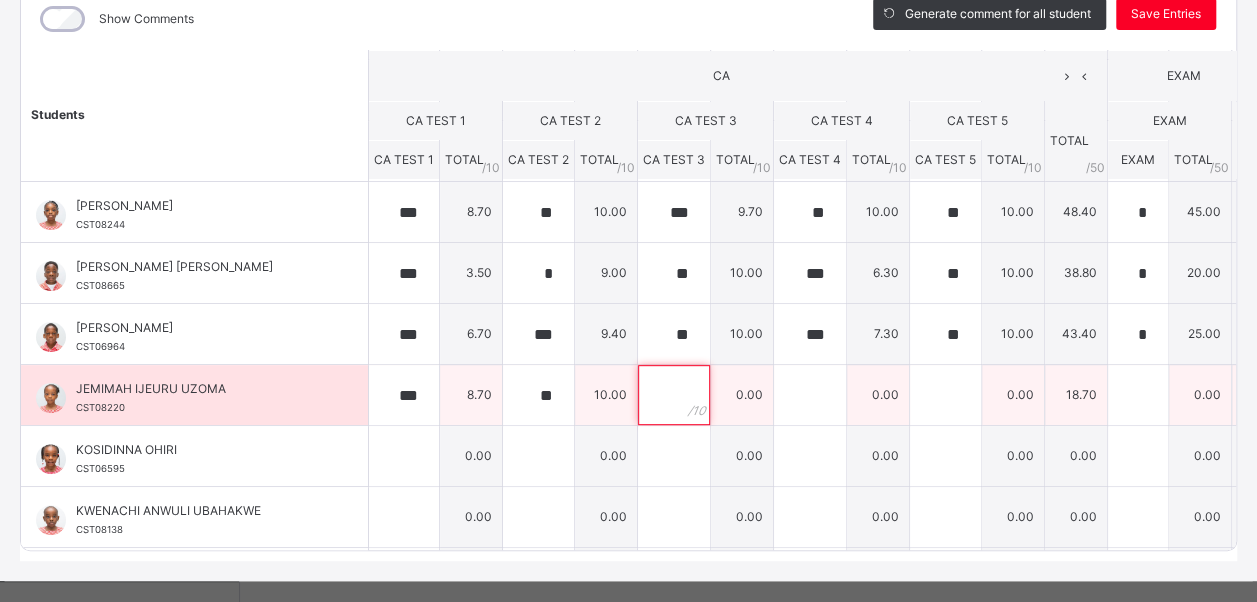 click at bounding box center (674, 395) 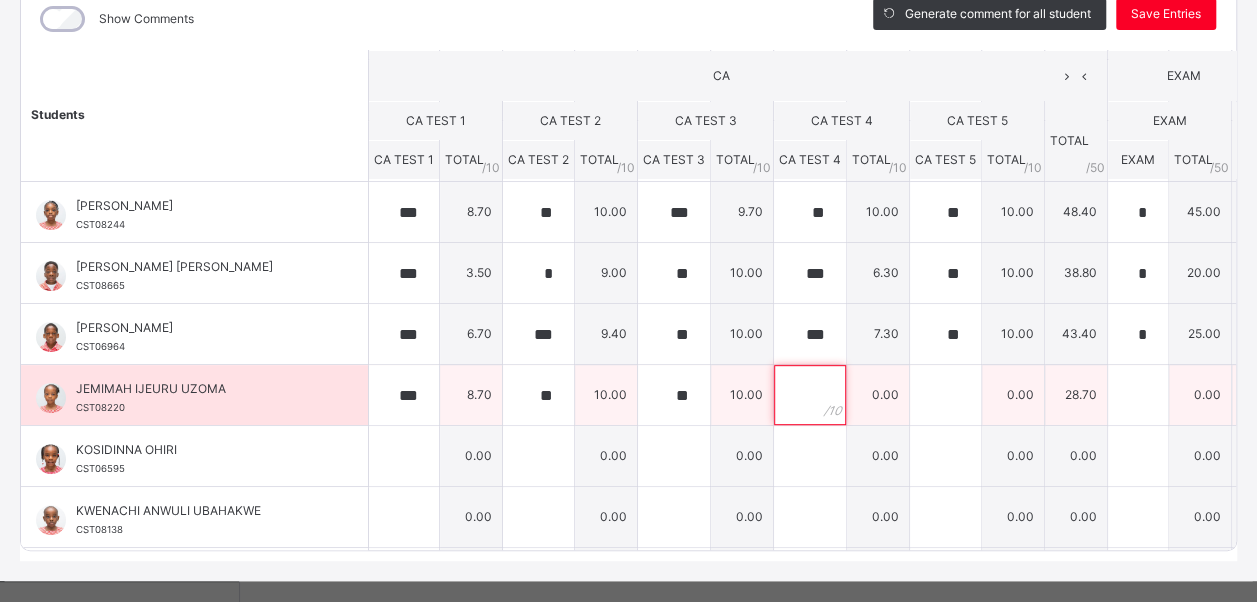 click at bounding box center (810, 395) 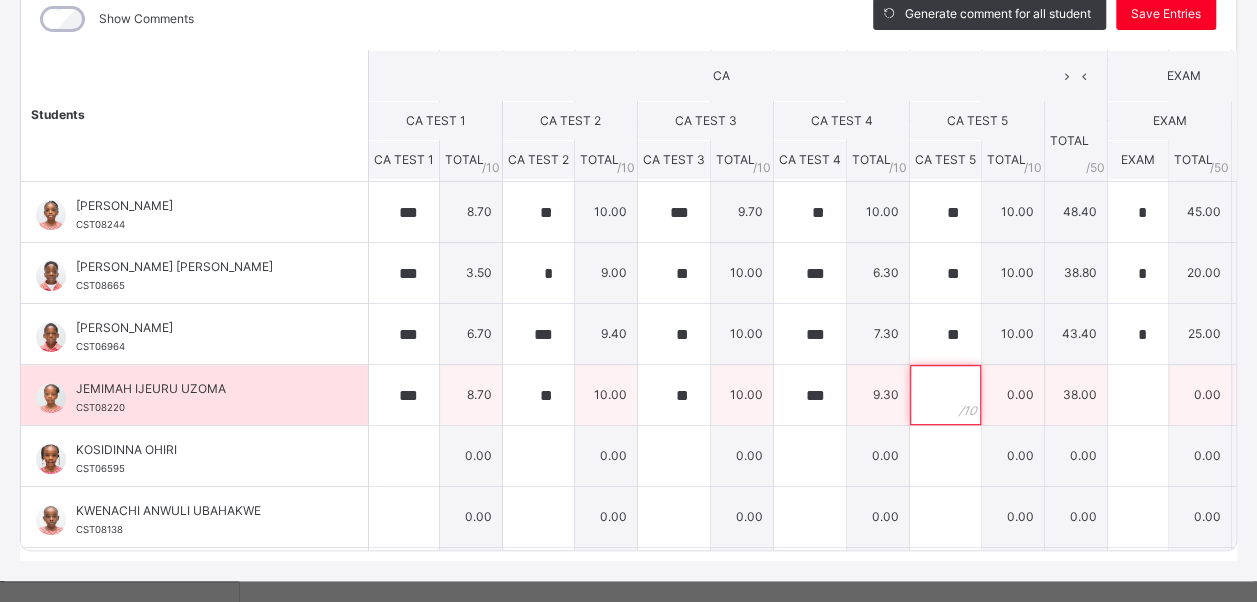 click at bounding box center [945, 395] 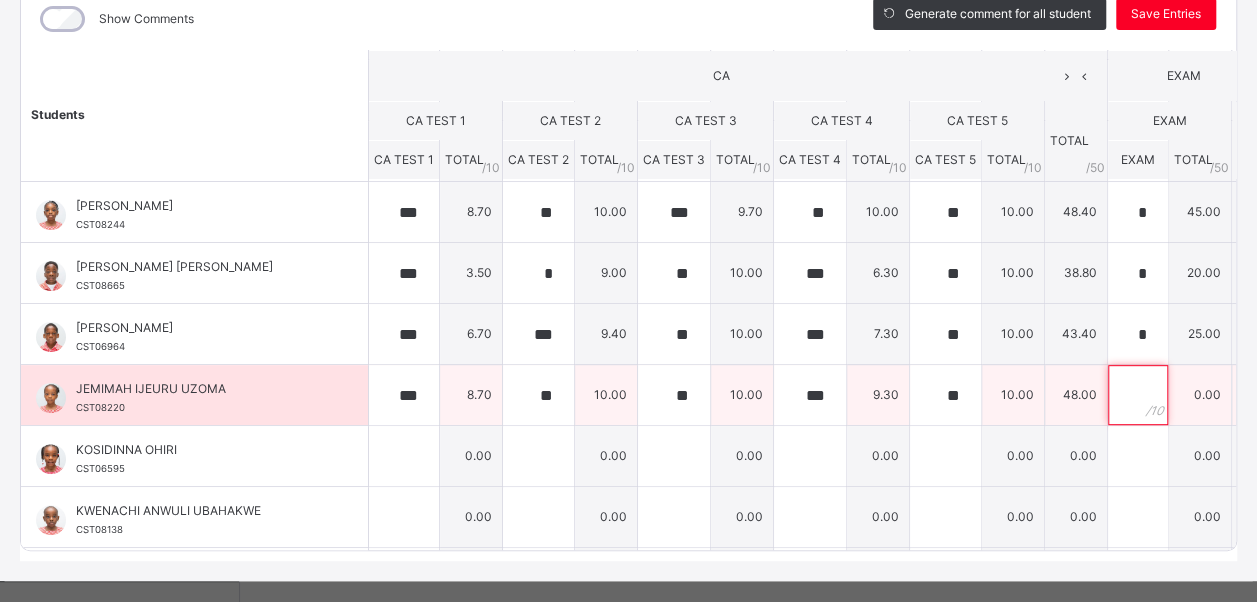 click at bounding box center [1138, 395] 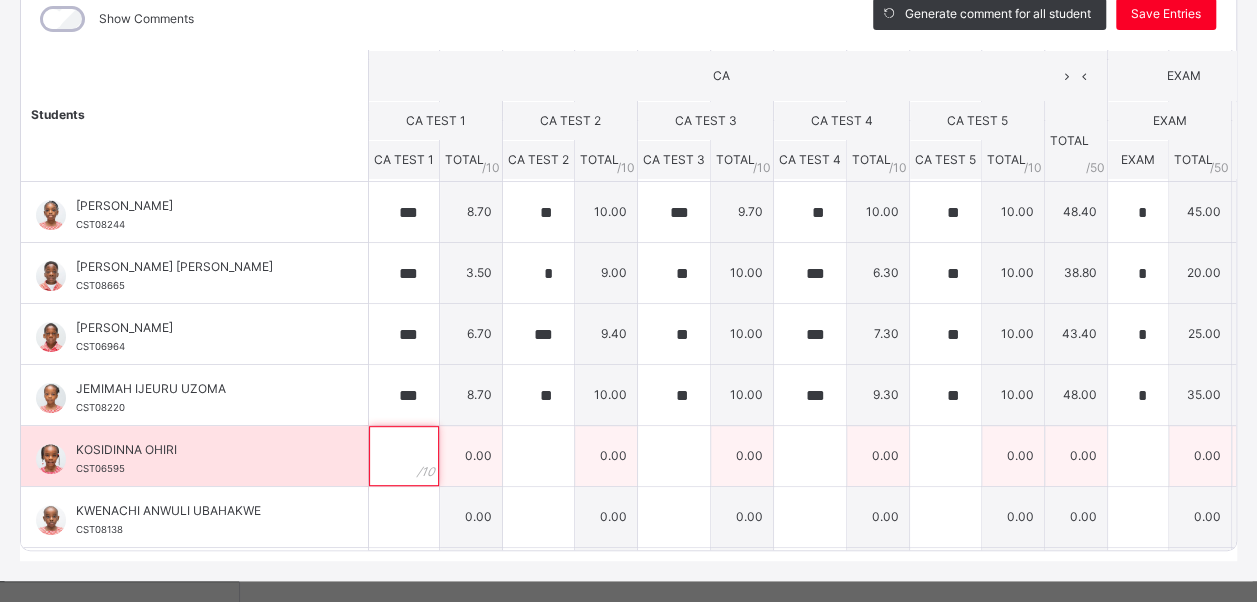 click at bounding box center (404, 456) 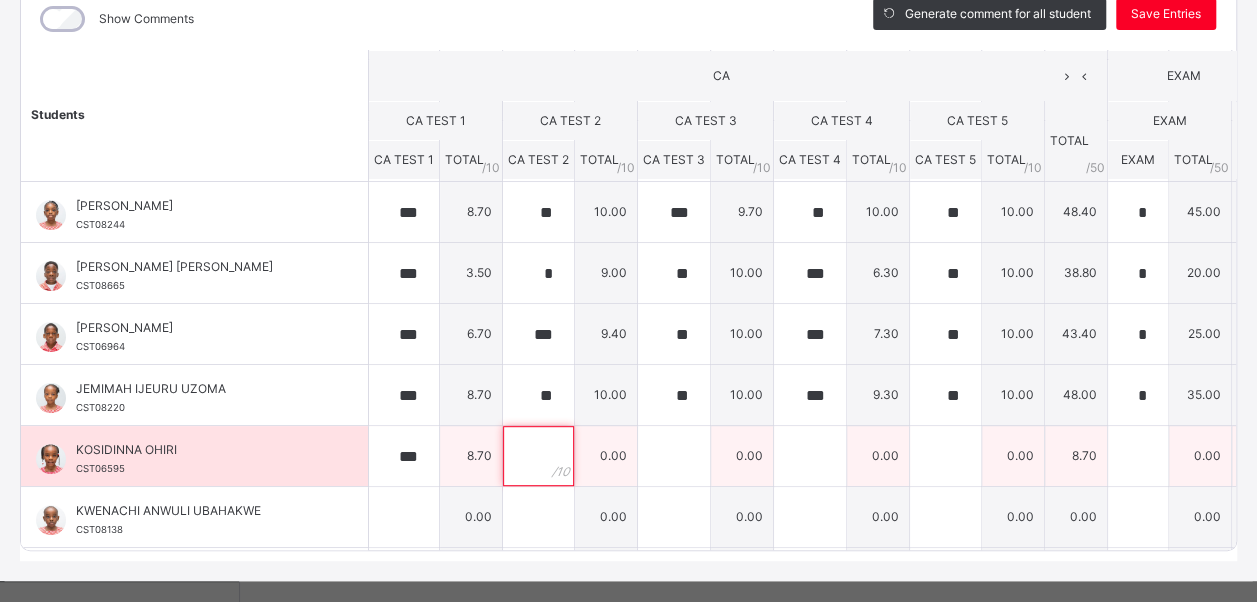 click at bounding box center [538, 456] 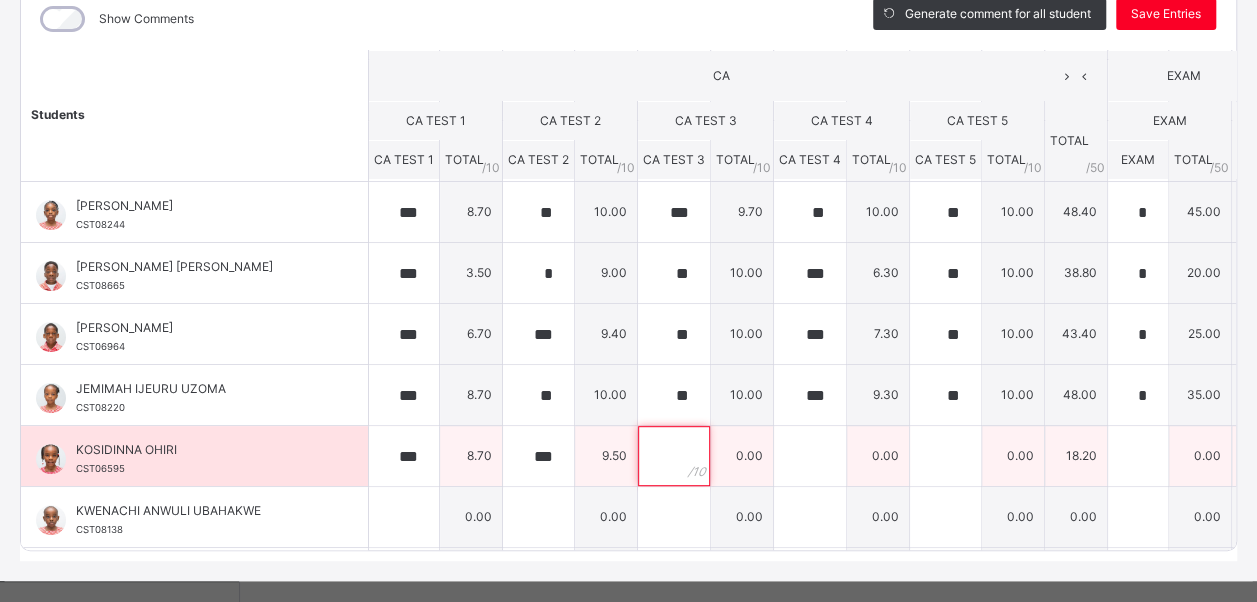 click at bounding box center (674, 456) 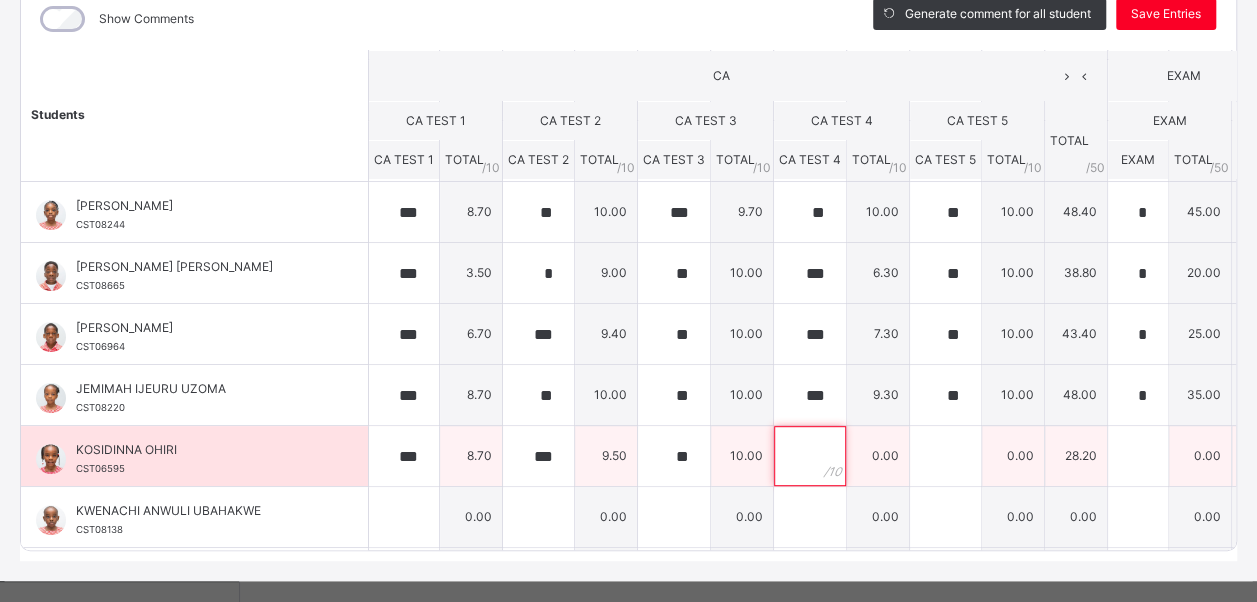 click at bounding box center [810, 456] 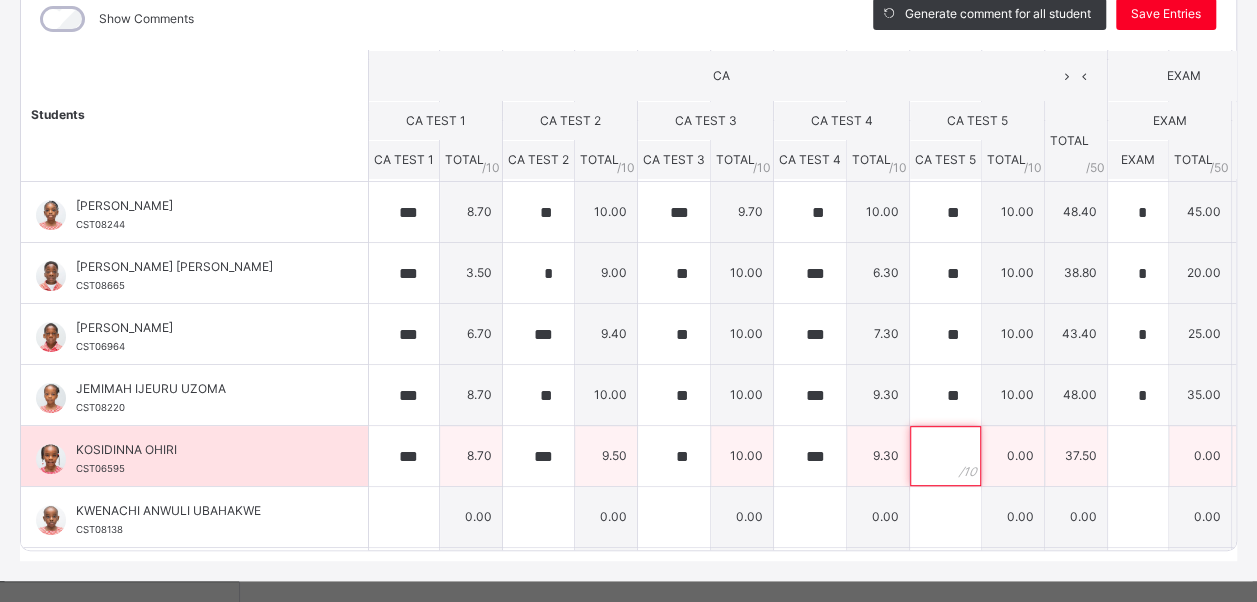 click at bounding box center [945, 456] 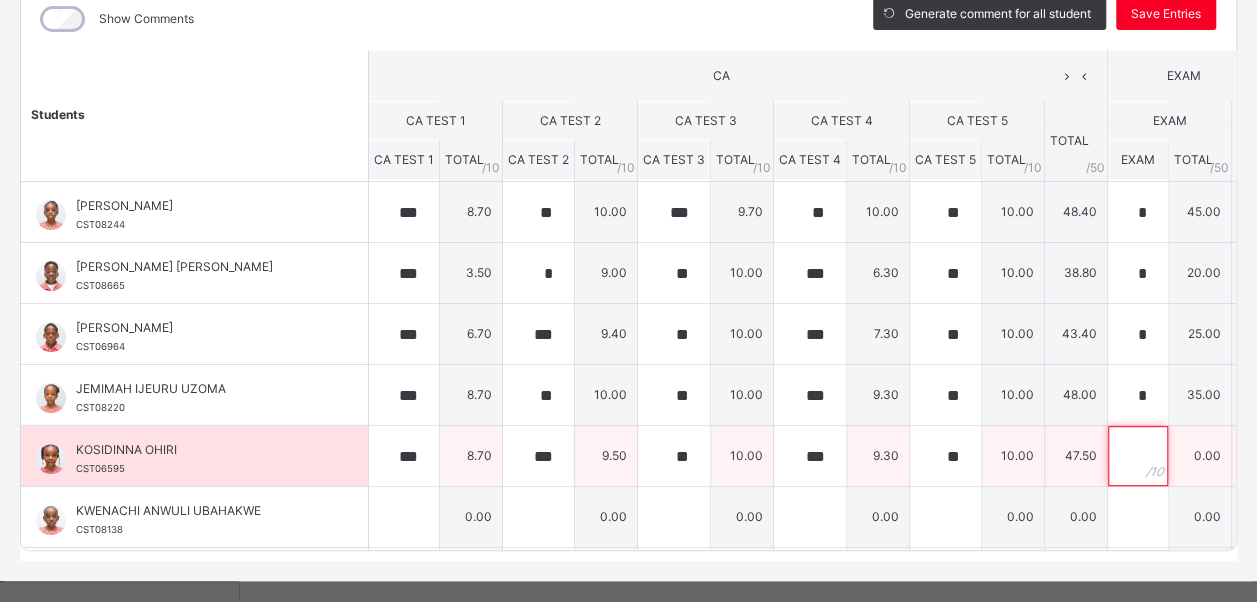 click at bounding box center [1138, 456] 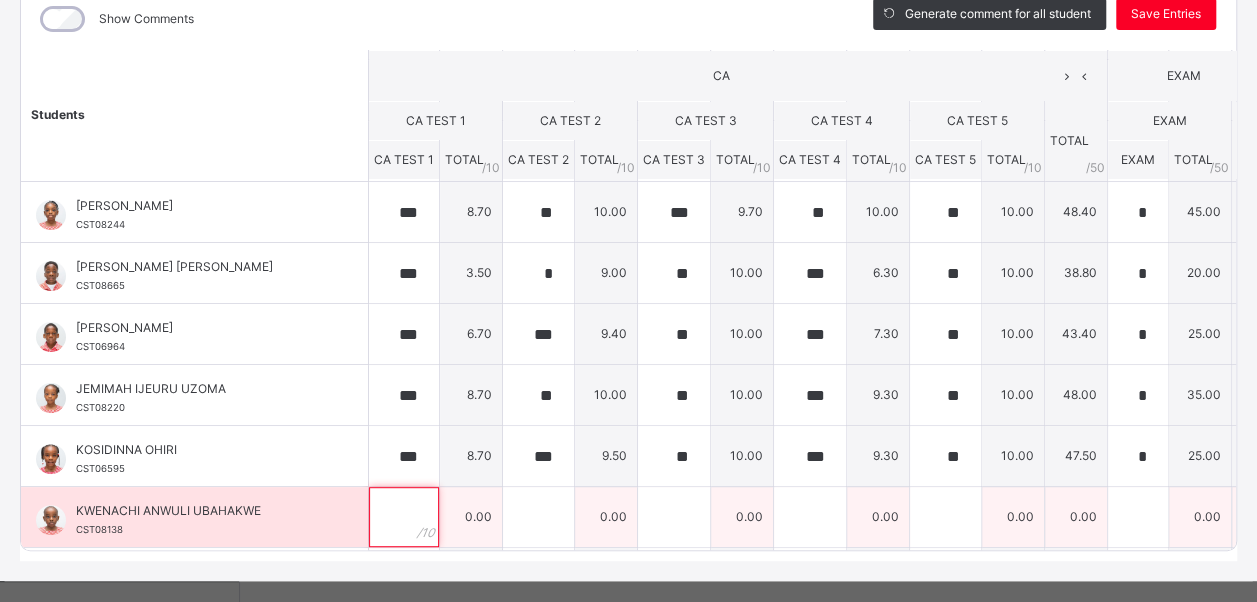 click at bounding box center (404, 517) 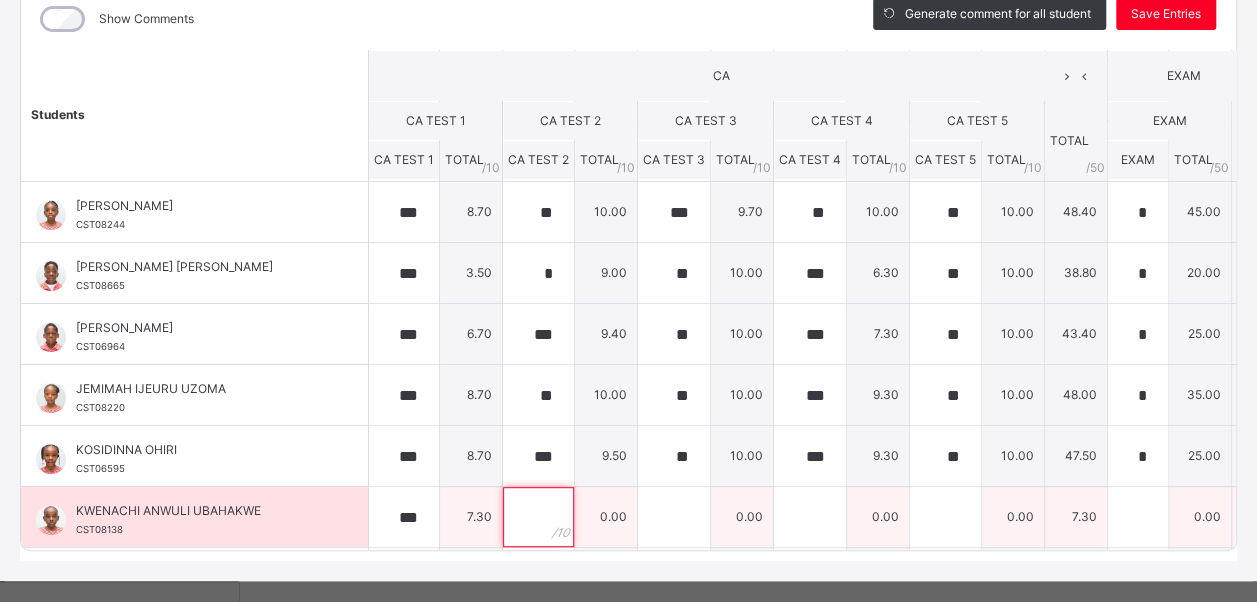 click at bounding box center (538, 517) 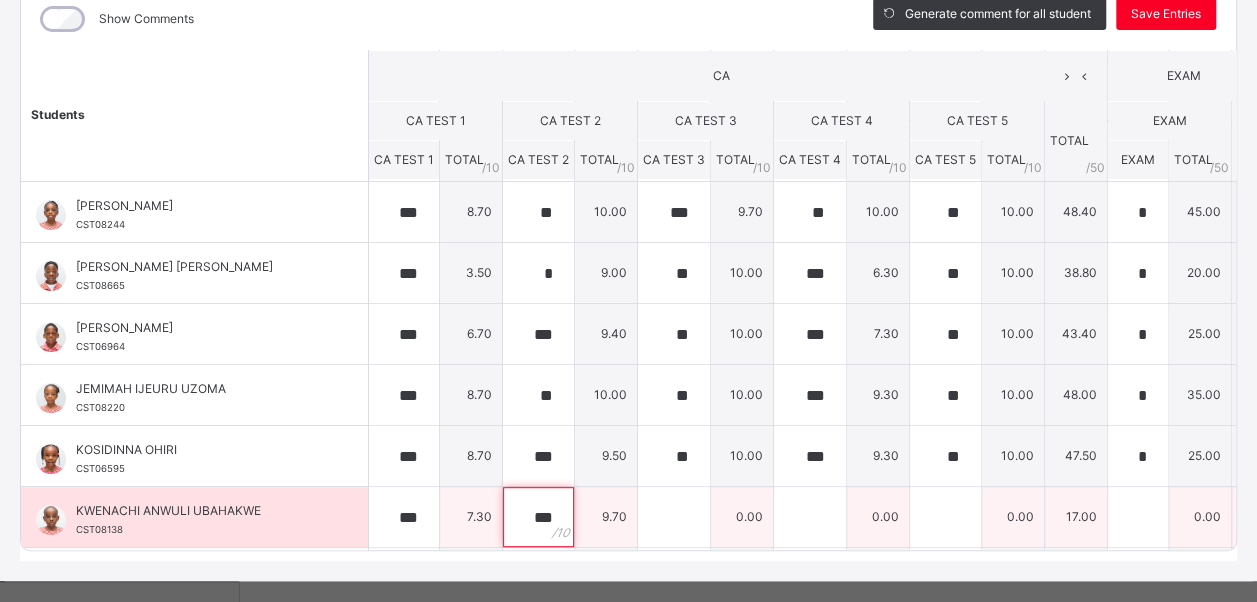 click on "***" at bounding box center (538, 517) 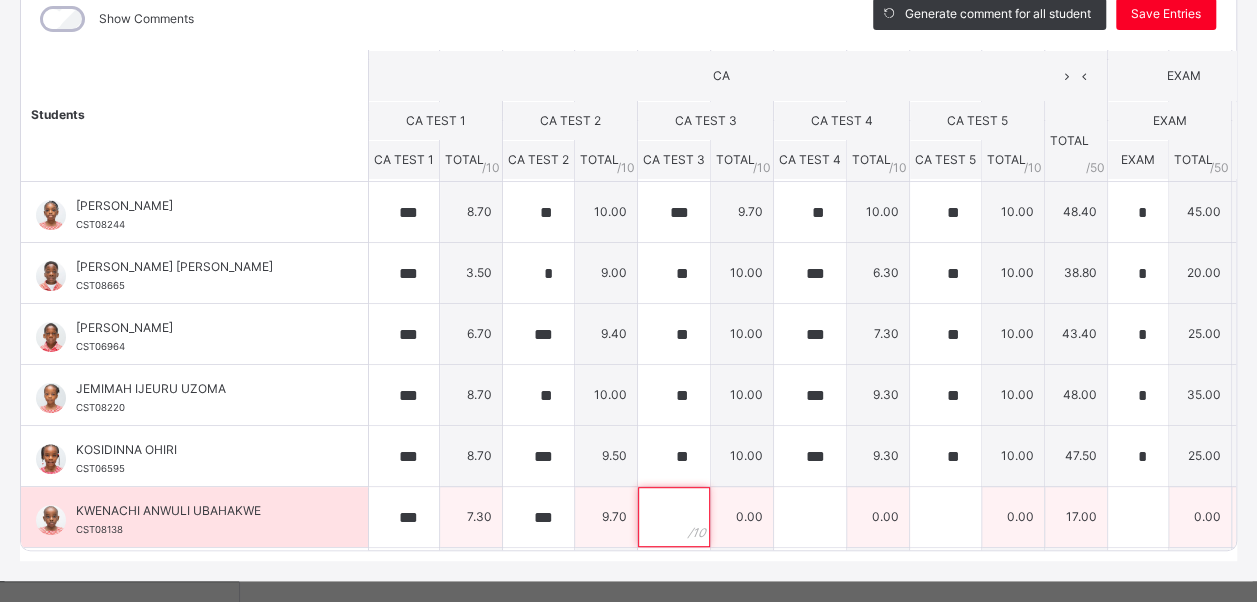 click at bounding box center (674, 517) 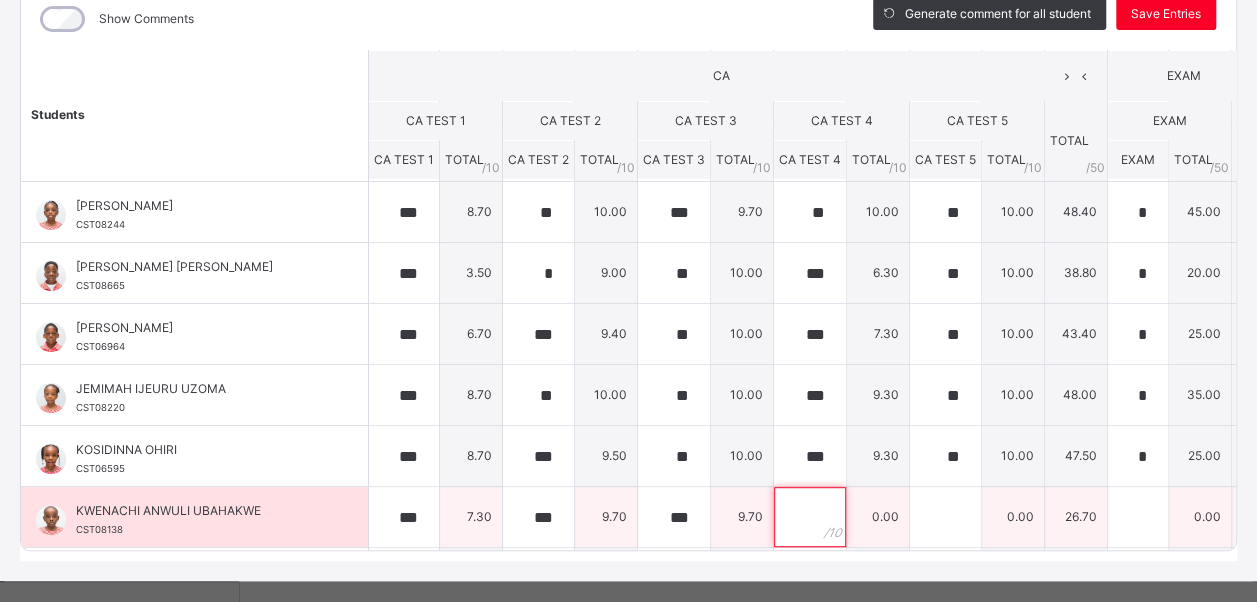 click at bounding box center (810, 517) 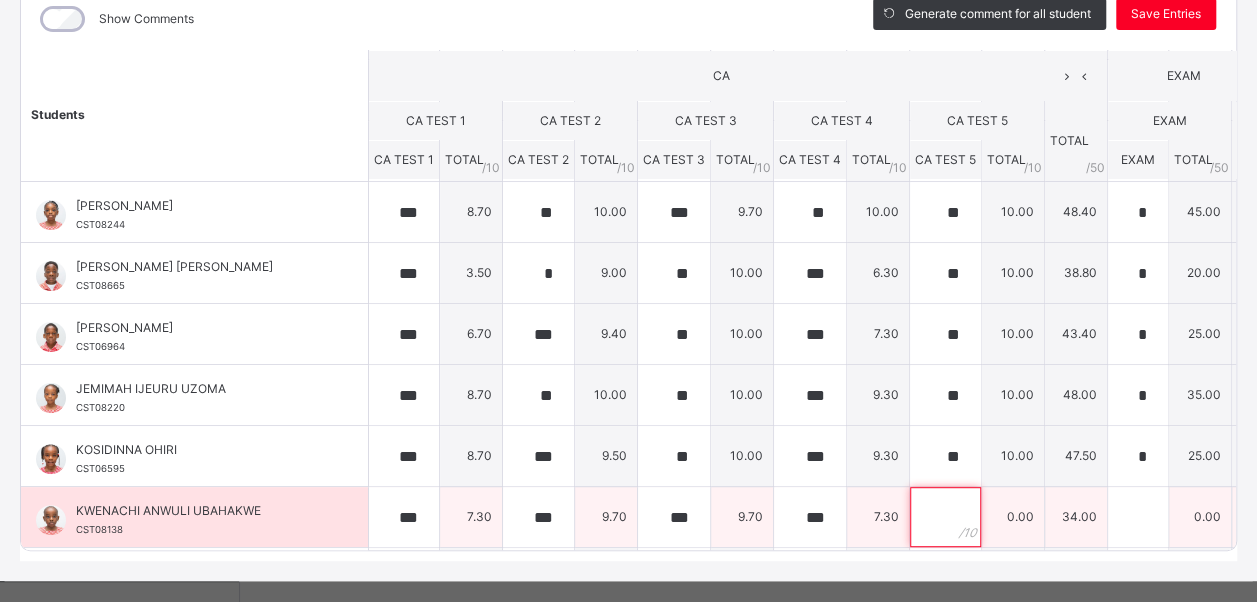 click at bounding box center [945, 517] 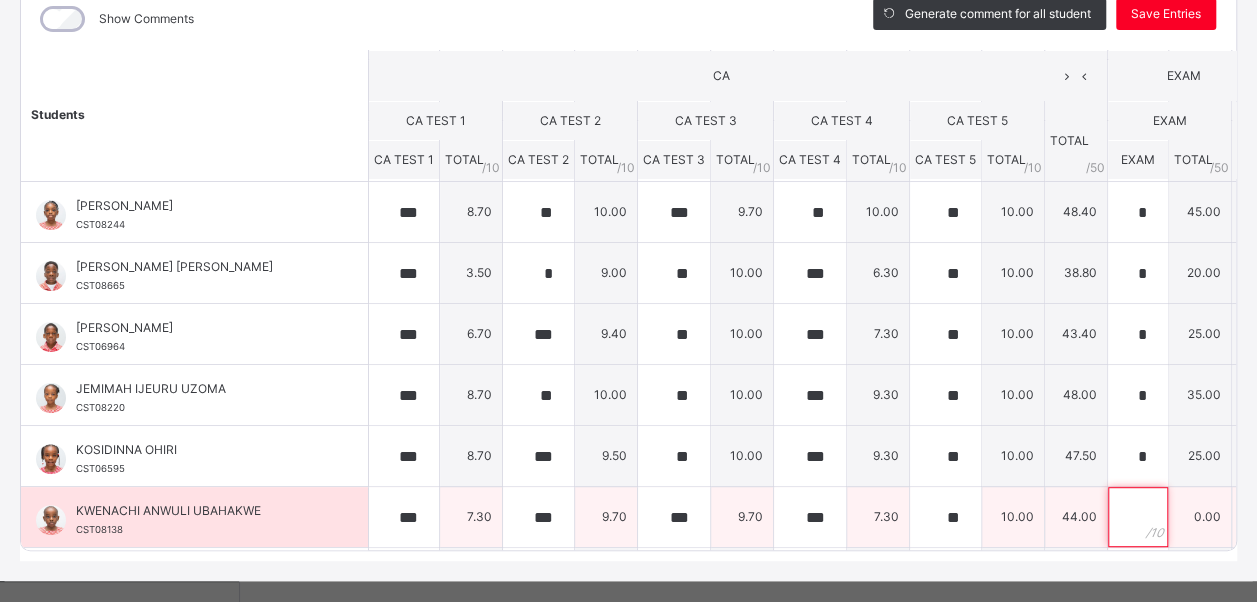 click at bounding box center [1138, 517] 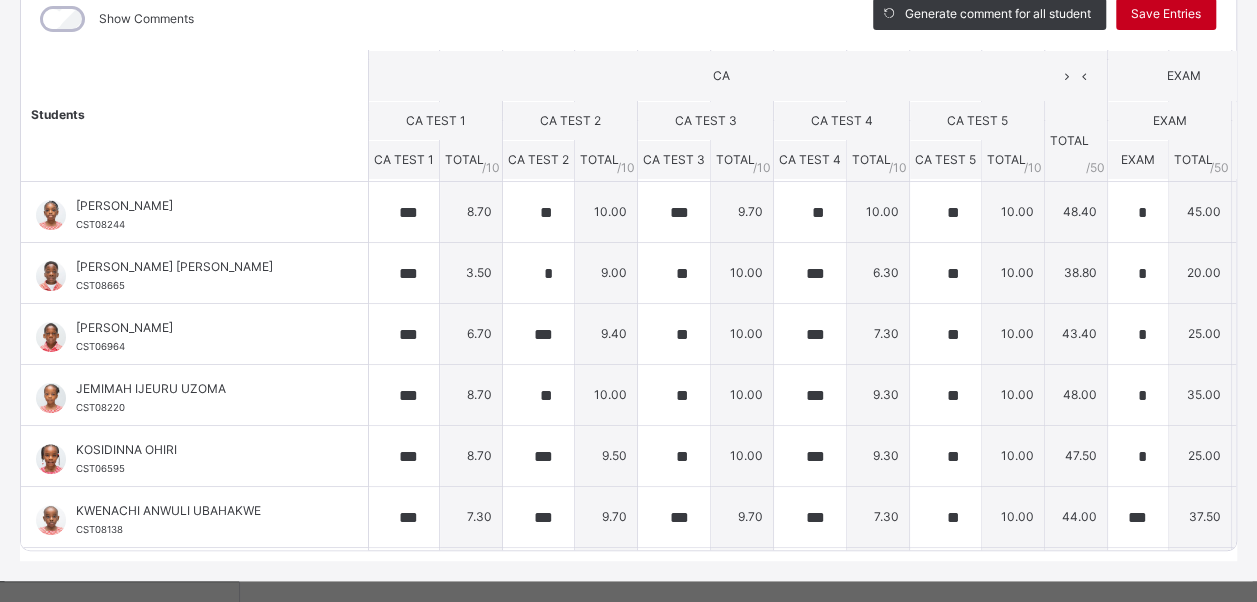 click on "Save Entries" at bounding box center (1166, 14) 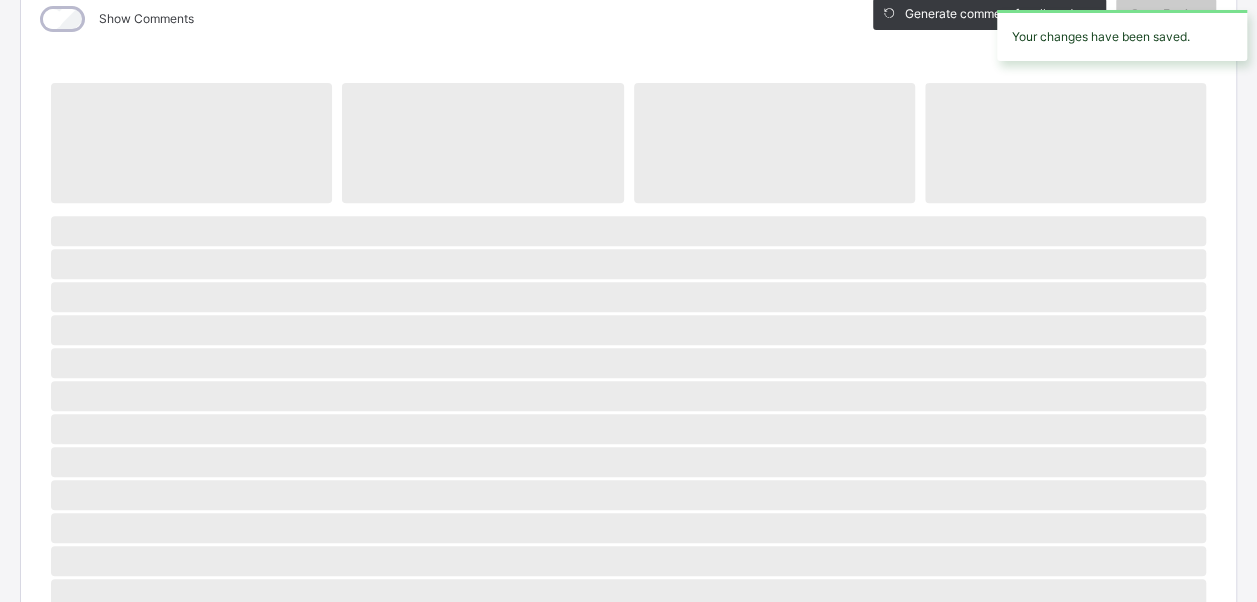 click on "Your changes have been saved." at bounding box center [1122, 35] 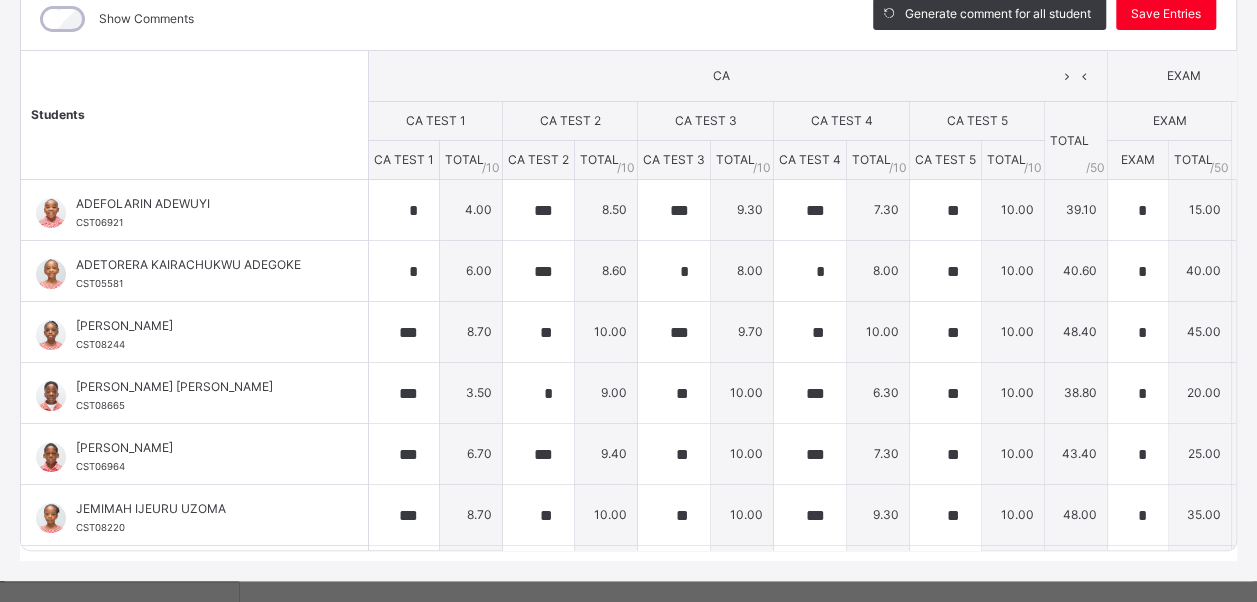 drag, startPoint x: 311, startPoint y: 124, endPoint x: 282, endPoint y: 118, distance: 29.614185 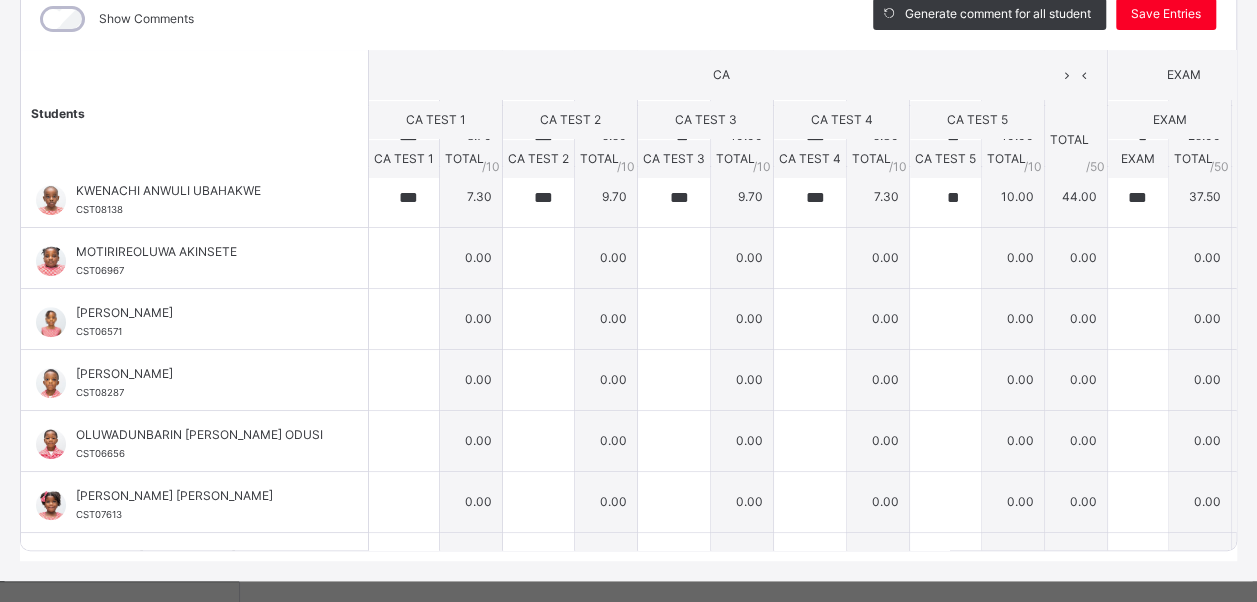 scroll, scrollTop: 480, scrollLeft: 0, axis: vertical 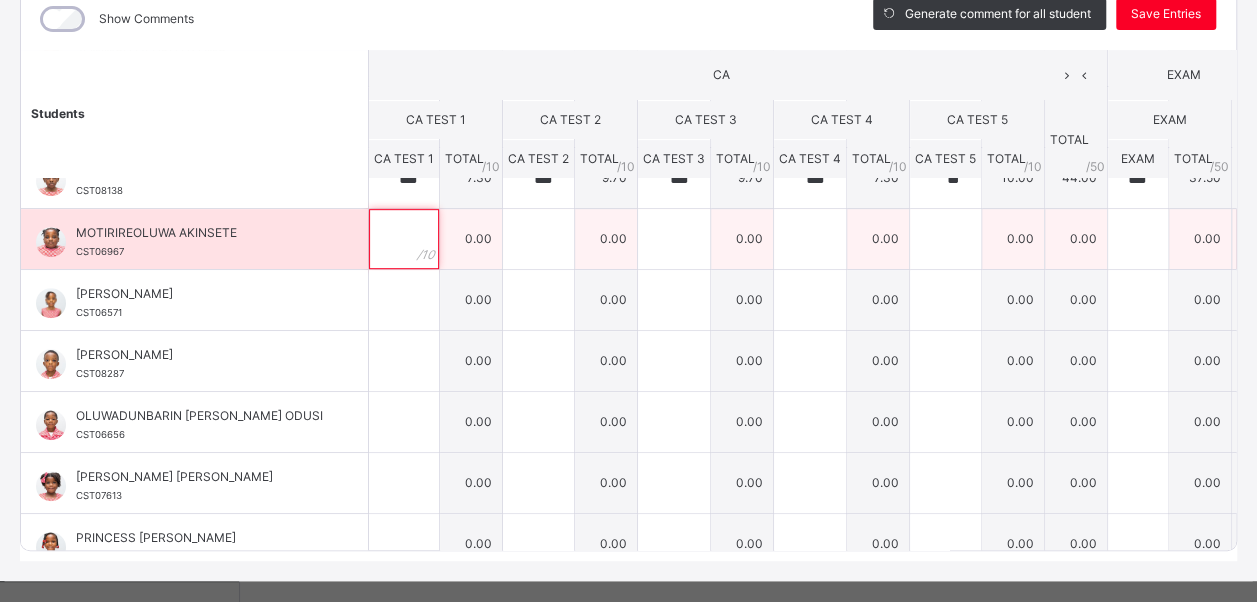 click at bounding box center [404, 239] 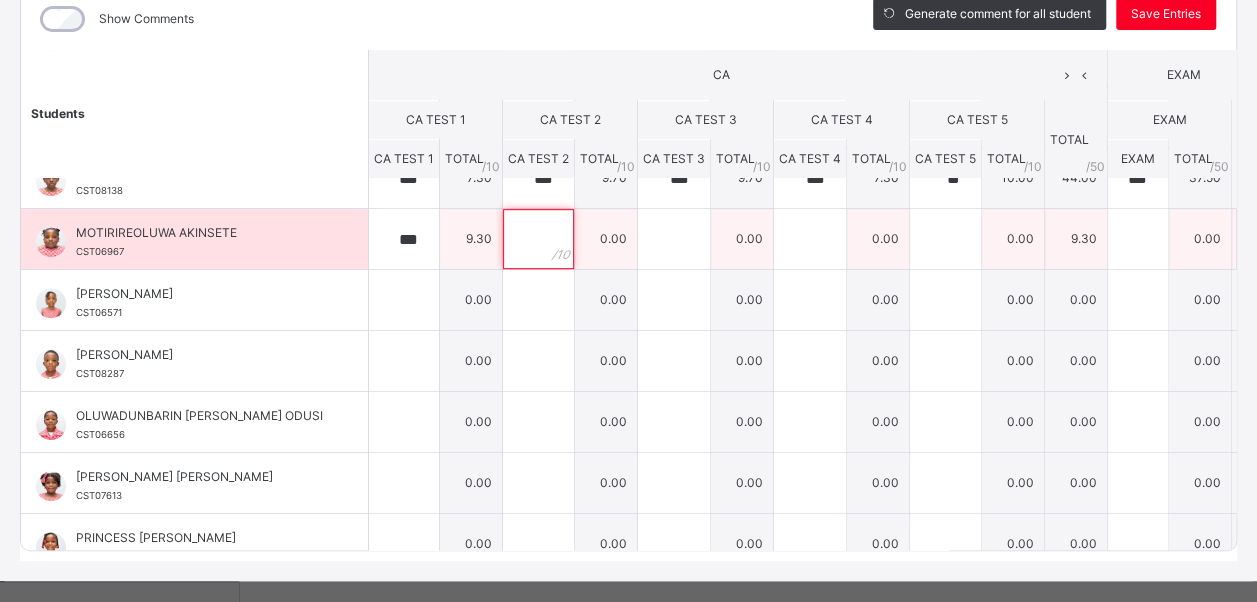 click at bounding box center [538, 239] 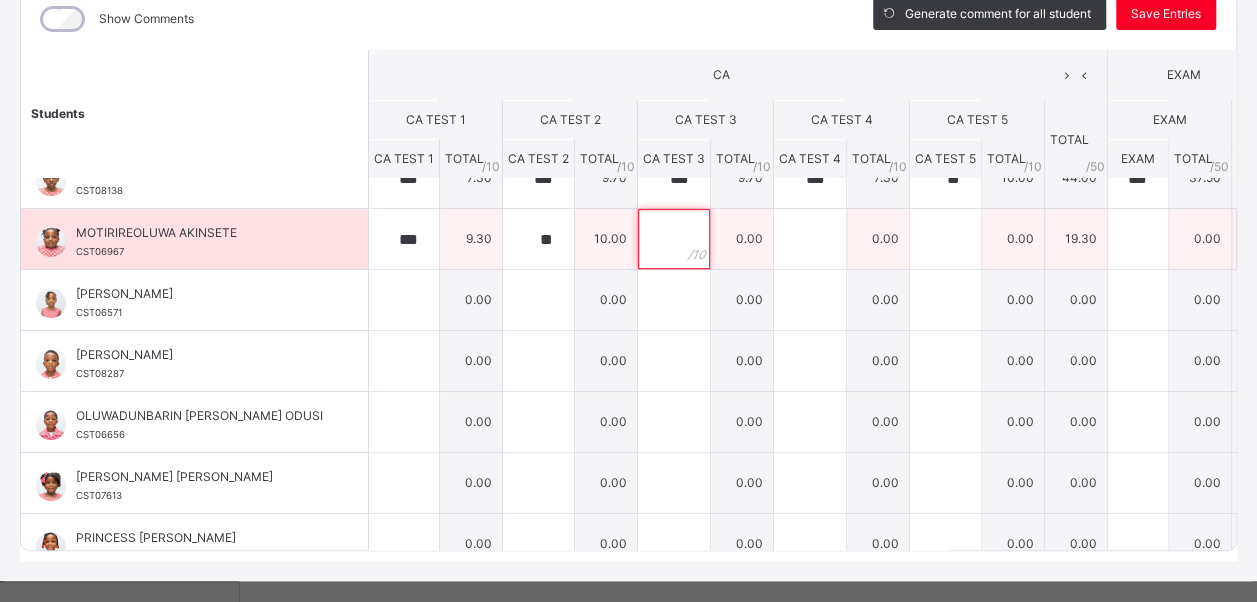 click at bounding box center (674, 239) 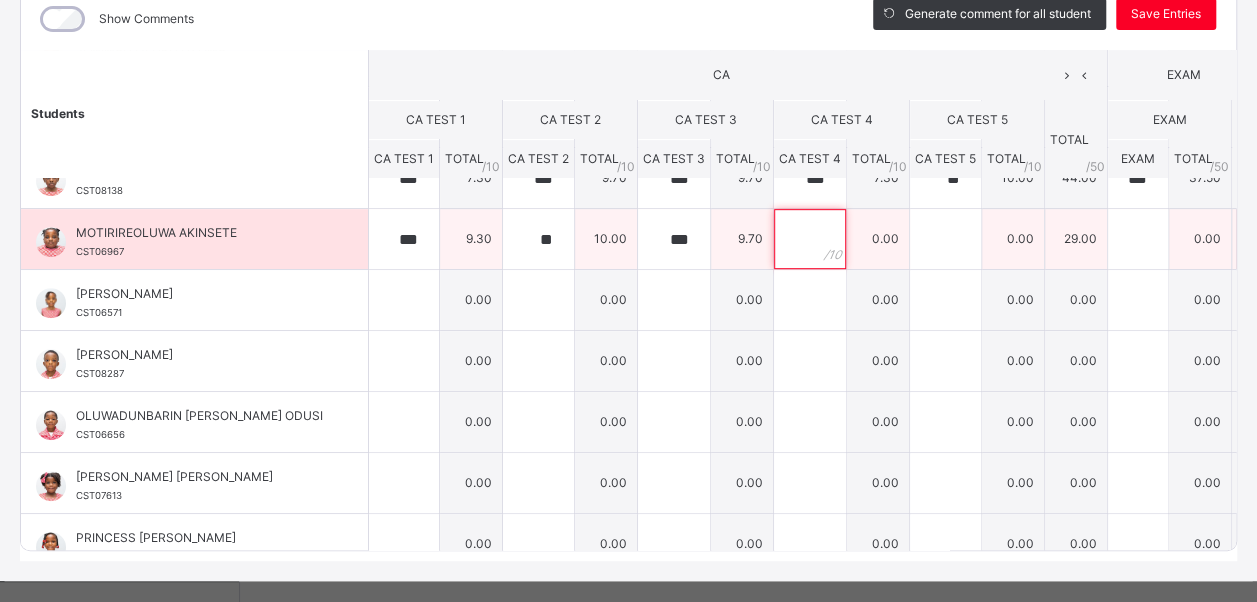 click at bounding box center (810, 239) 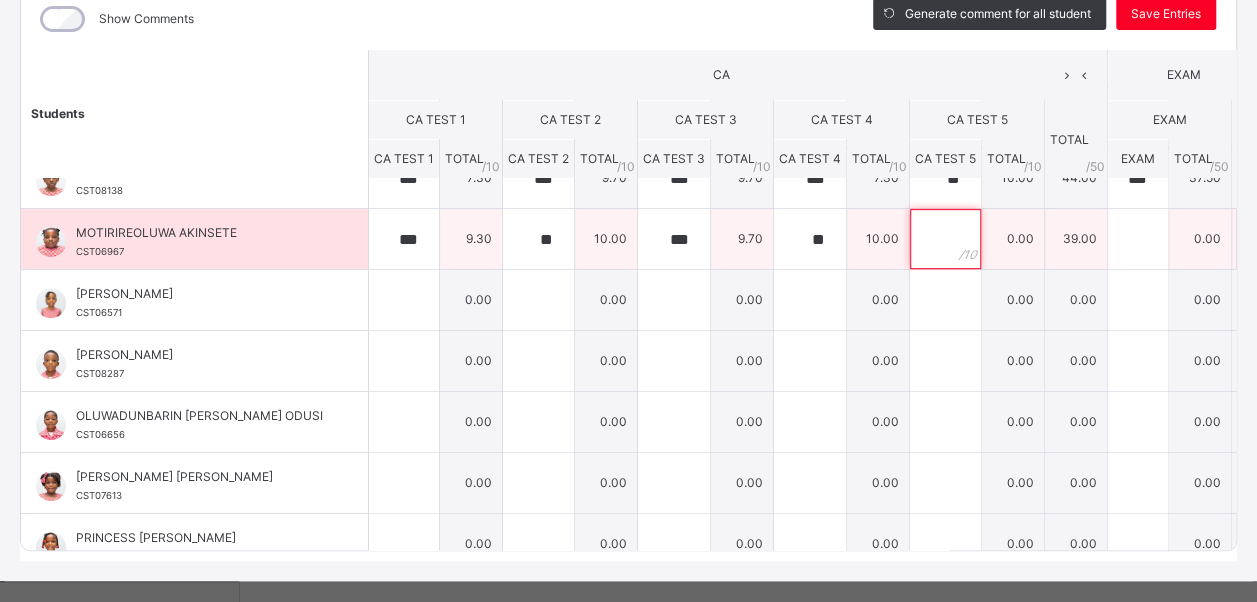 click at bounding box center [945, 239] 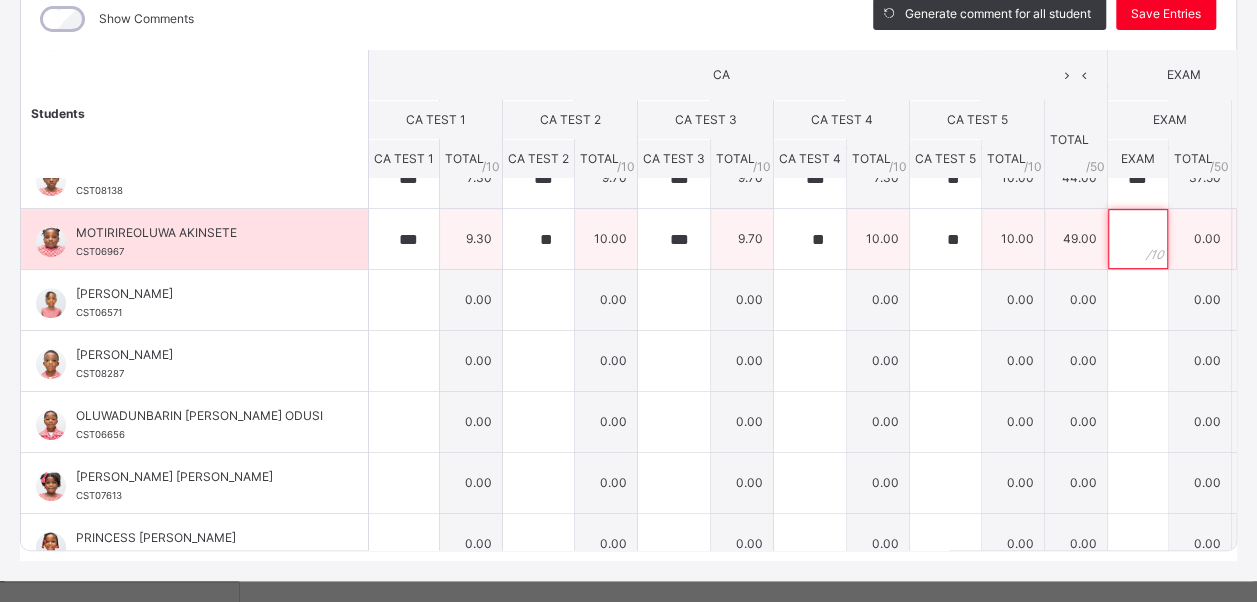 click at bounding box center [1138, 239] 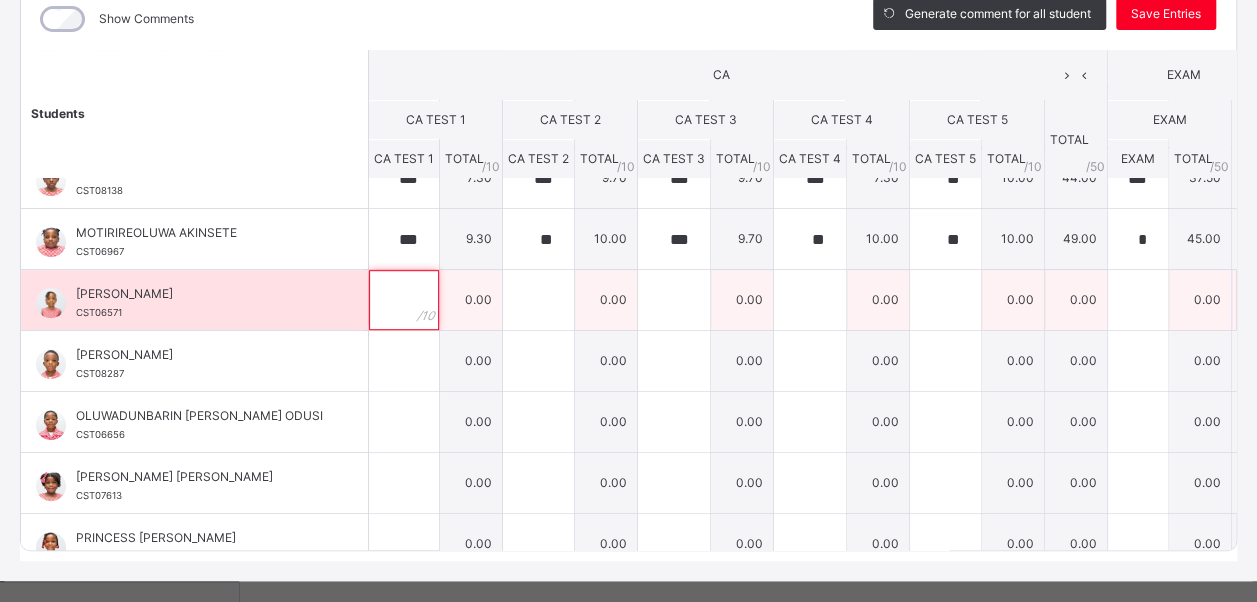 click at bounding box center [404, 300] 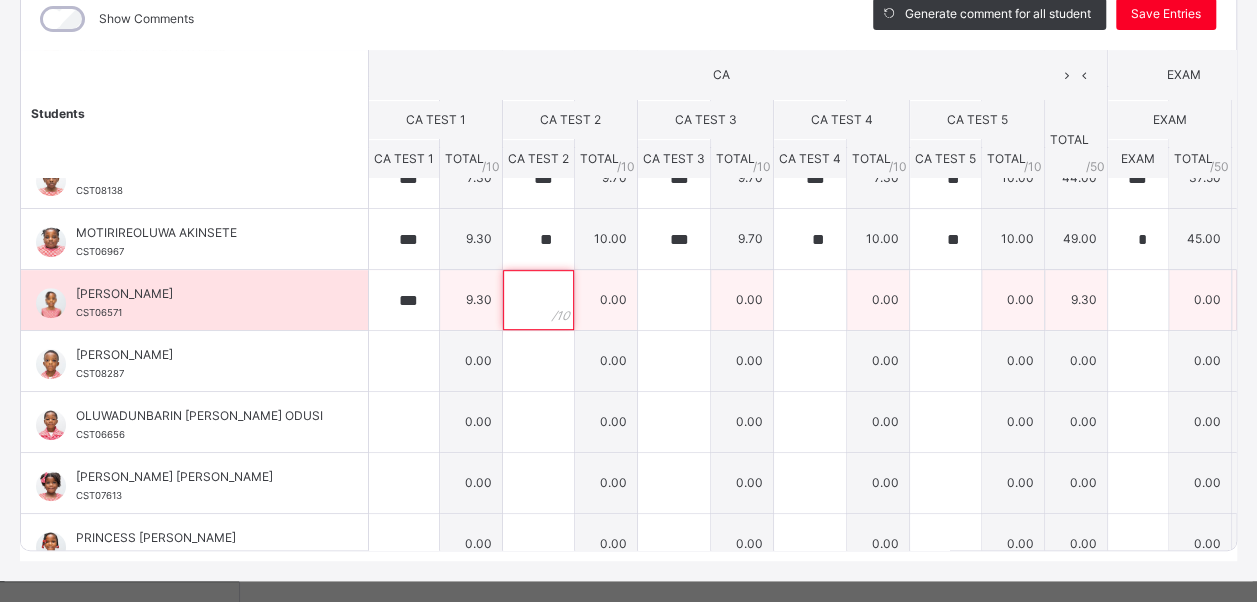 click at bounding box center (538, 300) 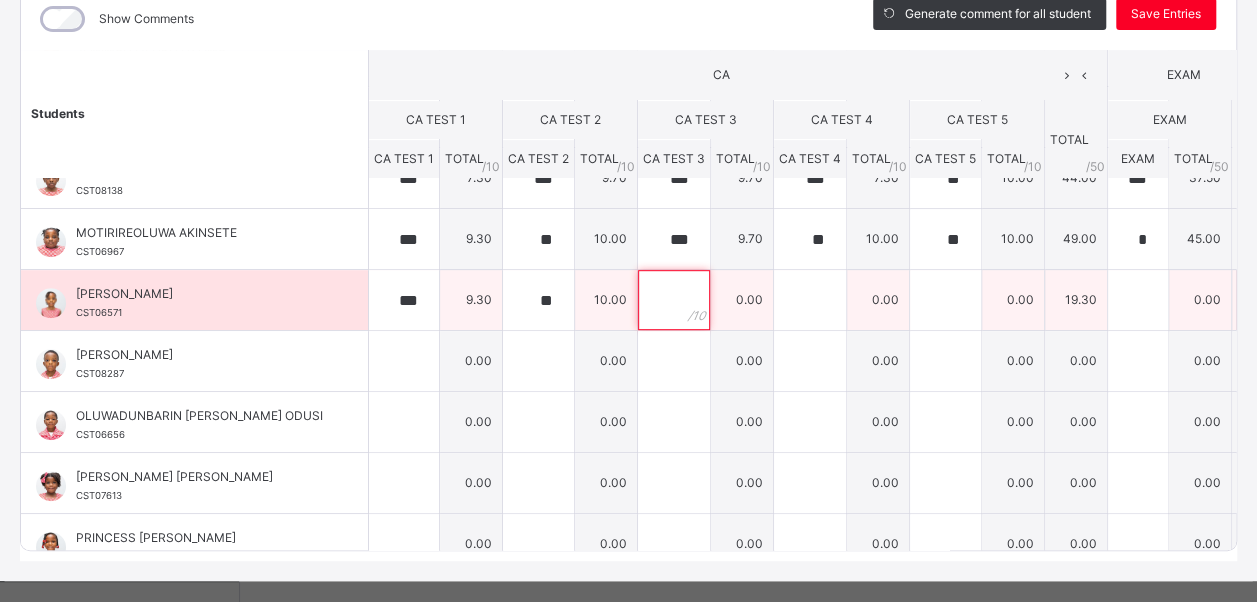 click at bounding box center (674, 300) 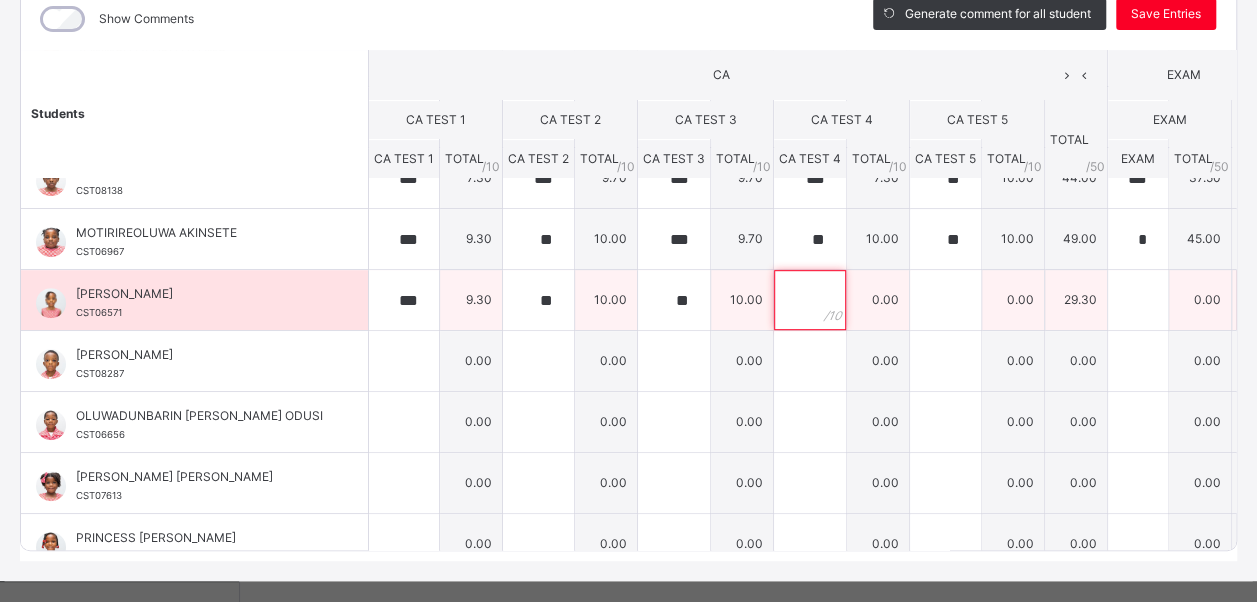 click at bounding box center (810, 300) 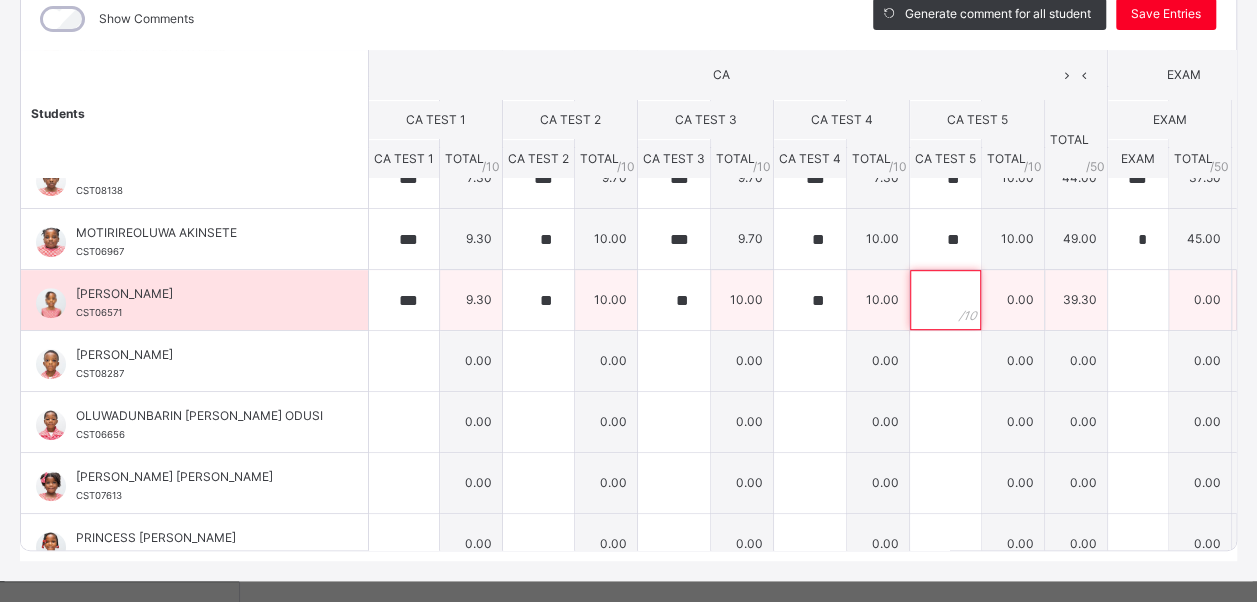click at bounding box center [945, 300] 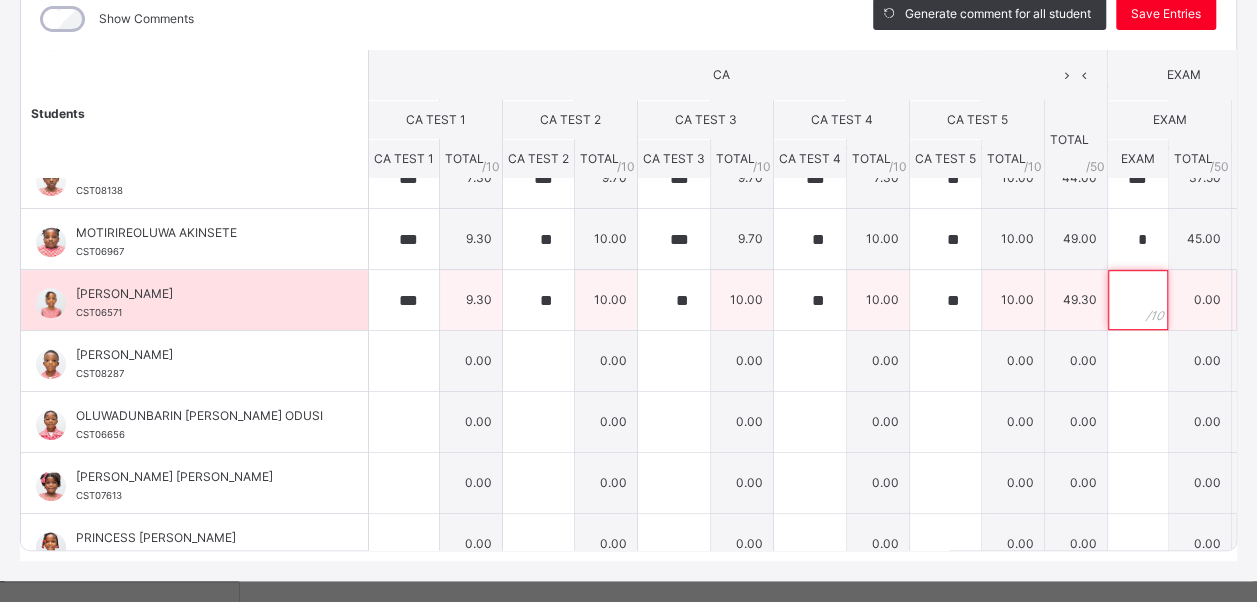click at bounding box center [1138, 300] 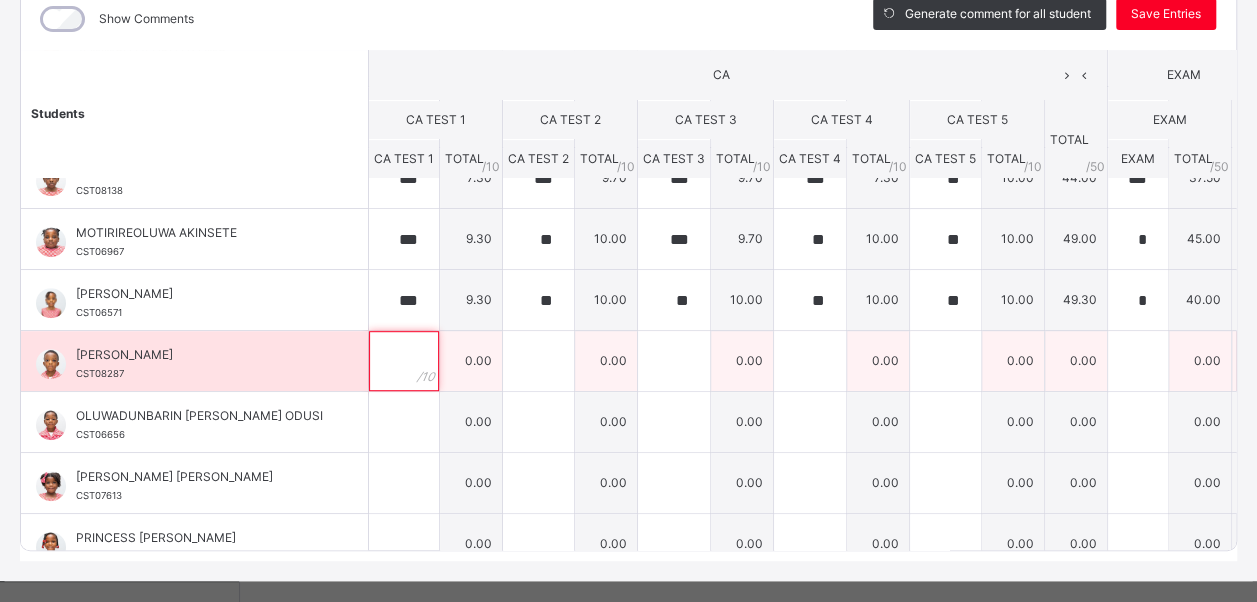 click at bounding box center (404, 361) 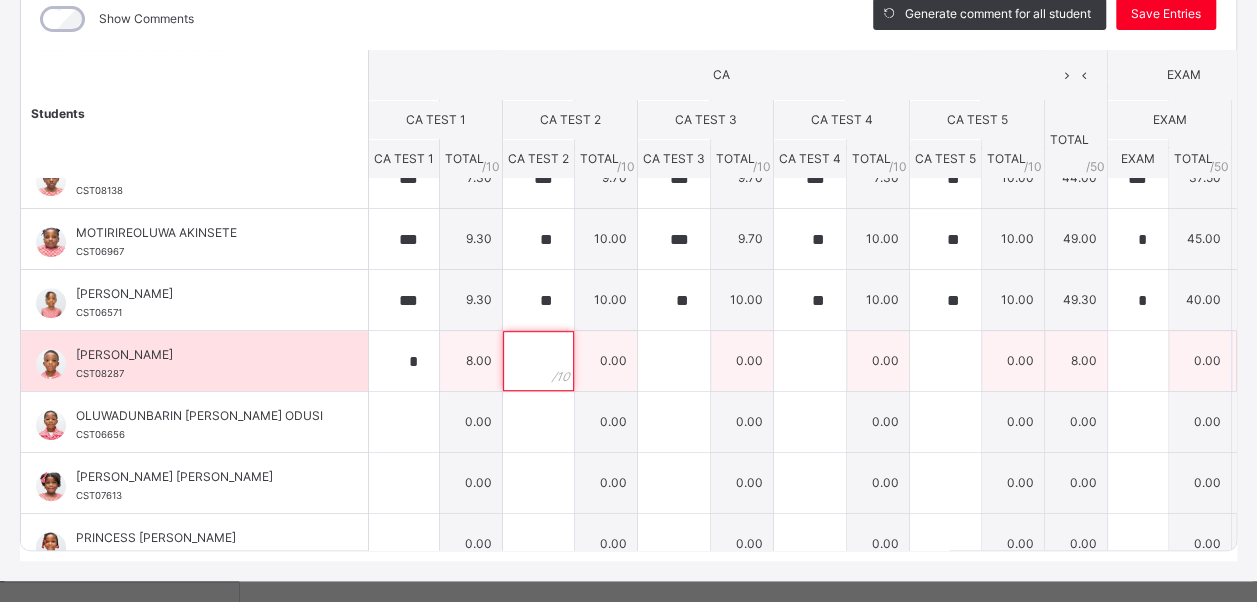 click at bounding box center (538, 361) 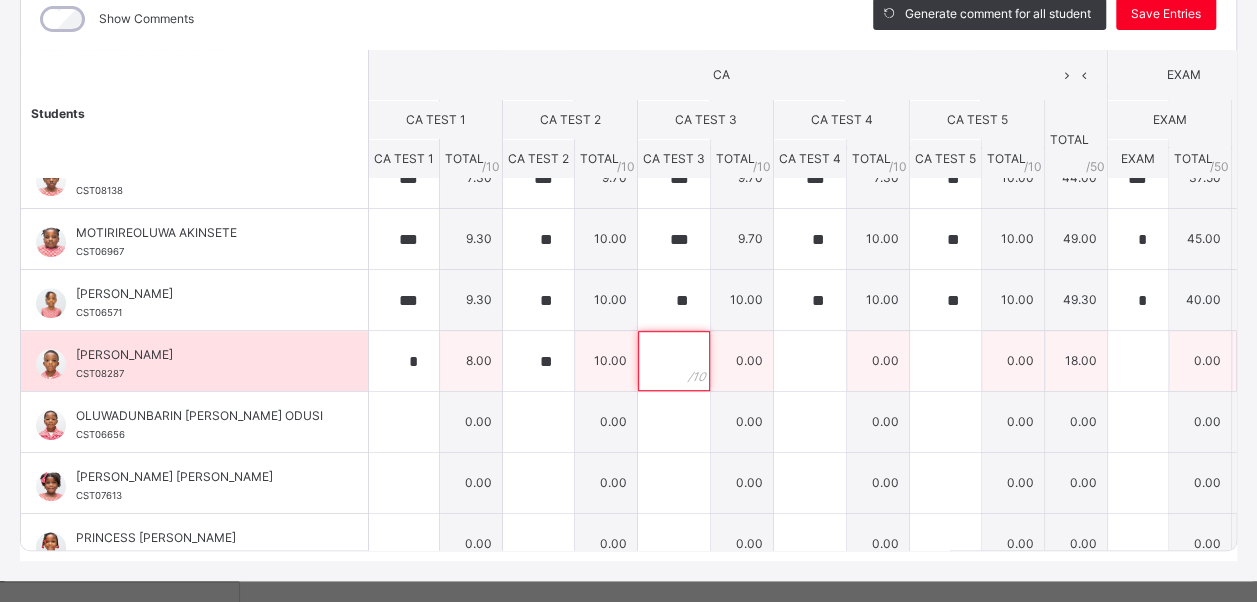 click at bounding box center (674, 361) 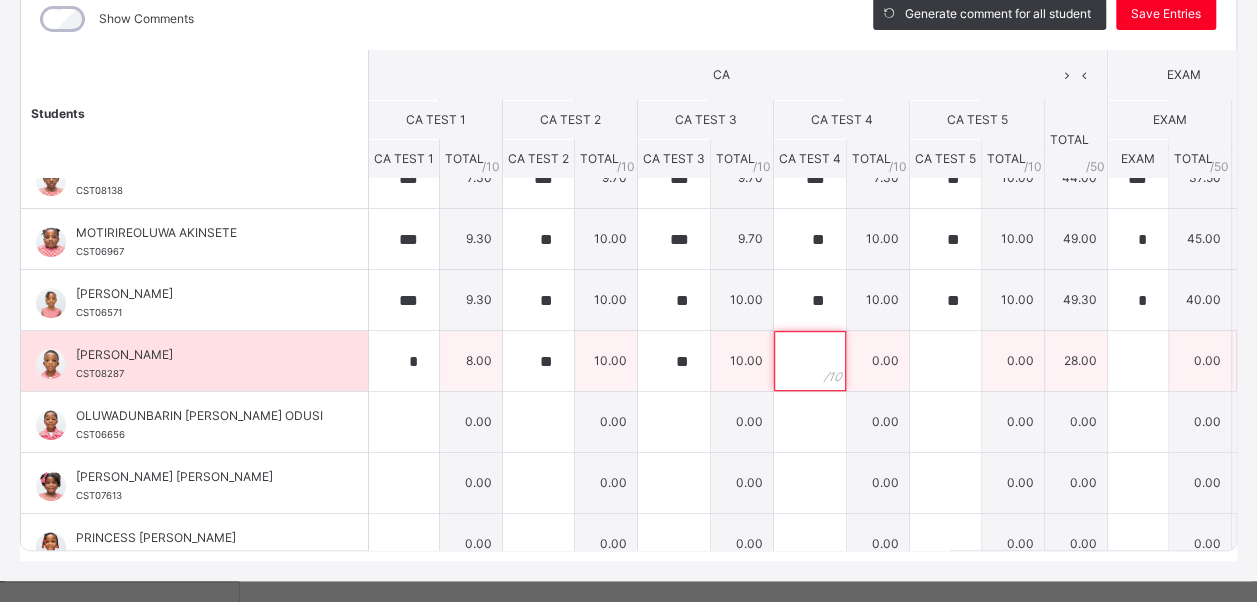 click at bounding box center [810, 361] 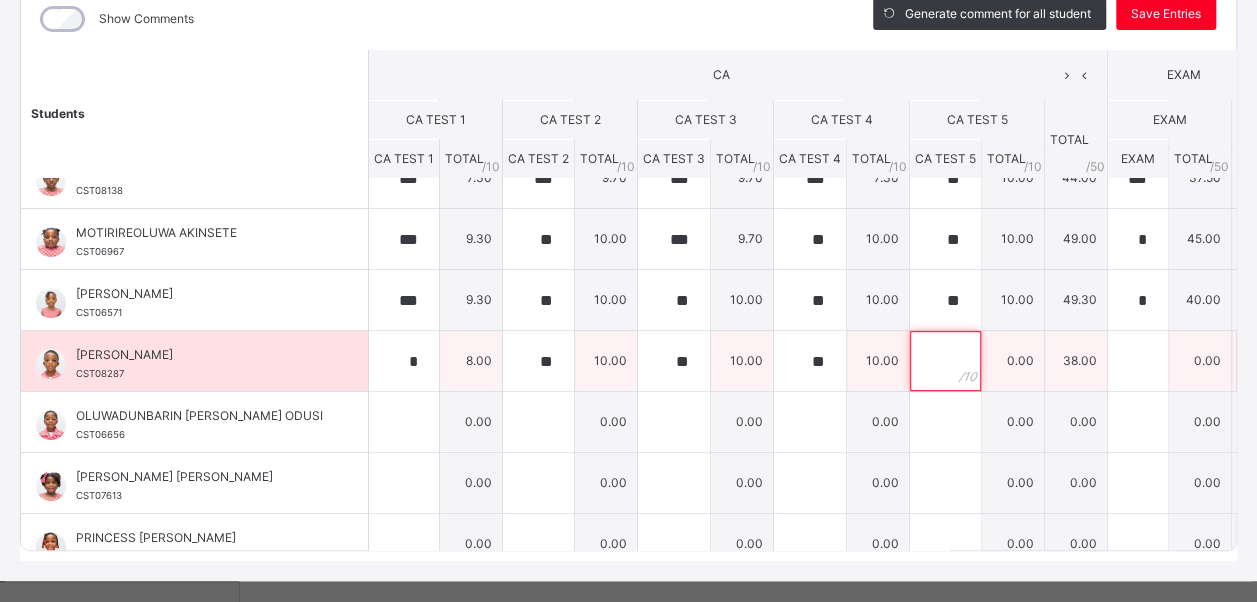 click at bounding box center [945, 361] 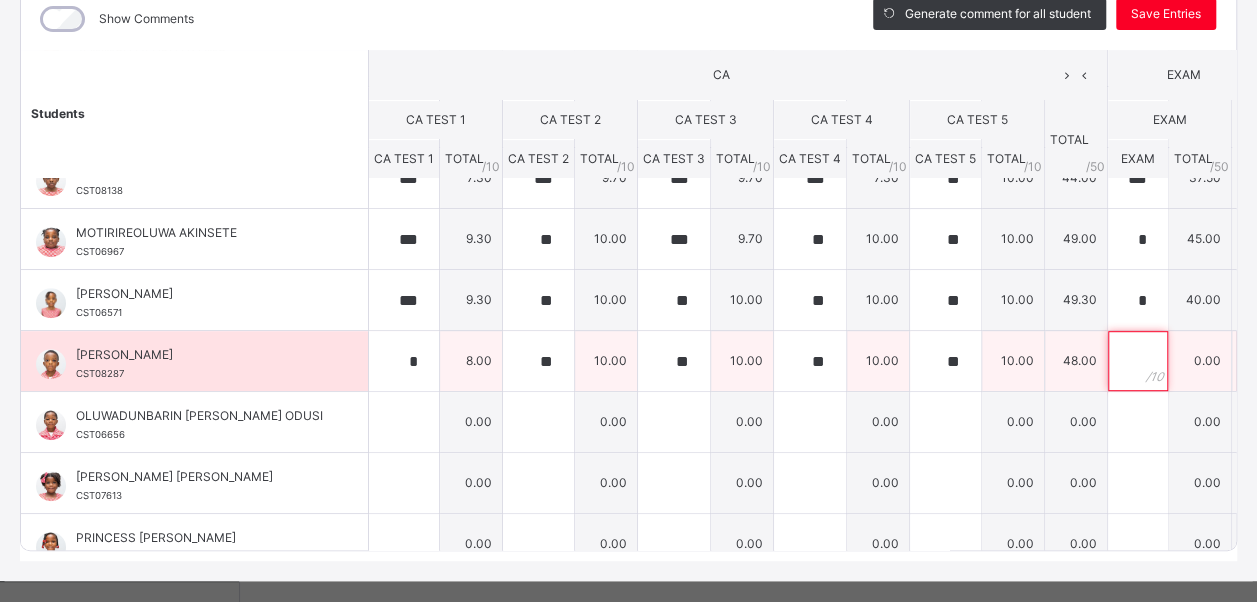 click at bounding box center (1138, 361) 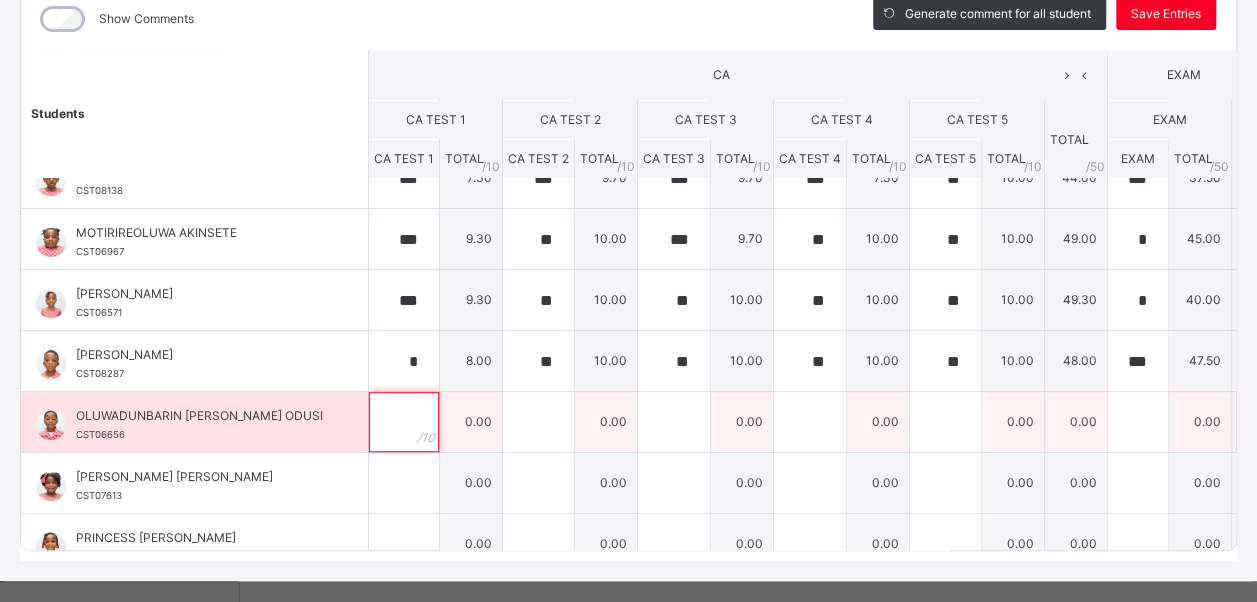 click at bounding box center [404, 422] 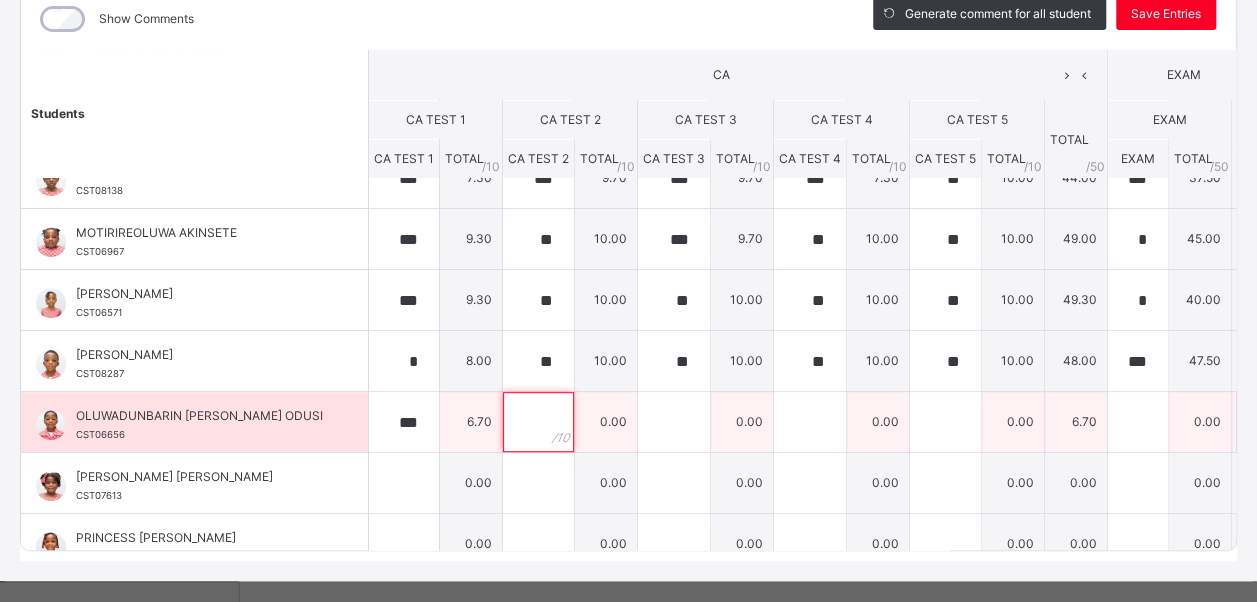 click at bounding box center (538, 422) 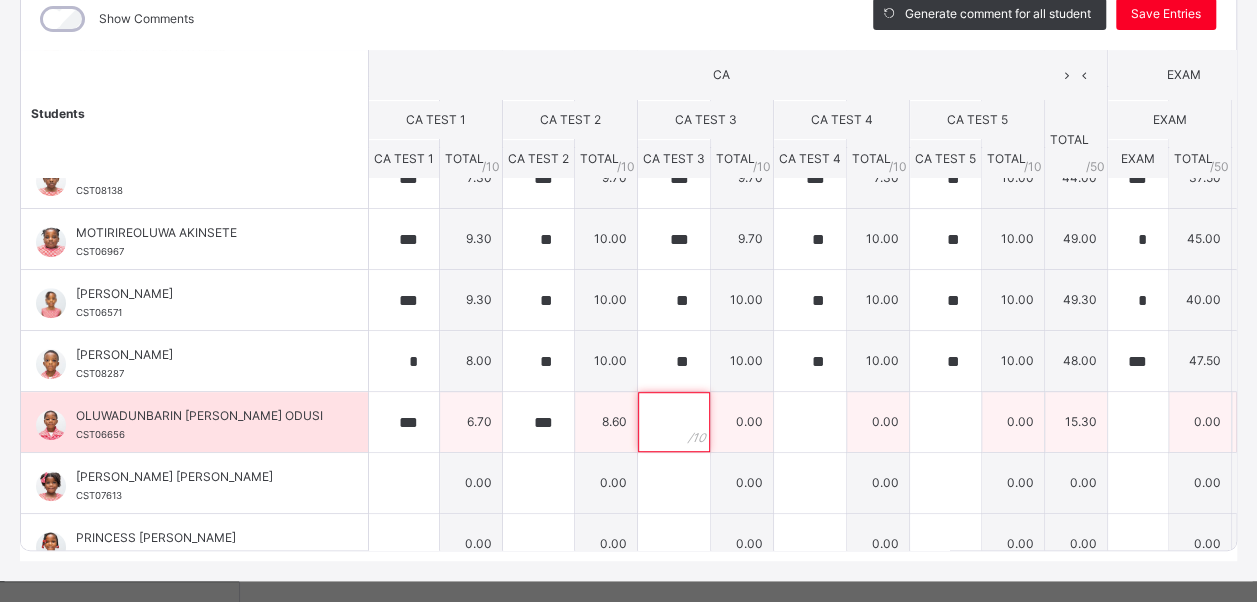 click at bounding box center (674, 422) 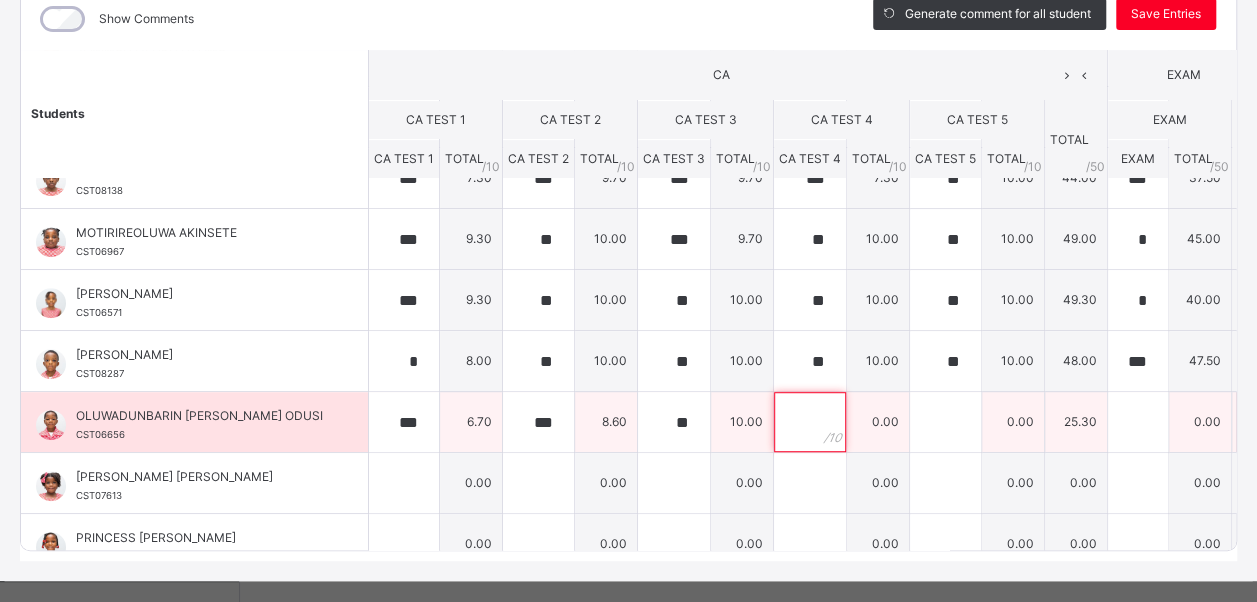 click at bounding box center [810, 422] 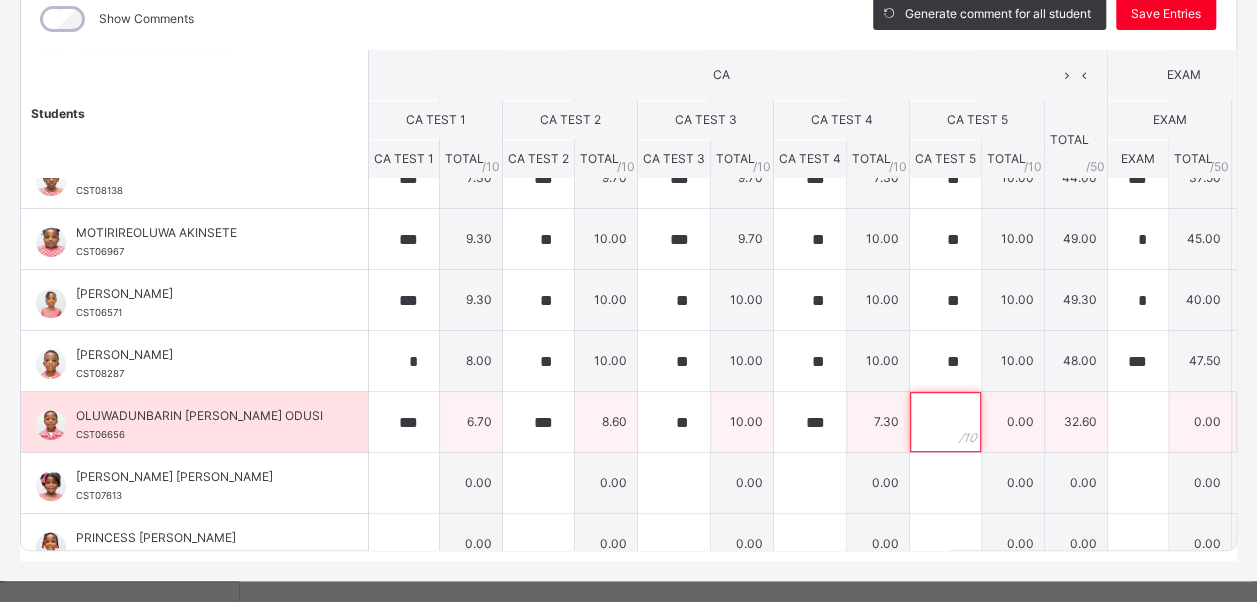 click at bounding box center (945, 422) 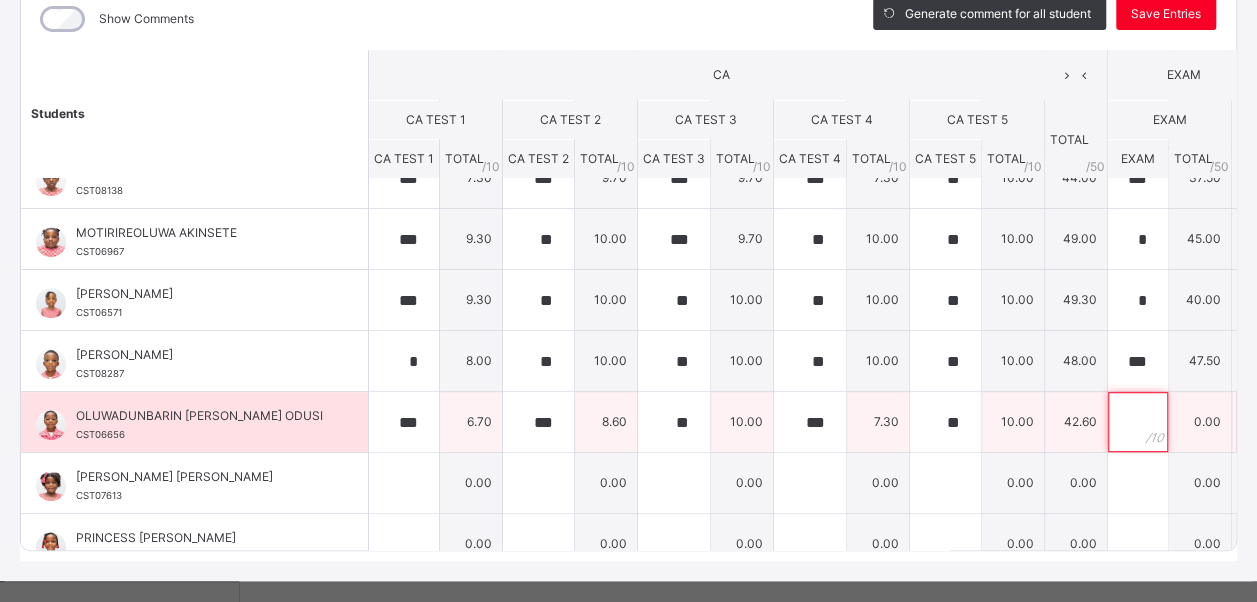 click at bounding box center [1138, 422] 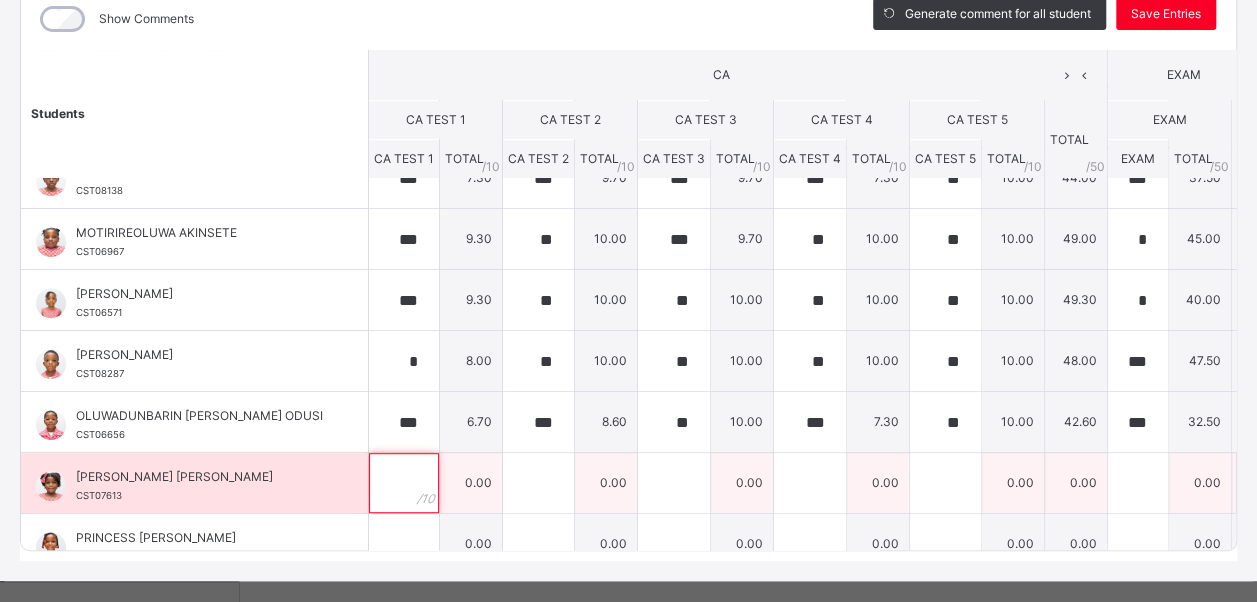 click at bounding box center (404, 483) 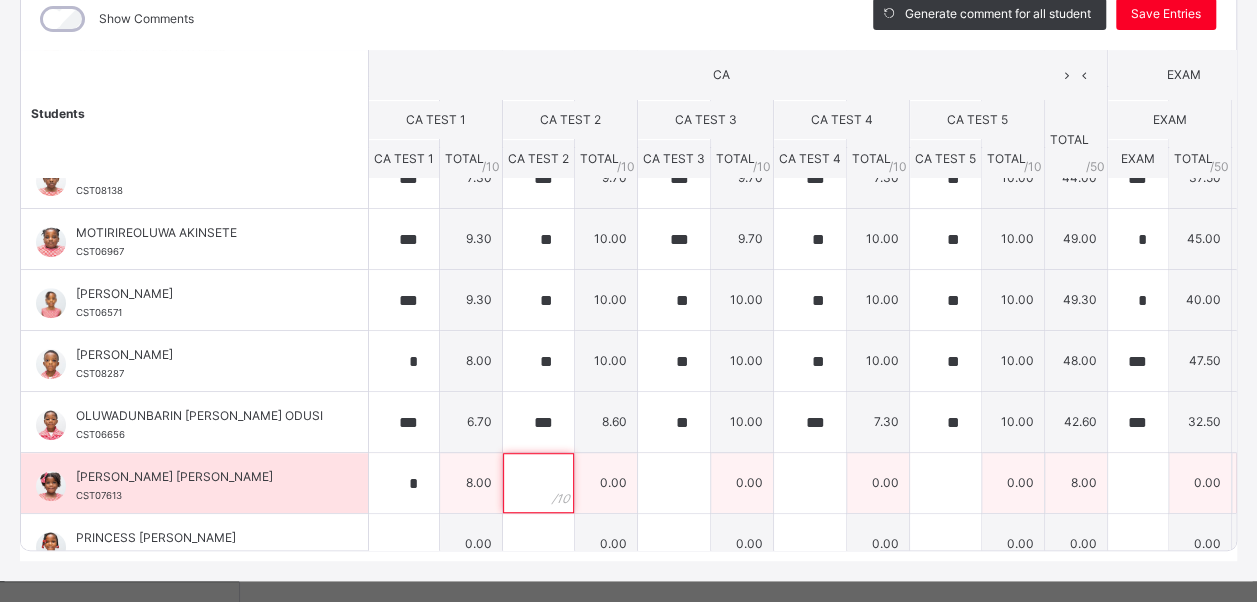 click at bounding box center (538, 483) 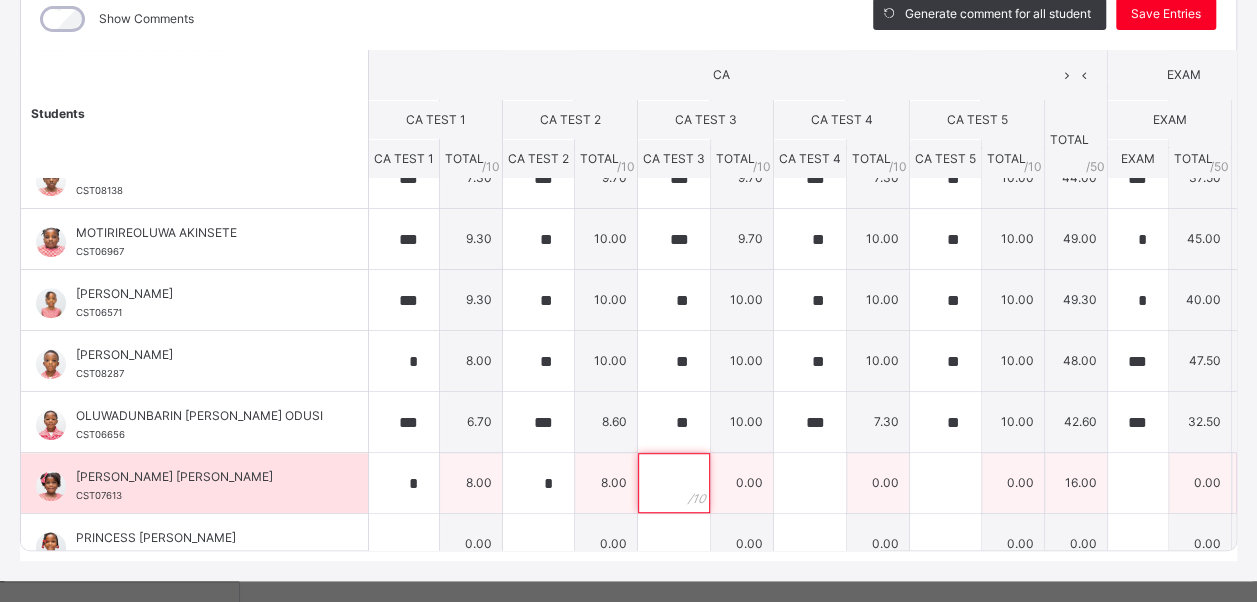 click at bounding box center (674, 483) 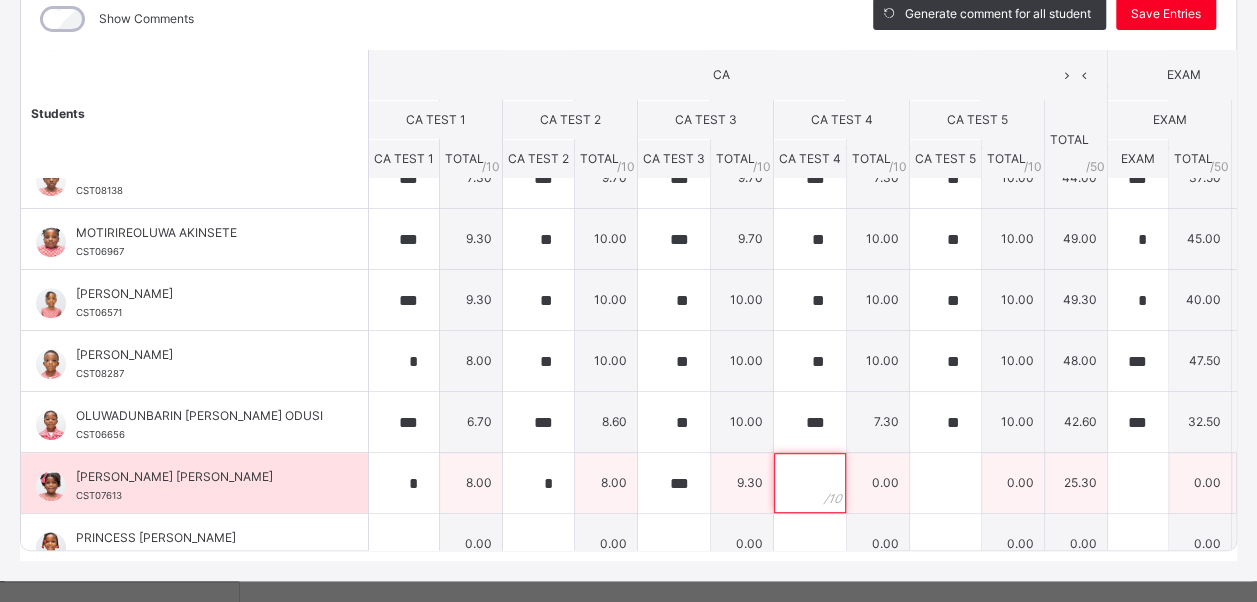 click at bounding box center [810, 483] 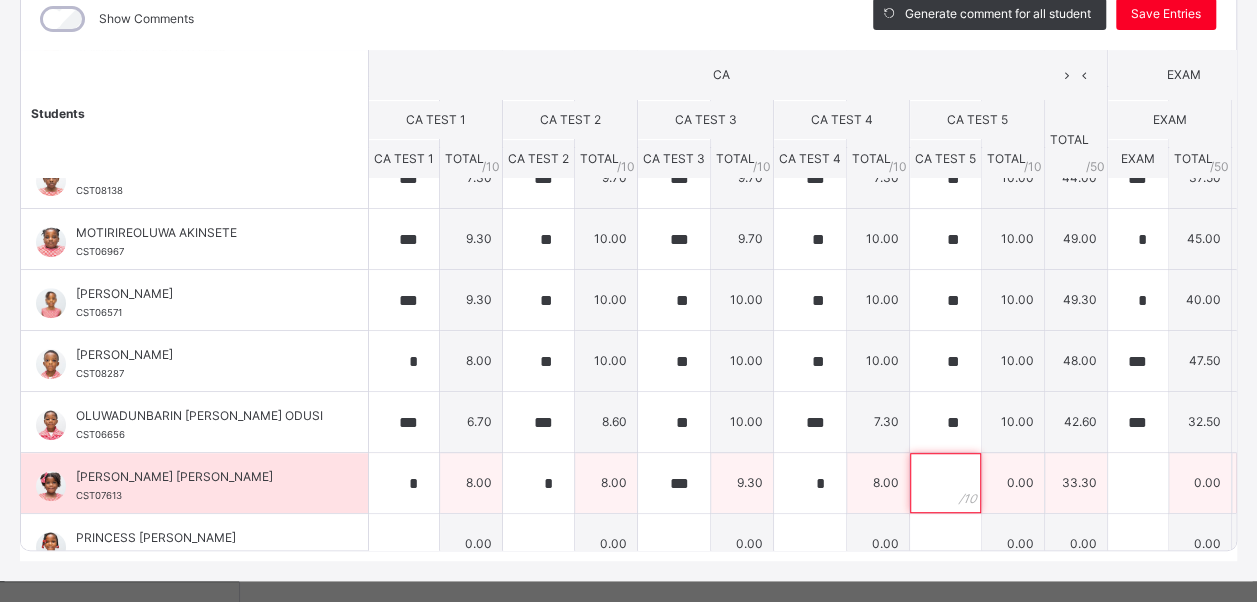 click at bounding box center (945, 483) 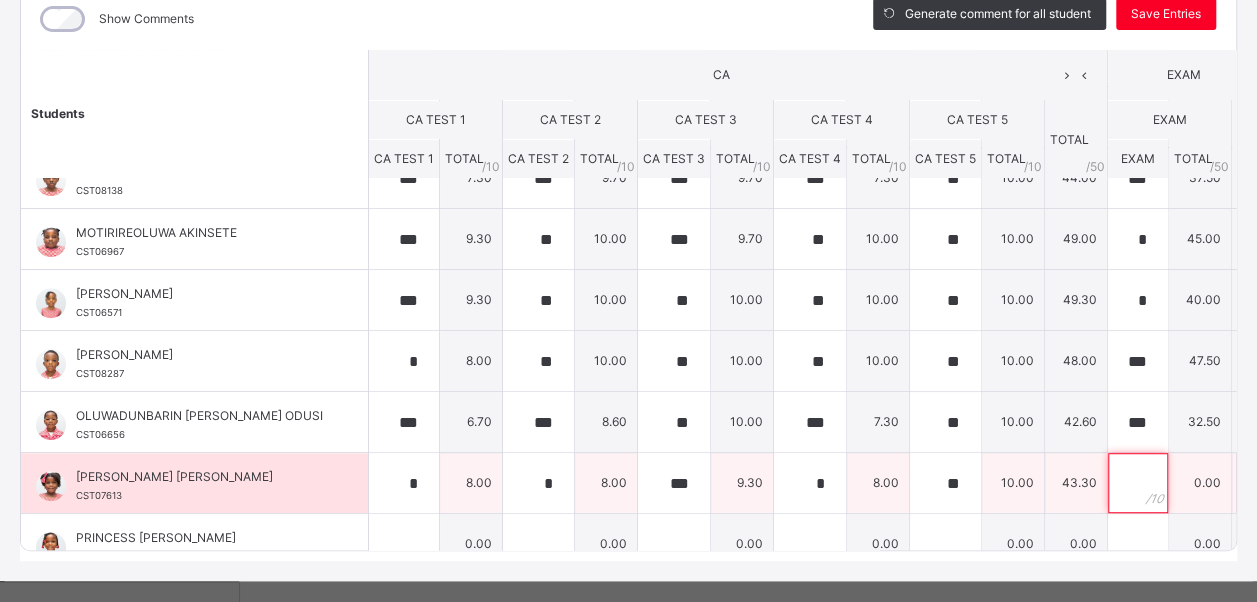 click at bounding box center (1138, 483) 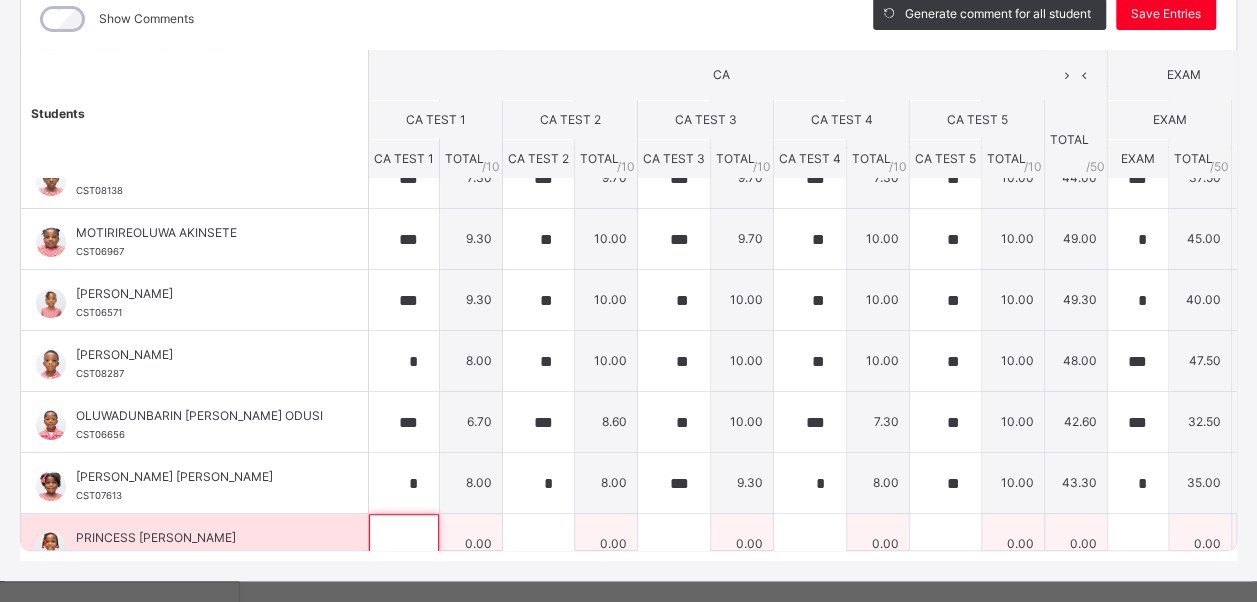 click at bounding box center (404, 544) 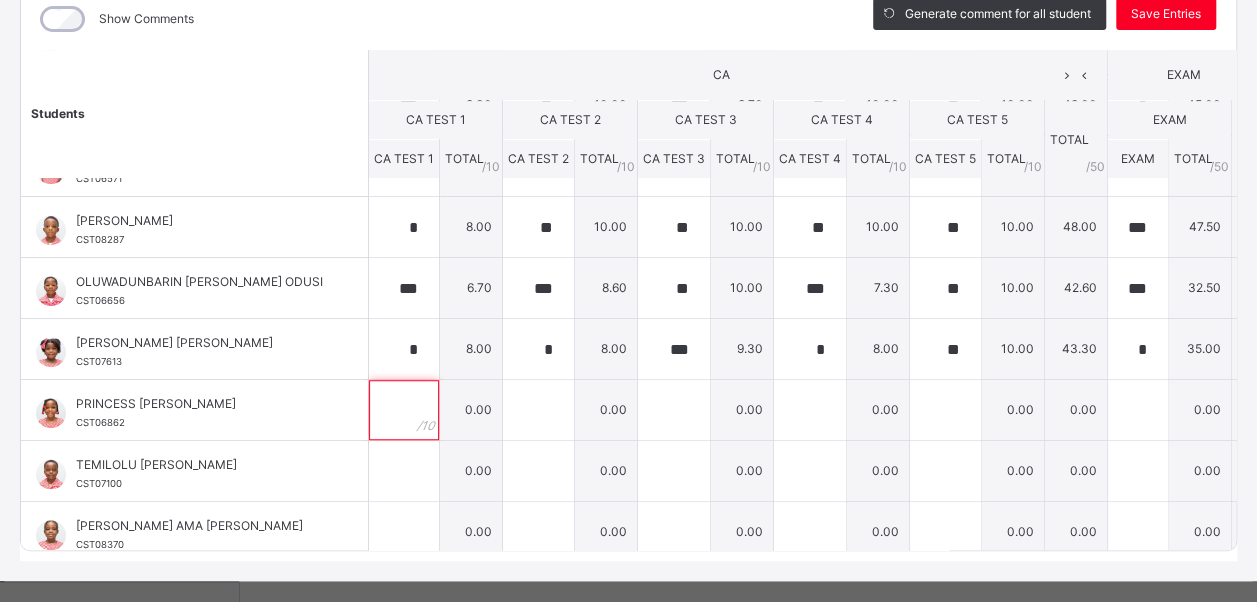 scroll, scrollTop: 602, scrollLeft: 0, axis: vertical 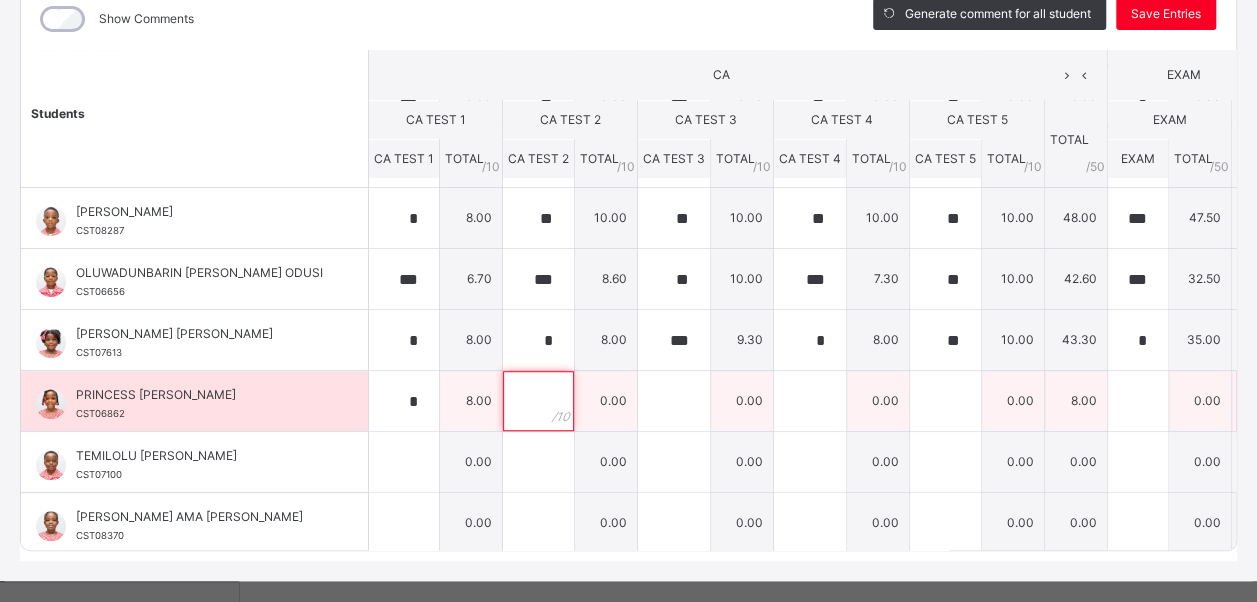 click at bounding box center (538, 401) 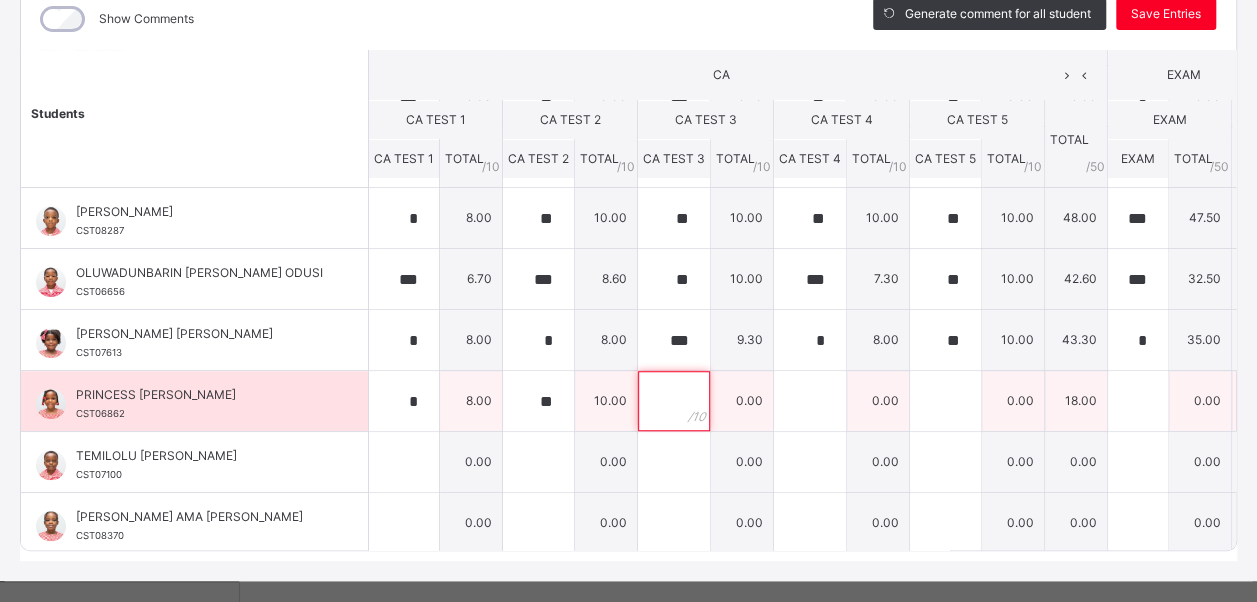 click at bounding box center [674, 401] 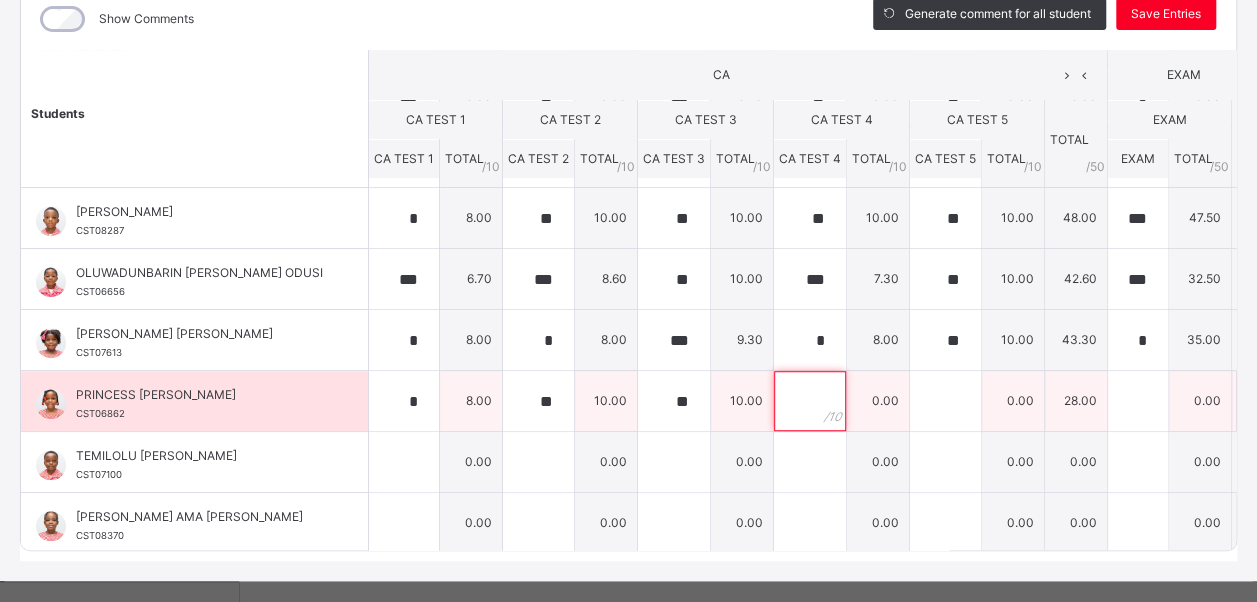 click at bounding box center [810, 401] 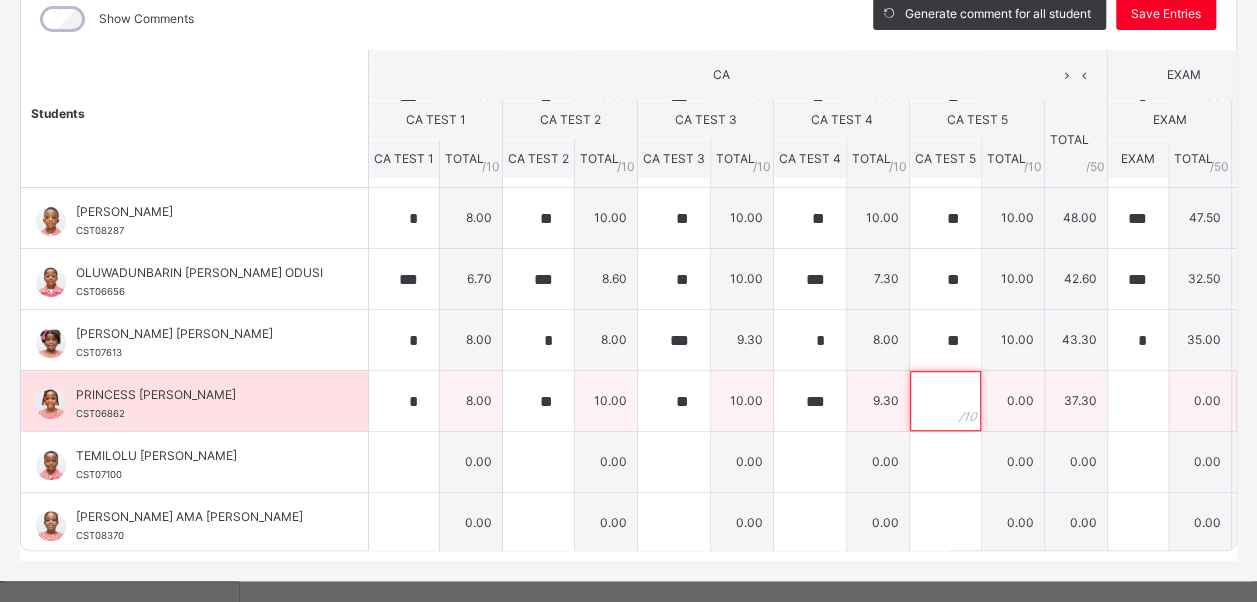 click at bounding box center (945, 401) 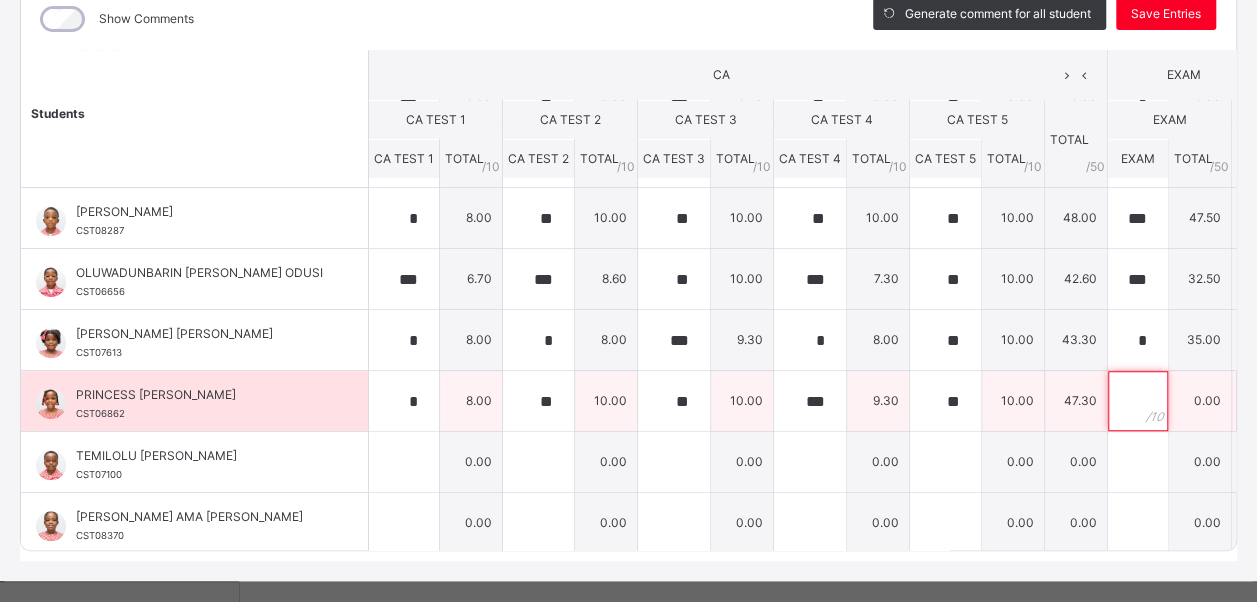 click at bounding box center [1138, 401] 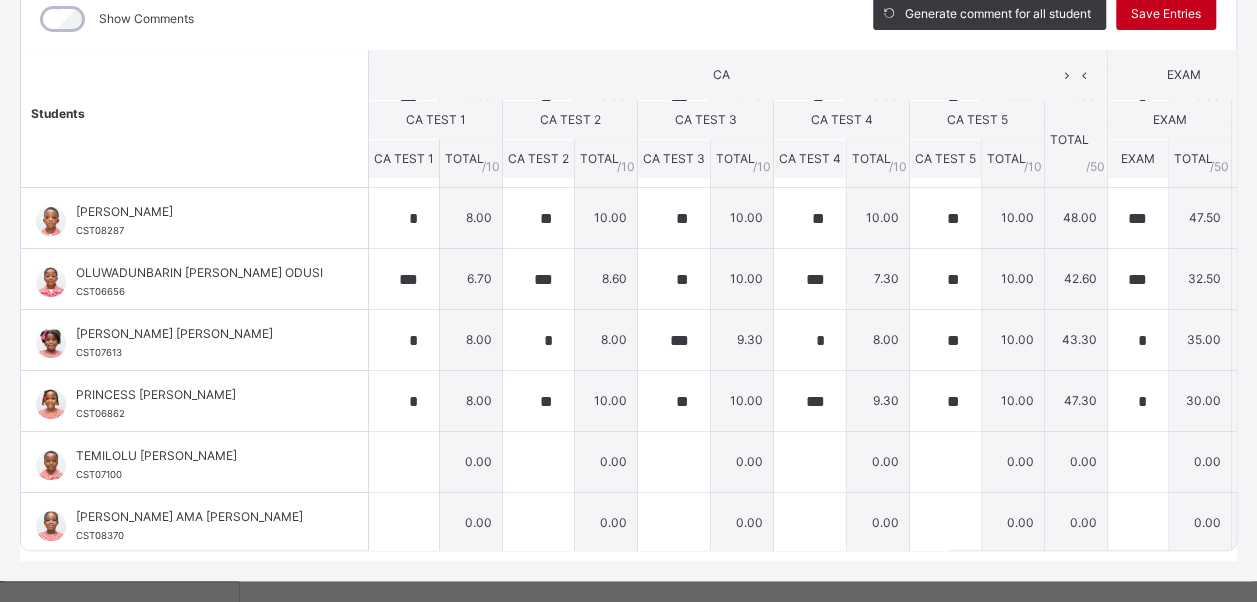 click on "Save Entries" at bounding box center (1166, 14) 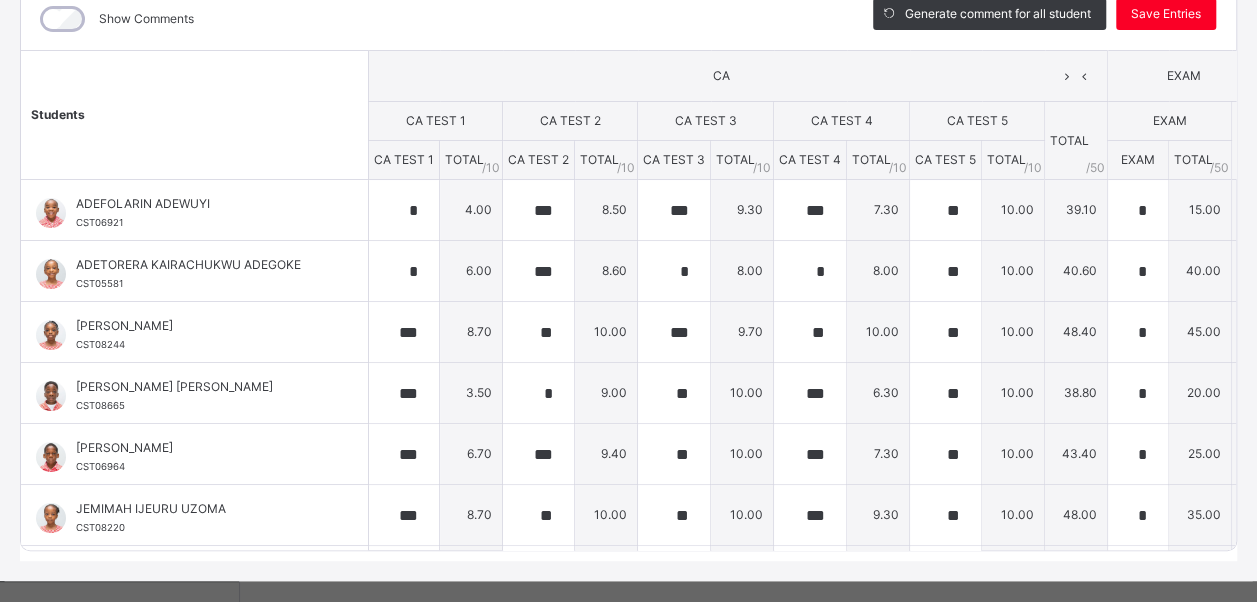 click on "Students" at bounding box center (195, 115) 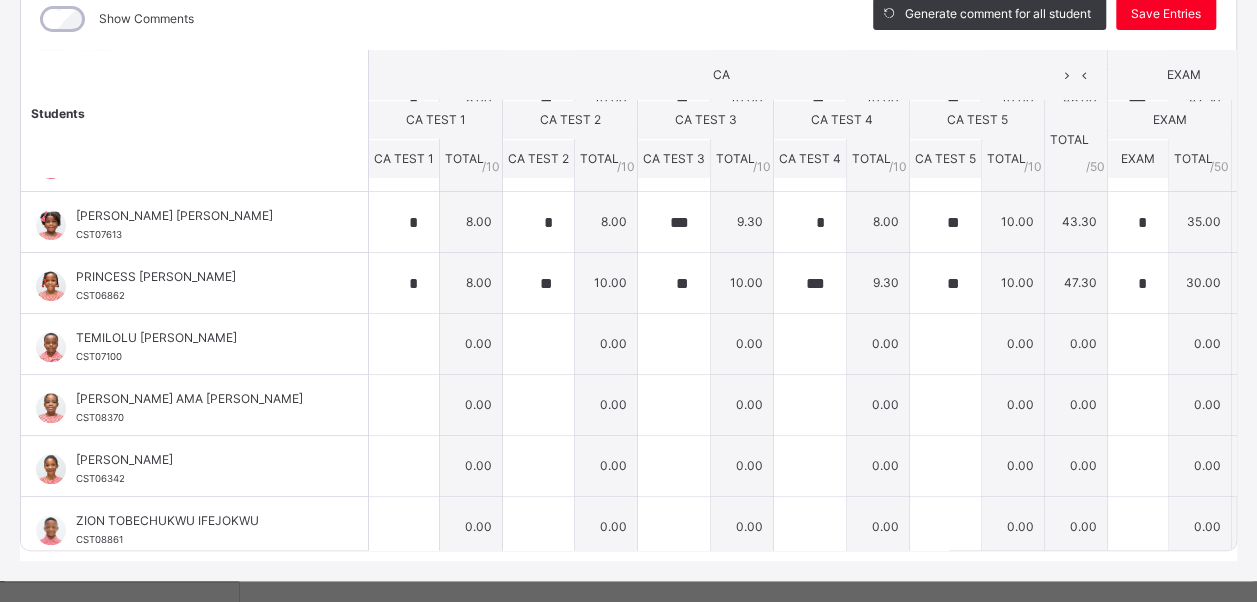 scroll, scrollTop: 736, scrollLeft: 0, axis: vertical 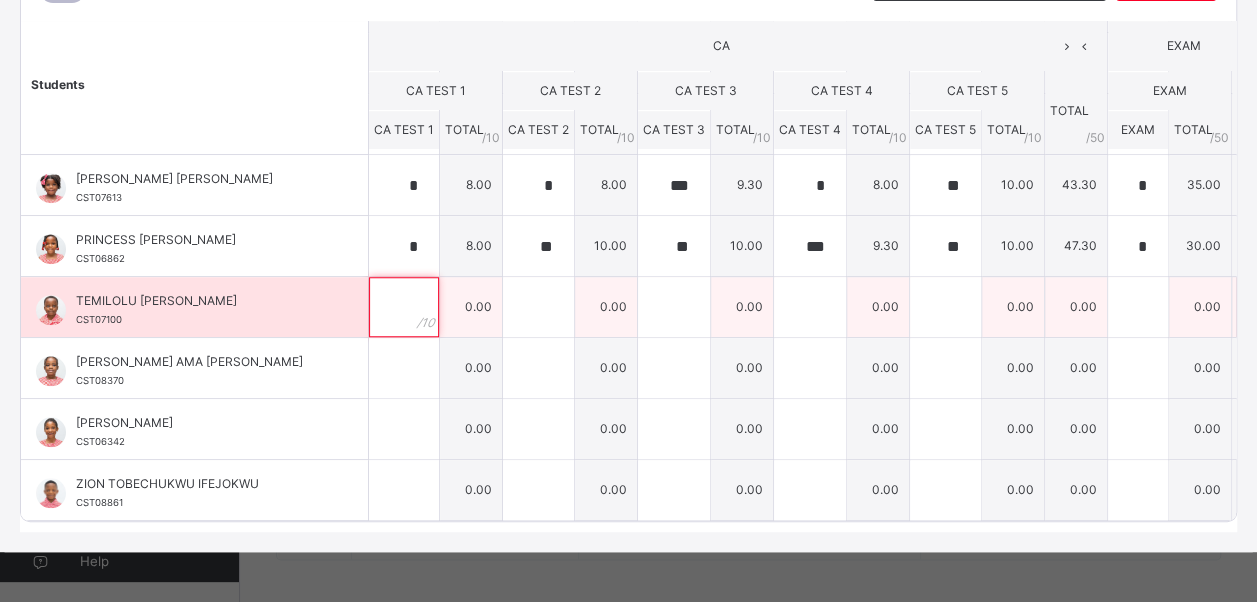 click at bounding box center [404, 307] 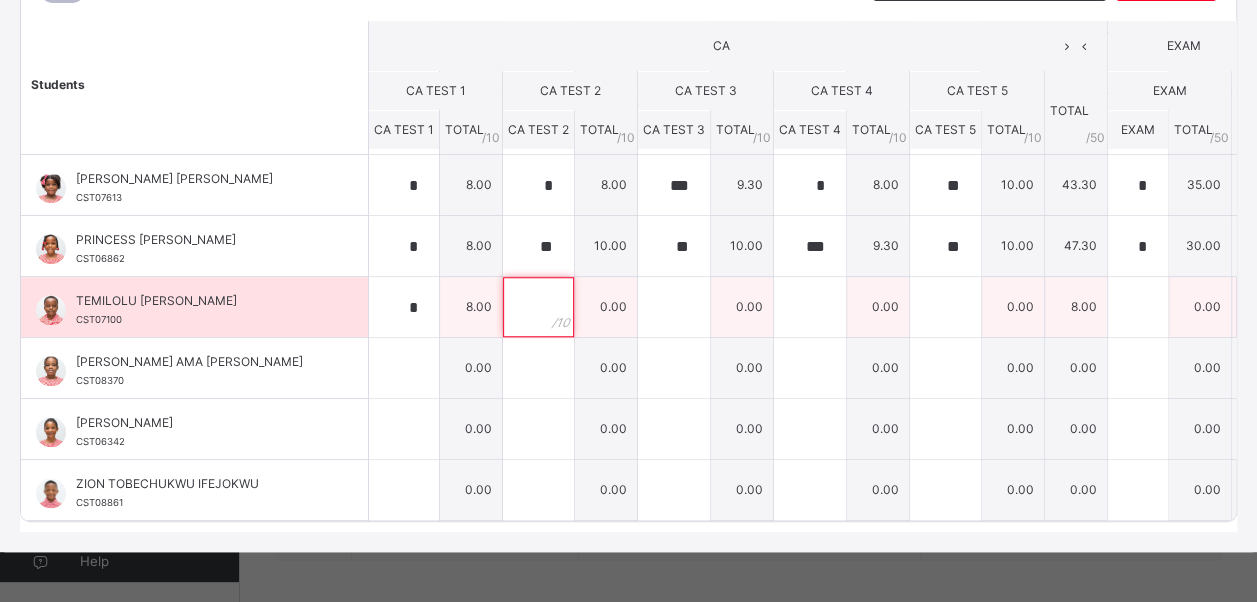 click at bounding box center (538, 307) 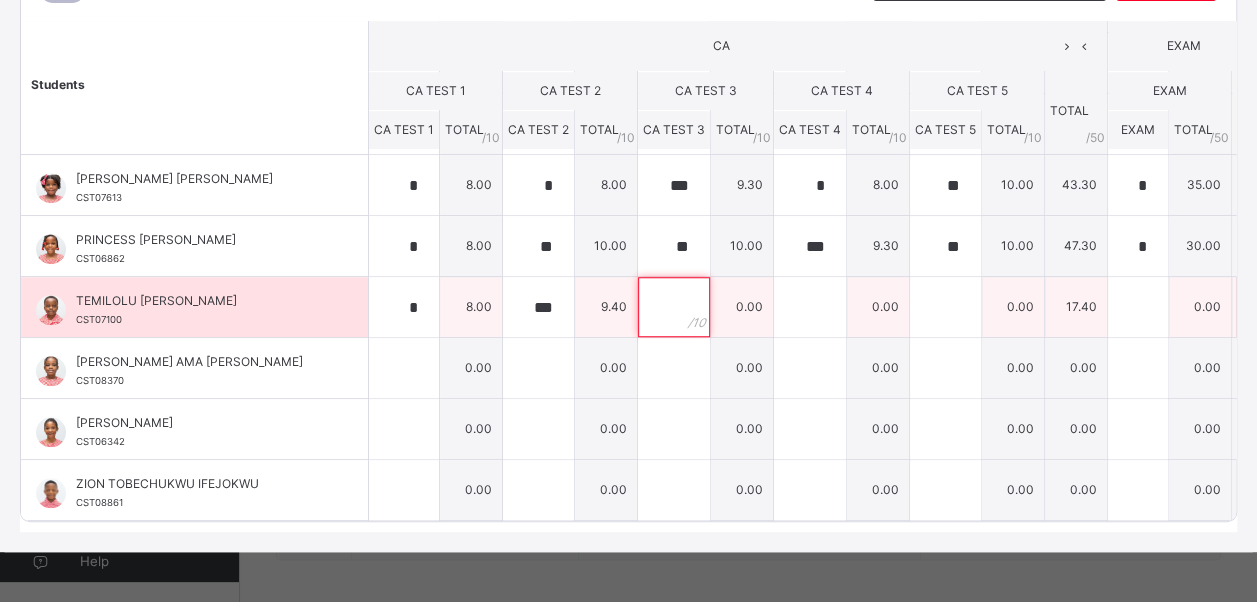 click at bounding box center (674, 307) 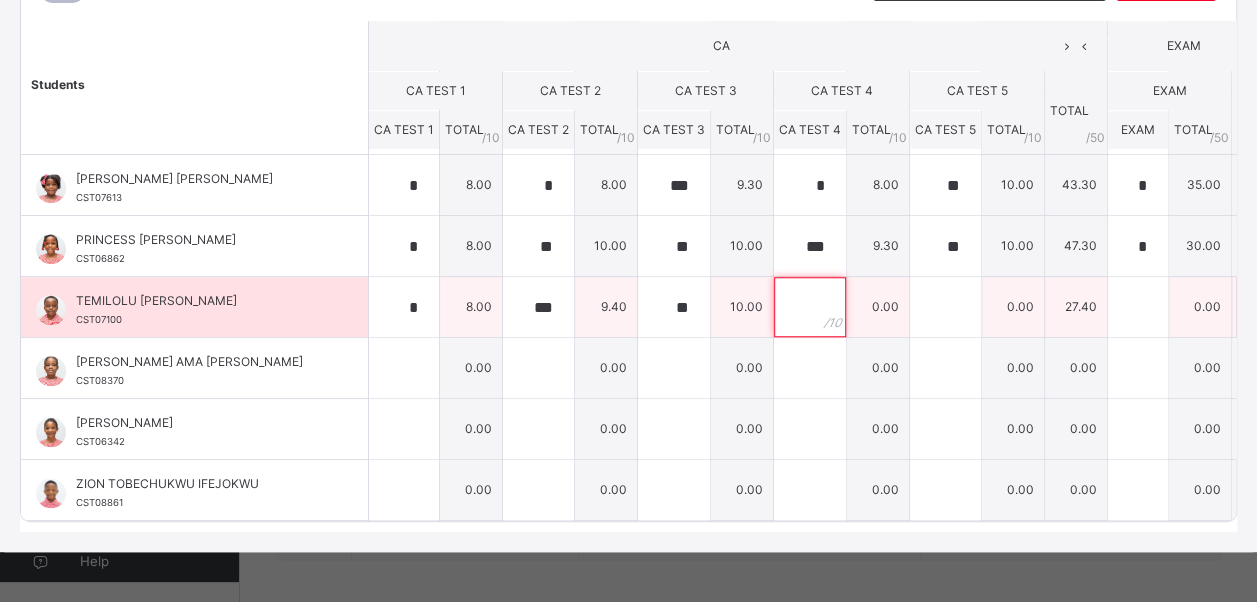 click at bounding box center [810, 307] 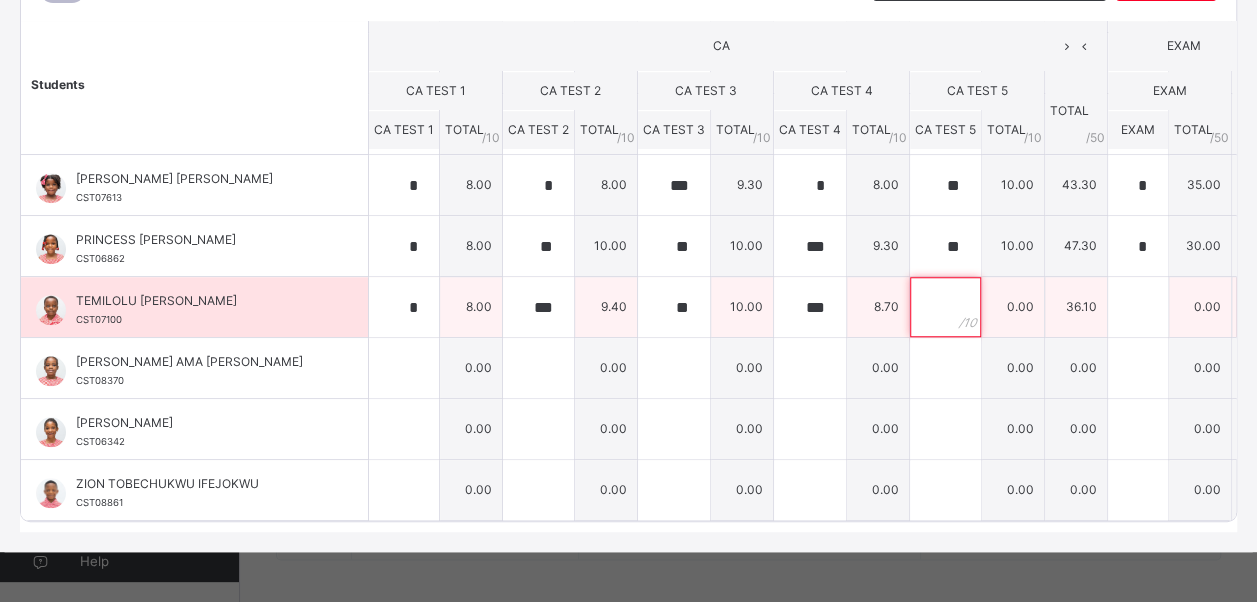 click at bounding box center (945, 307) 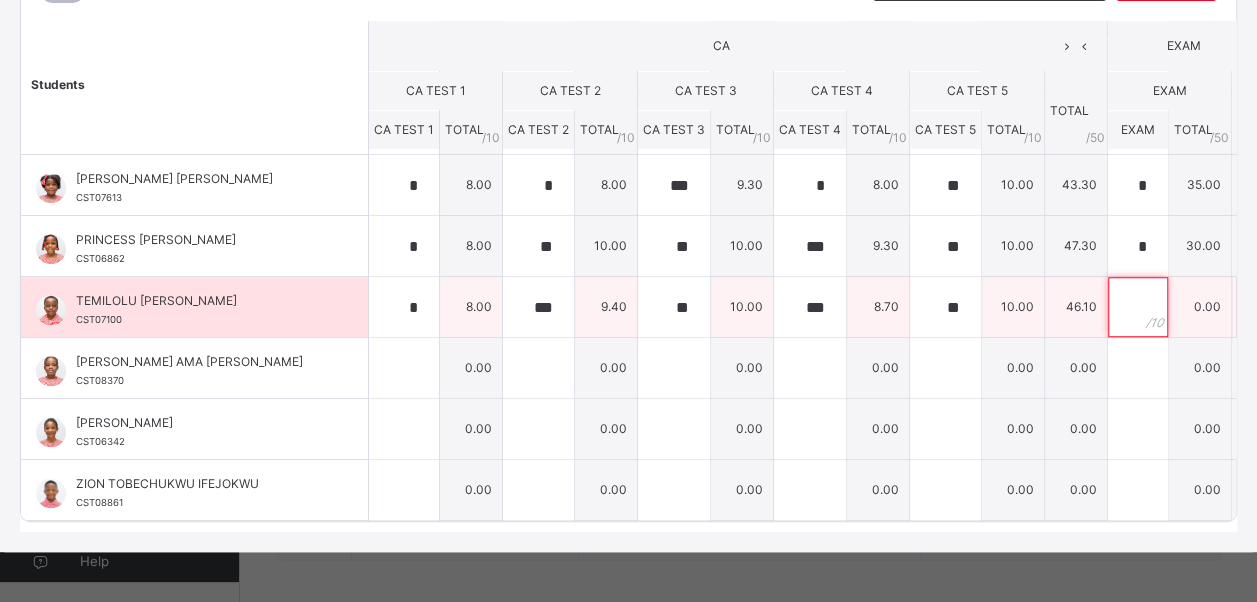 click at bounding box center [1138, 307] 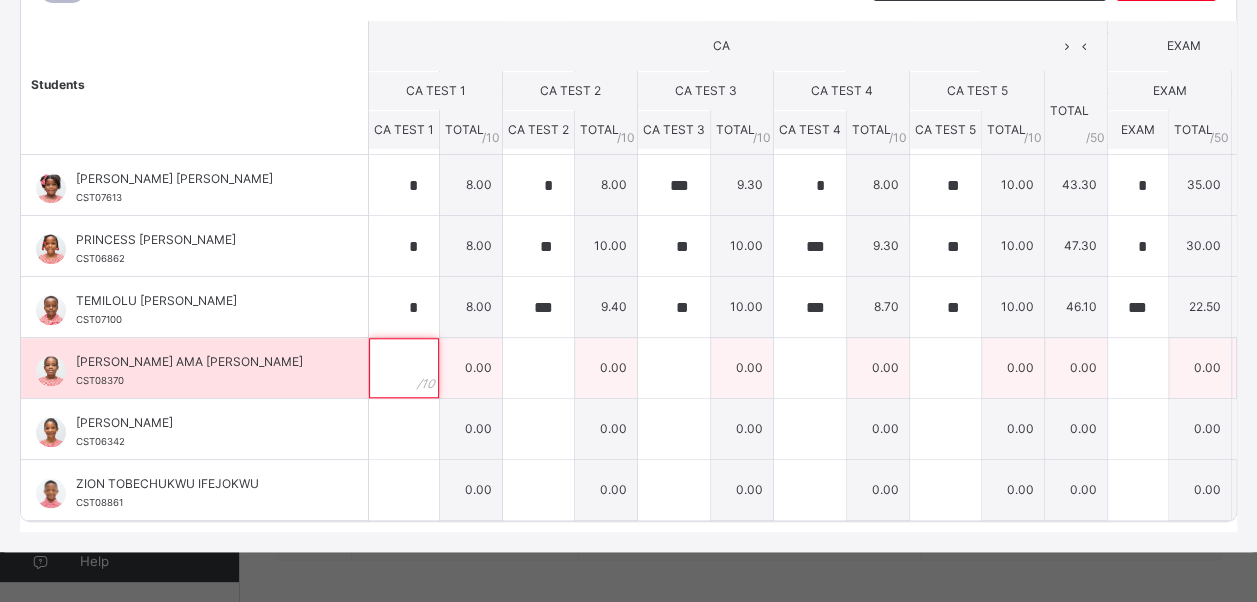 click at bounding box center [404, 368] 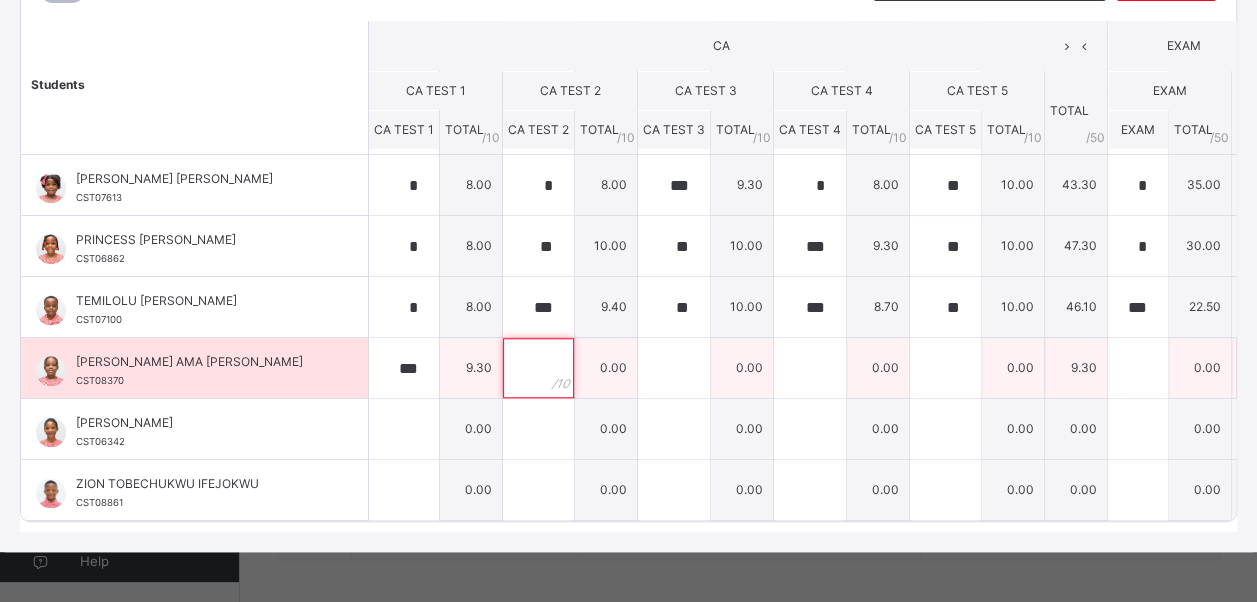 click at bounding box center (538, 368) 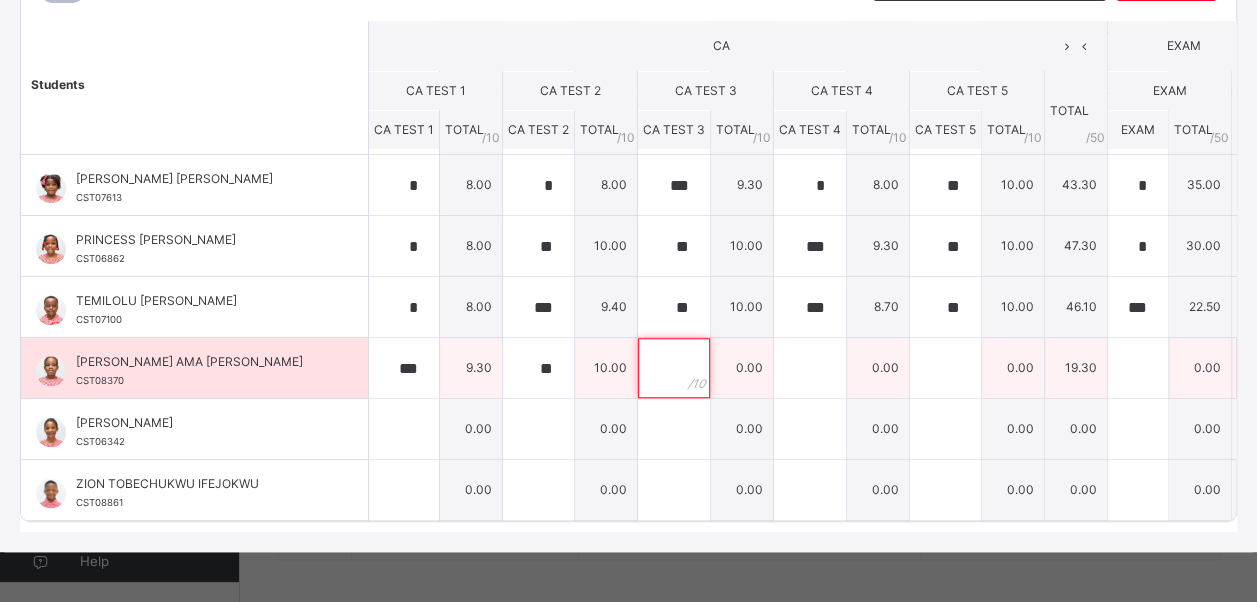 click at bounding box center (674, 368) 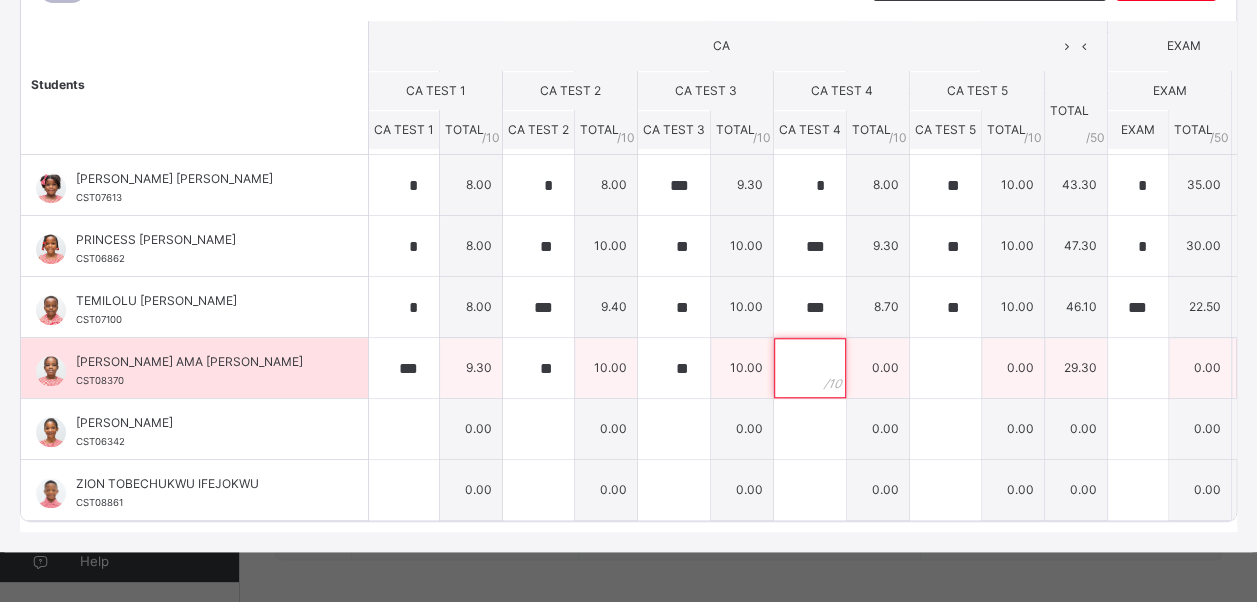 click at bounding box center [810, 368] 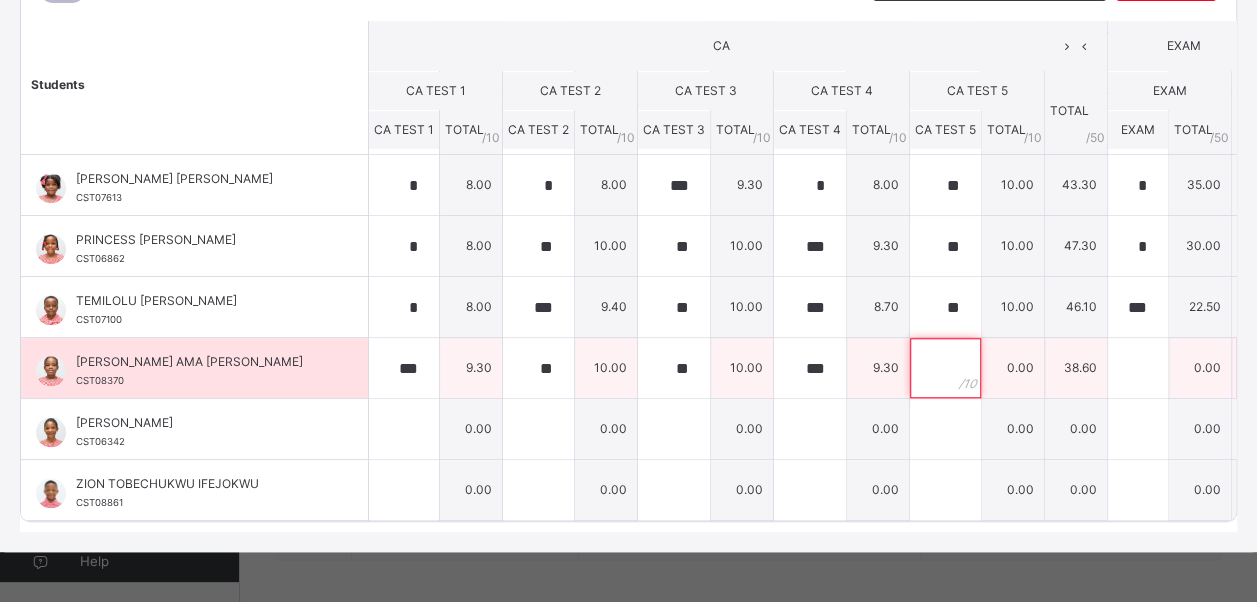 click at bounding box center [945, 368] 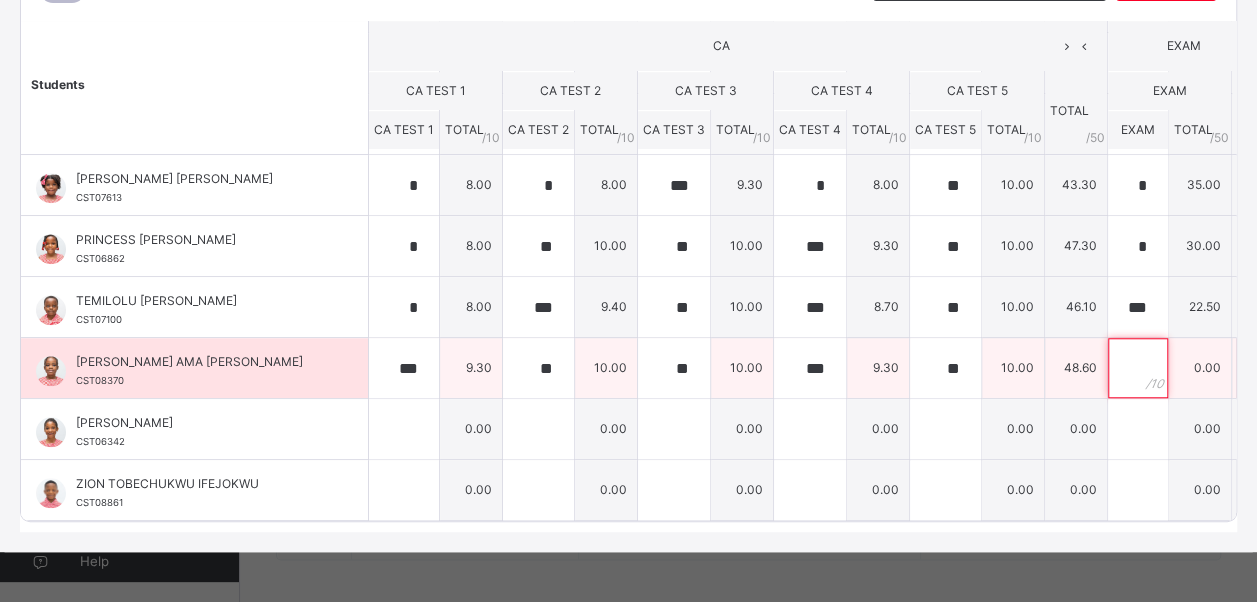 click at bounding box center (1138, 368) 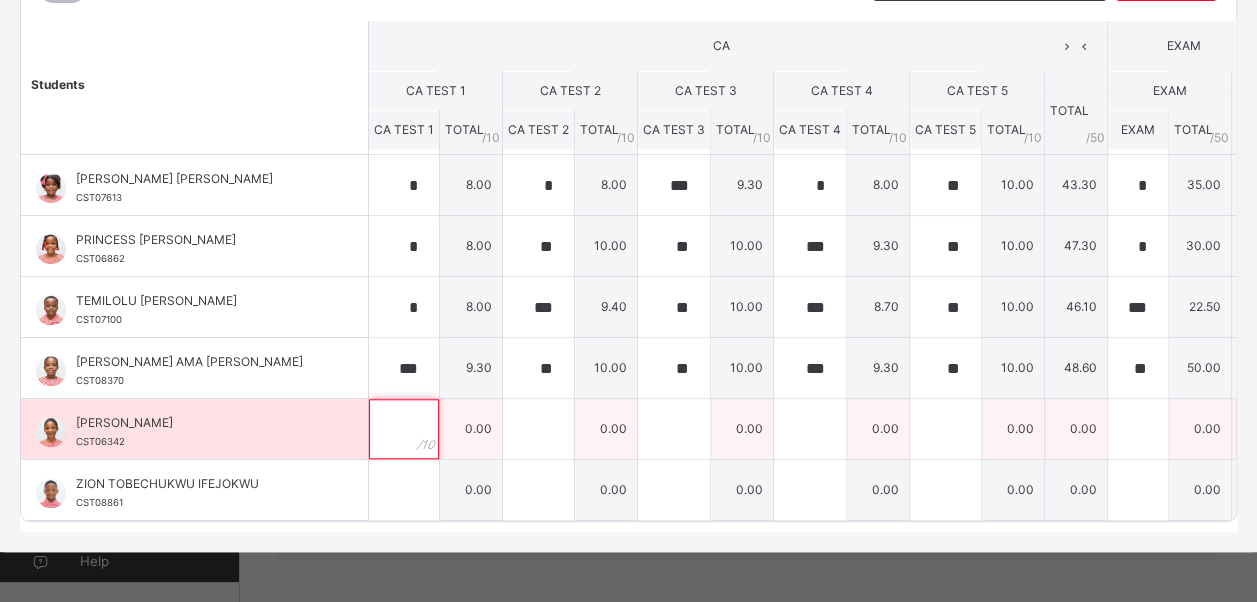 click at bounding box center (404, 429) 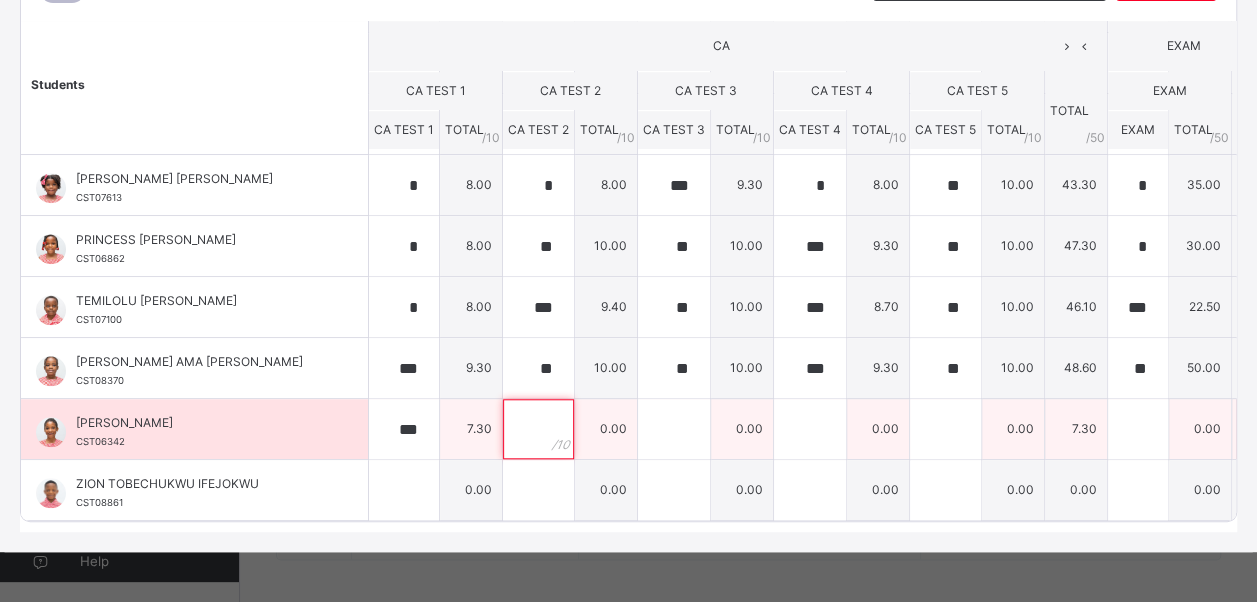 click at bounding box center [538, 429] 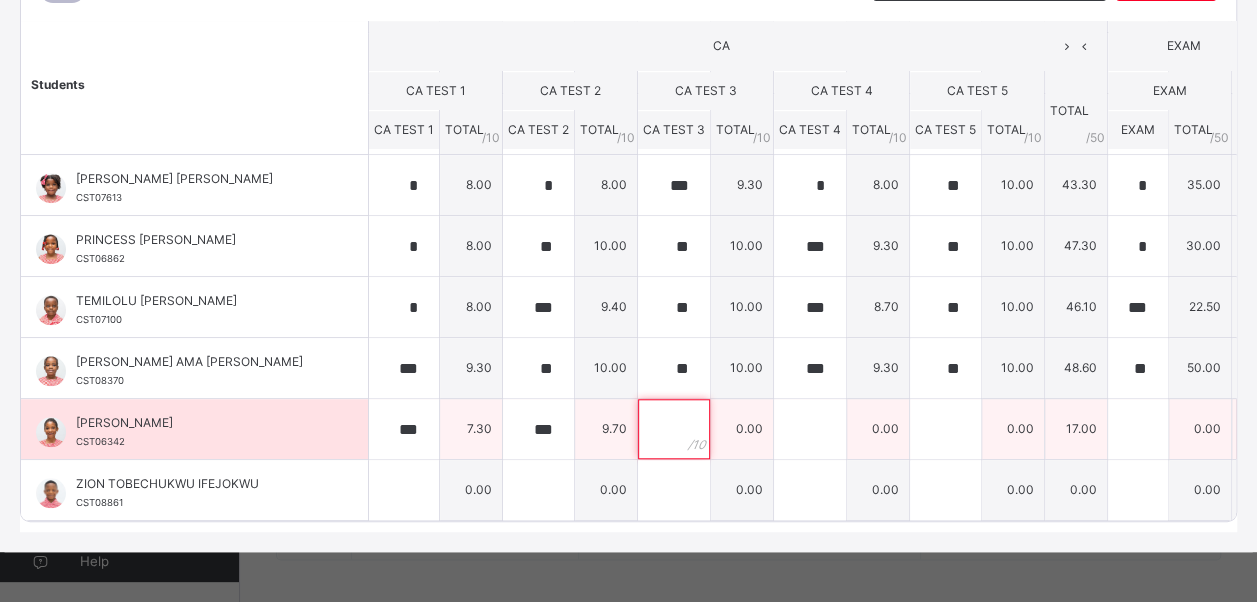 click at bounding box center (674, 429) 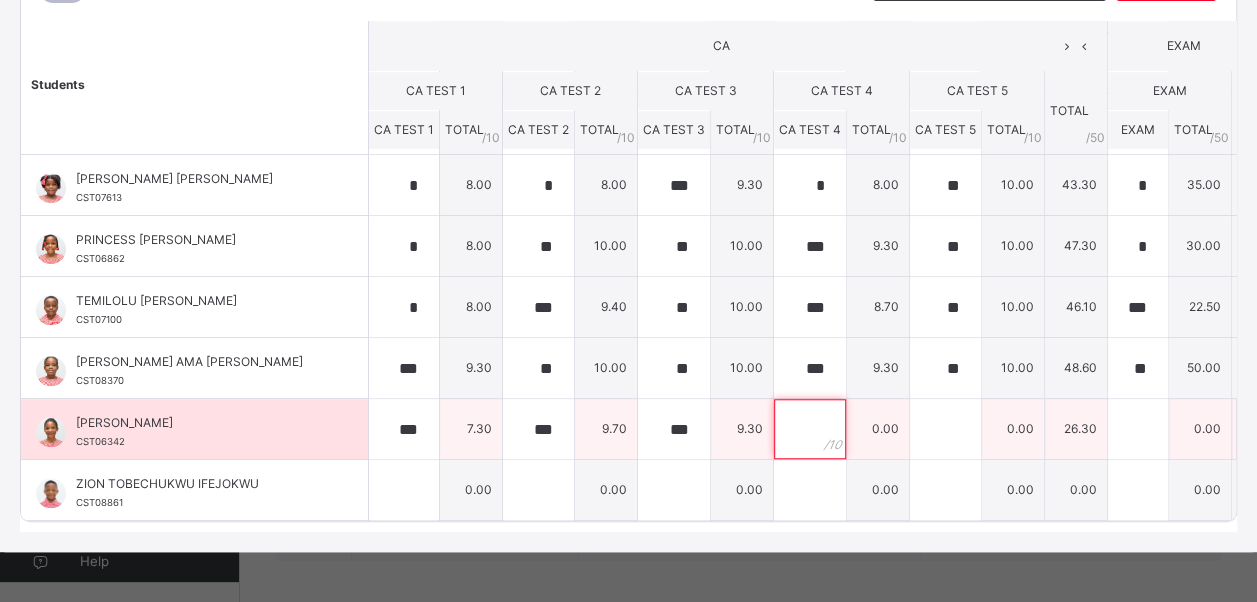 click at bounding box center [810, 429] 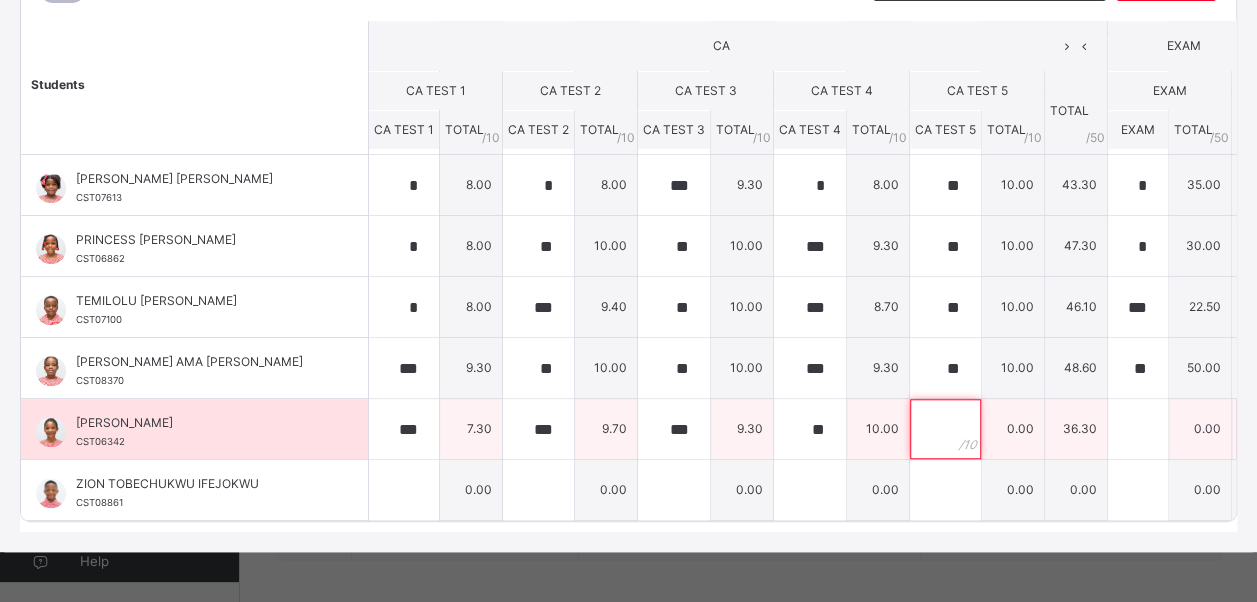 click at bounding box center (945, 429) 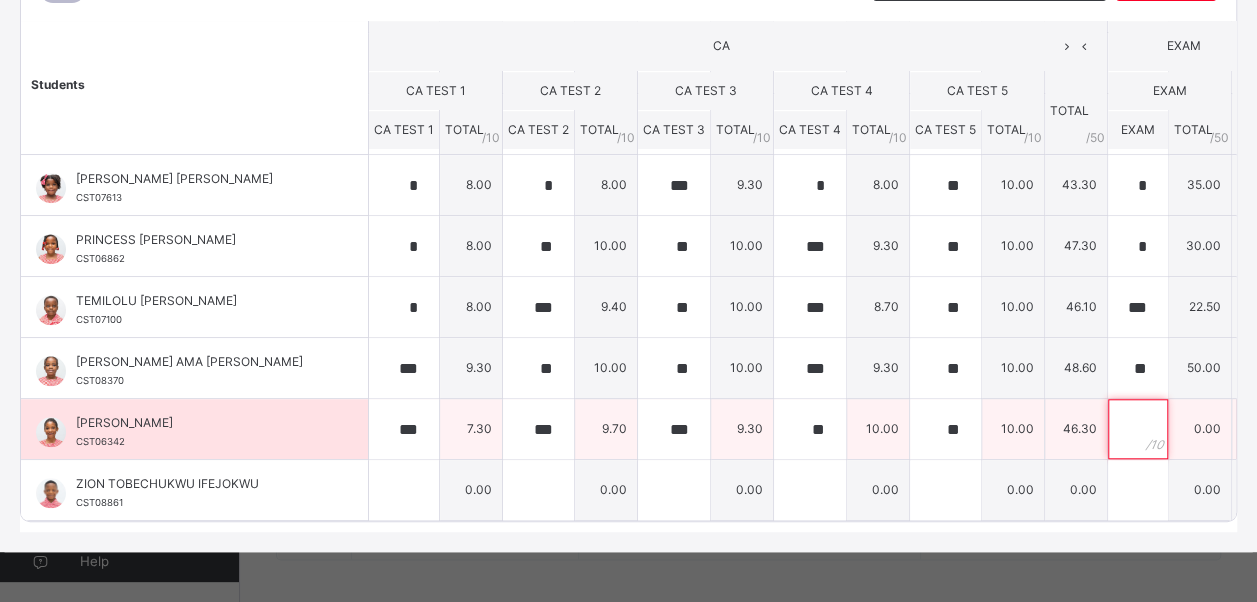 click at bounding box center [1138, 429] 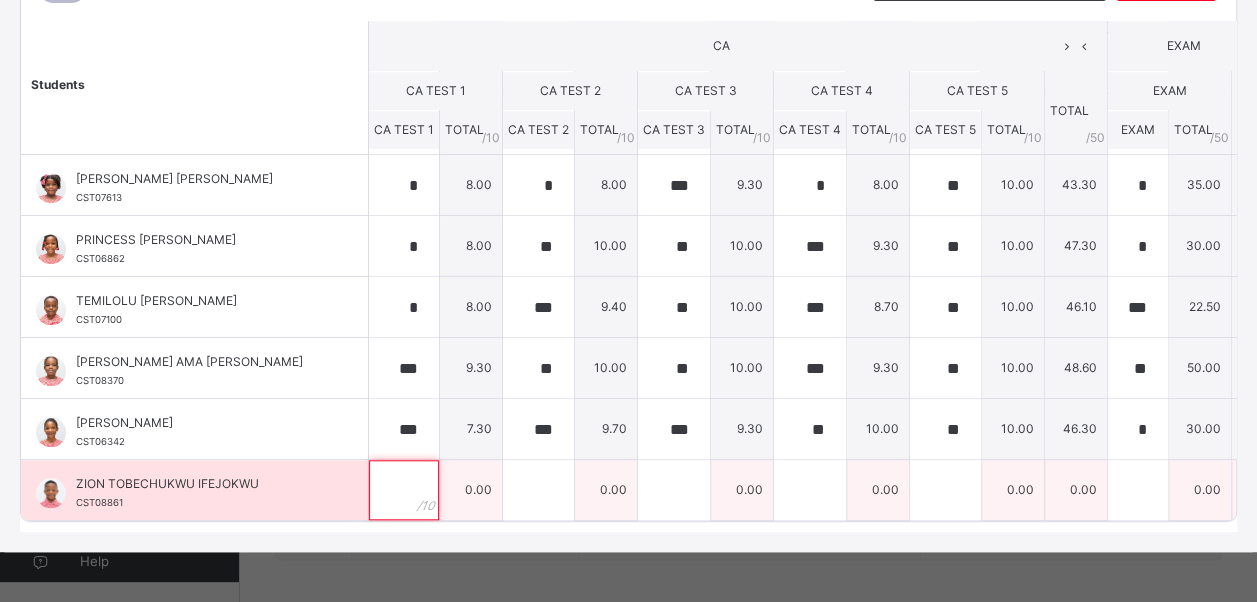 click at bounding box center (404, 490) 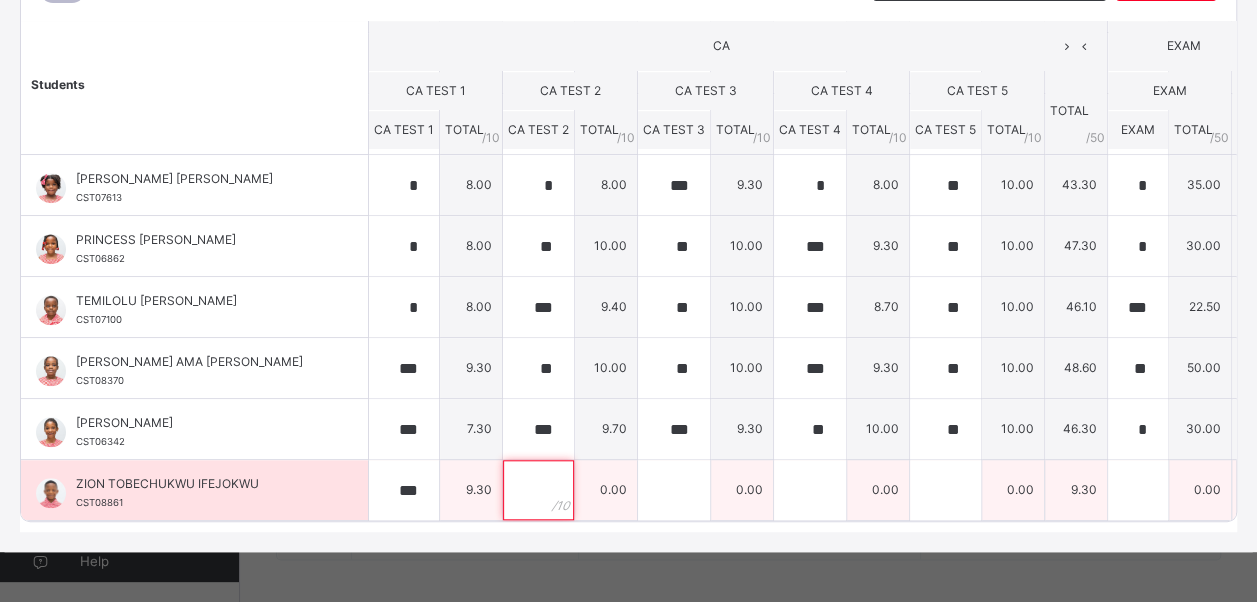 click at bounding box center [538, 490] 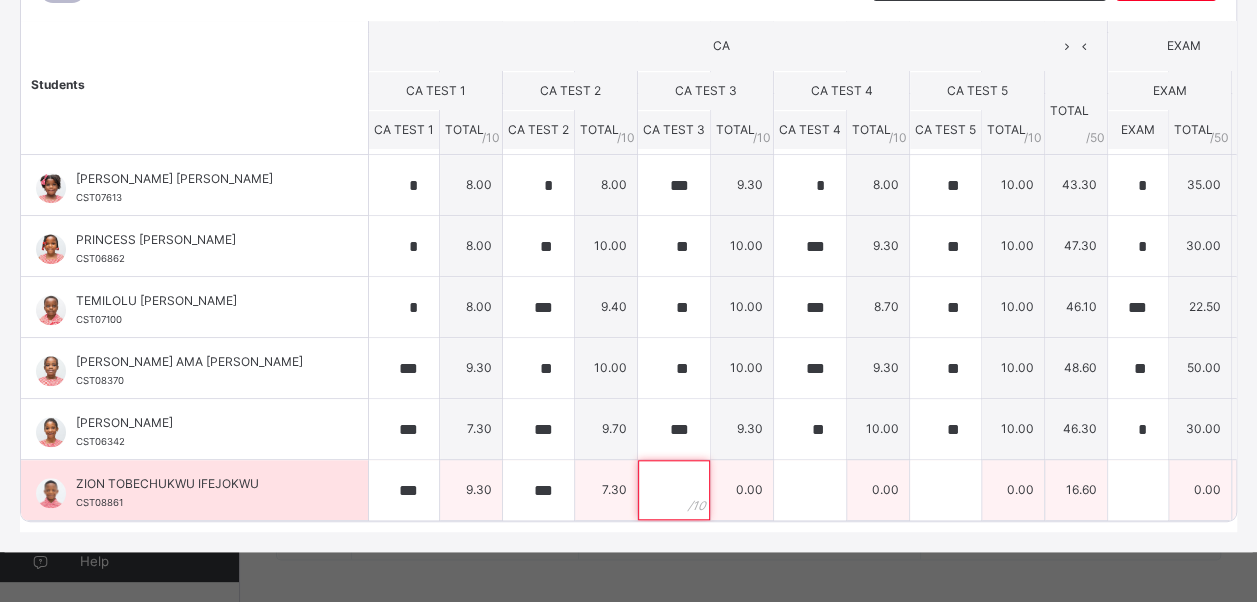 click at bounding box center [674, 490] 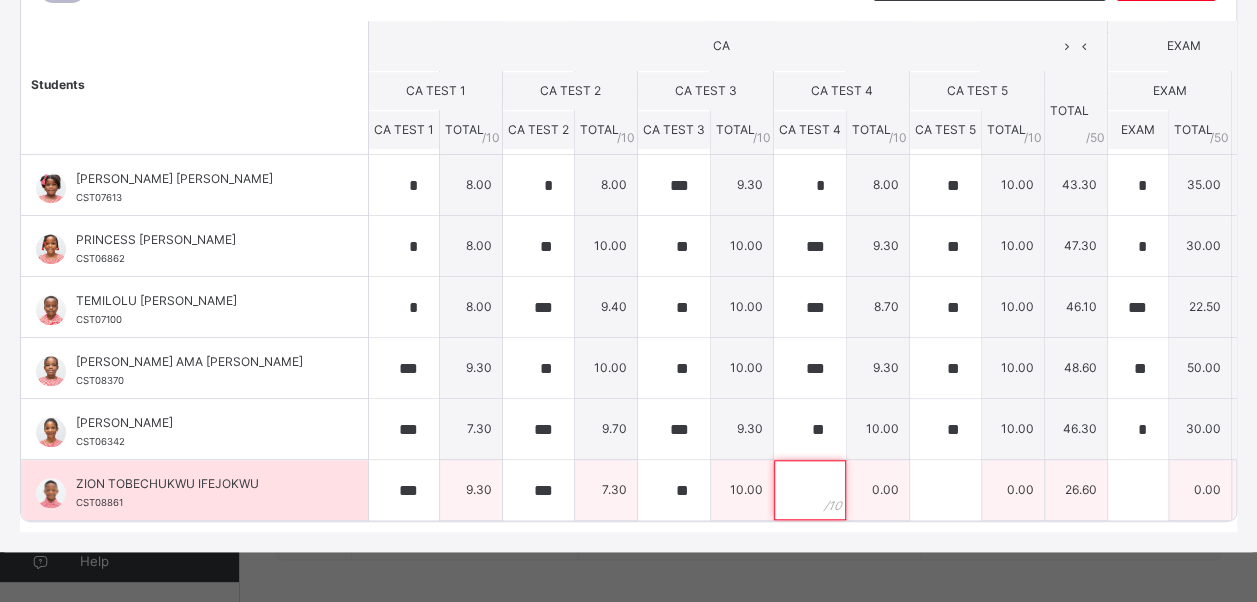 click at bounding box center [810, 490] 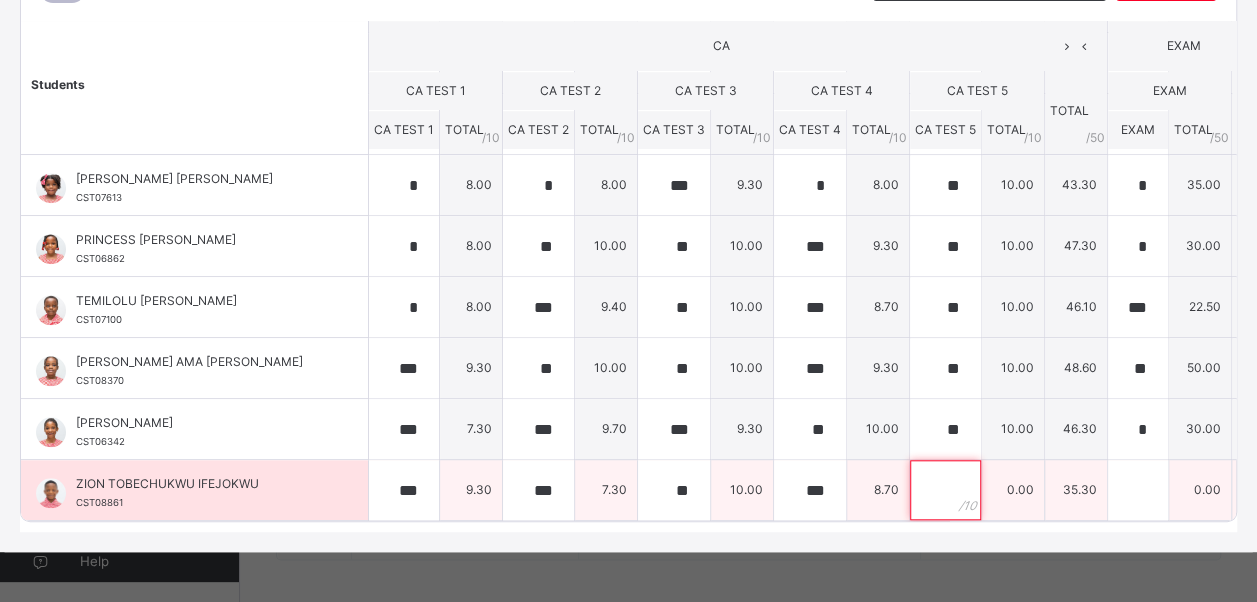 click at bounding box center [945, 490] 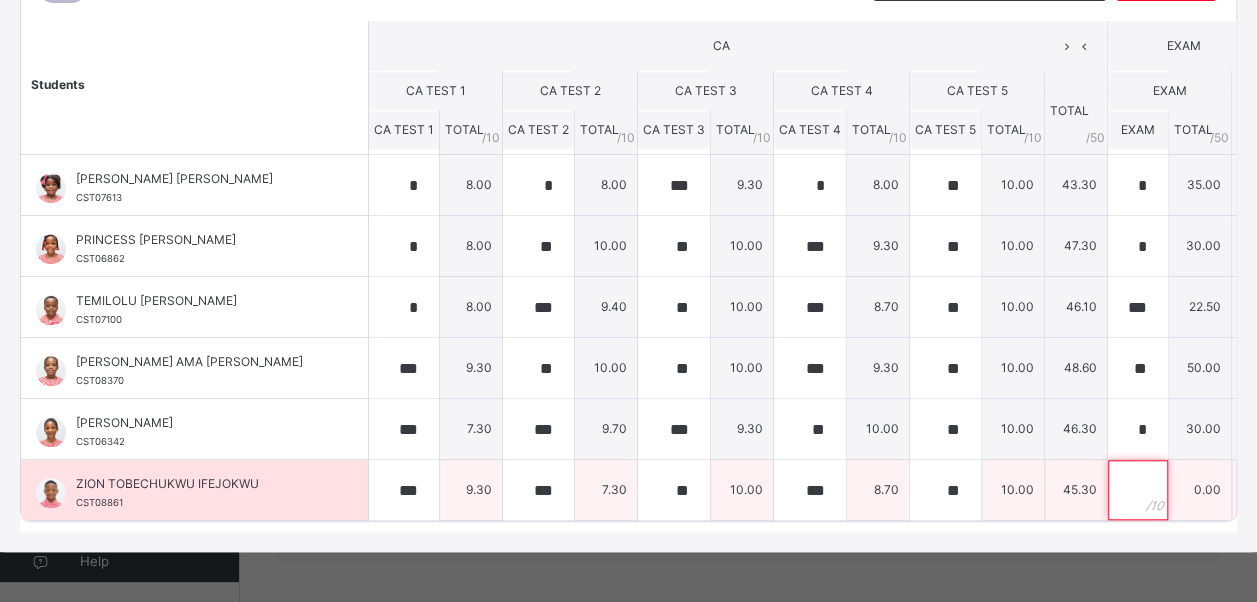 click at bounding box center (1138, 490) 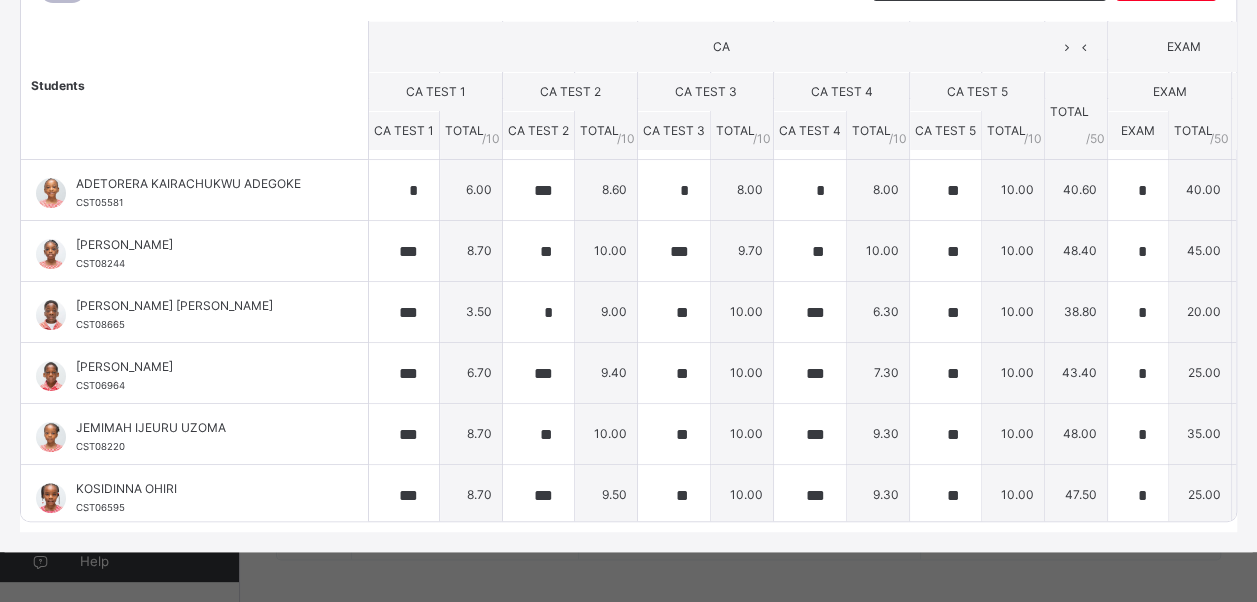 scroll, scrollTop: 0, scrollLeft: 0, axis: both 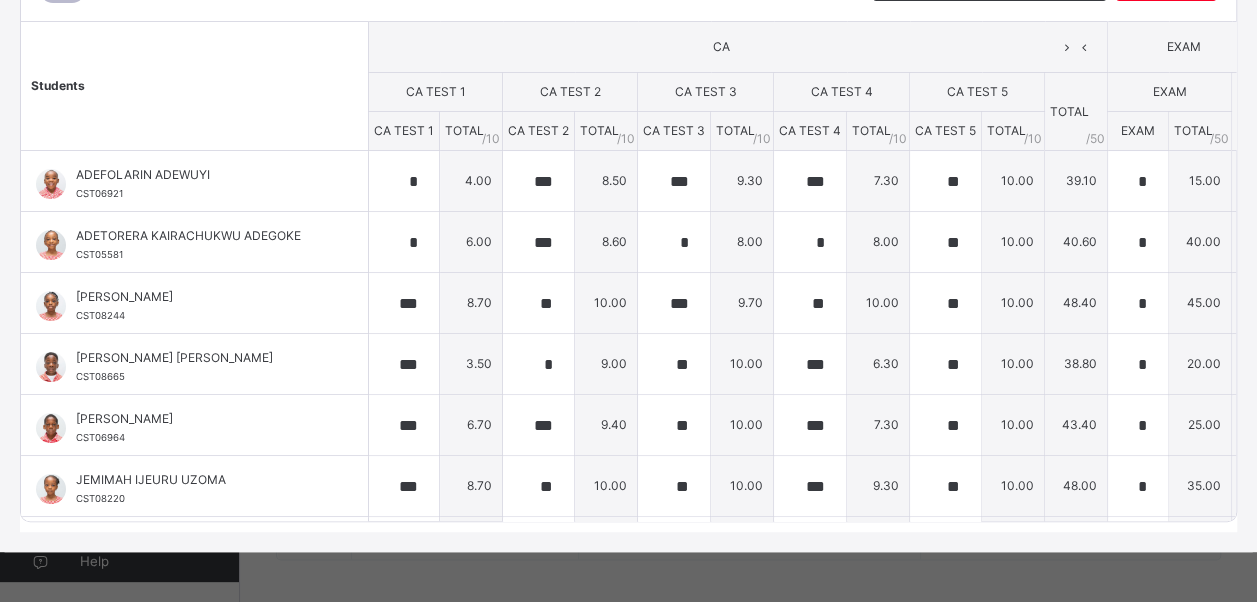 click on "CA" at bounding box center [721, 47] 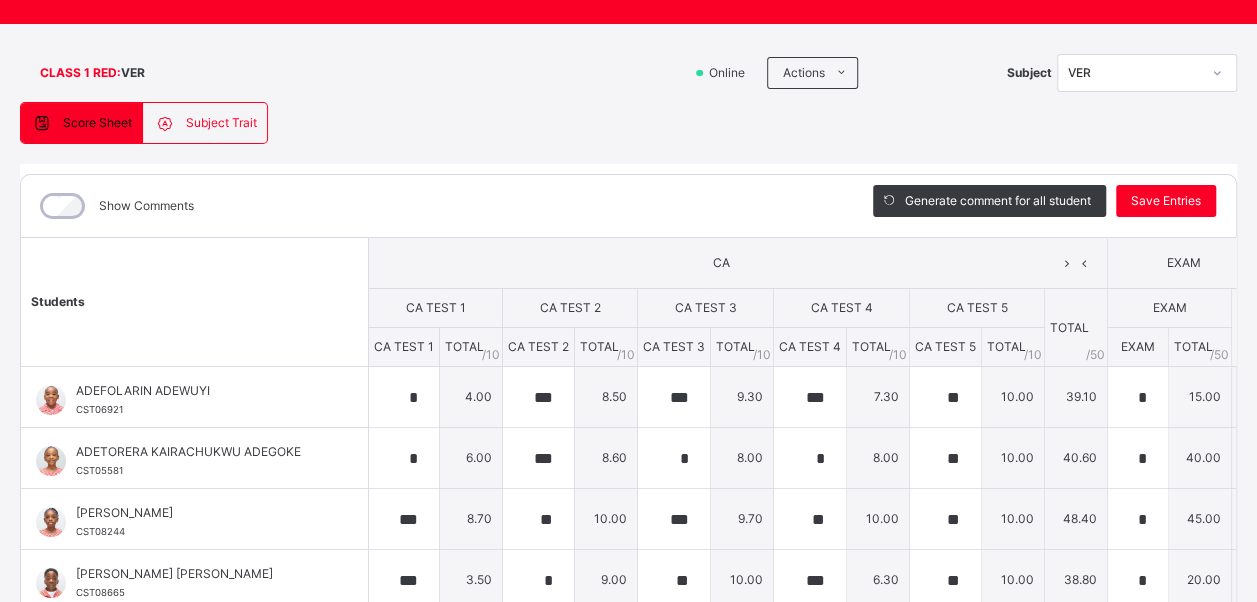 scroll, scrollTop: 83, scrollLeft: 0, axis: vertical 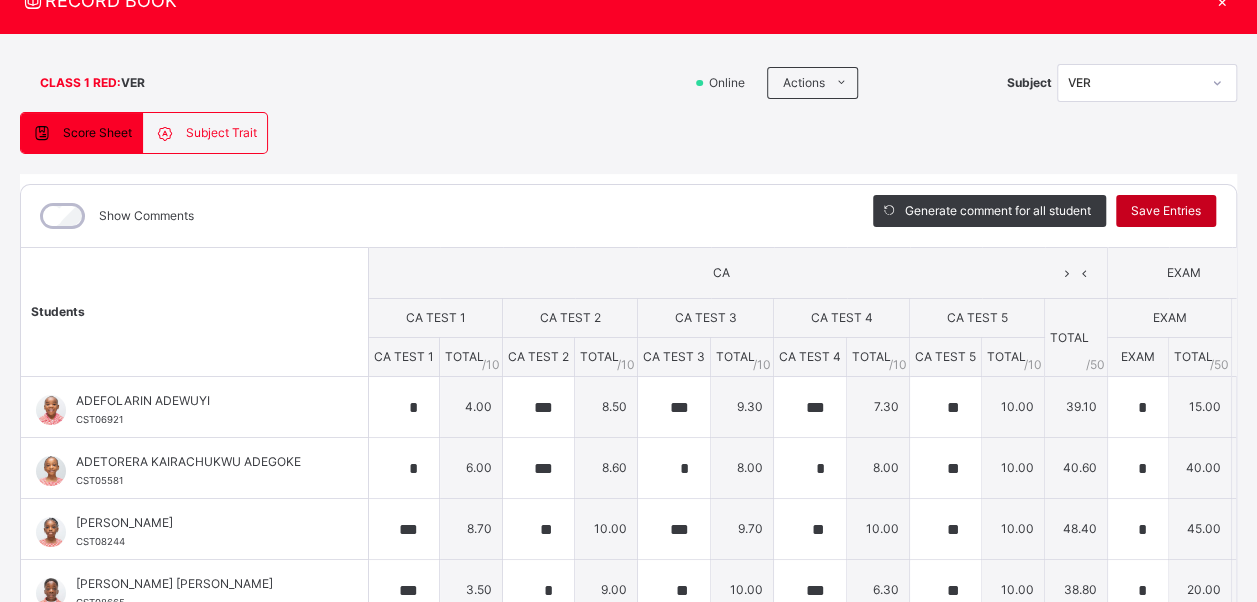 click on "Save Entries" at bounding box center [1166, 211] 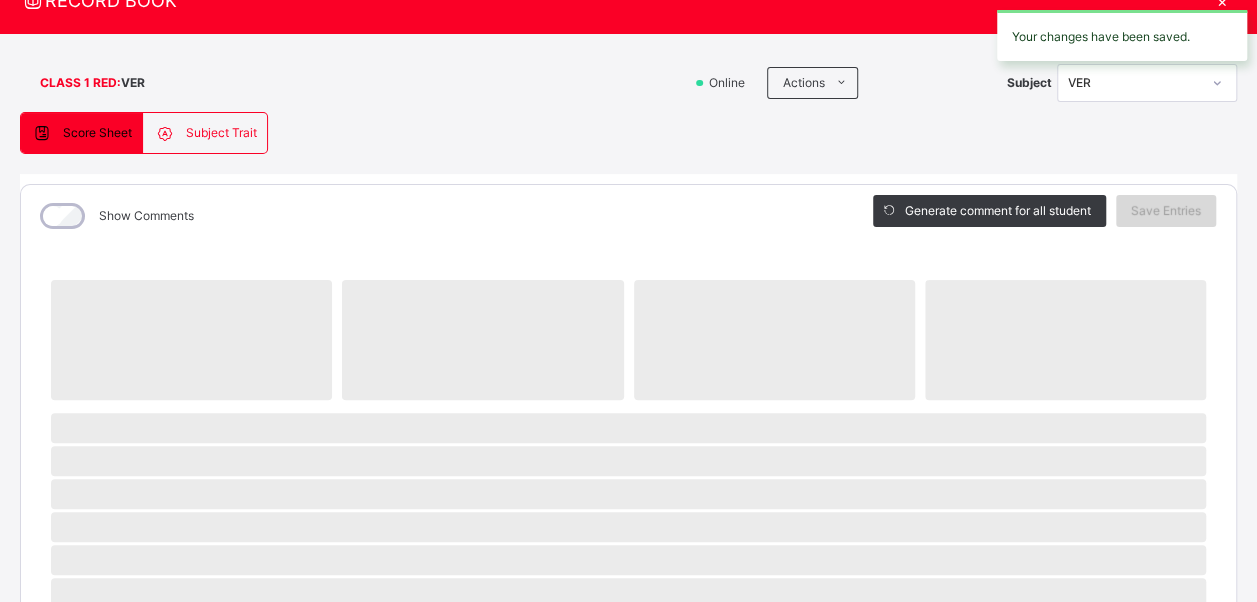 click on "Save Entries" at bounding box center [1166, 211] 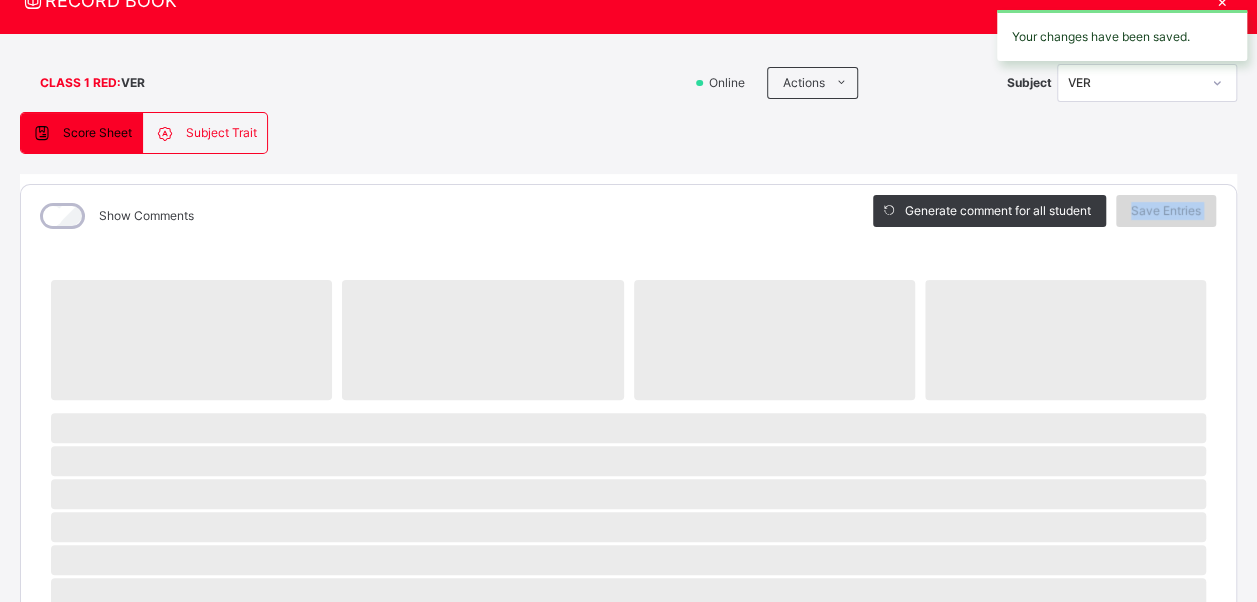 click on "Save Entries" at bounding box center (1166, 211) 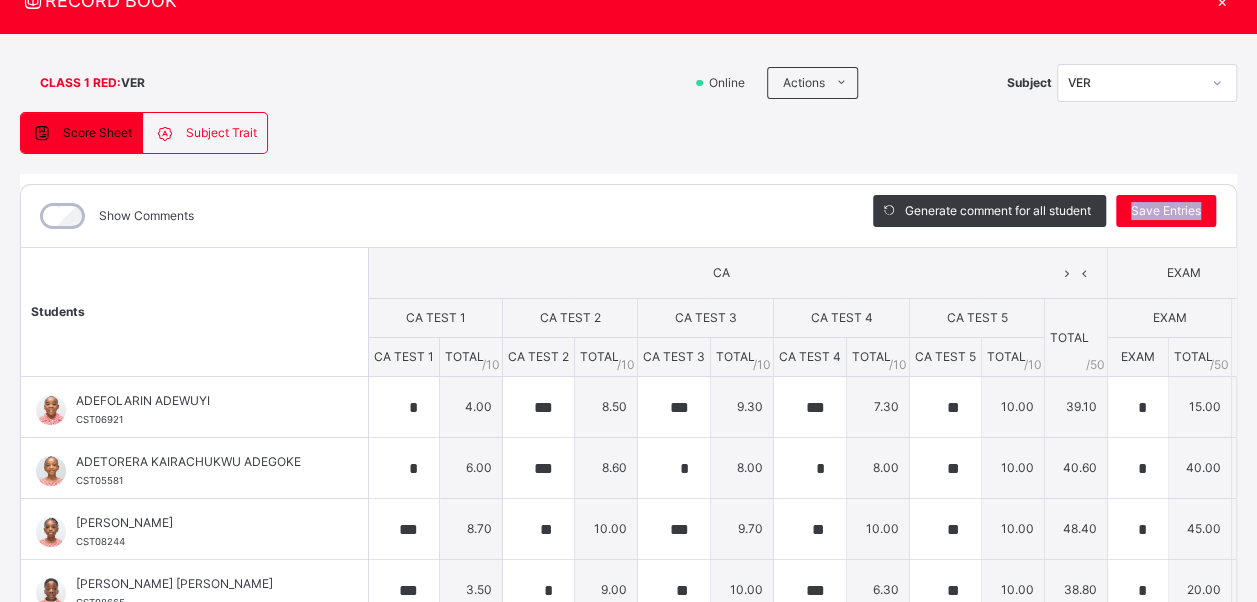 scroll, scrollTop: 84, scrollLeft: 2, axis: both 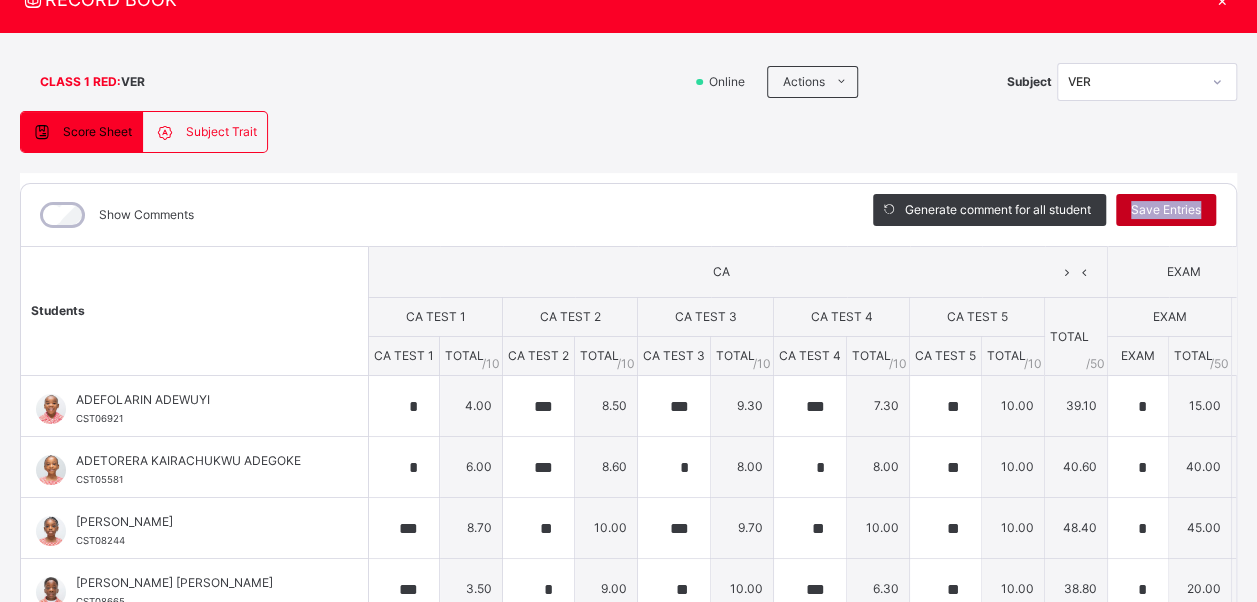 click on "Save Entries" at bounding box center (1166, 210) 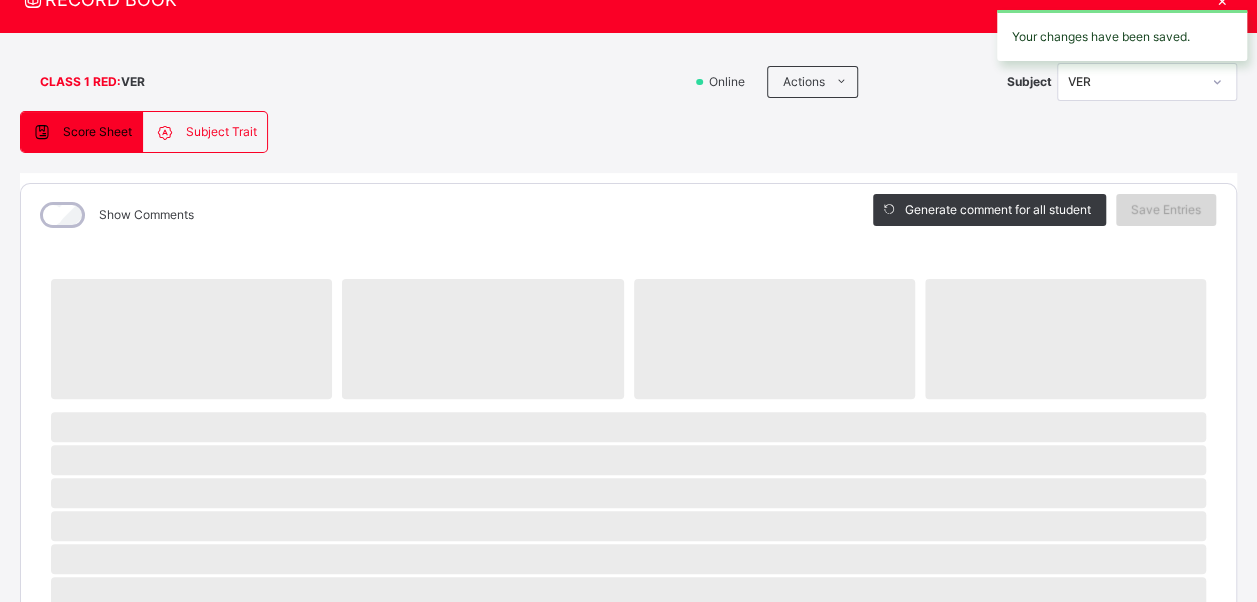 scroll, scrollTop: 84, scrollLeft: 0, axis: vertical 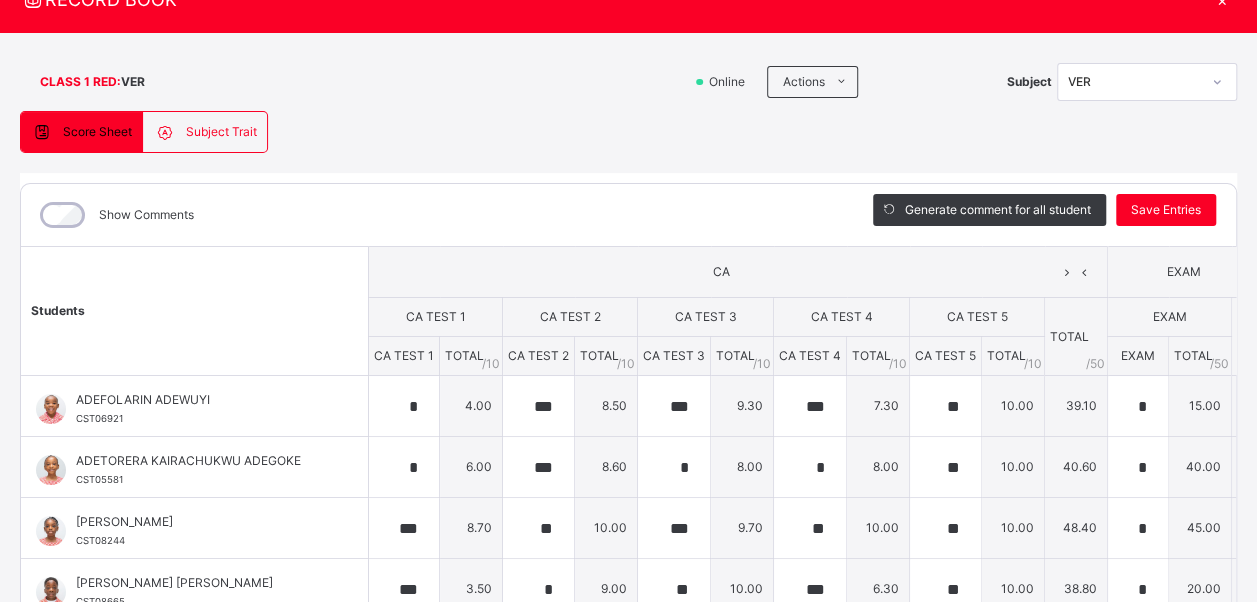 click on "Subject Trait" at bounding box center (221, 132) 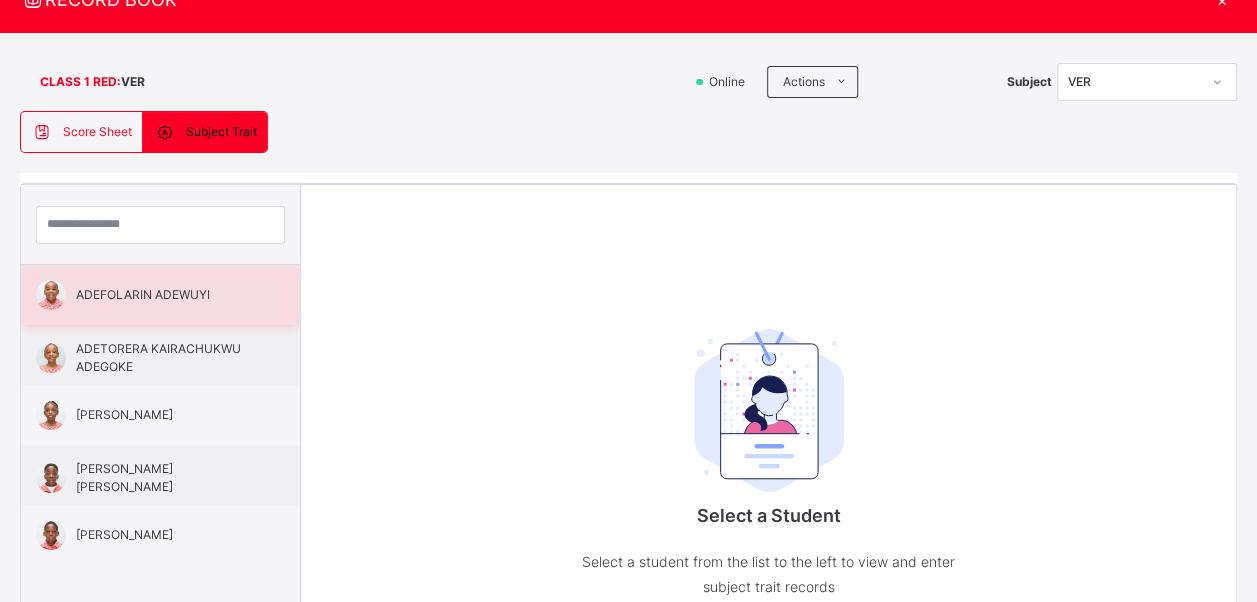 click on "ADEFOLARIN  ADEWUYI" at bounding box center [165, 295] 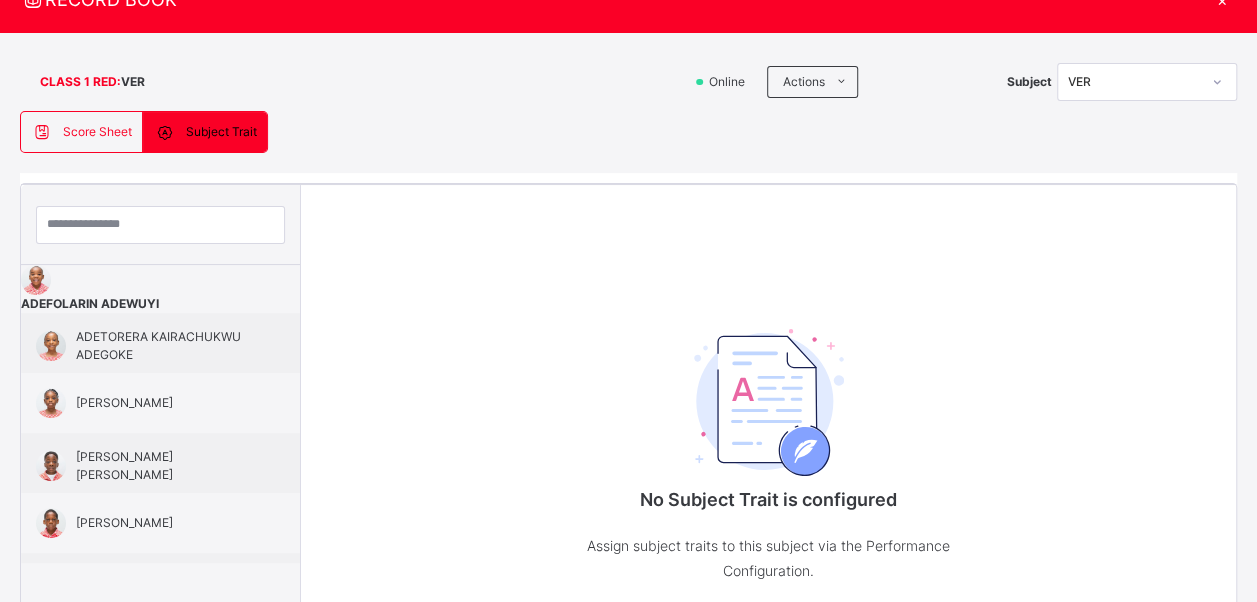 click on "×" at bounding box center (1222, -1) 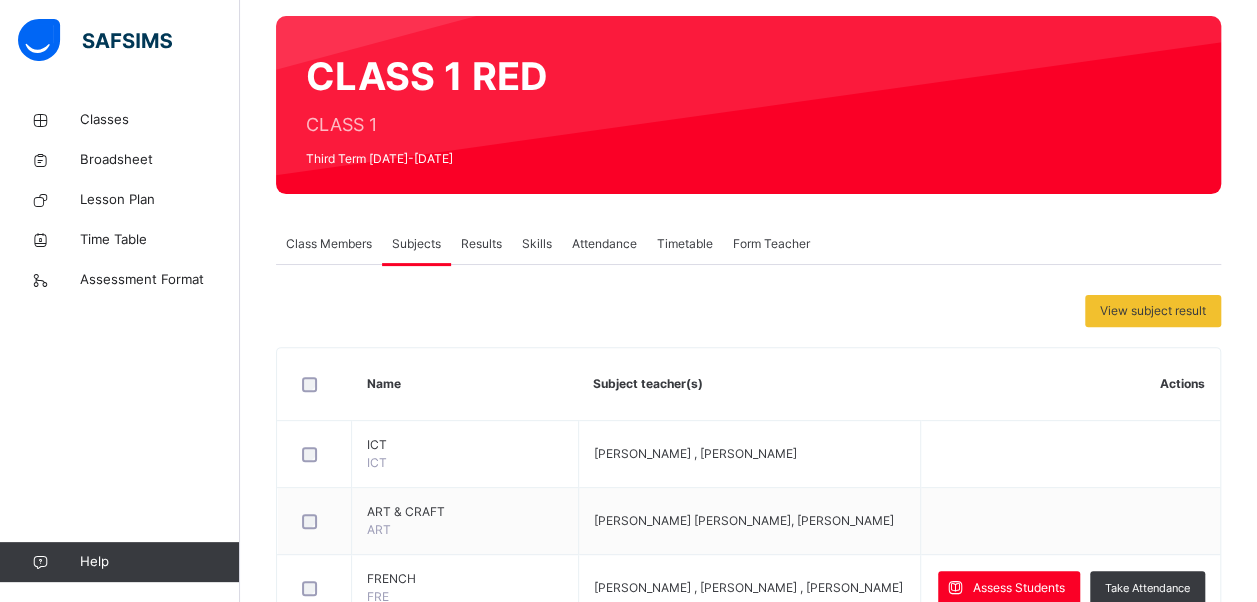 scroll, scrollTop: 0, scrollLeft: 0, axis: both 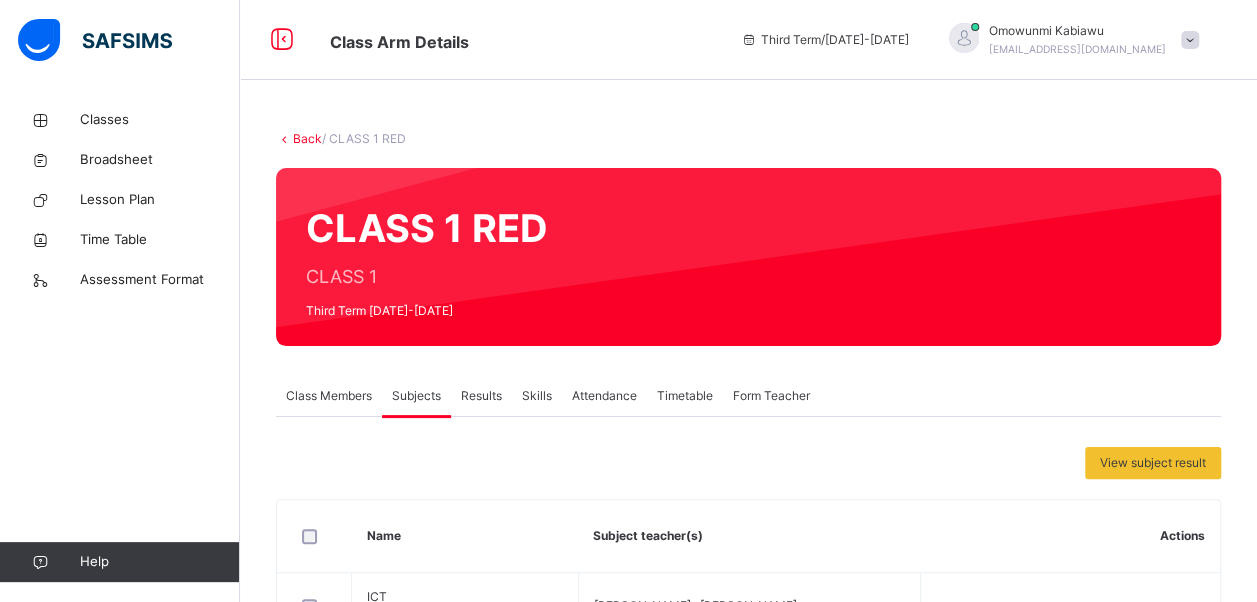 click on "Results" at bounding box center [481, 396] 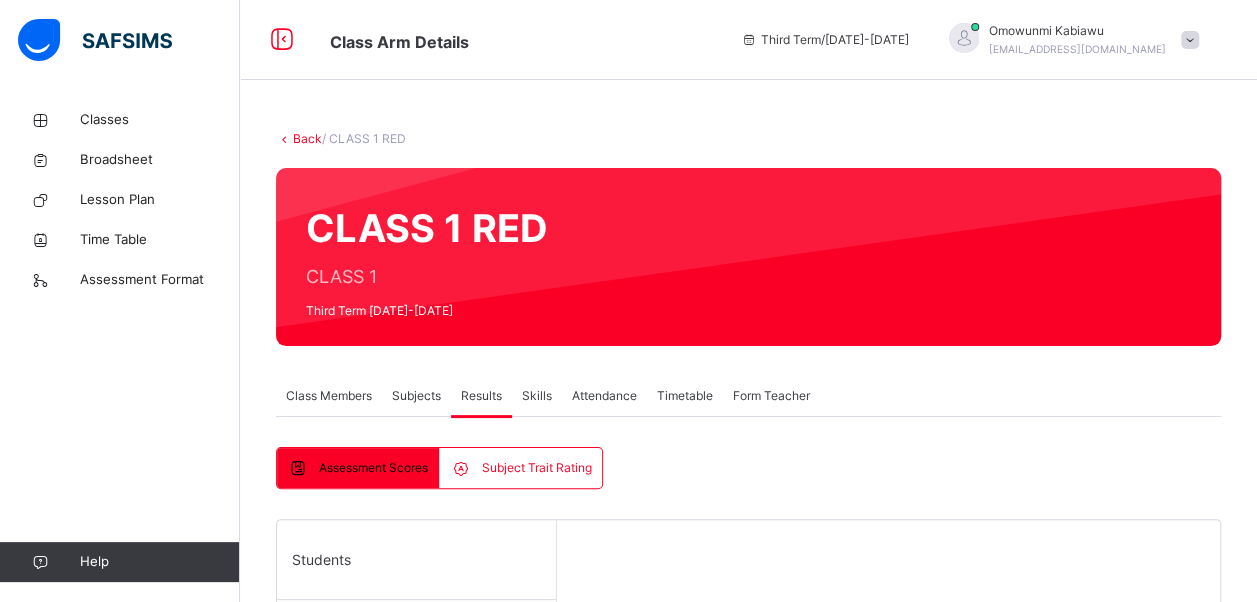 click on "CLASS 1 RED CLASS 1 Third Term [DATE]-[DATE]" at bounding box center [748, 257] 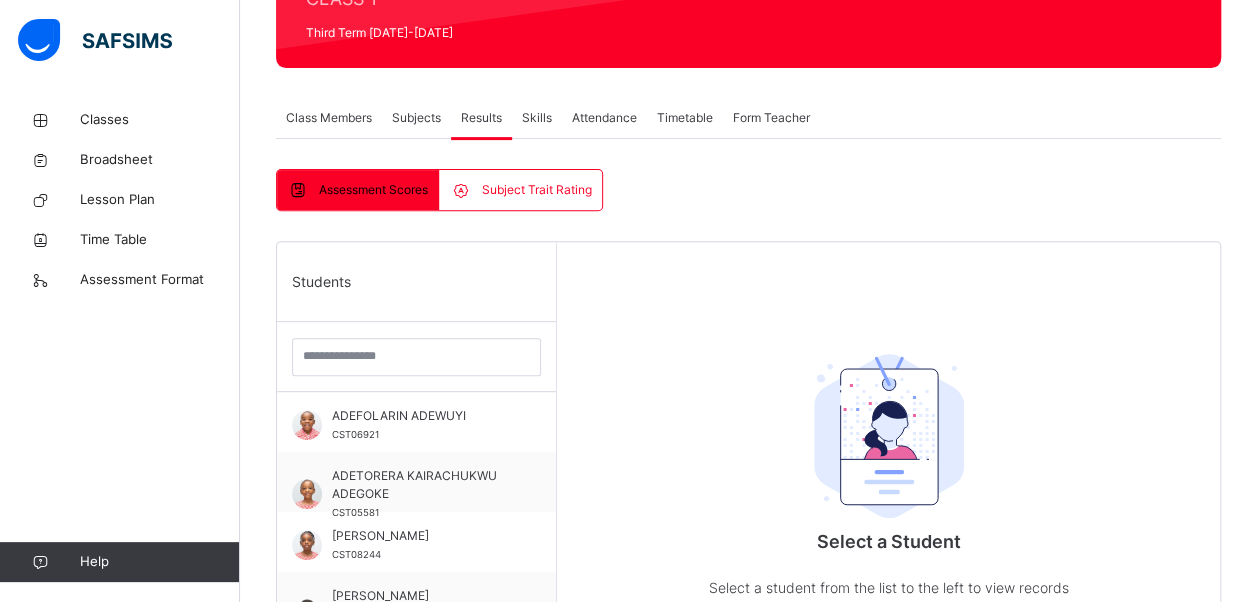 scroll, scrollTop: 280, scrollLeft: 0, axis: vertical 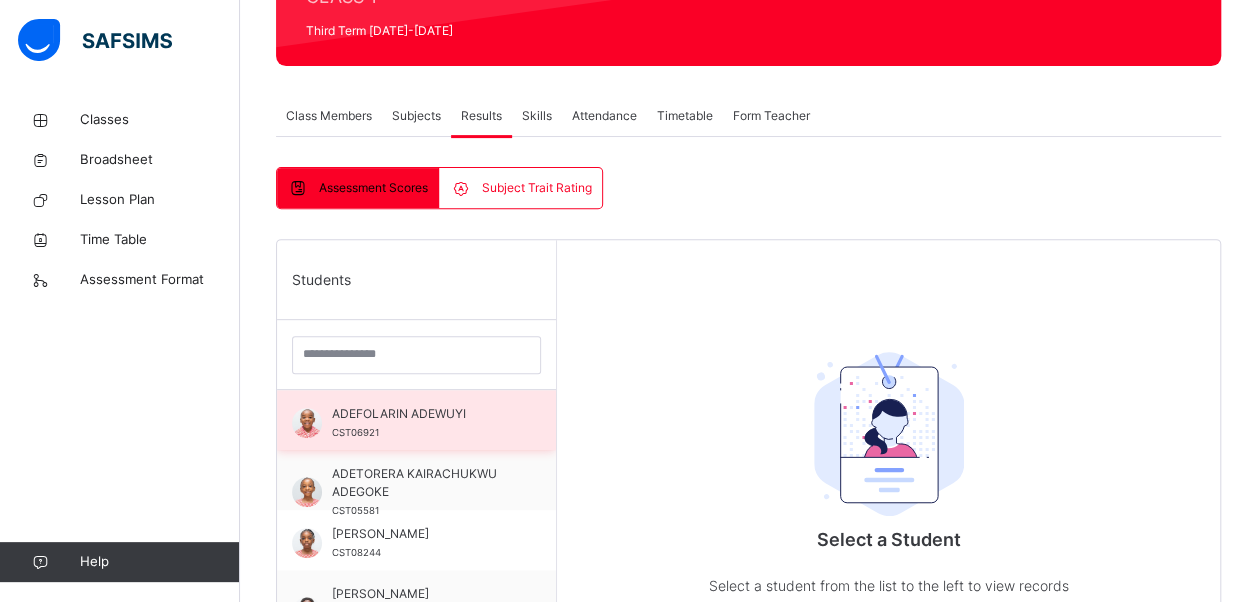 click on "ADEFOLARIN  ADEWUYI" at bounding box center (421, 414) 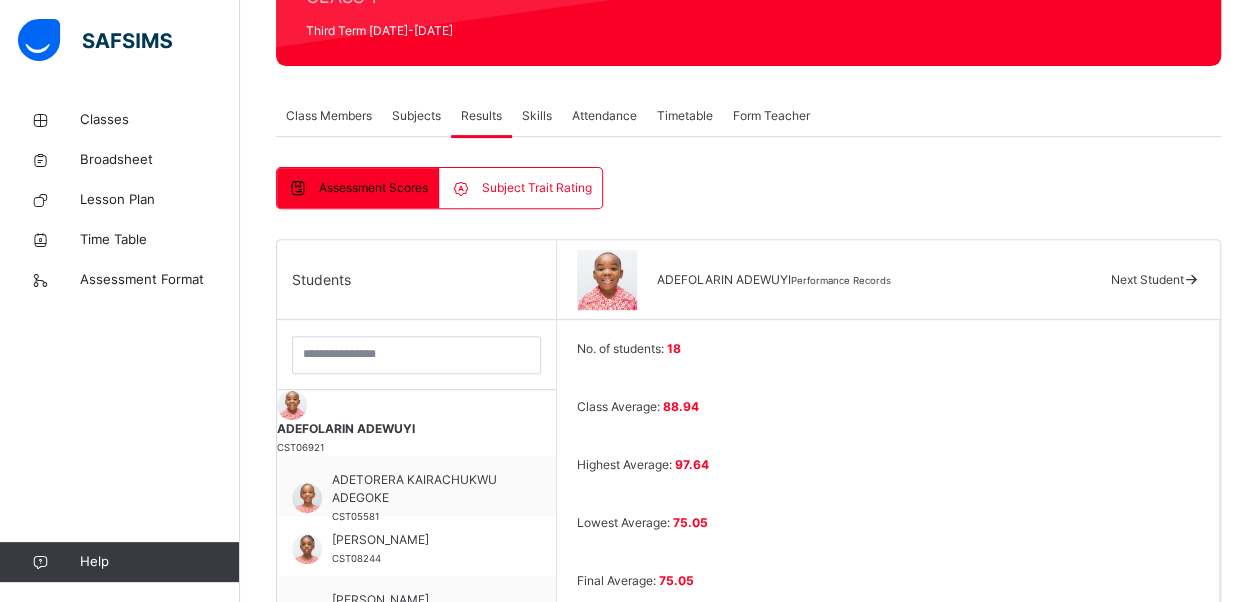 click on "ADEFOLARIN  ADEWUYI" at bounding box center (724, 279) 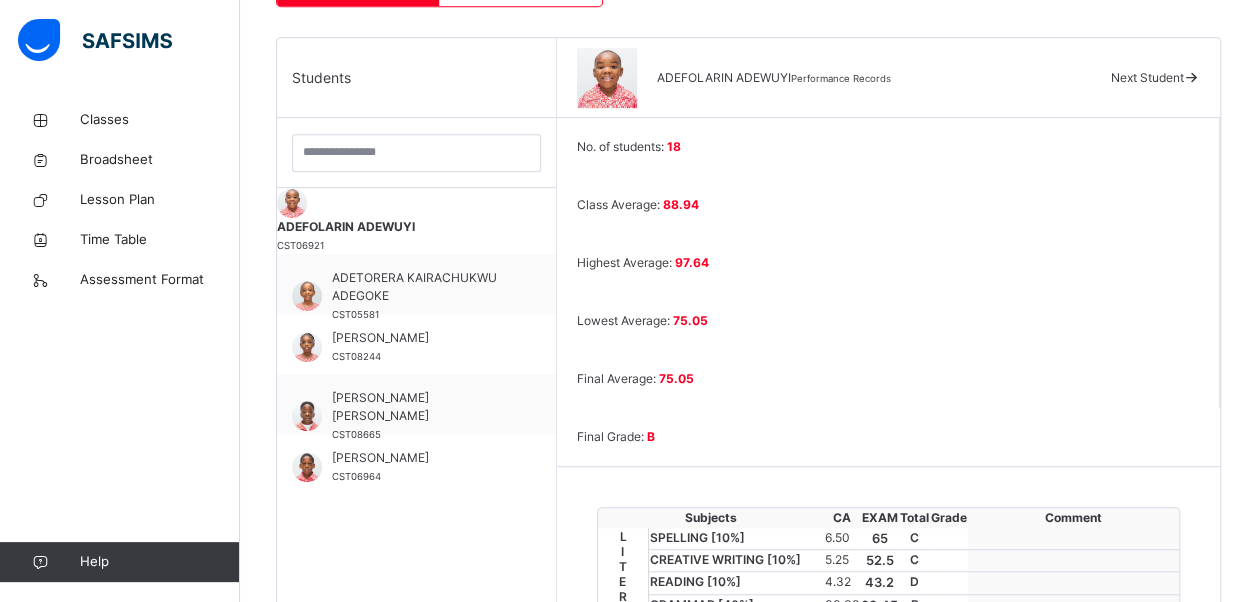 scroll, scrollTop: 480, scrollLeft: 0, axis: vertical 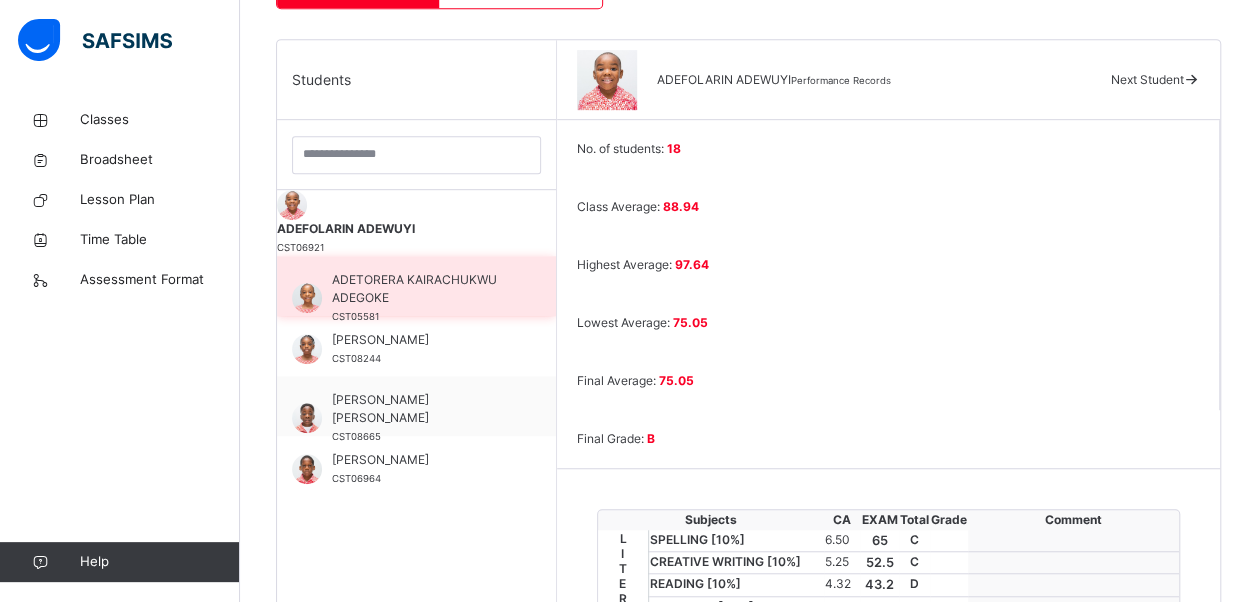 click on "ADETORERA  KAIRACHUKWU  ADEGOKE" at bounding box center [421, 289] 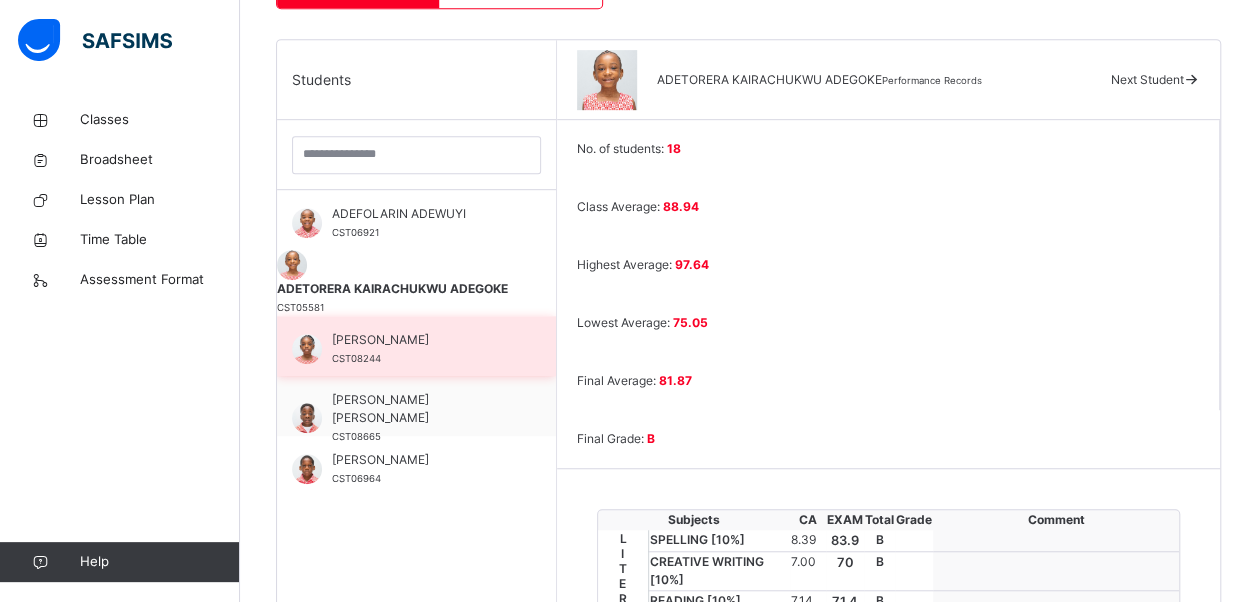 click on "[PERSON_NAME]" at bounding box center (421, 340) 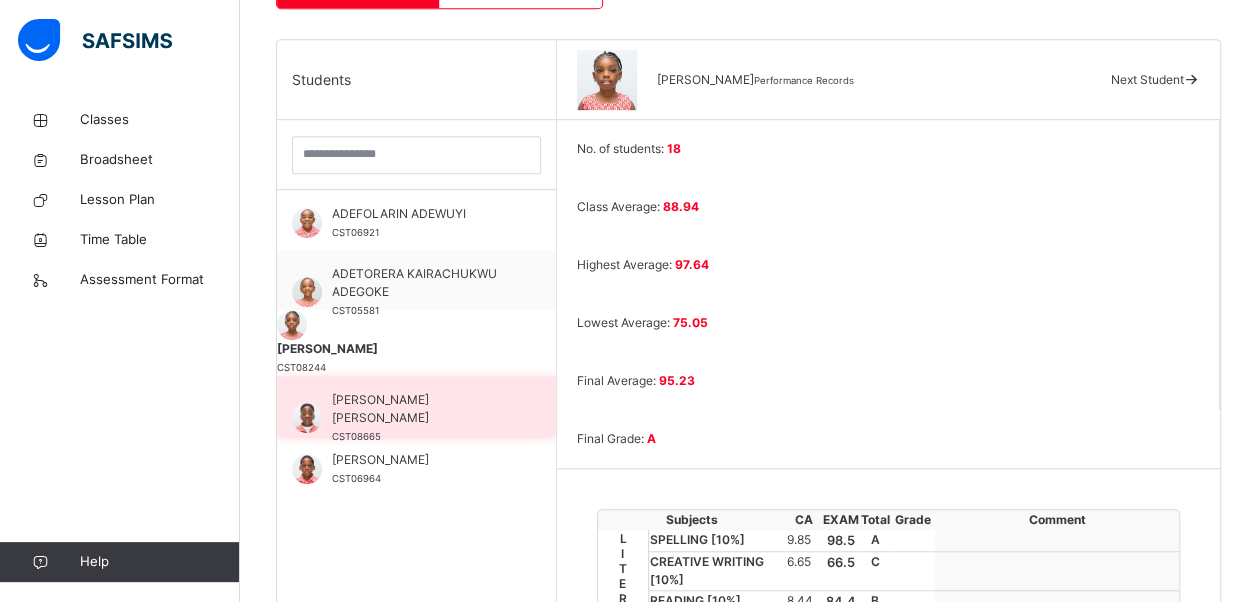 click on "[PERSON_NAME]  [PERSON_NAME]" at bounding box center (421, 409) 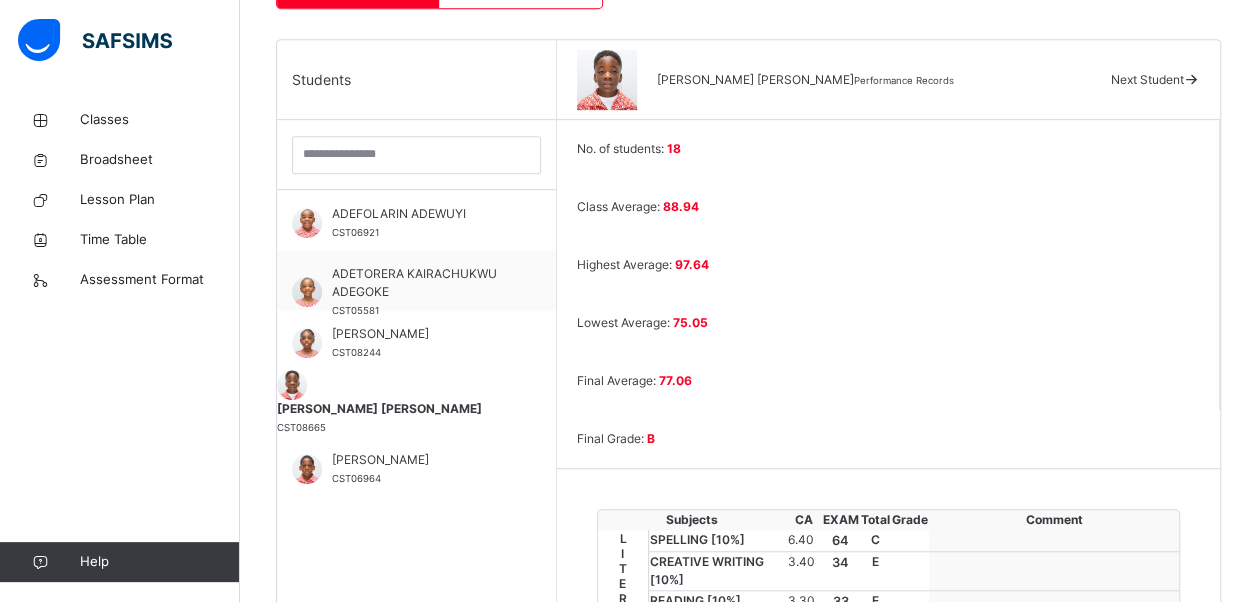 click on "No. of students:   18   Class Average:   88.94   Highest Average:   97.64   Lowest Average:   75.05   Final Average:   77.06   Final Grade:   B Subjects CA EXAM  Total Grade Comment   LITERACY   SPELLING   [ 10 %] 6.40 64 C CREATIVE WRITING   [ 10 %] 3.40 34 E READING   [ 10 %] 3.30 33 E GRAMMAR   [ 40 %] 35.02 87.55 B COMPREHENSION   [ 20 %] 15.00 75 B VERBAL REASONING   [ 10 %] 7.76 77.6 B TOTAL 70.88 70.88 B Good   NUMERACY   QUANTITATIVE REASONING   [ 20 %] 16.00 80 B MATHEMATICS   [ 80 %] 62.40 78 B TOTAL 78.4 78.4 B Good ICT 84 84 B [PERSON_NAME] can input data into a spreadsheet.  SCIENCE 68 68 C HANDWRITING 40 40 D FRENCH 64 64 C Assez de notions en francais. Félicitations! YORUBA 92 92 A O gbiyanju mura si. HOME ECONOMICS 72 72 B ART & CRAFT 72 72 B SOCIAL STUDIES 84 84 B MUSIC 46 46 D PHYSICAL & HEALTH EDUCATION 84 84 [PERSON_NAME] has become more confident in PE, showing noticeable improvement in flexibility, control, and overall fitness. Class teacher's comment Character Count:   0 / 640   Generate" at bounding box center (888, 792) 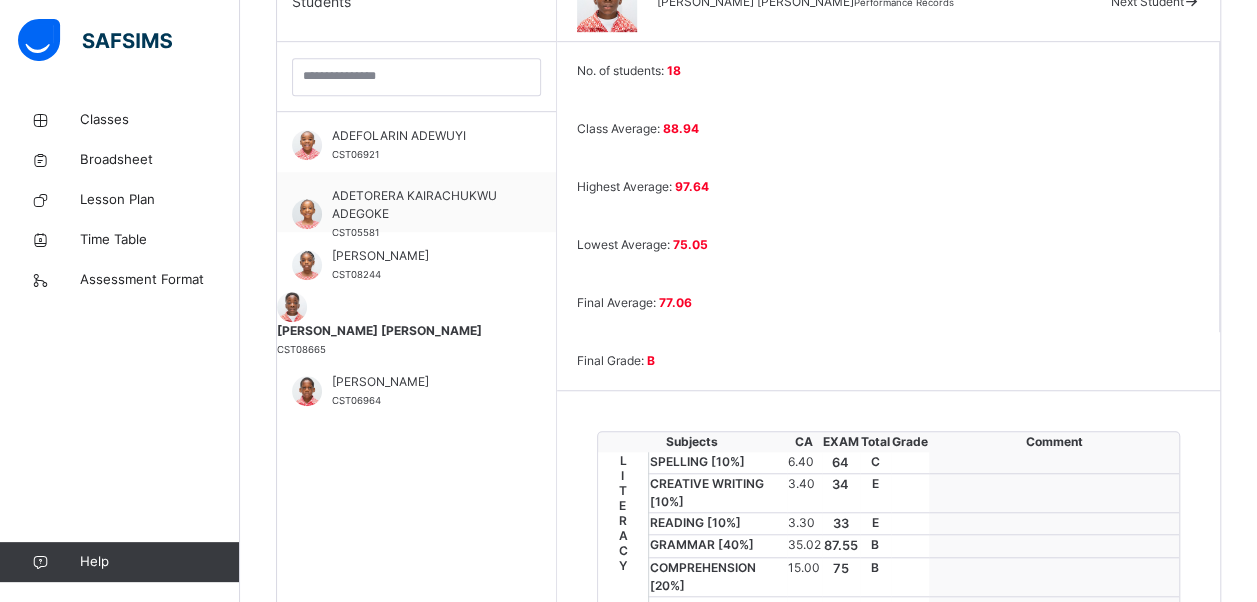 scroll, scrollTop: 560, scrollLeft: 0, axis: vertical 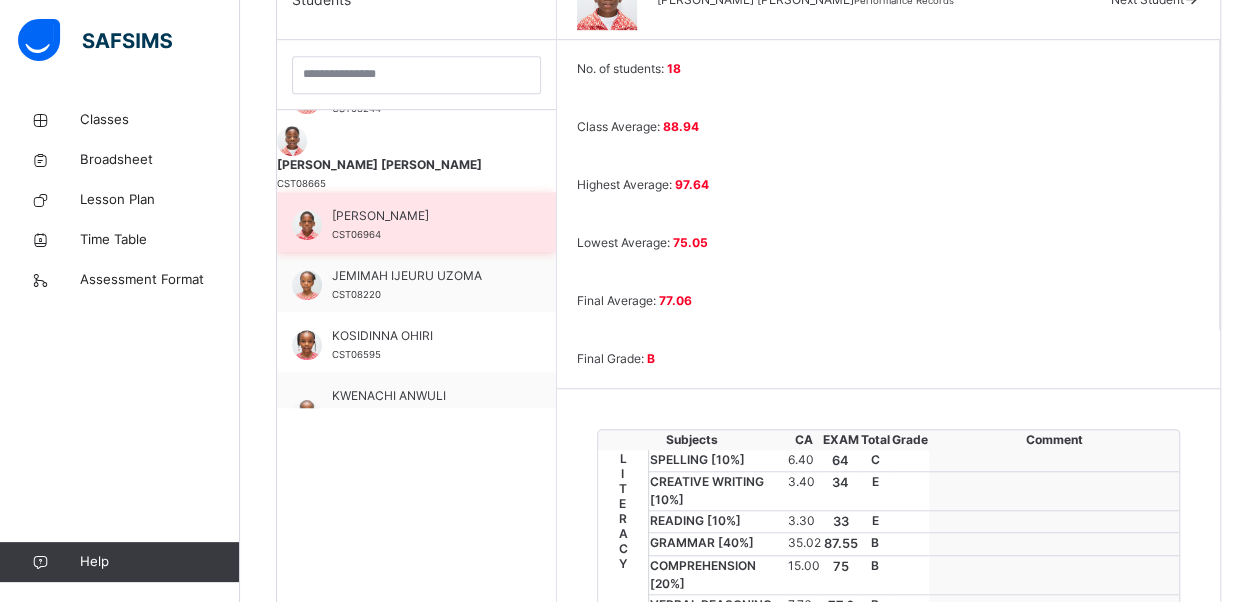 click on "[PERSON_NAME]" at bounding box center (421, 216) 